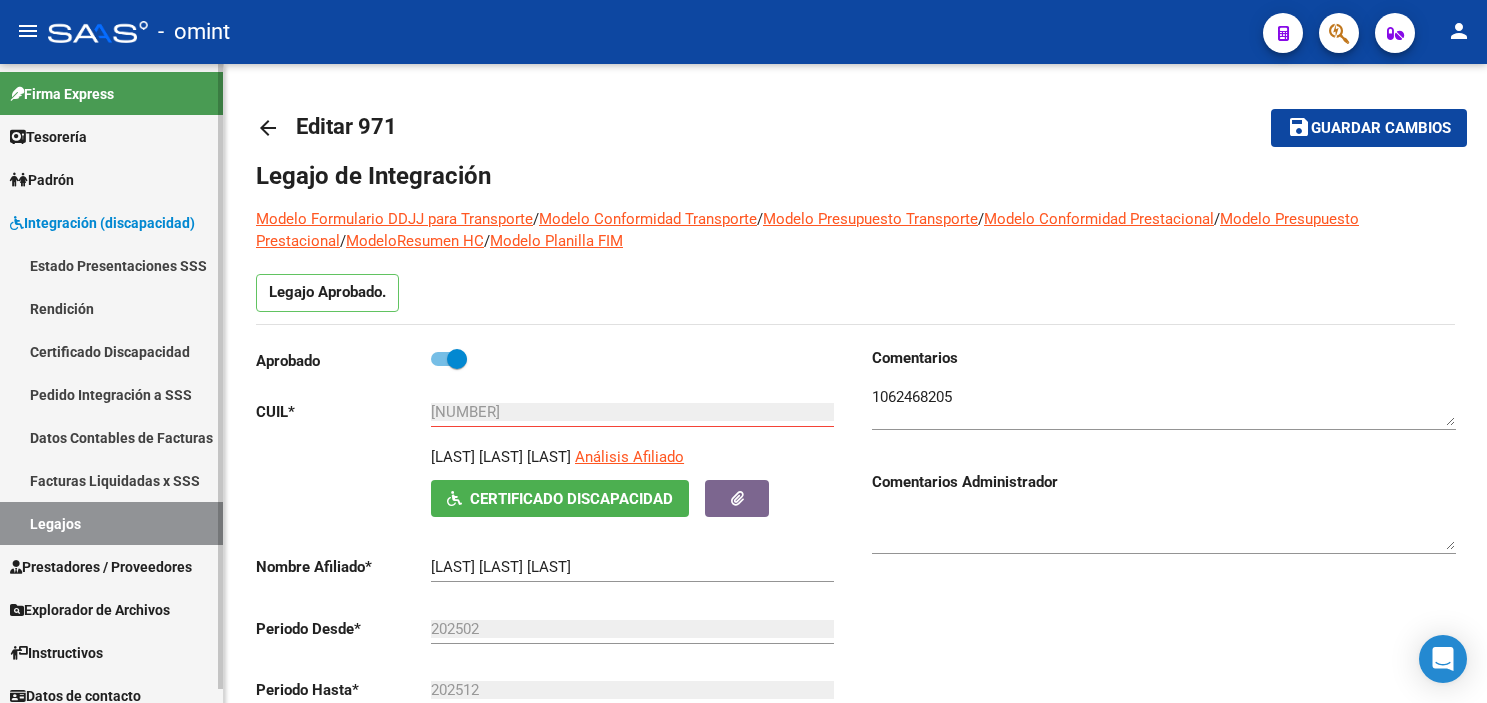 scroll, scrollTop: 0, scrollLeft: 0, axis: both 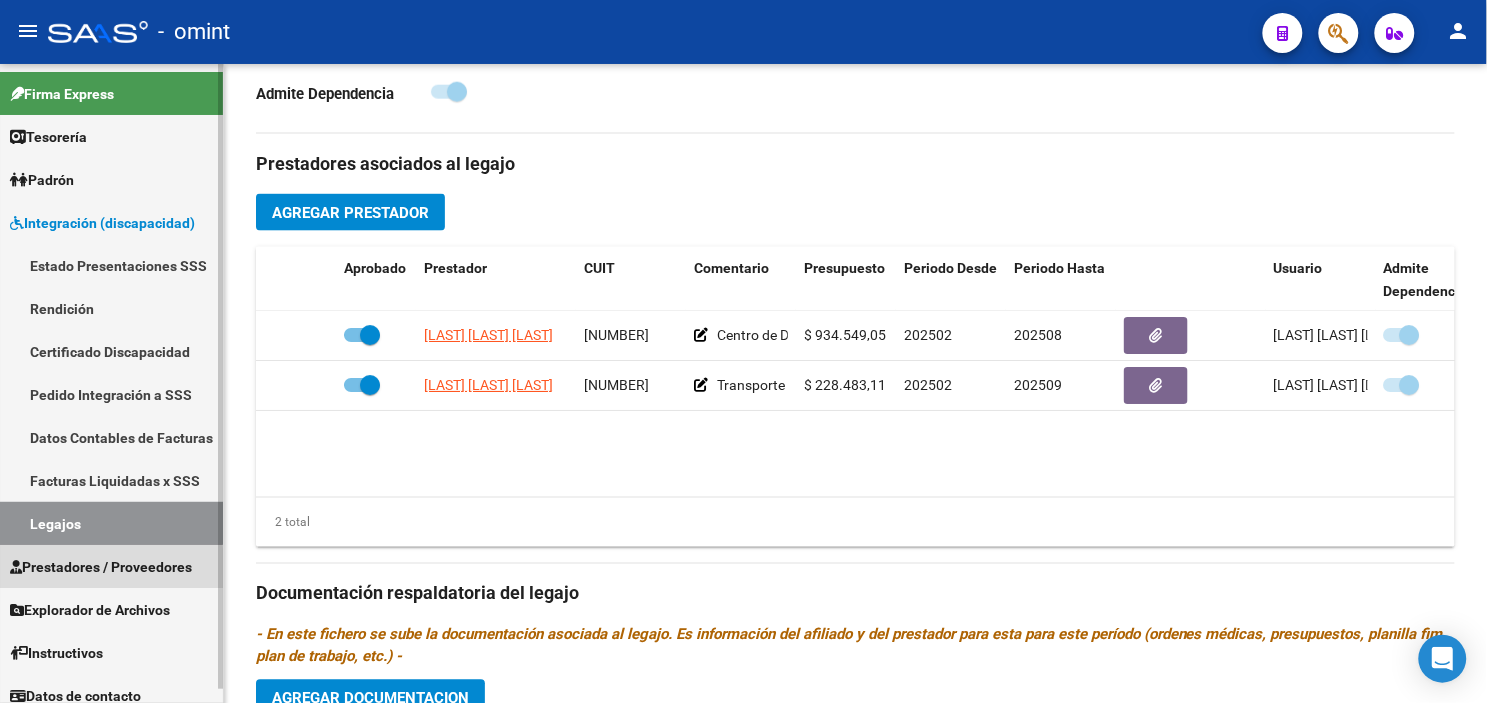click on "Prestadores / Proveedores" at bounding box center (101, 567) 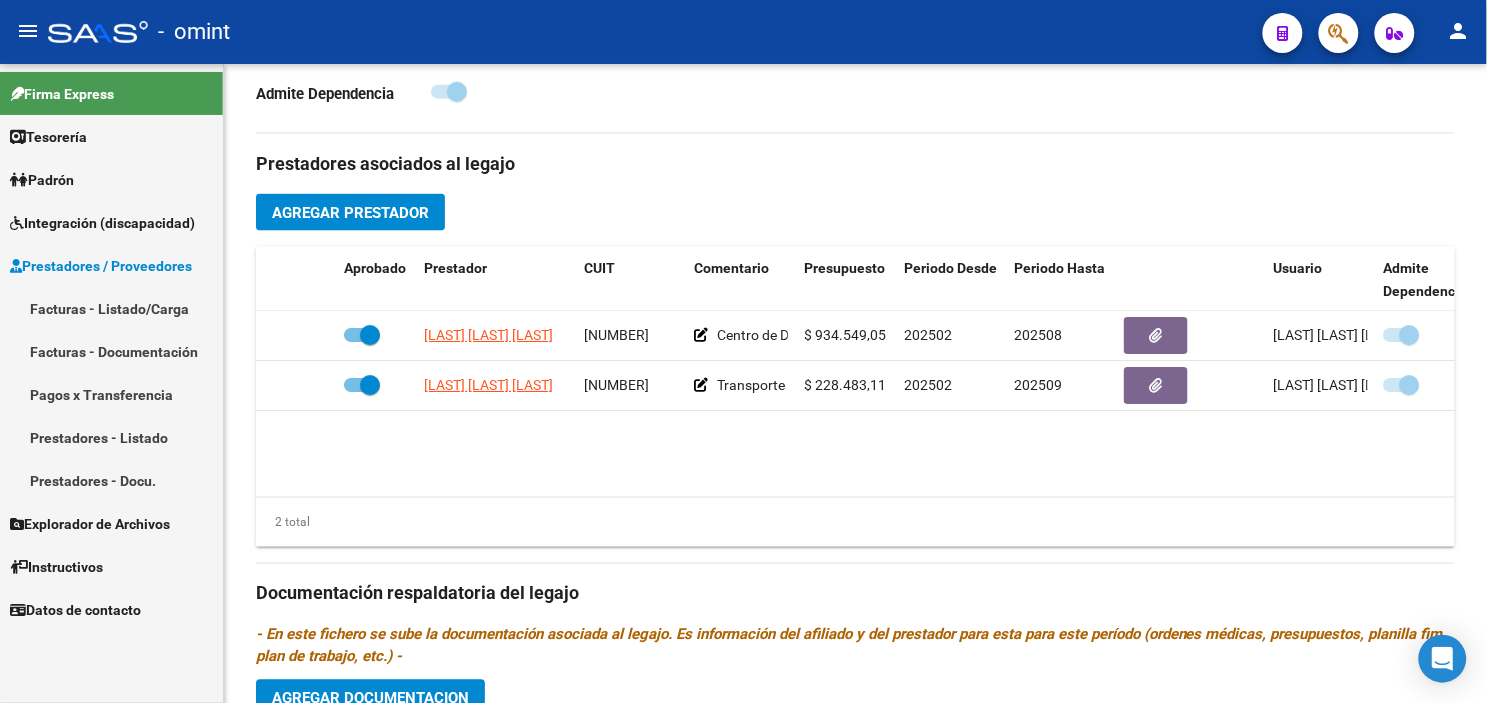 click on "Facturas - Listado/Carga" at bounding box center (111, 308) 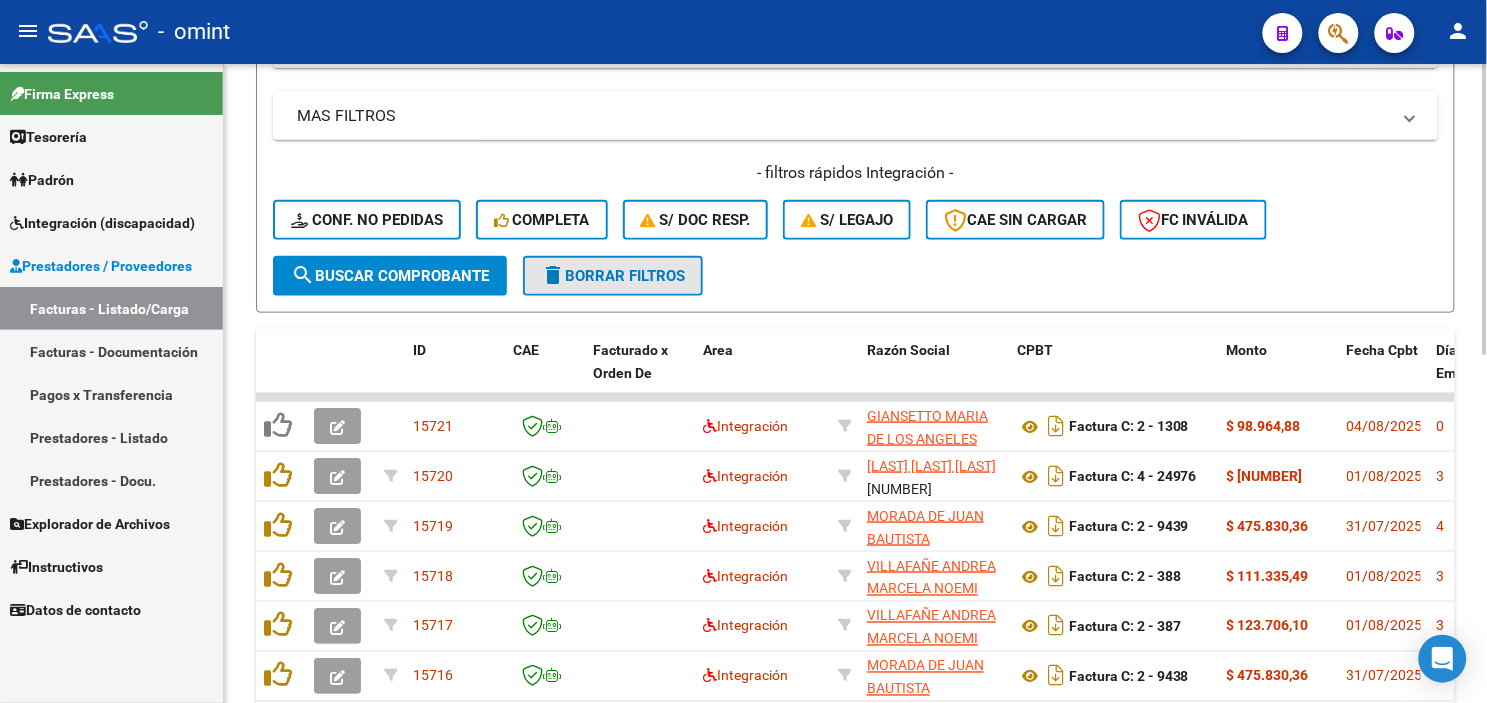 click on "delete  Borrar Filtros" 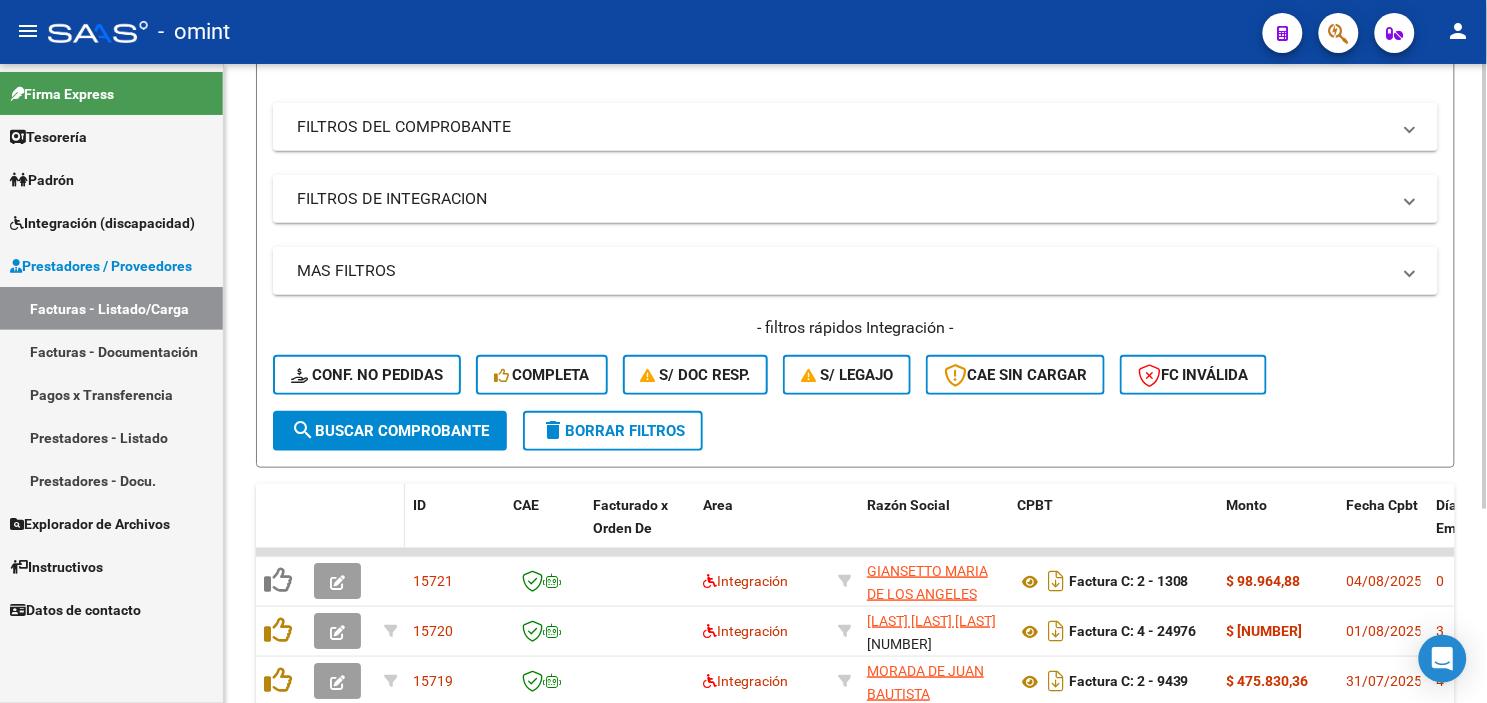 scroll, scrollTop: 432, scrollLeft: 0, axis: vertical 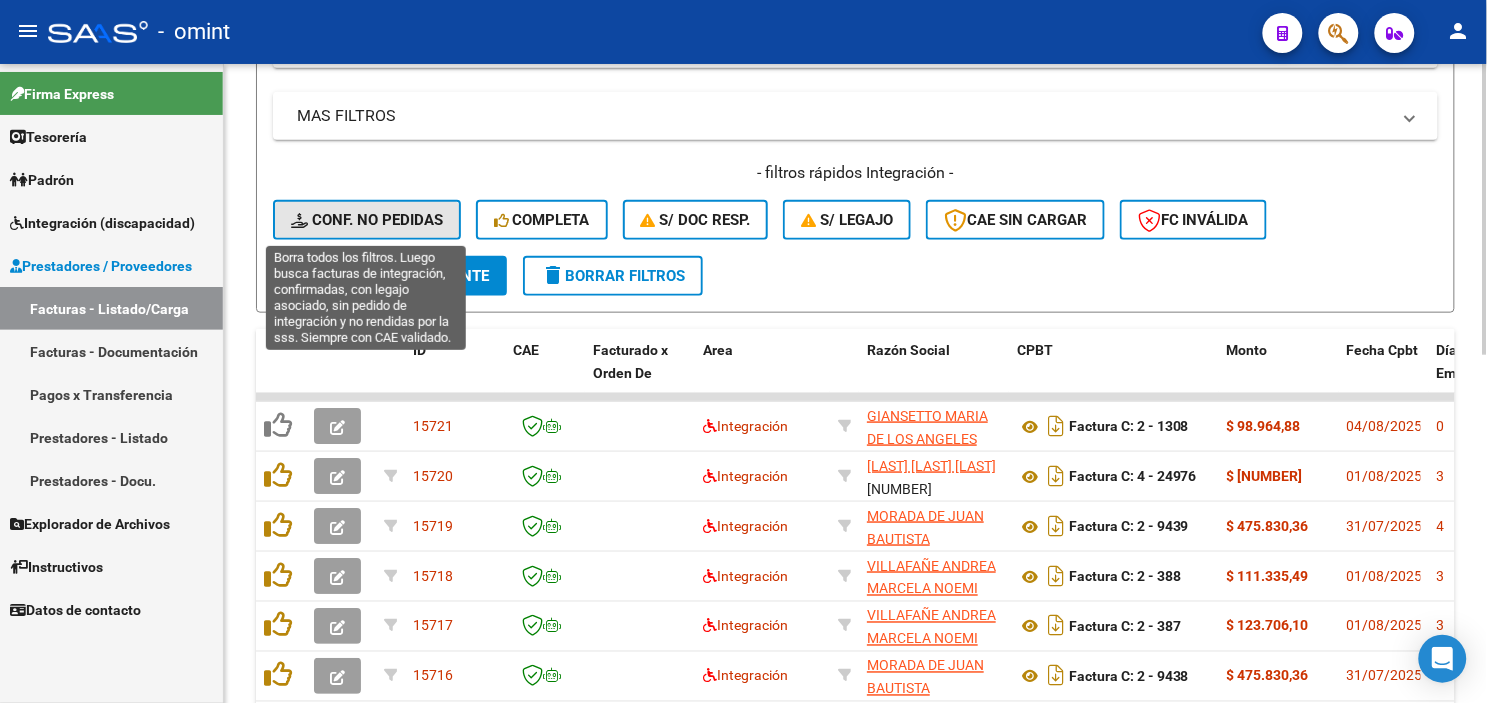 click on "Conf. no pedidas" 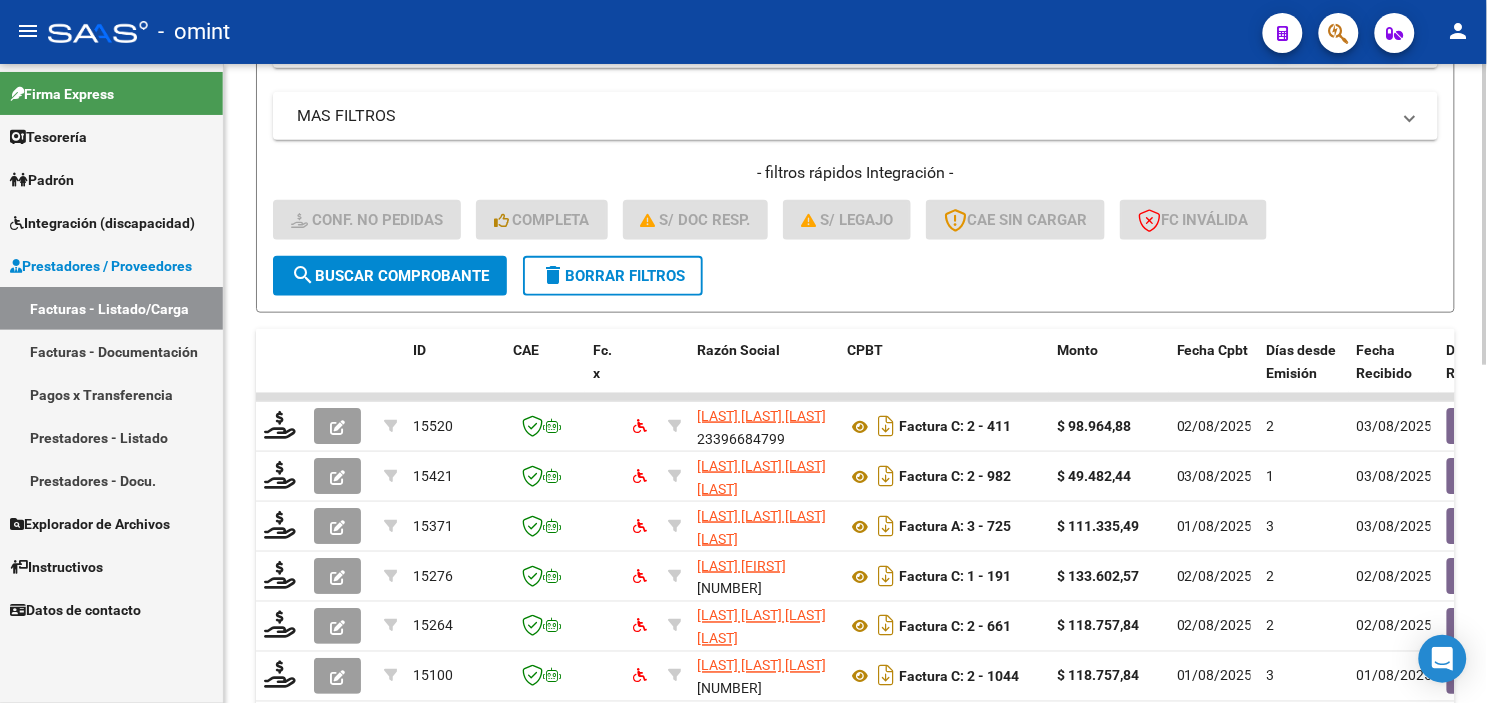 scroll, scrollTop: 98, scrollLeft: 0, axis: vertical 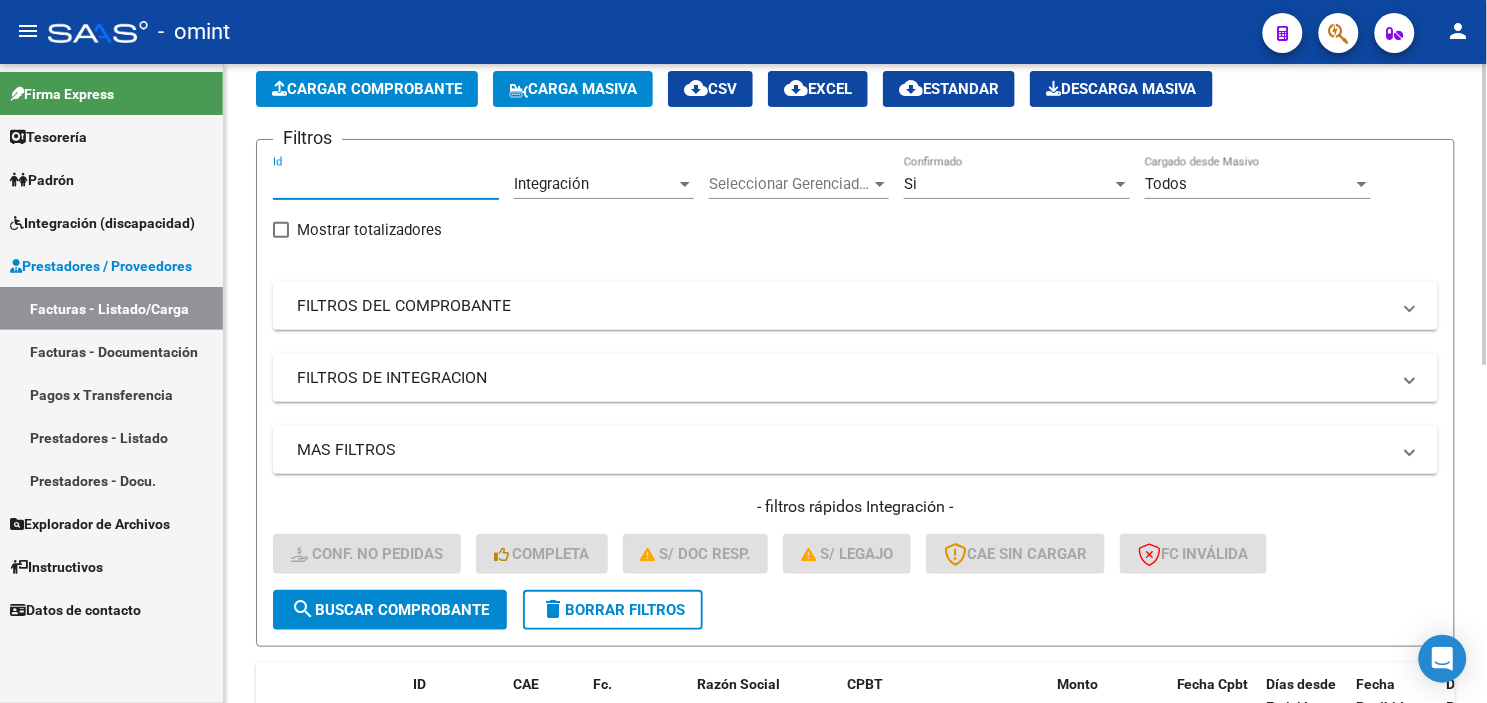 paste on "15520" 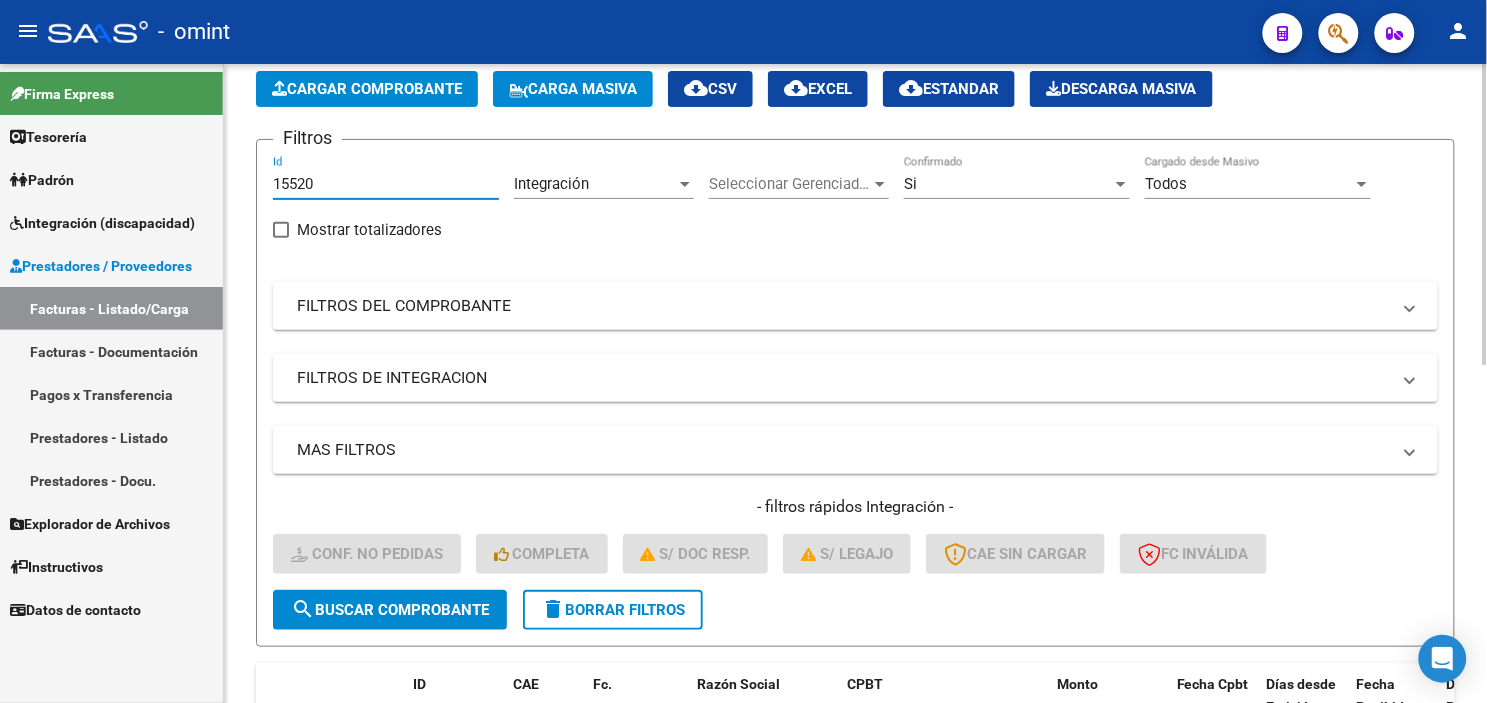 type on "15520" 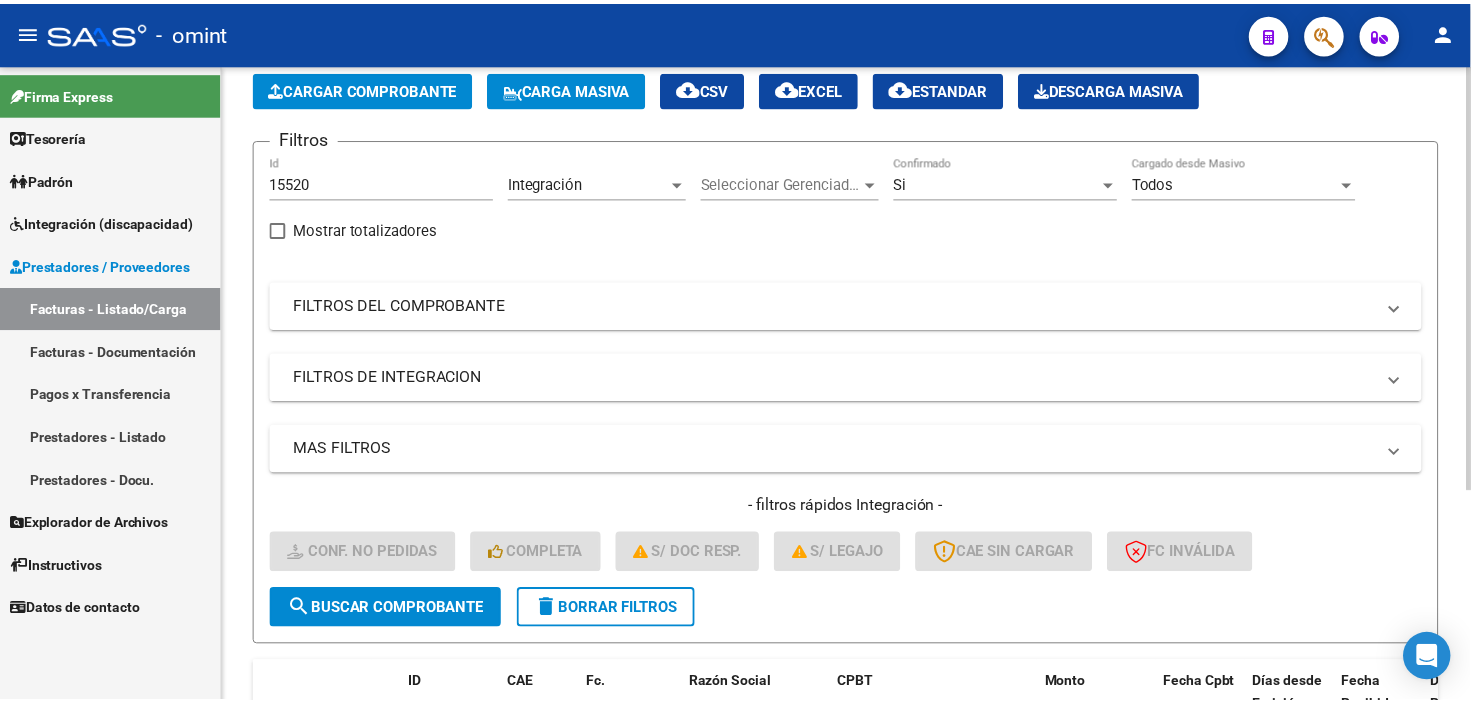 scroll, scrollTop: 315, scrollLeft: 0, axis: vertical 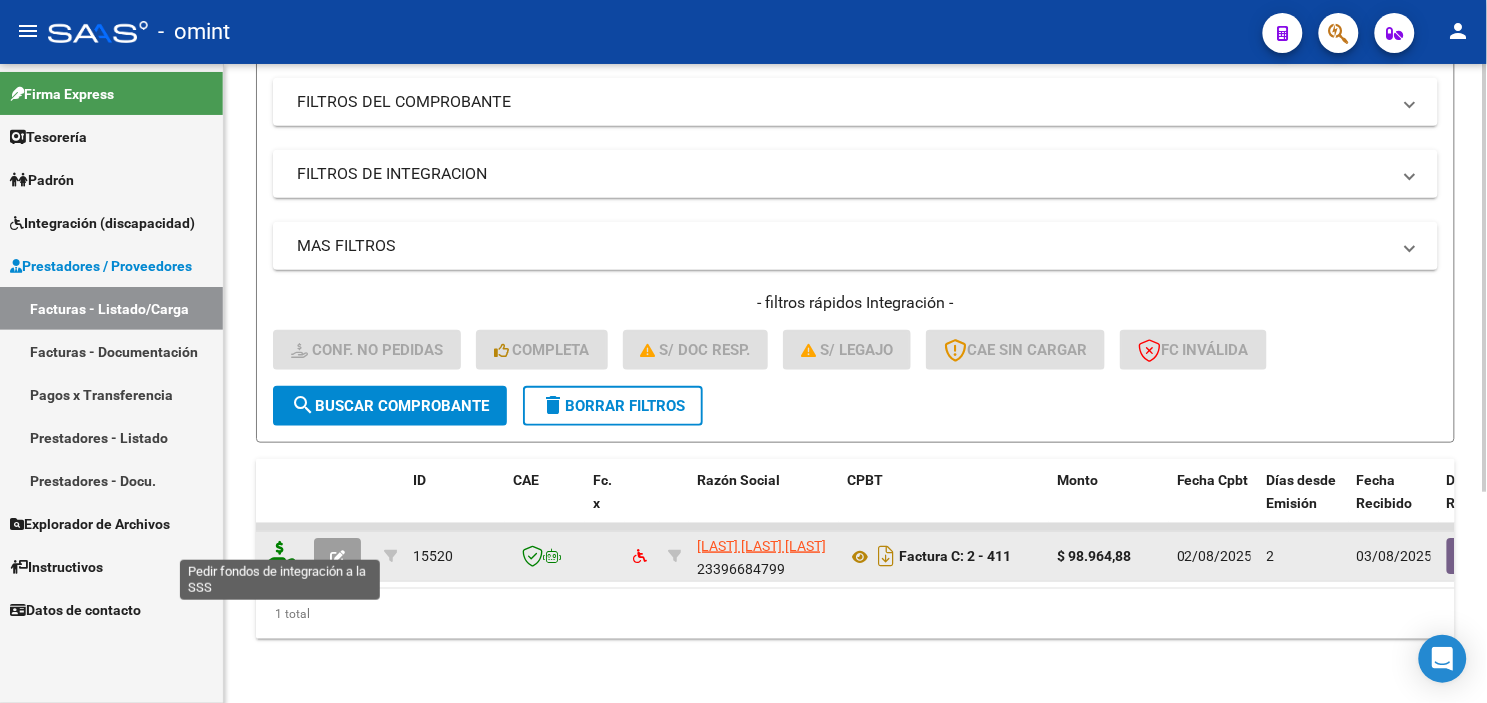 click 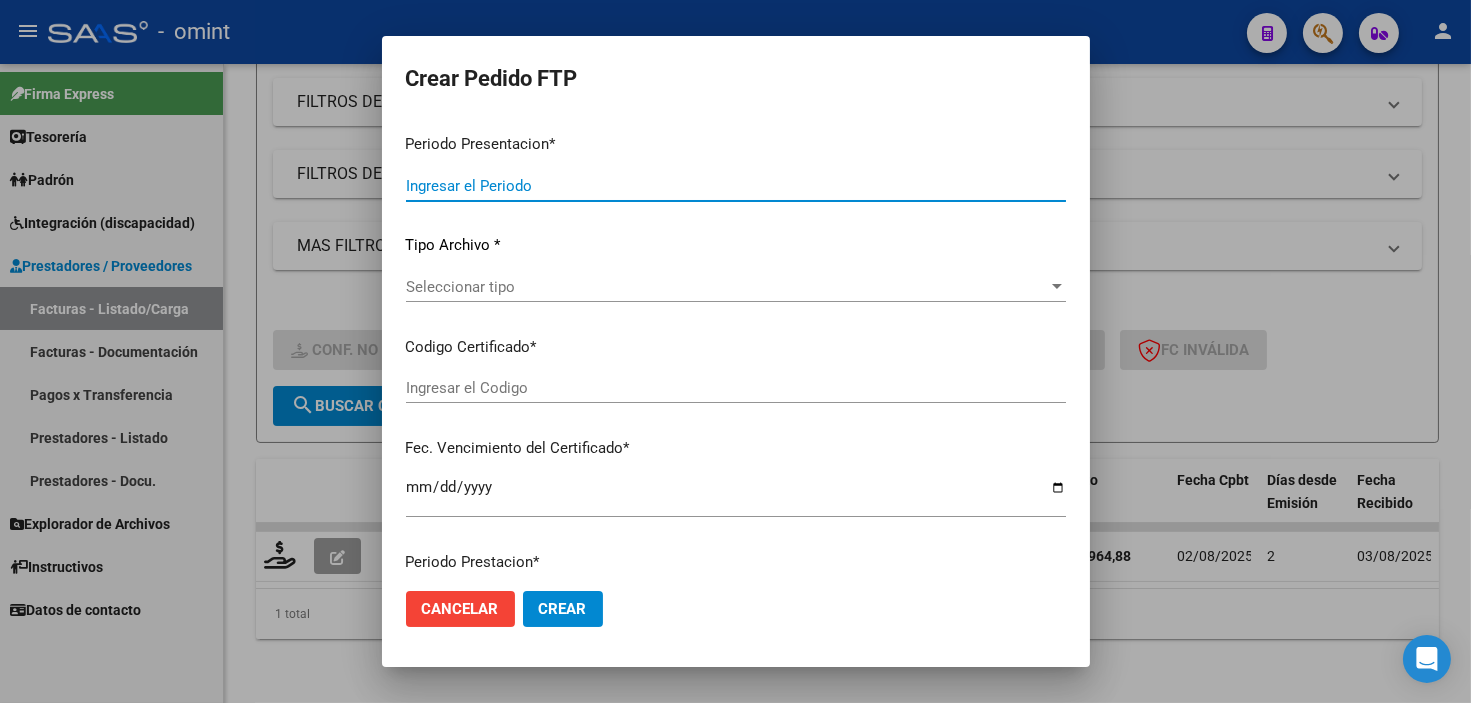 type on "202507" 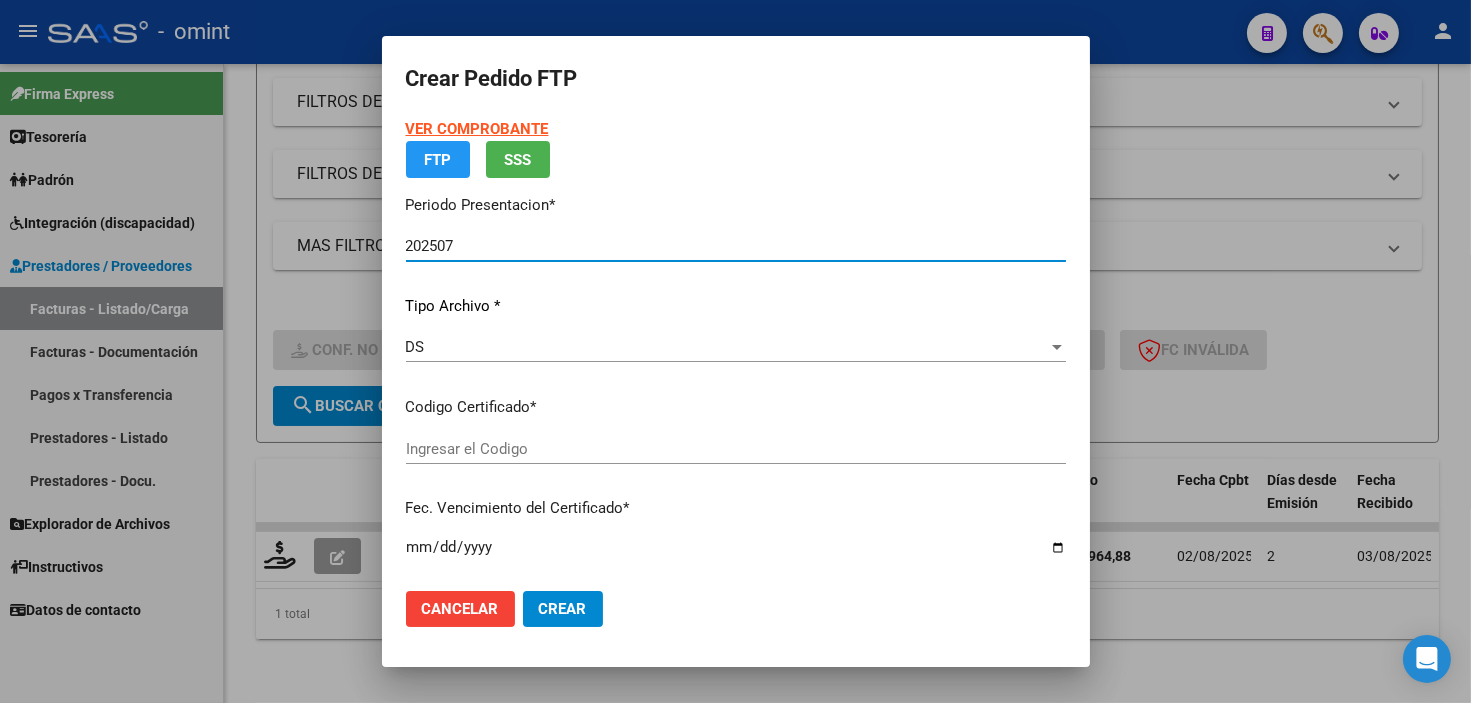 type on "1095629722" 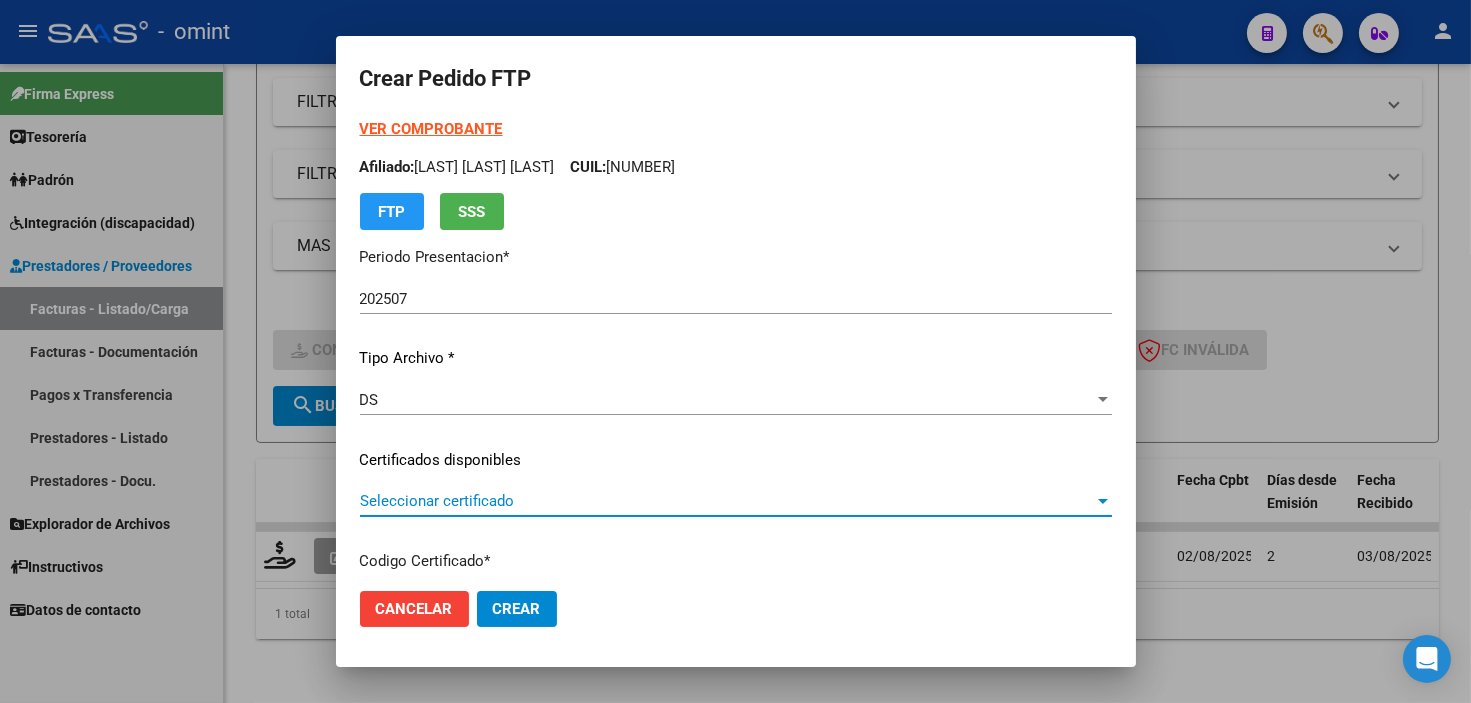 click on "Seleccionar certificado" at bounding box center [727, 501] 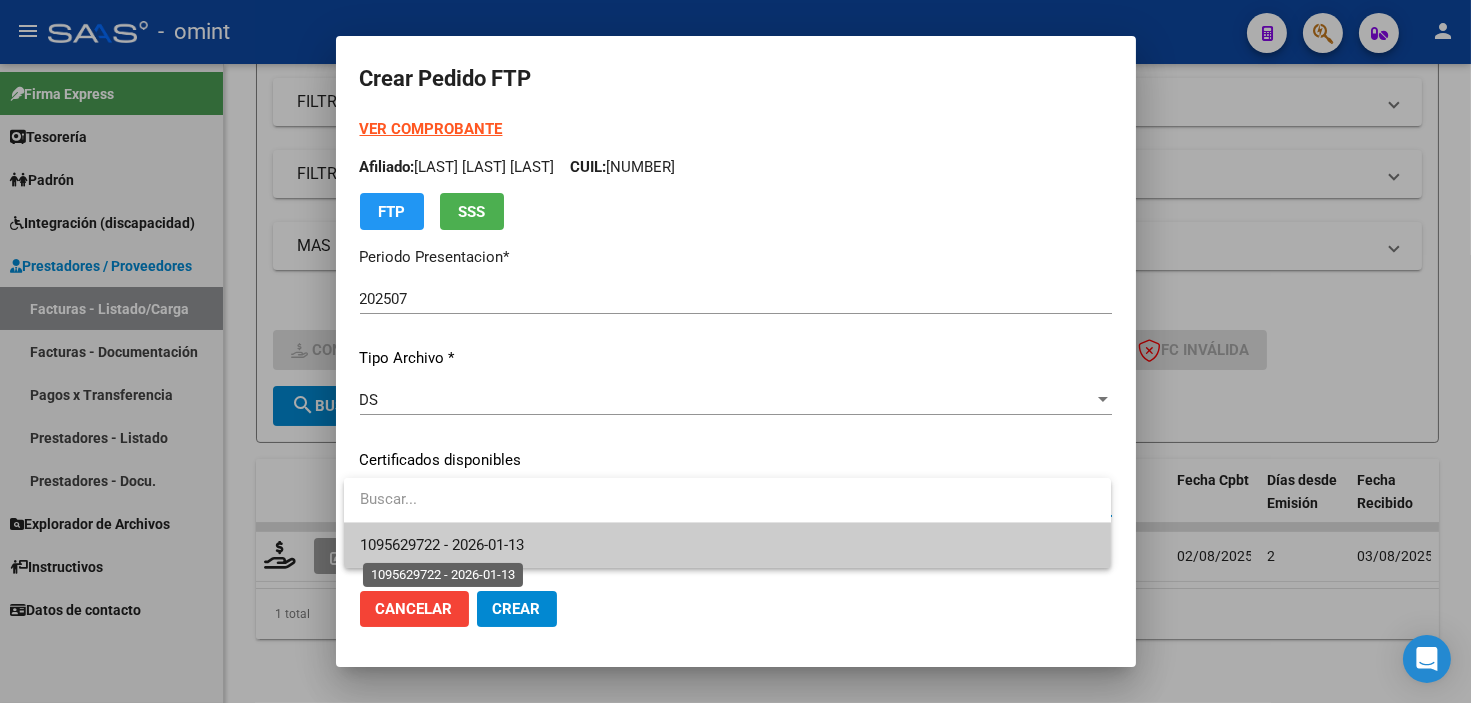 click on "1095629722 - 2026-01-13" at bounding box center [442, 545] 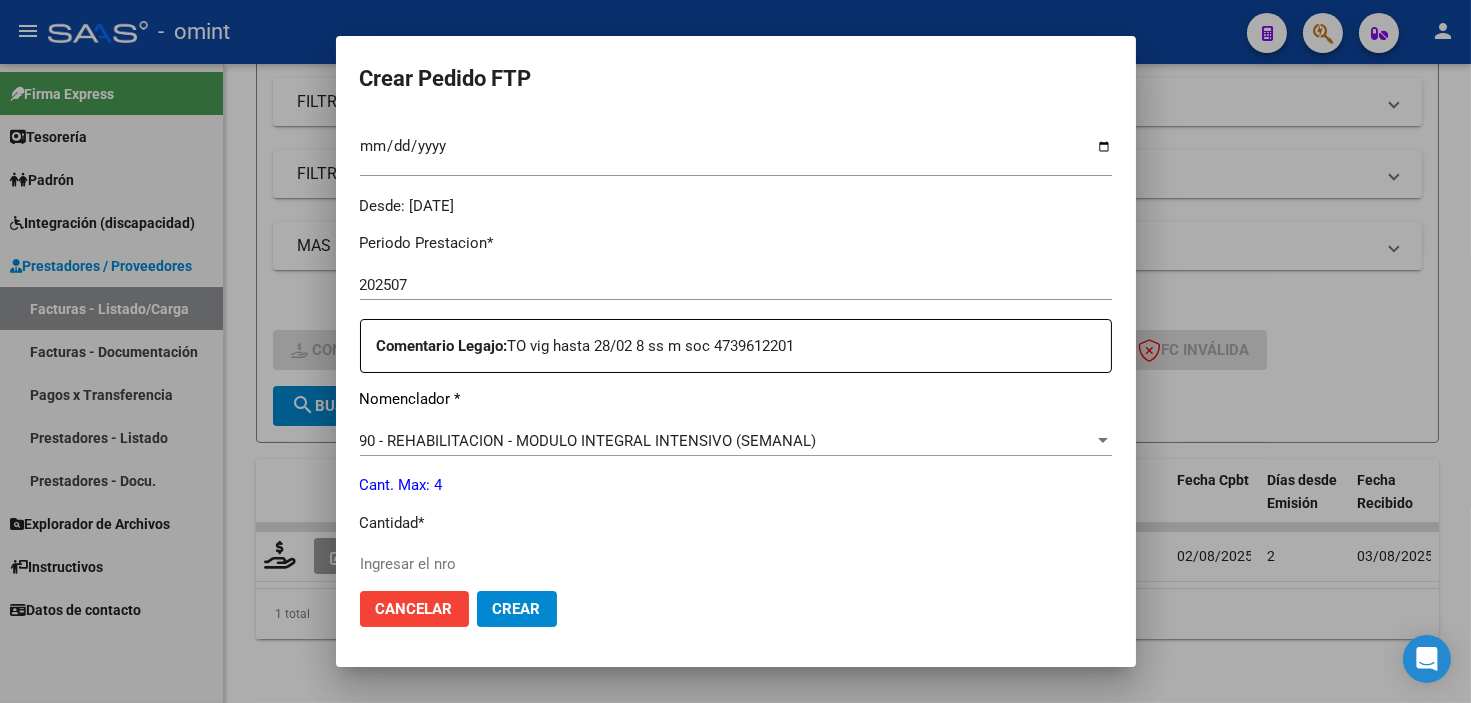 scroll, scrollTop: 666, scrollLeft: 0, axis: vertical 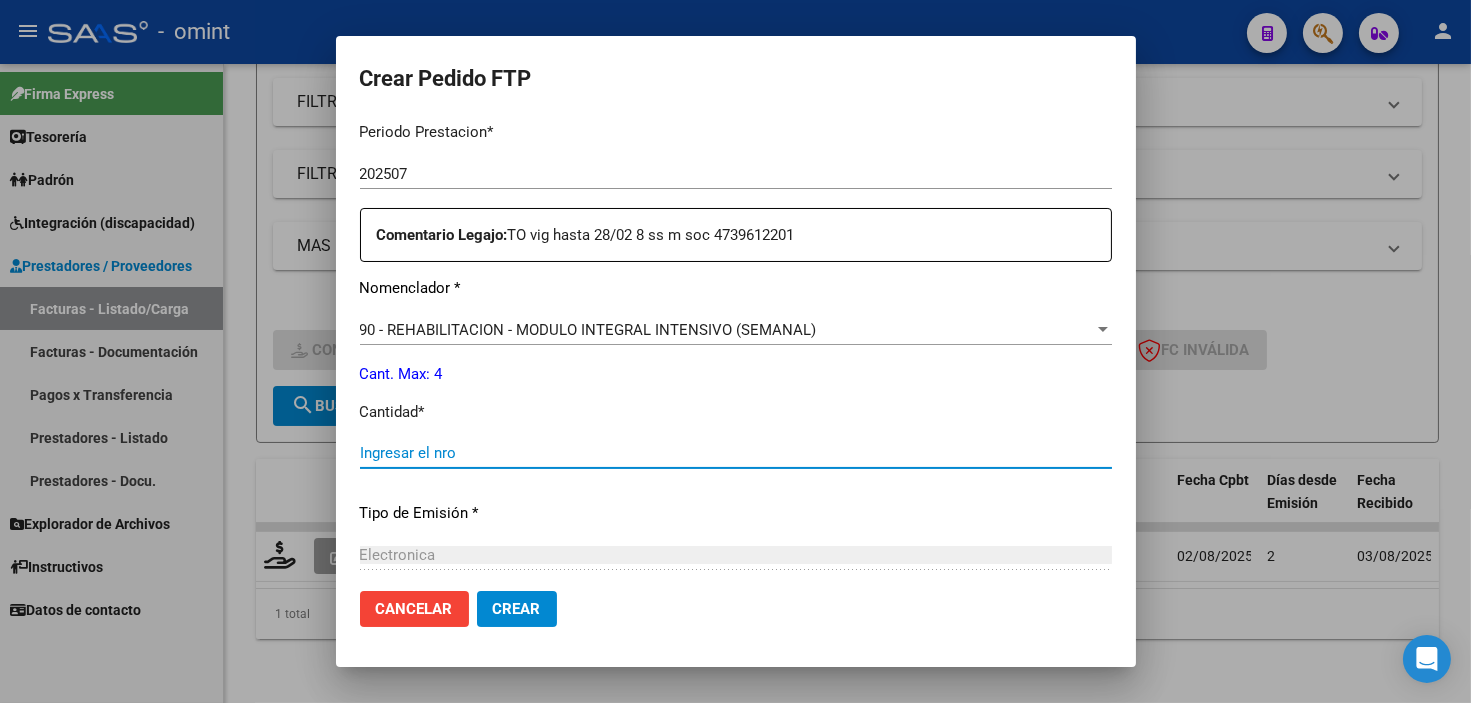 click on "Ingresar el nro" at bounding box center [736, 453] 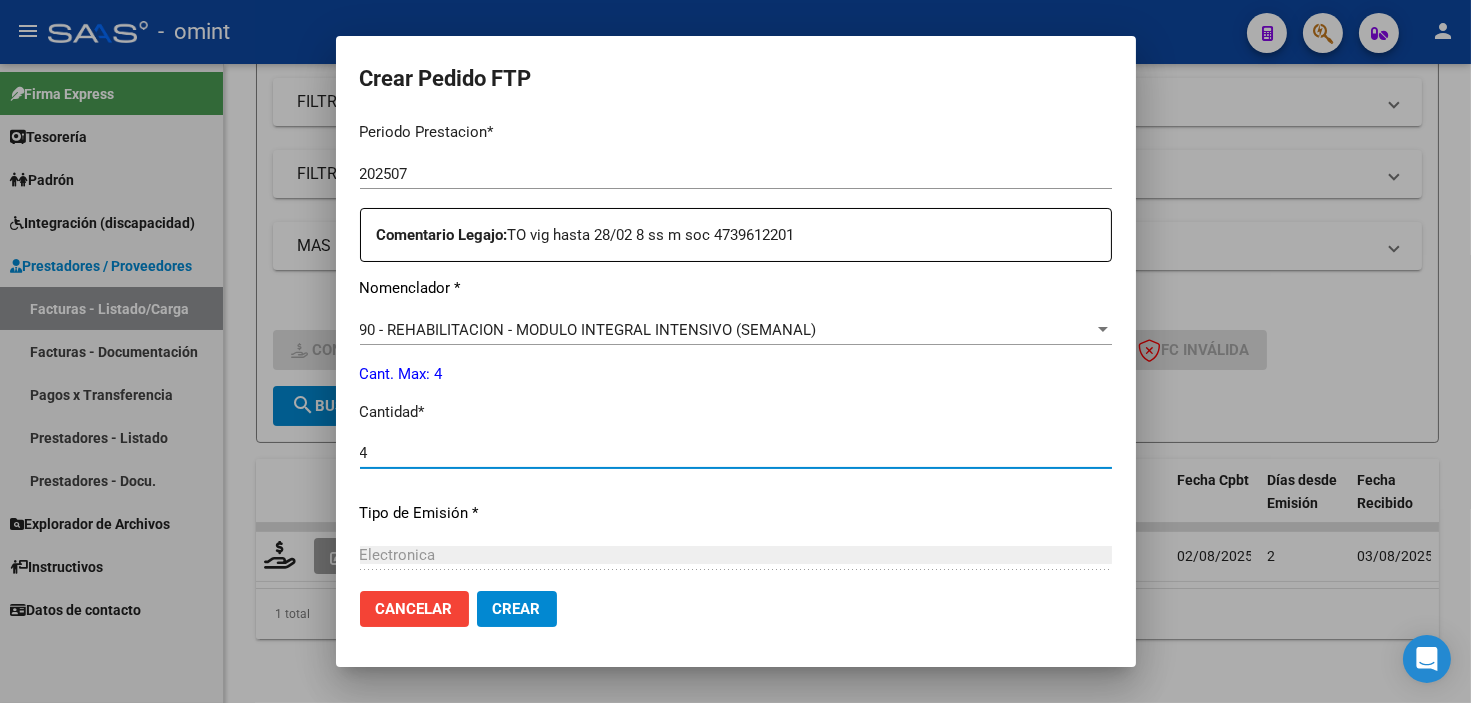 type on "4" 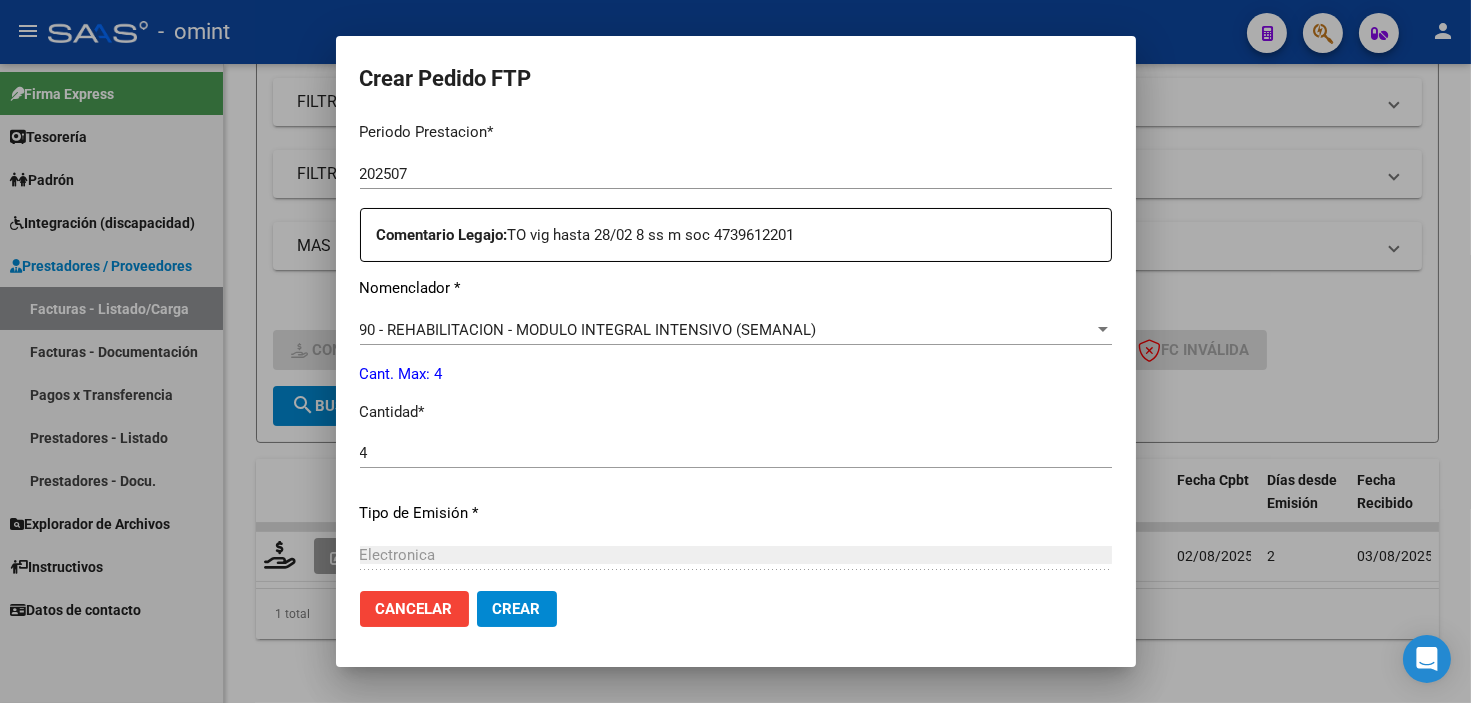 scroll, scrollTop: 881, scrollLeft: 0, axis: vertical 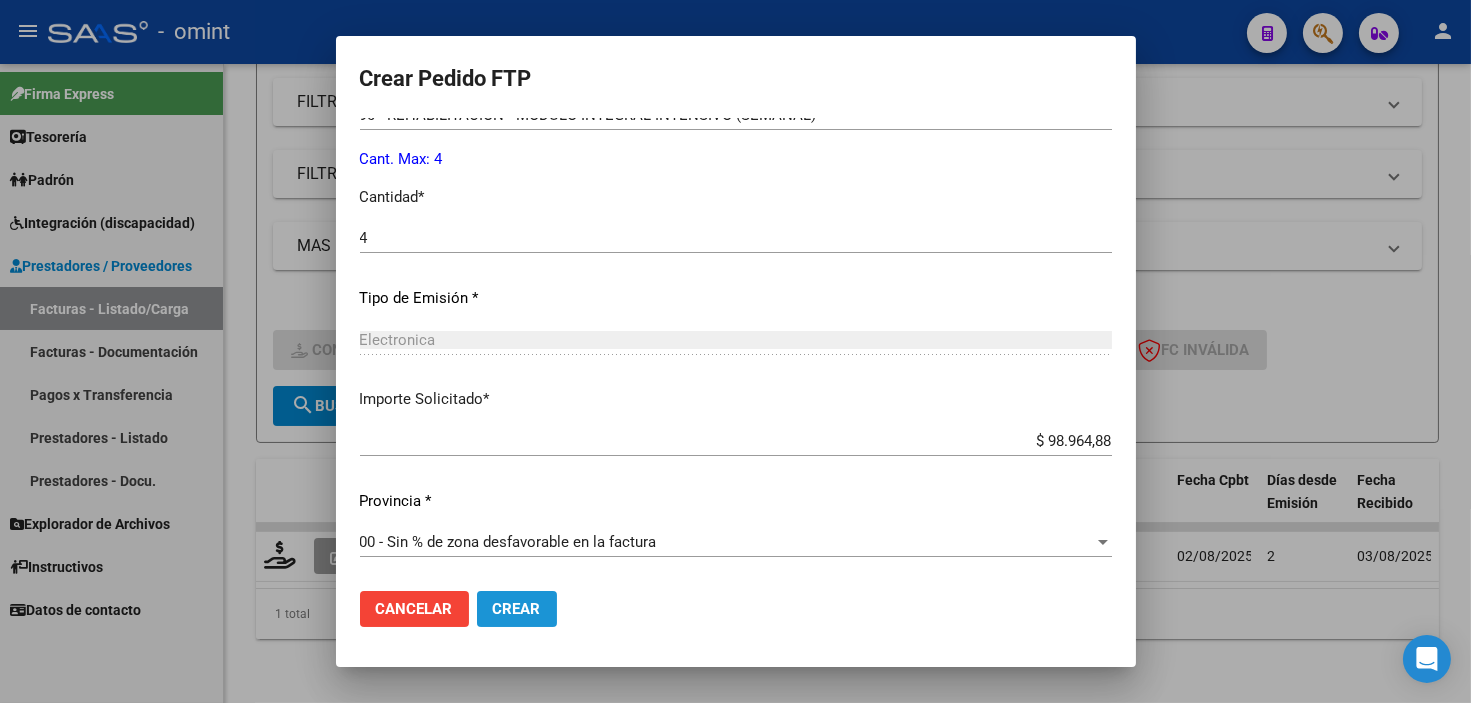 click on "Crear" 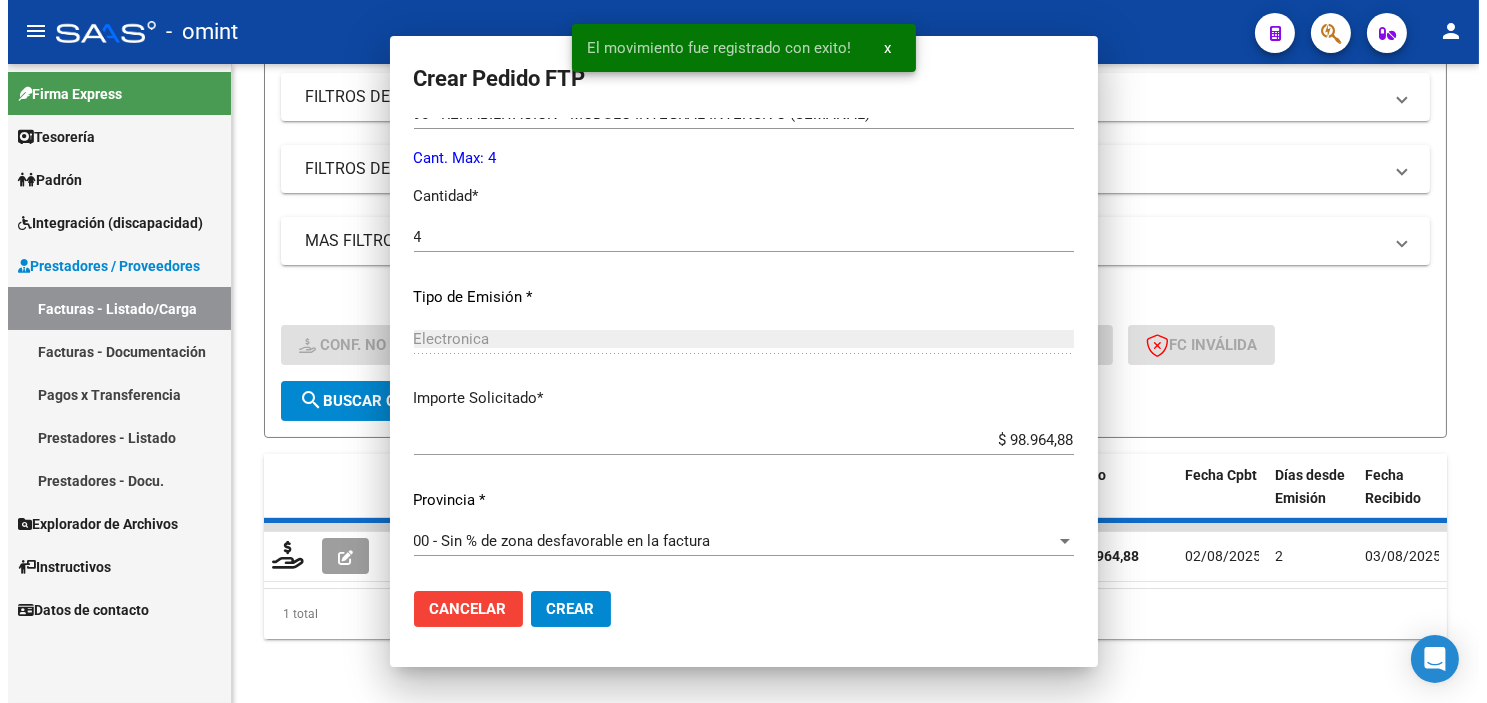 scroll, scrollTop: 0, scrollLeft: 0, axis: both 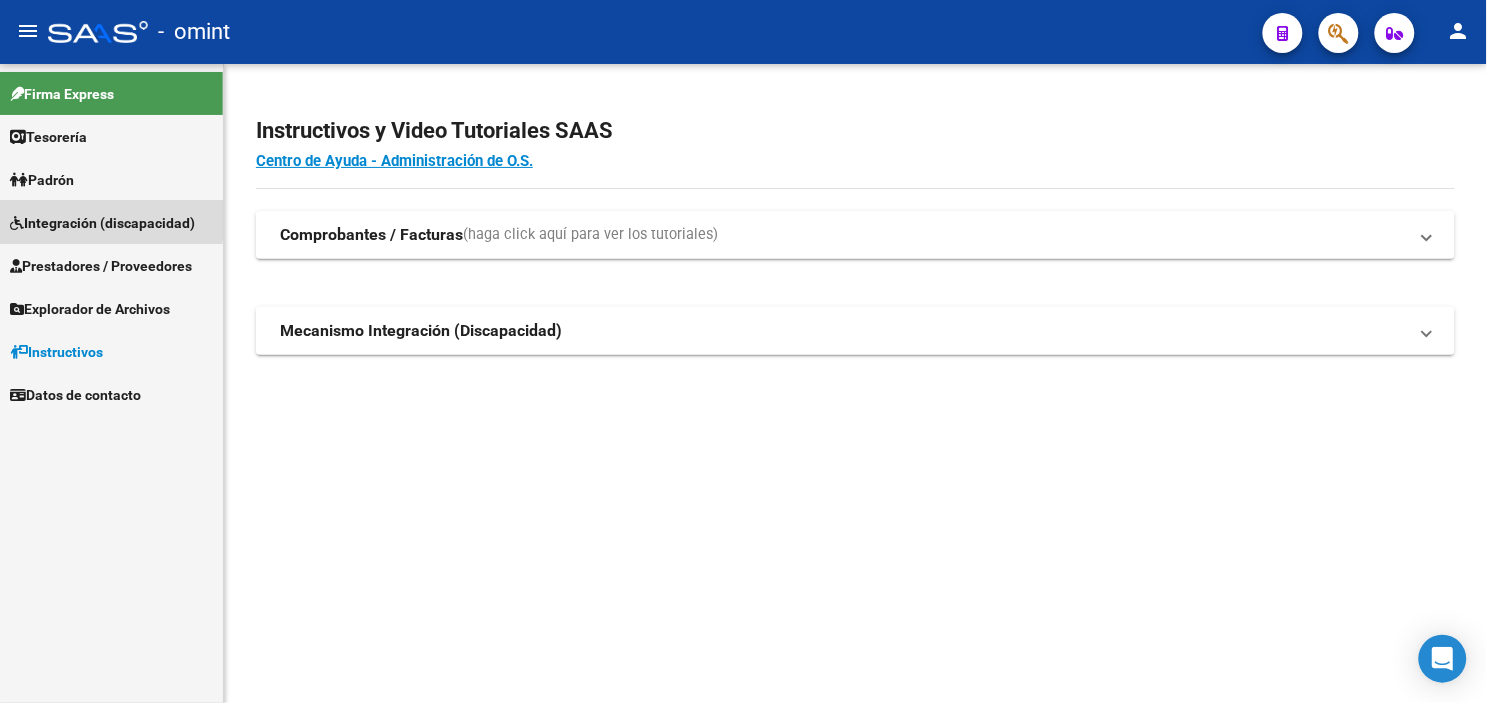 click on "Integración (discapacidad)" at bounding box center (102, 223) 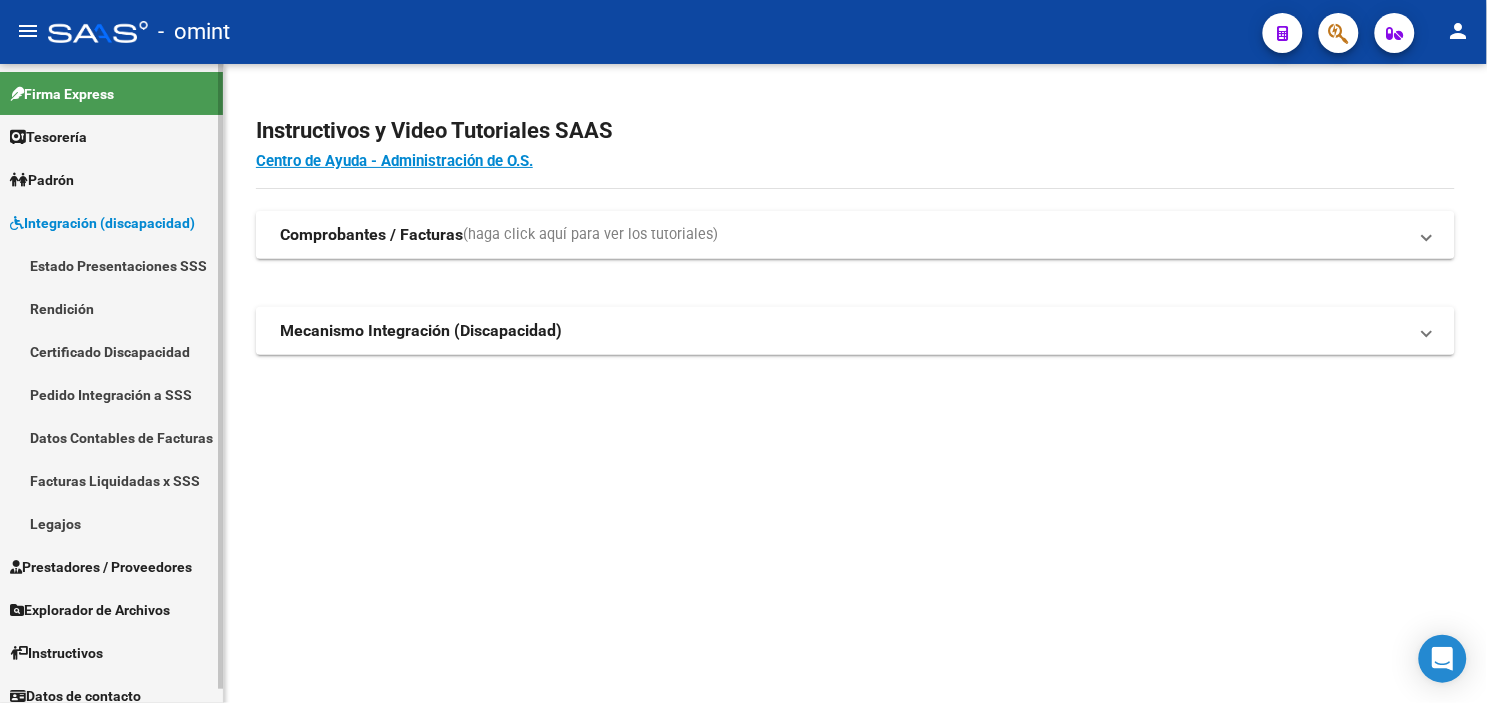 click on "Legajos" at bounding box center (111, 523) 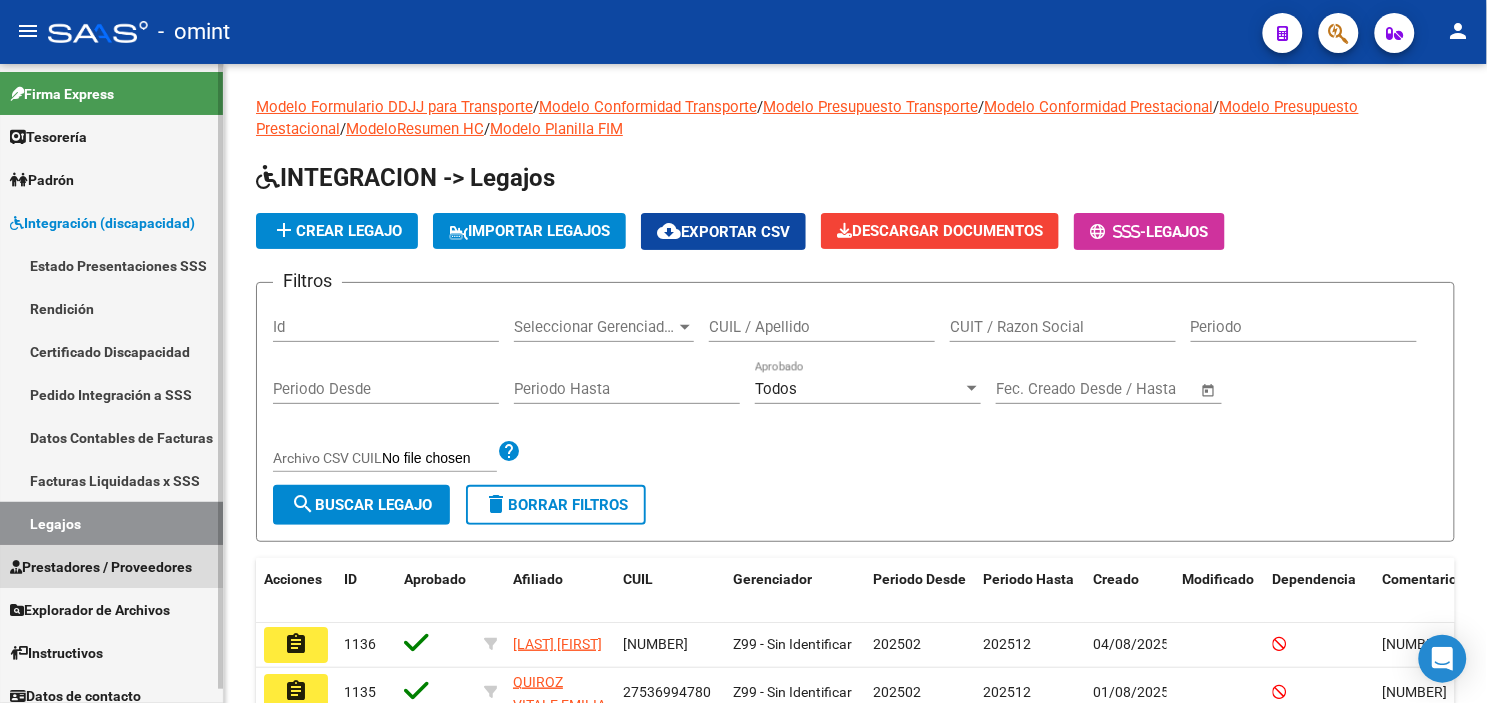 click on "Prestadores / Proveedores" at bounding box center [101, 567] 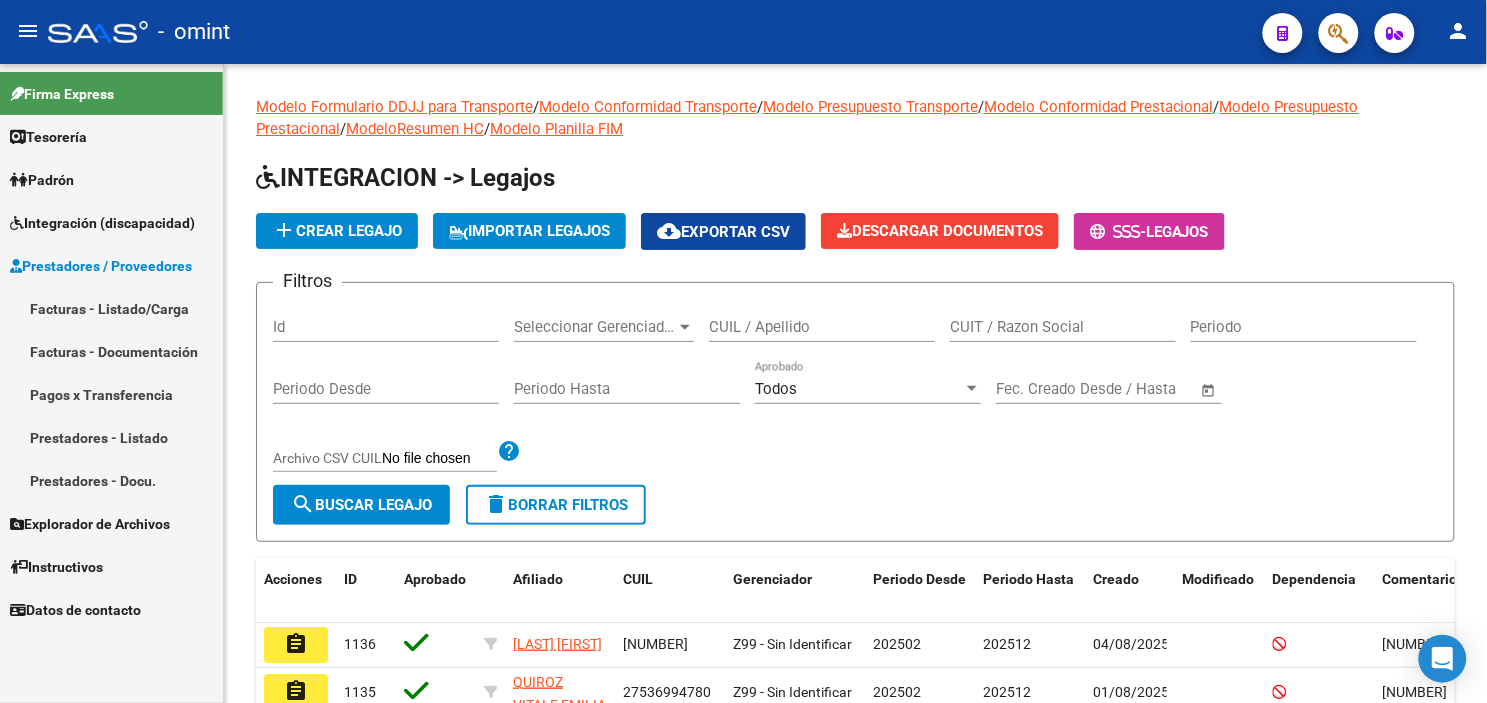 click on "Facturas - Listado/Carga" at bounding box center [111, 308] 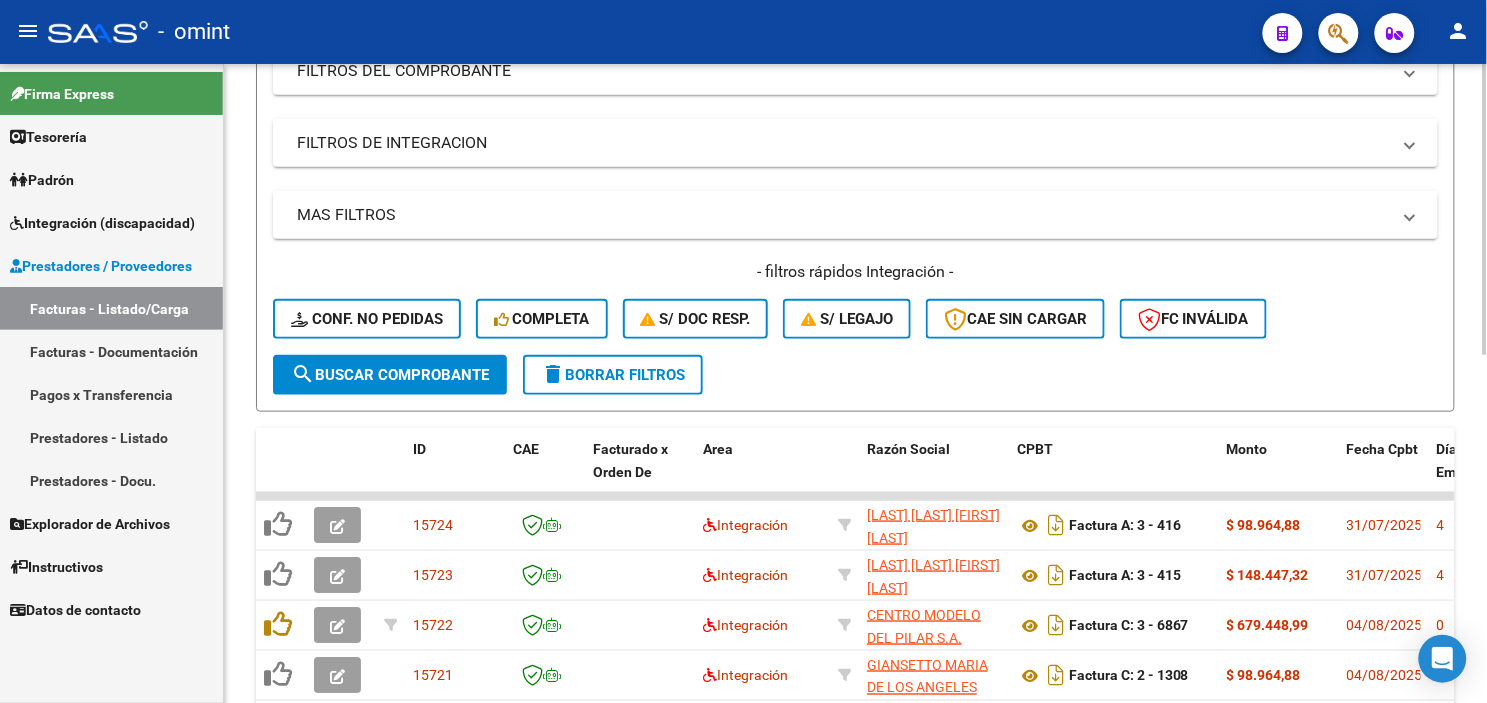 click on "delete  Borrar Filtros" 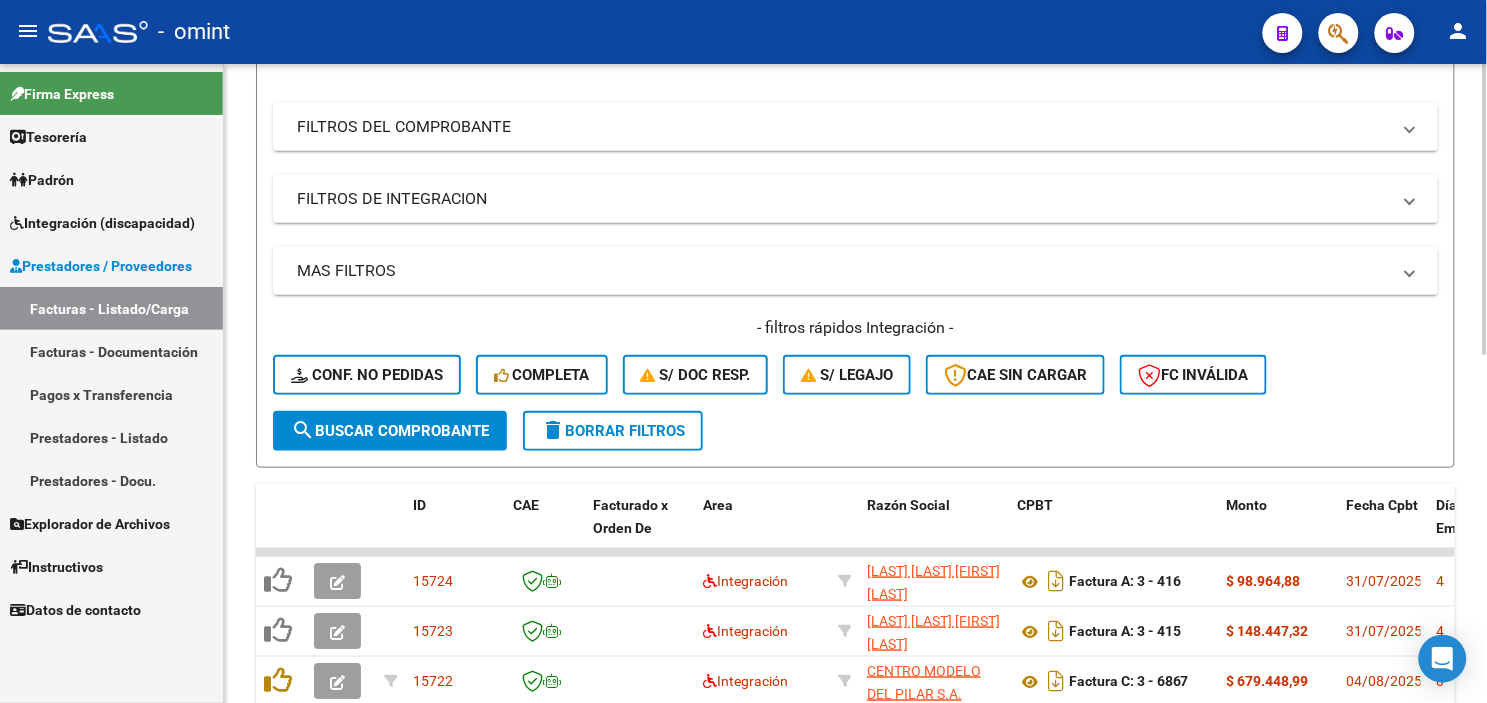 scroll, scrollTop: 333, scrollLeft: 0, axis: vertical 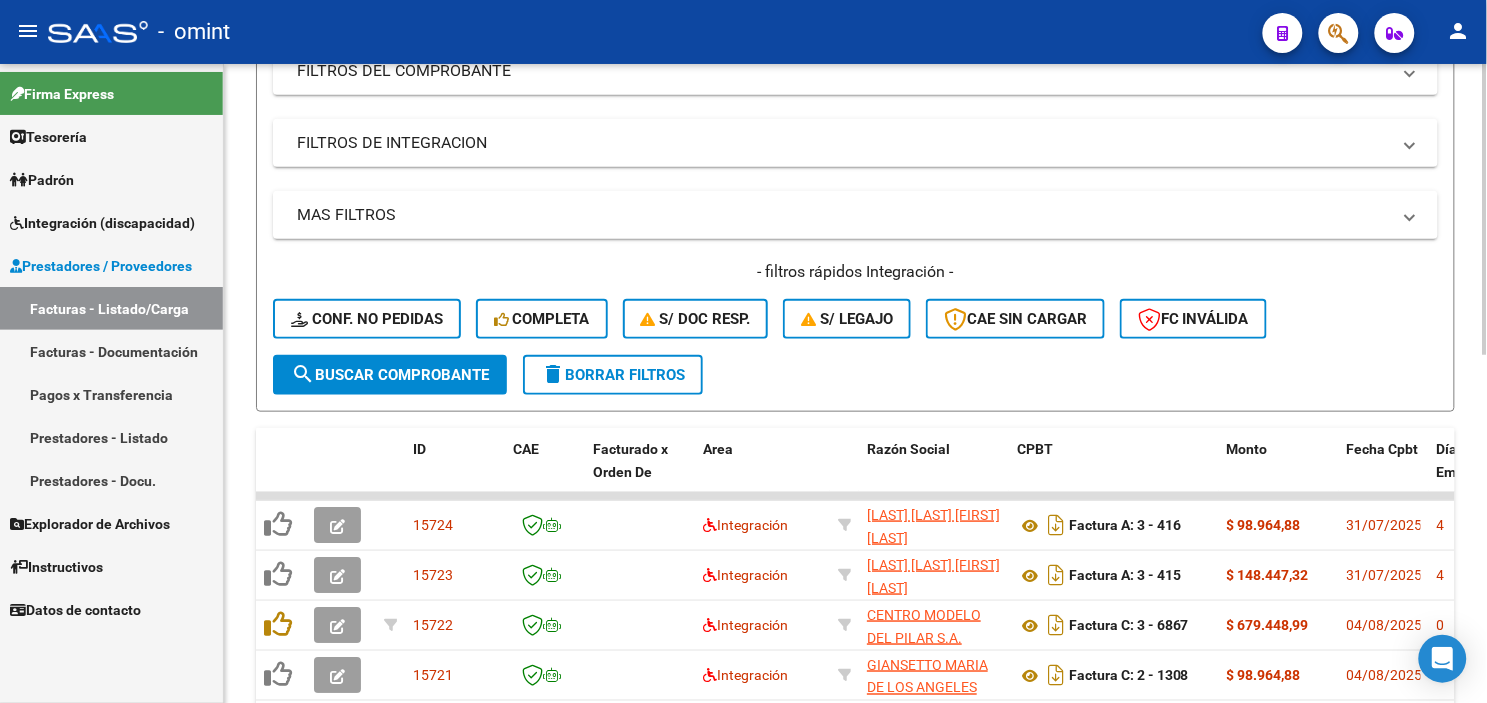 click on "search  Buscar Comprobante" 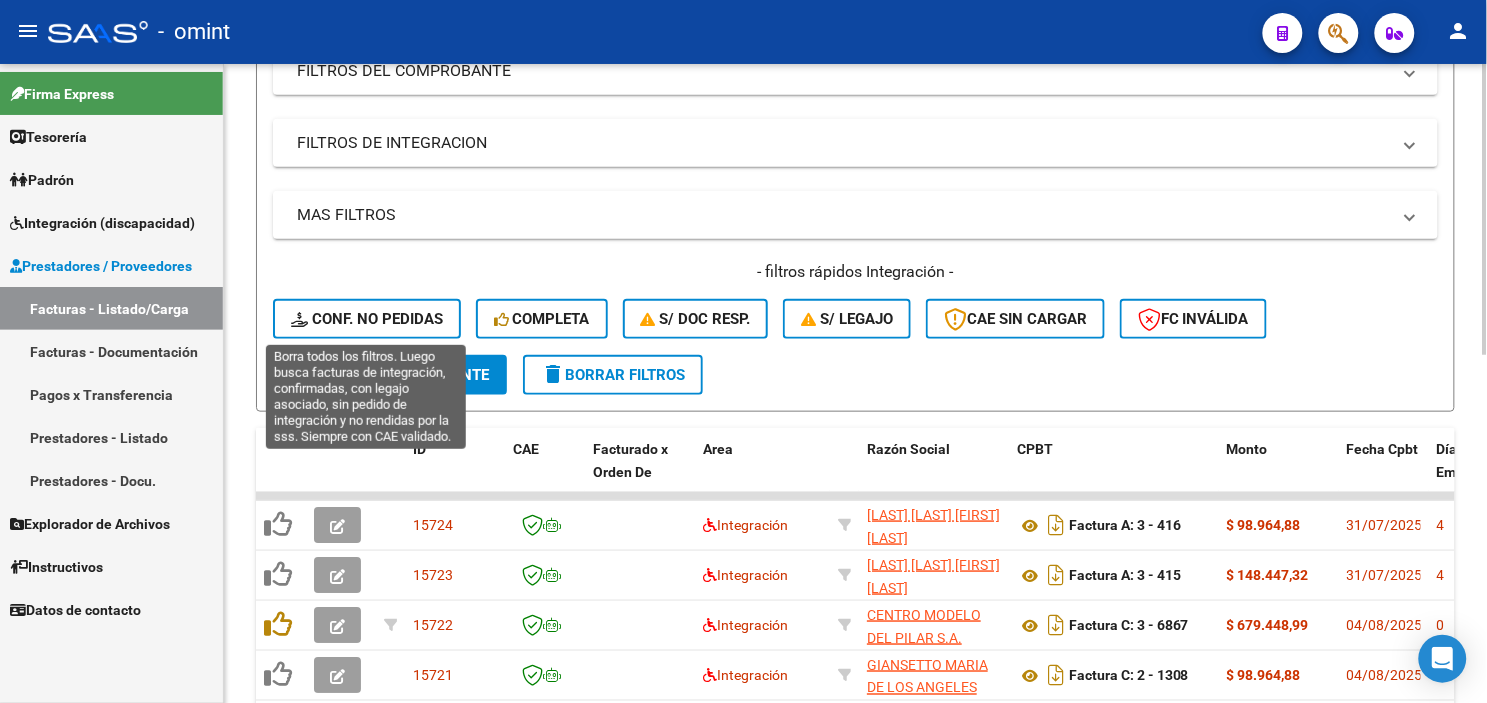 click on "Conf. no pedidas" 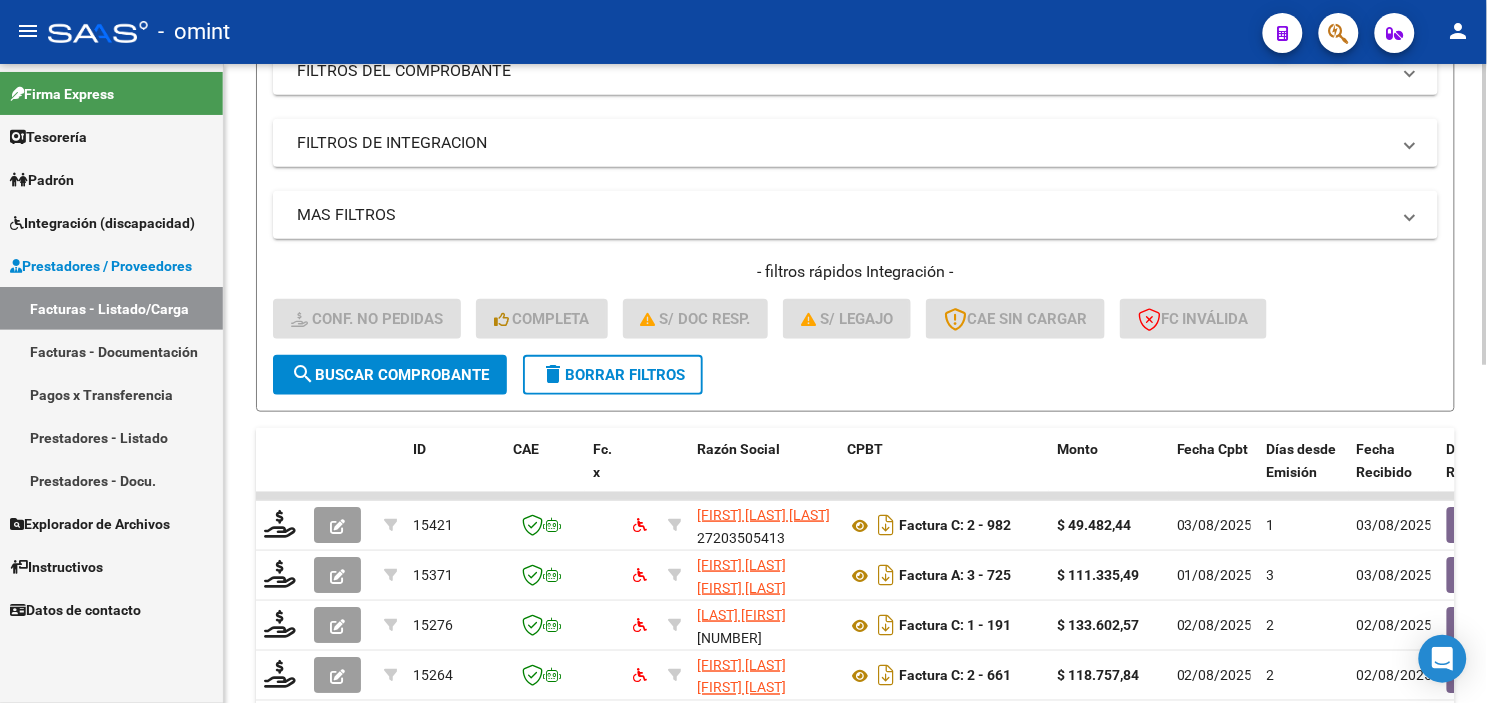 scroll, scrollTop: 0, scrollLeft: 0, axis: both 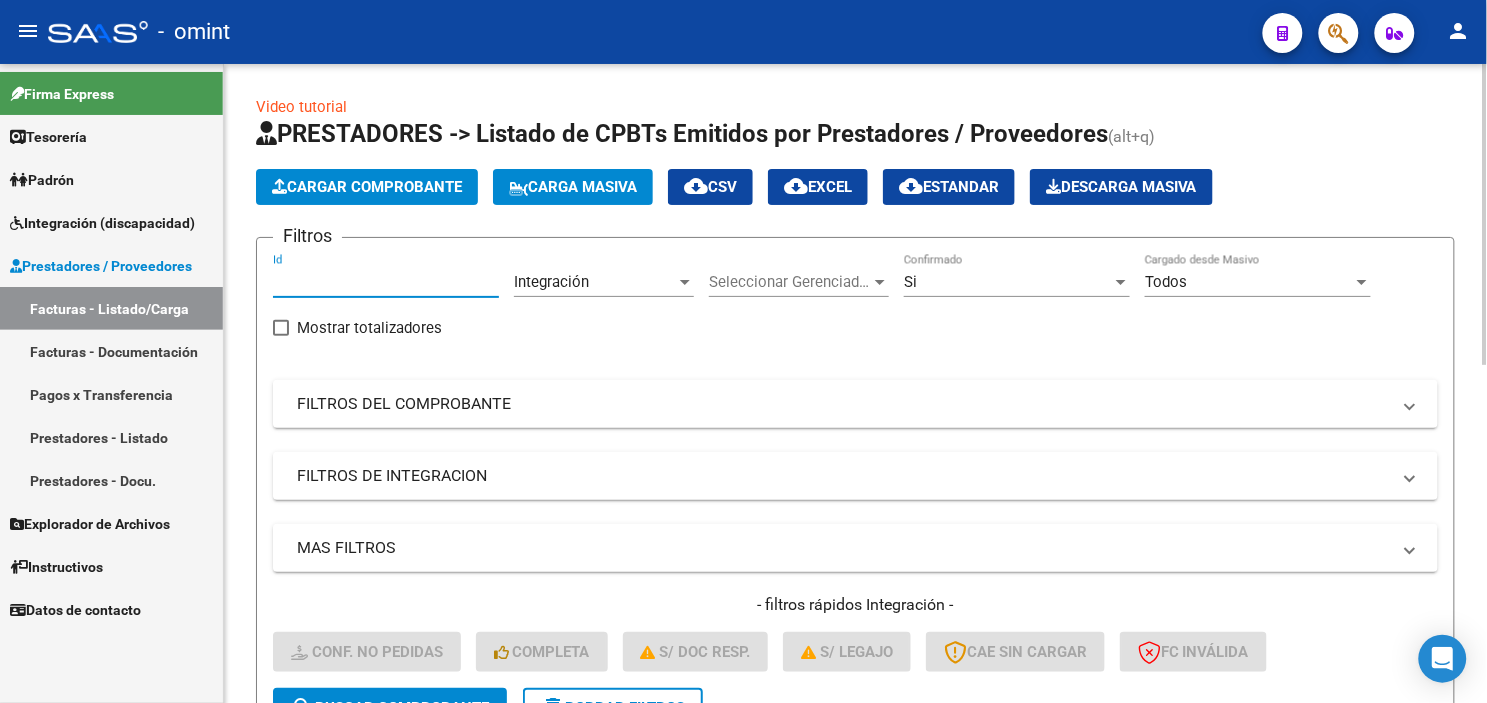 paste on "14863" 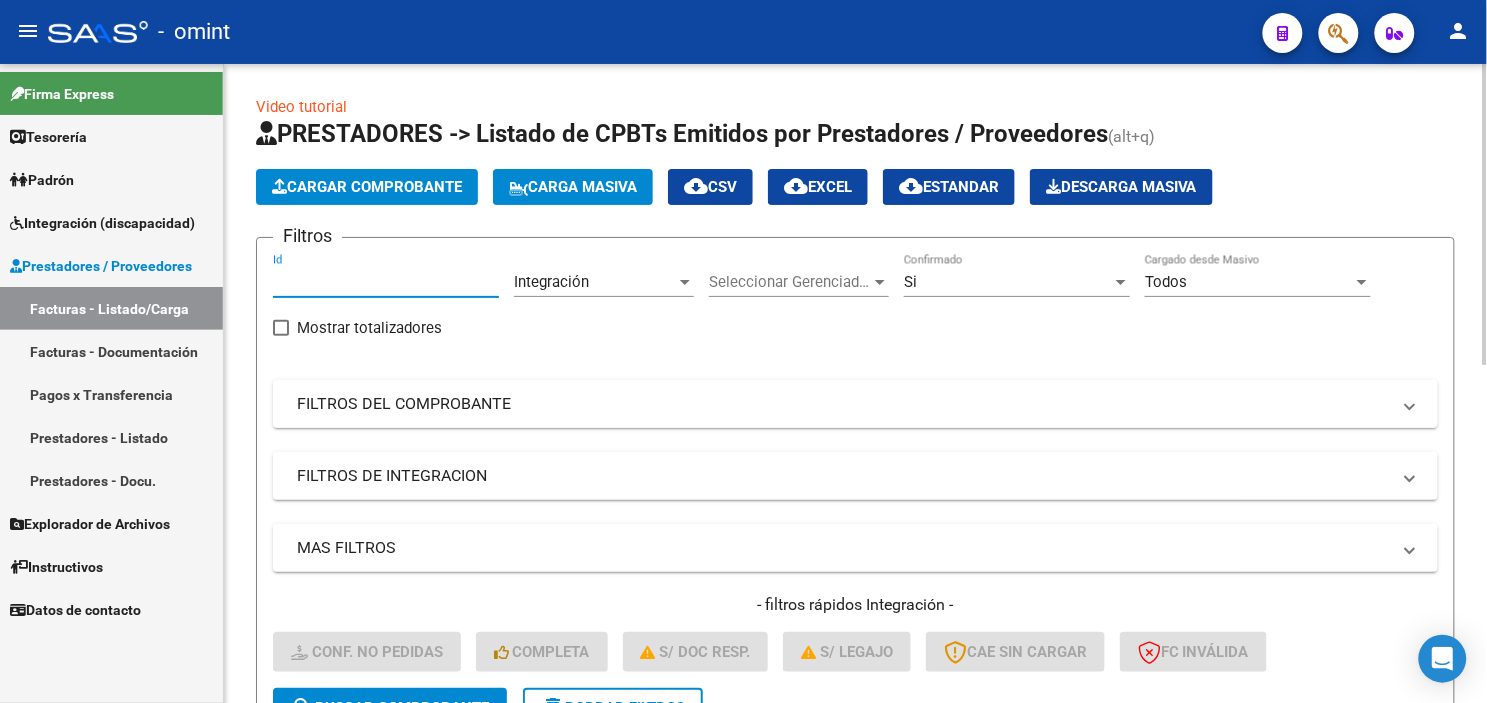 scroll, scrollTop: 111, scrollLeft: 0, axis: vertical 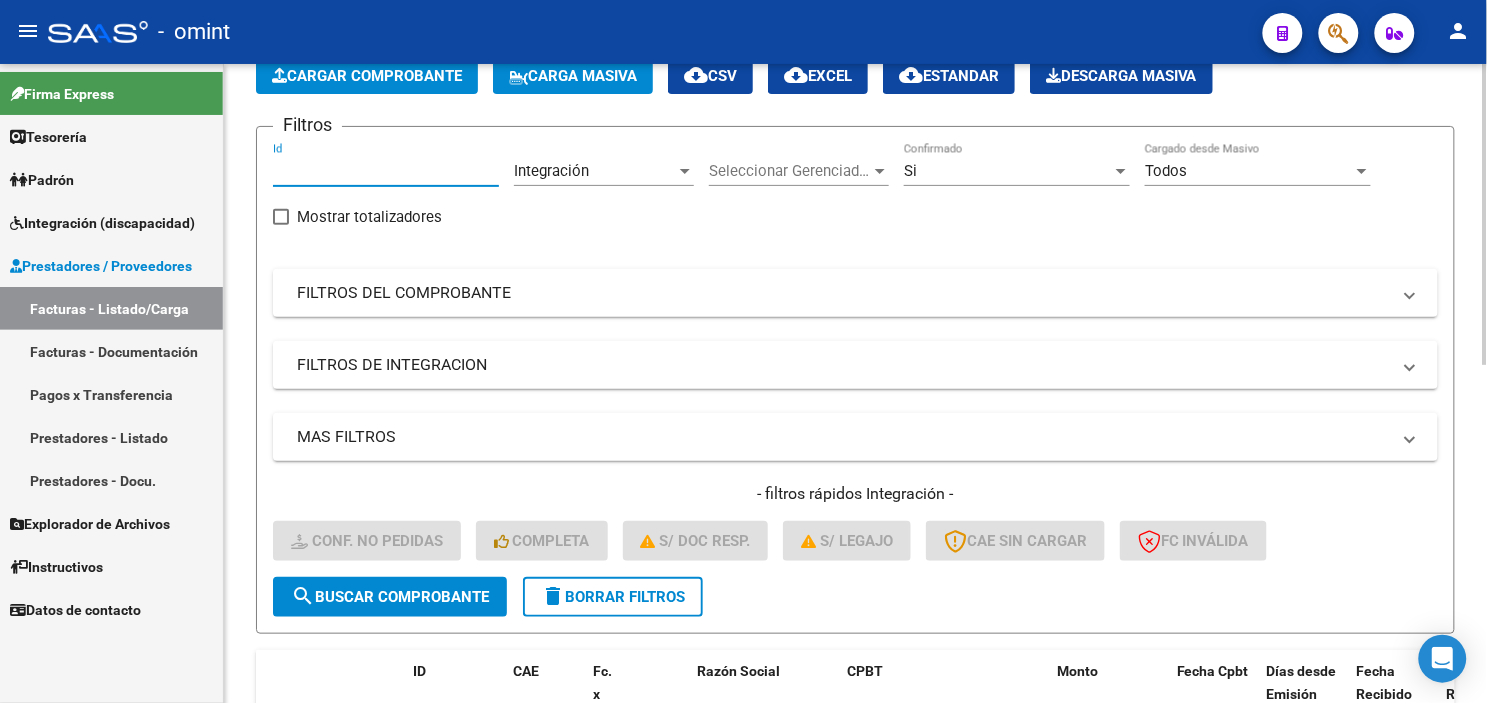 type on "14863" 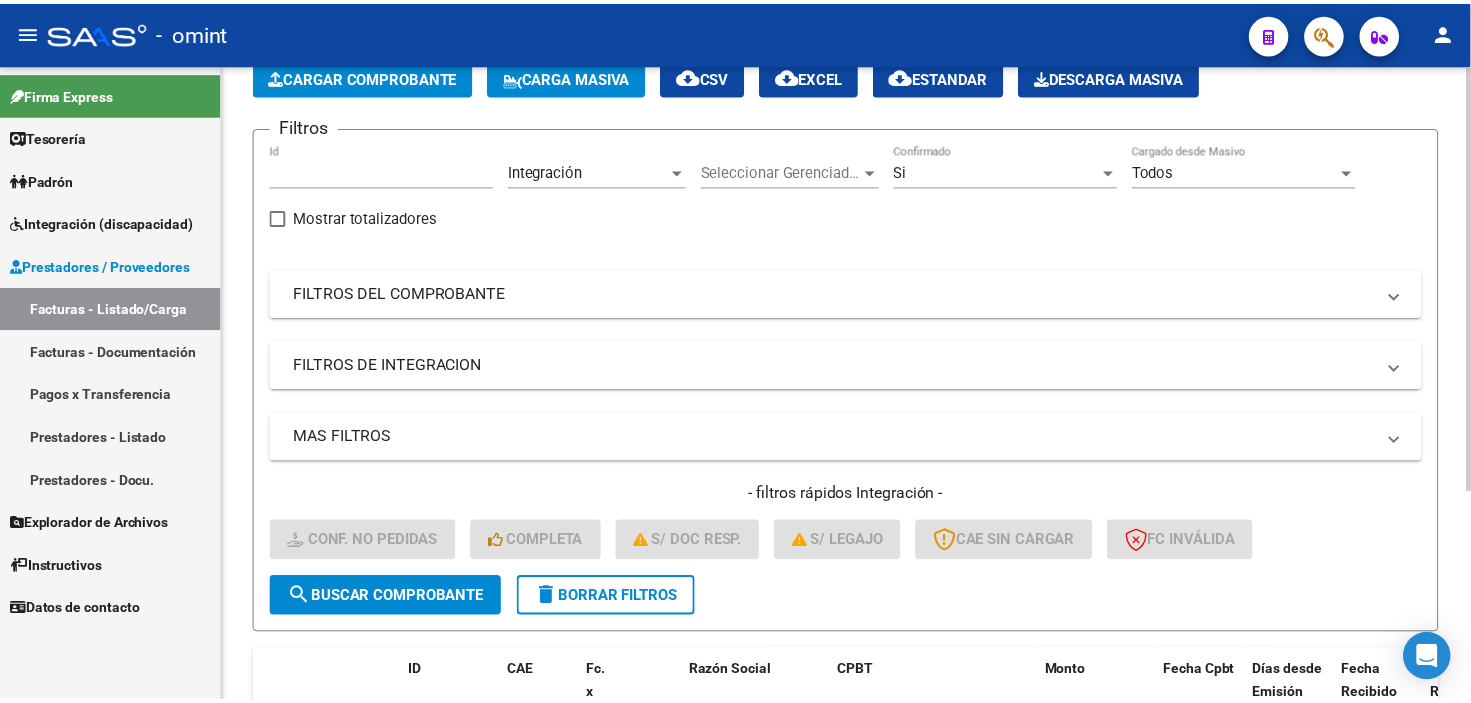 scroll, scrollTop: 315, scrollLeft: 0, axis: vertical 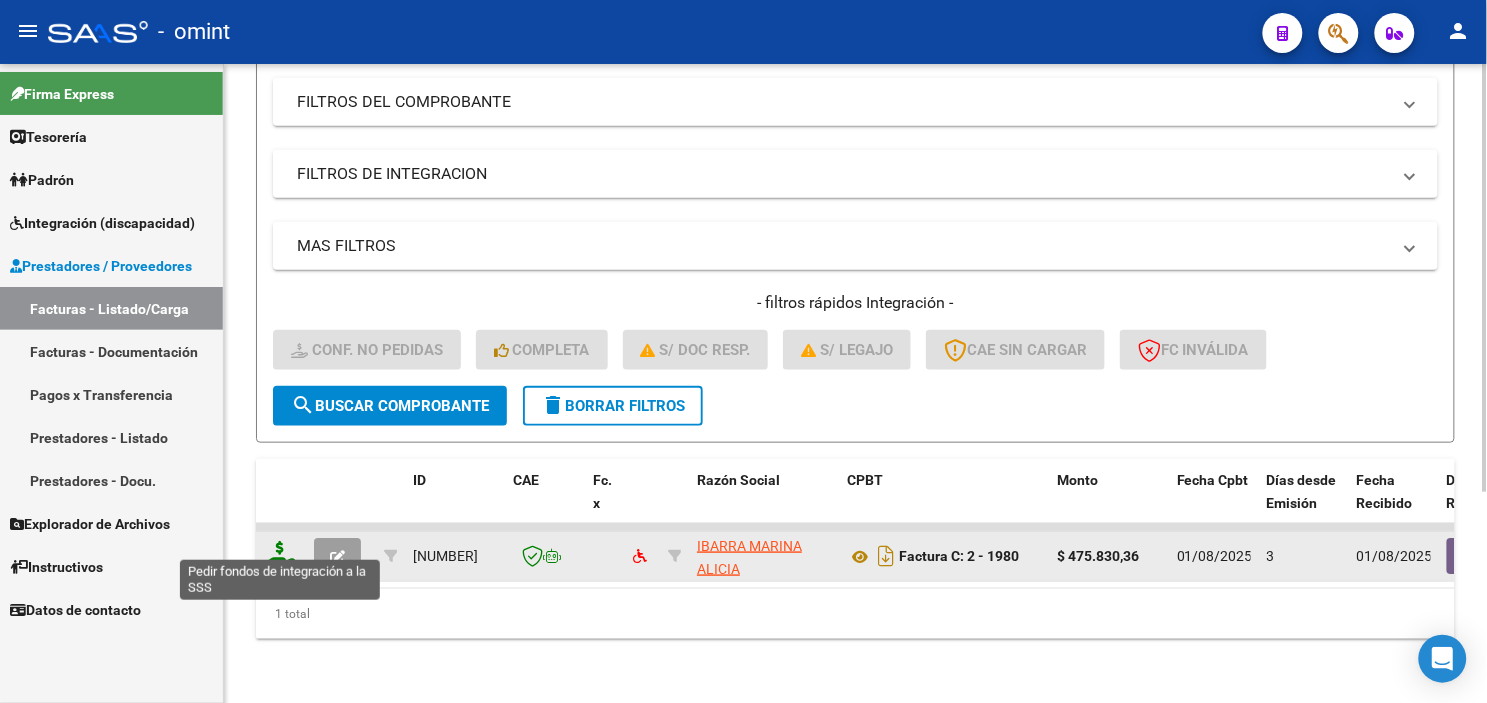 click 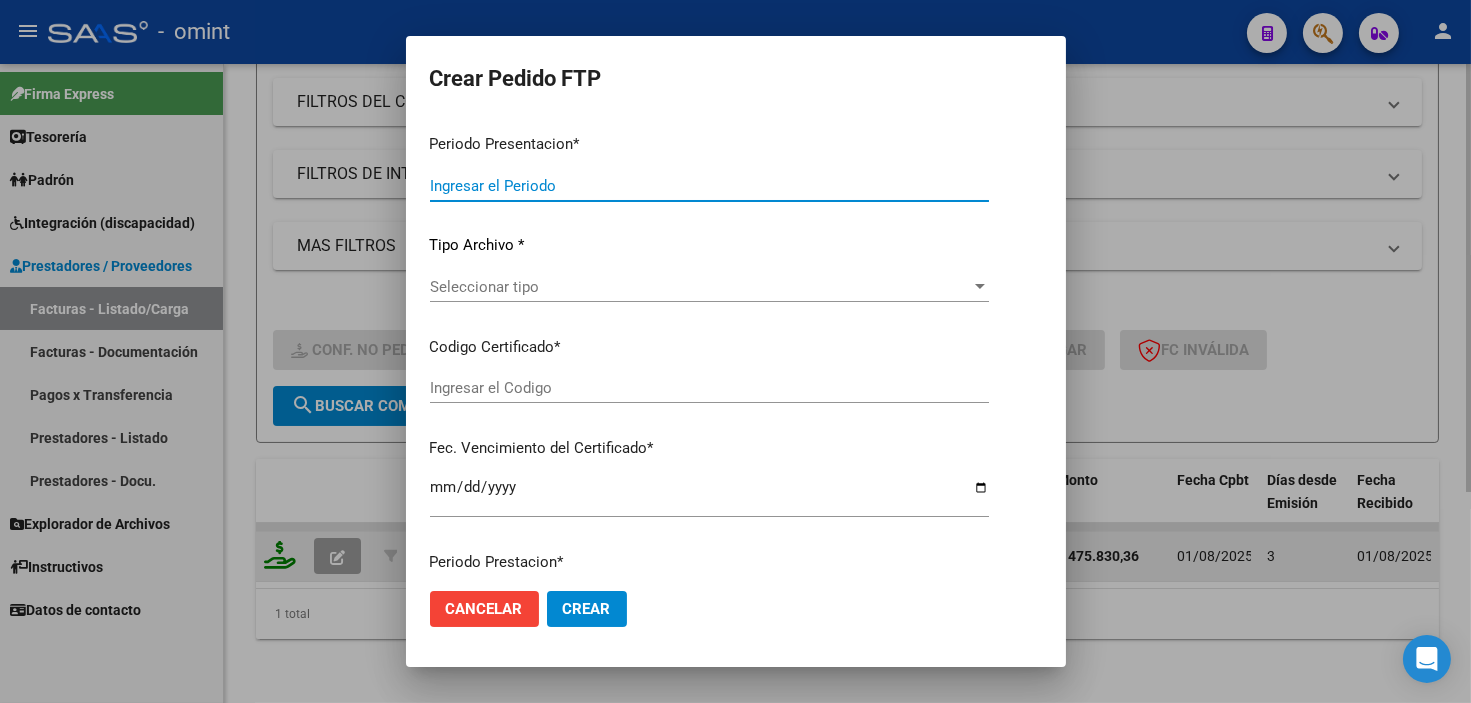 type on "202507" 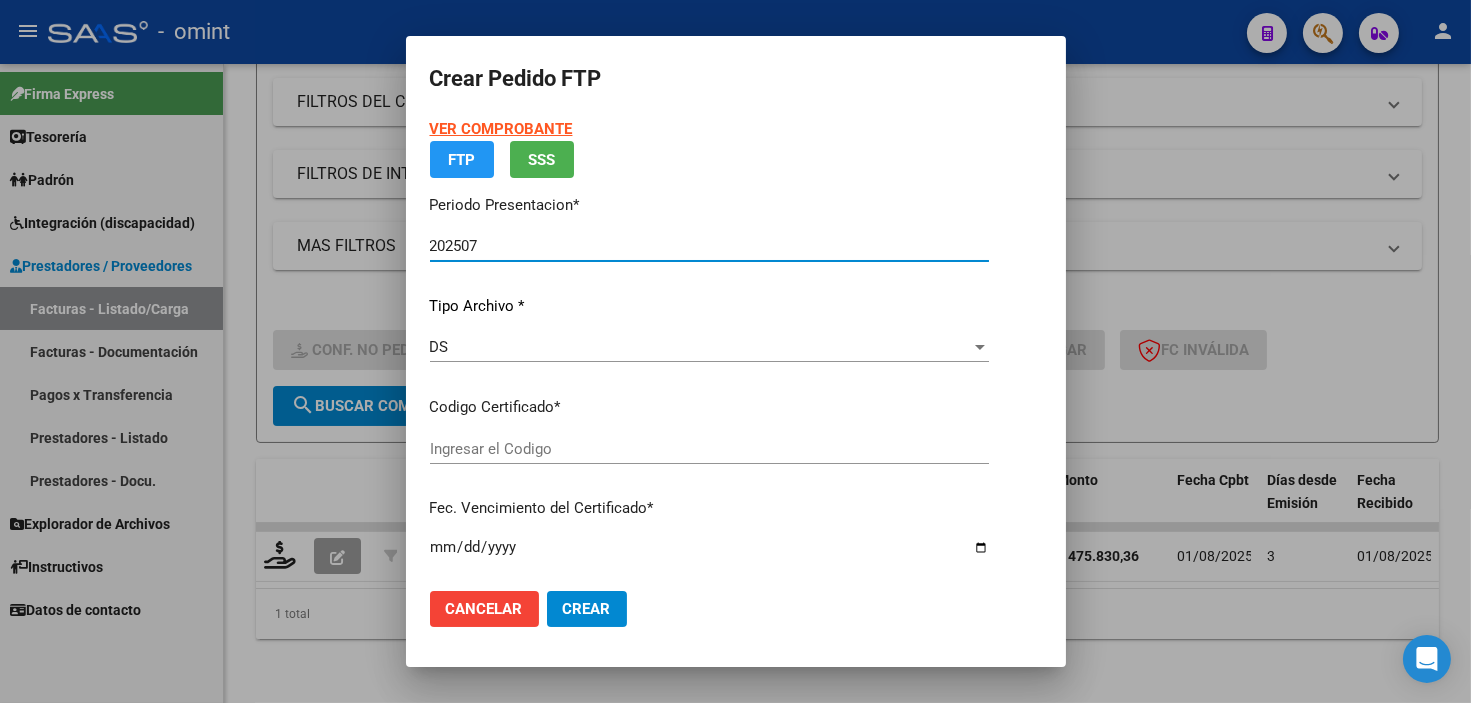 type on "1095629722" 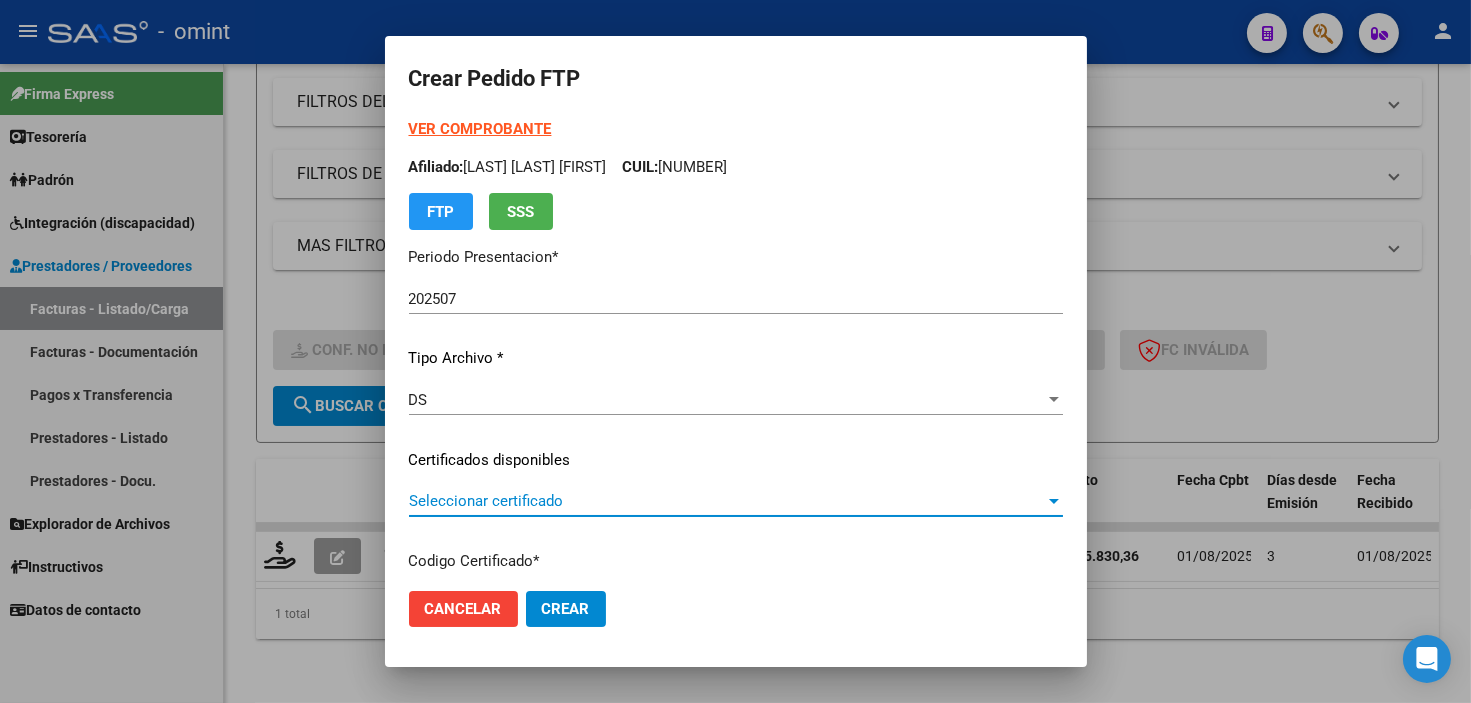 click on "Seleccionar certificado" at bounding box center [727, 501] 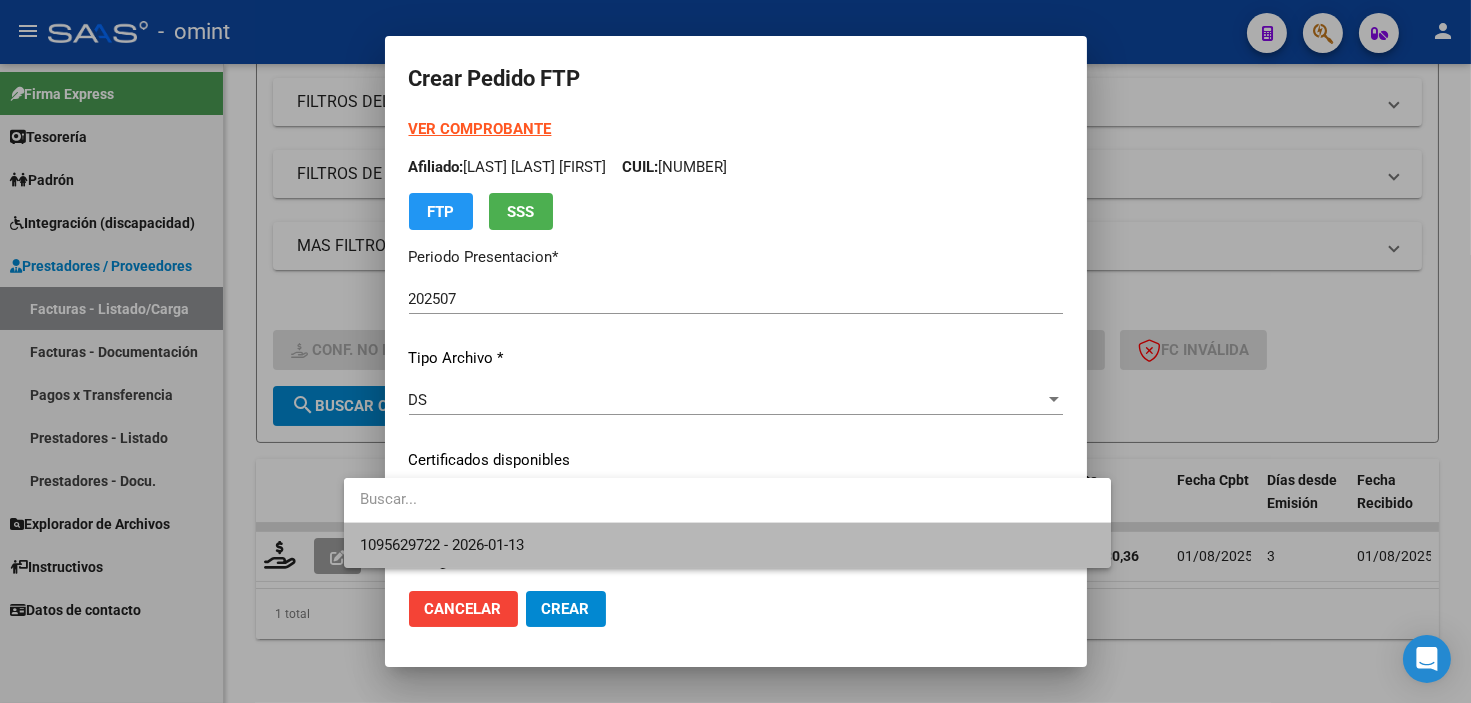 click on "1095629722 - 2026-01-13" at bounding box center [727, 545] 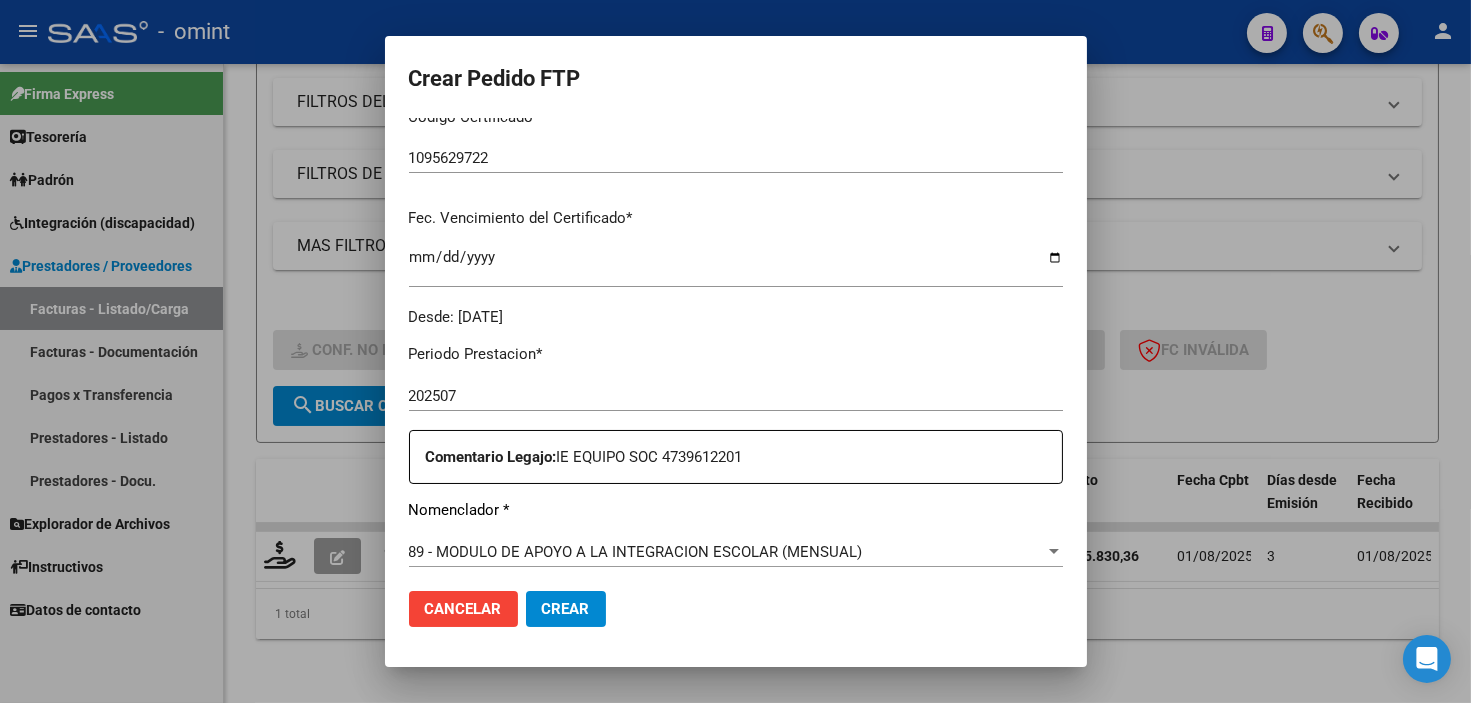 scroll, scrollTop: 666, scrollLeft: 0, axis: vertical 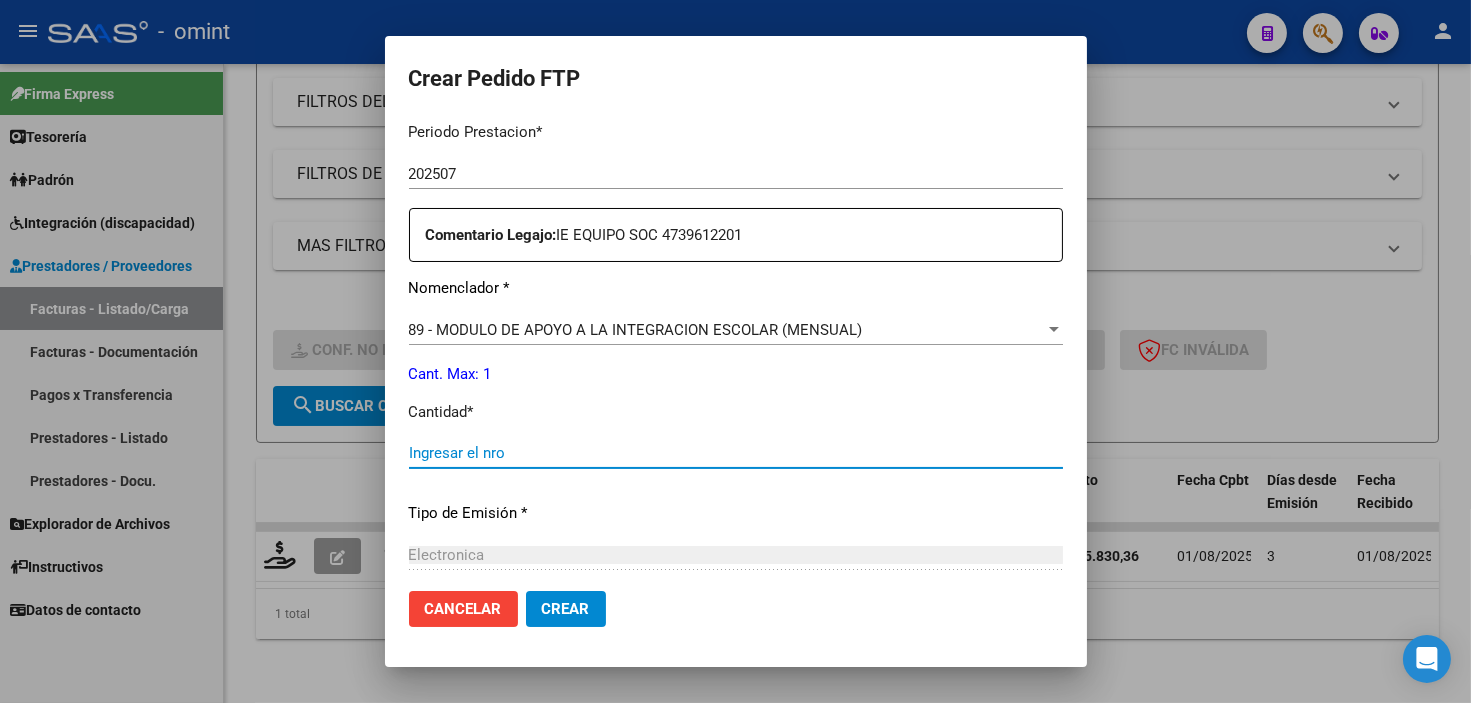 click on "Ingresar el nro" at bounding box center [736, 453] 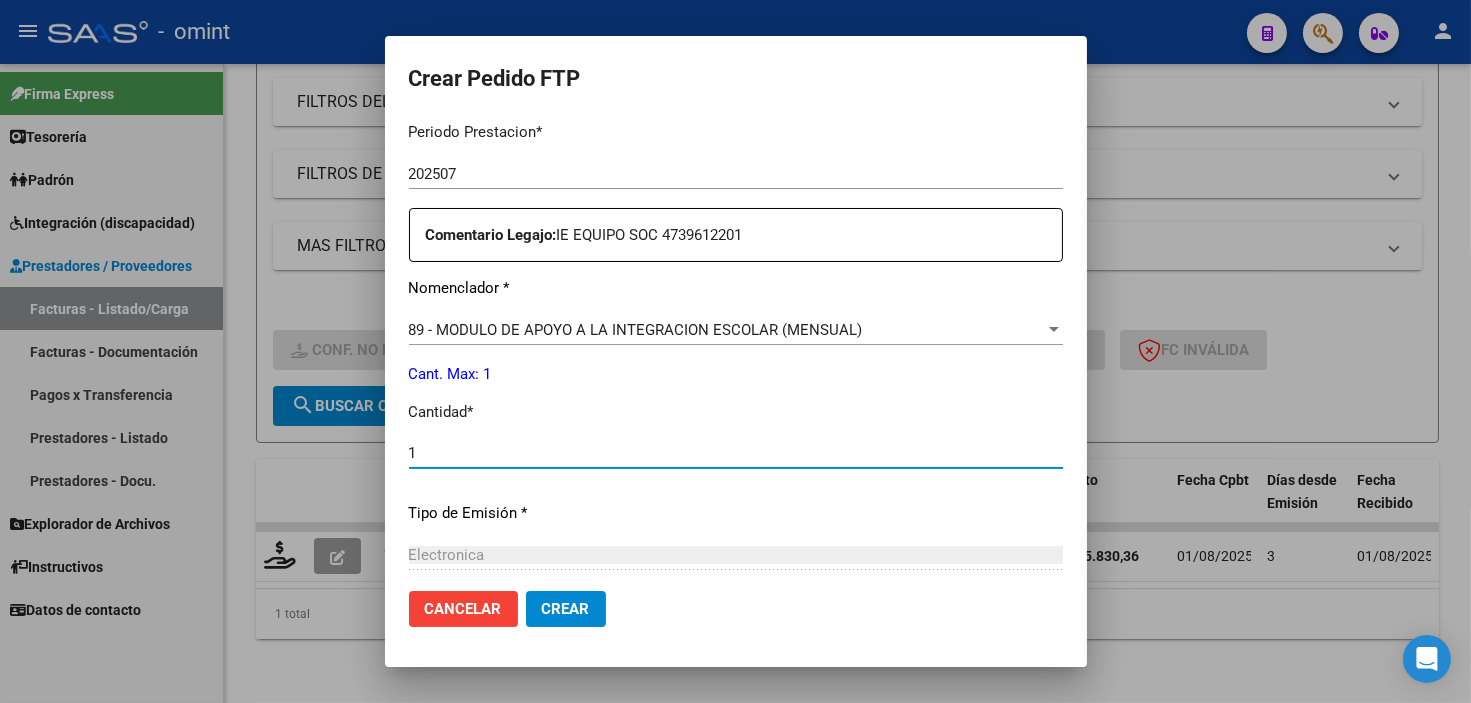 type on "1" 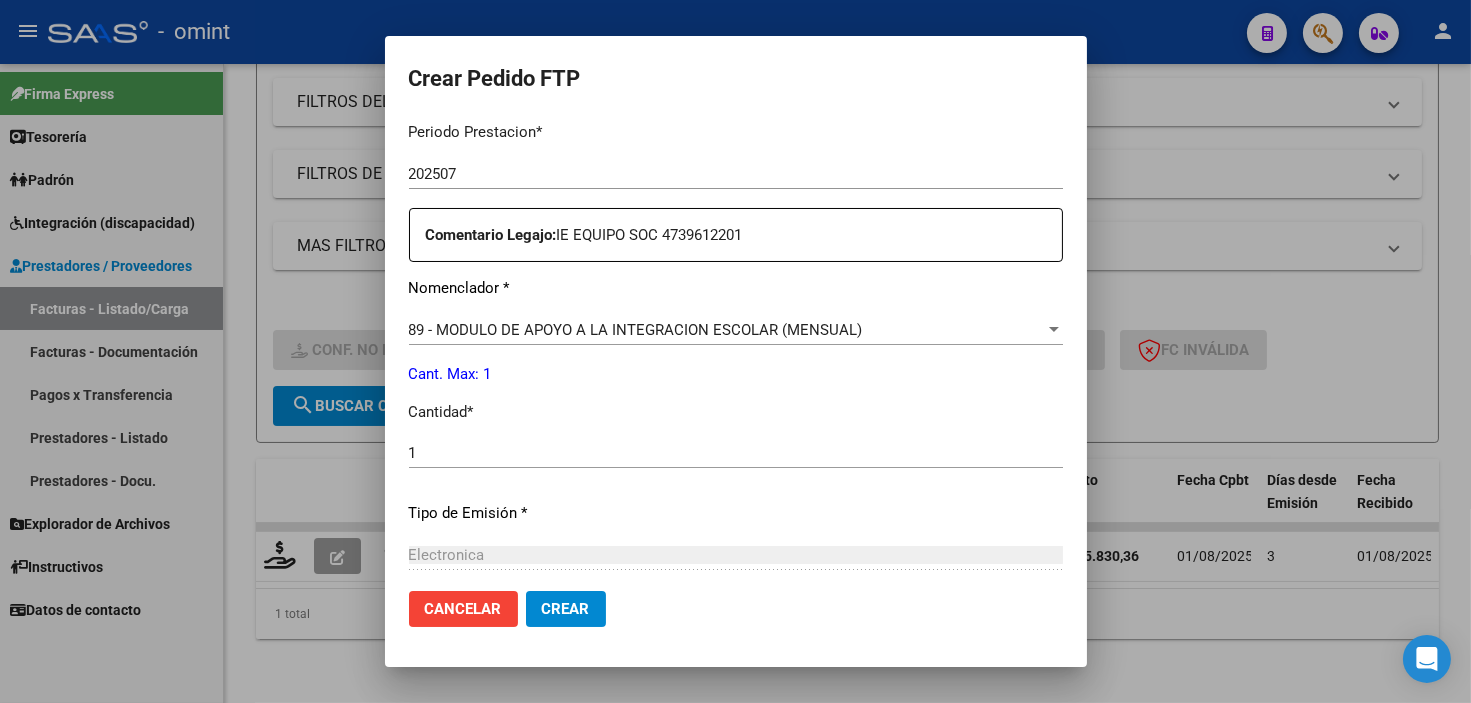 scroll, scrollTop: 881, scrollLeft: 0, axis: vertical 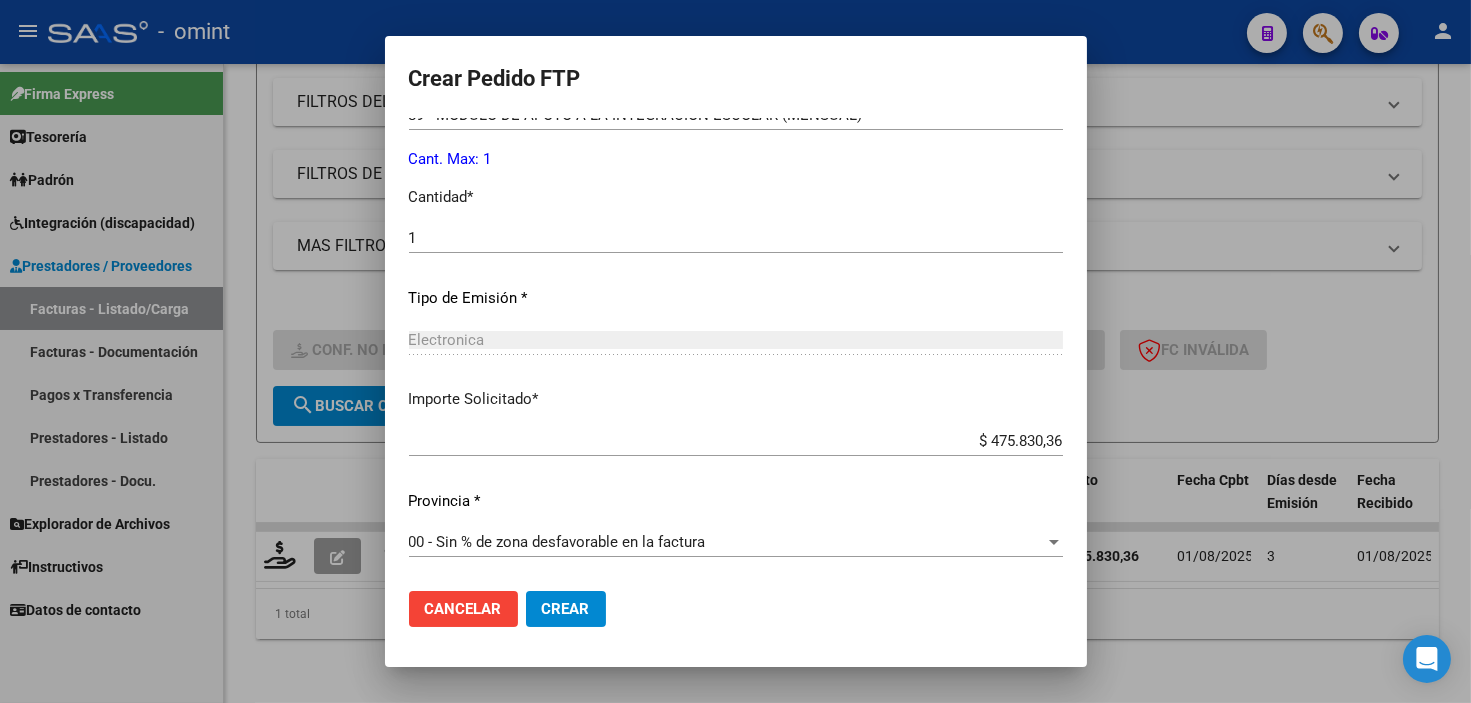 click on "Crear" 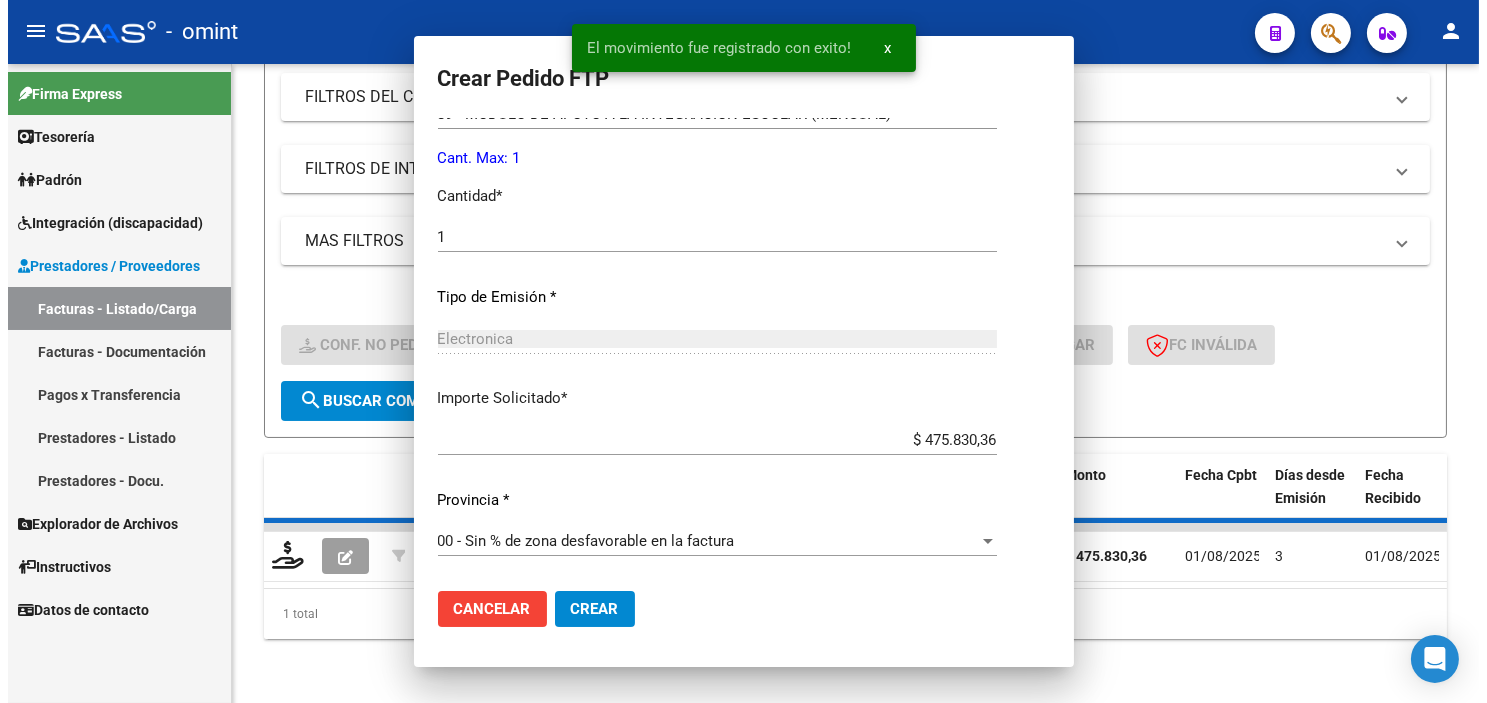 scroll, scrollTop: 767, scrollLeft: 0, axis: vertical 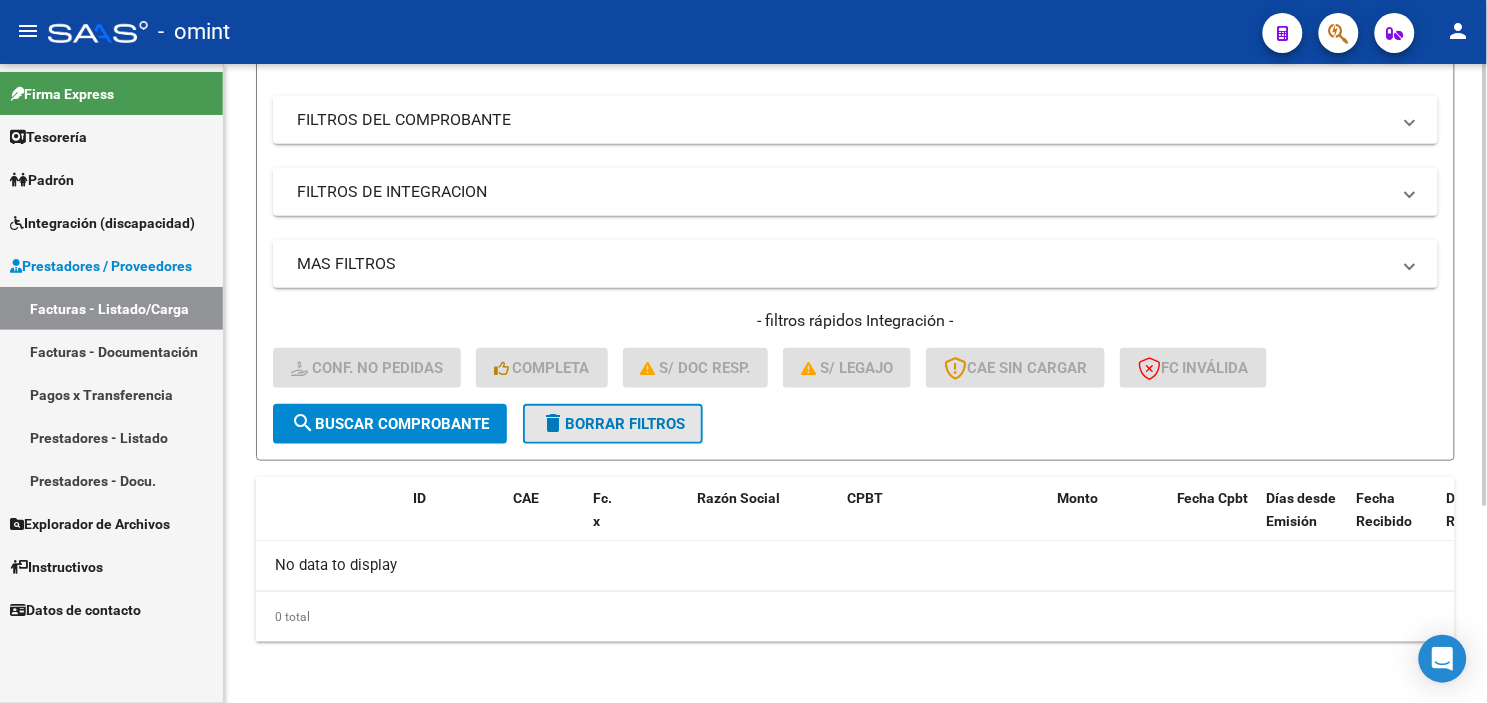 click on "delete  Borrar Filtros" 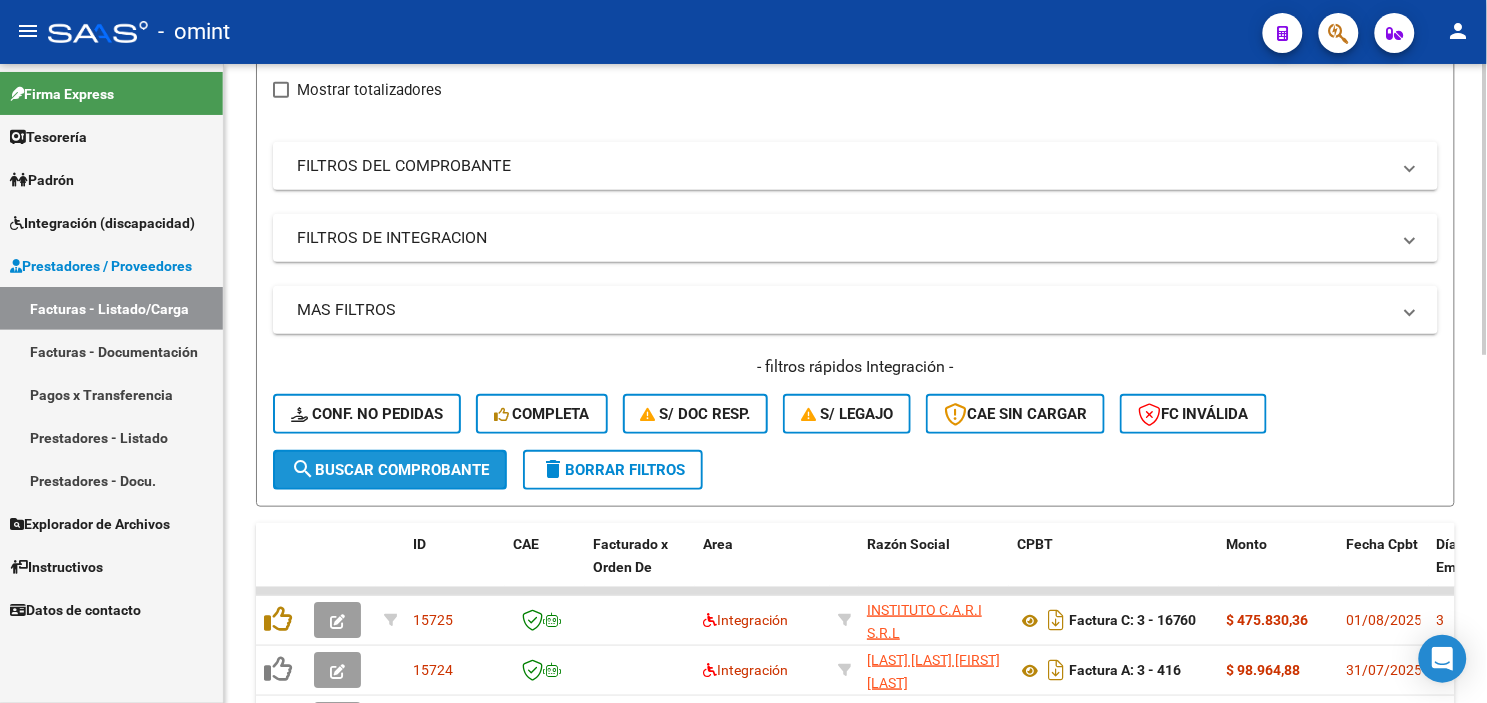 scroll, scrollTop: 284, scrollLeft: 0, axis: vertical 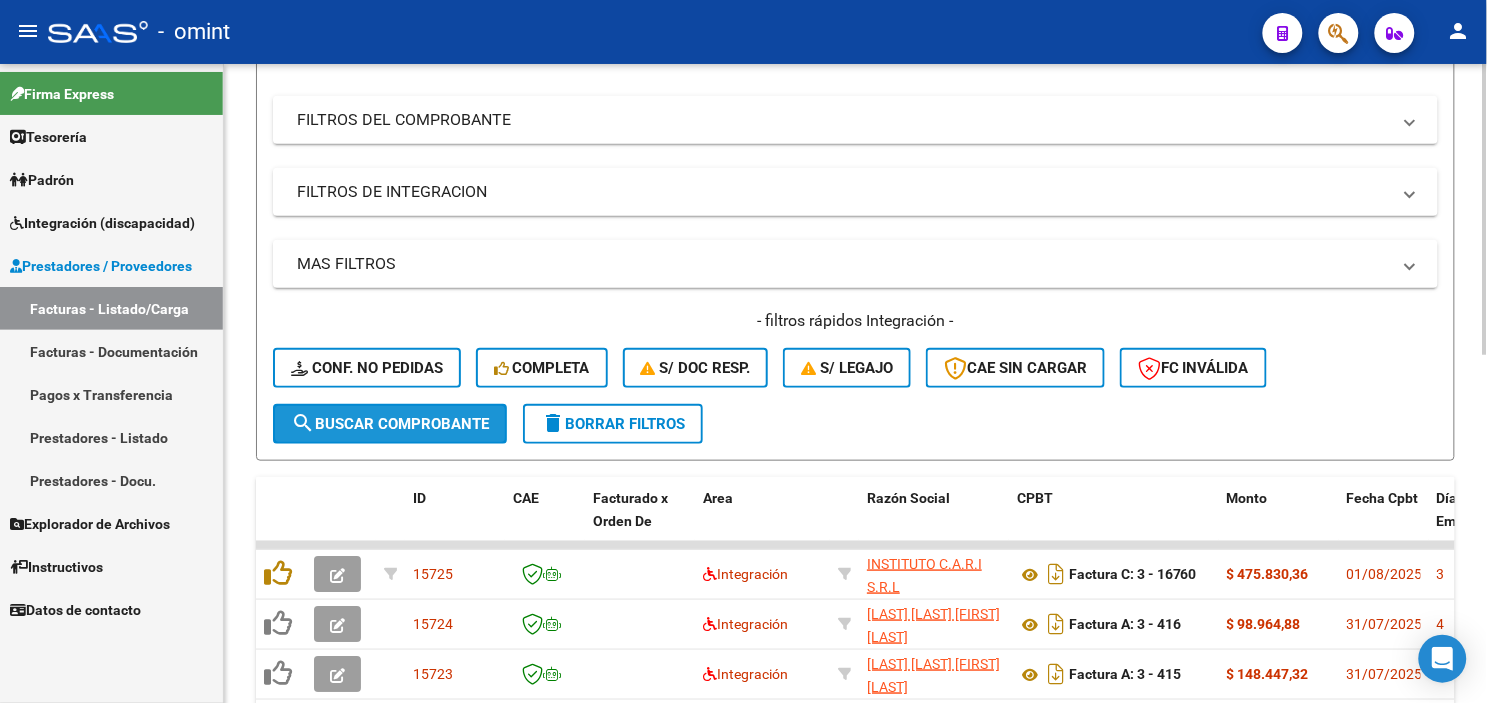 click on "search  Buscar Comprobante" 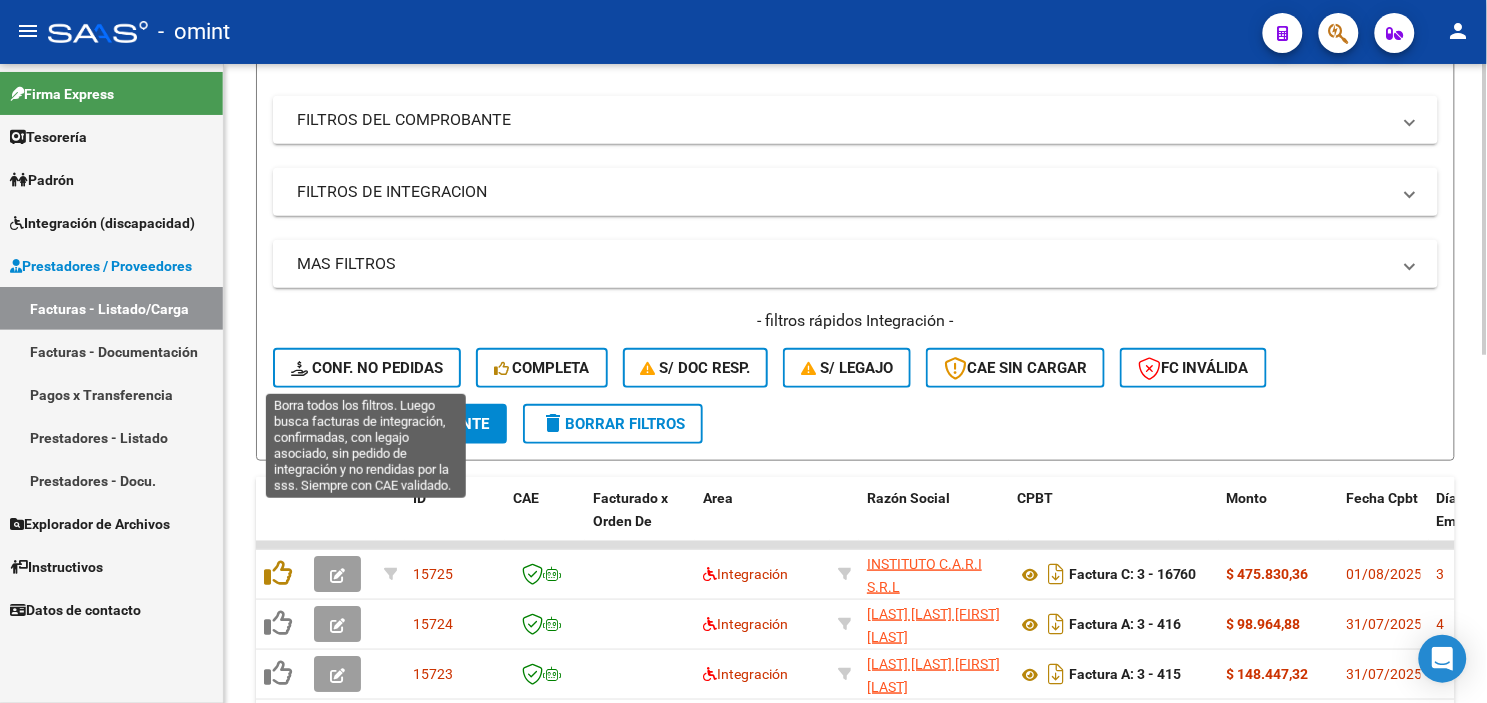 click on "Conf. no pedidas" 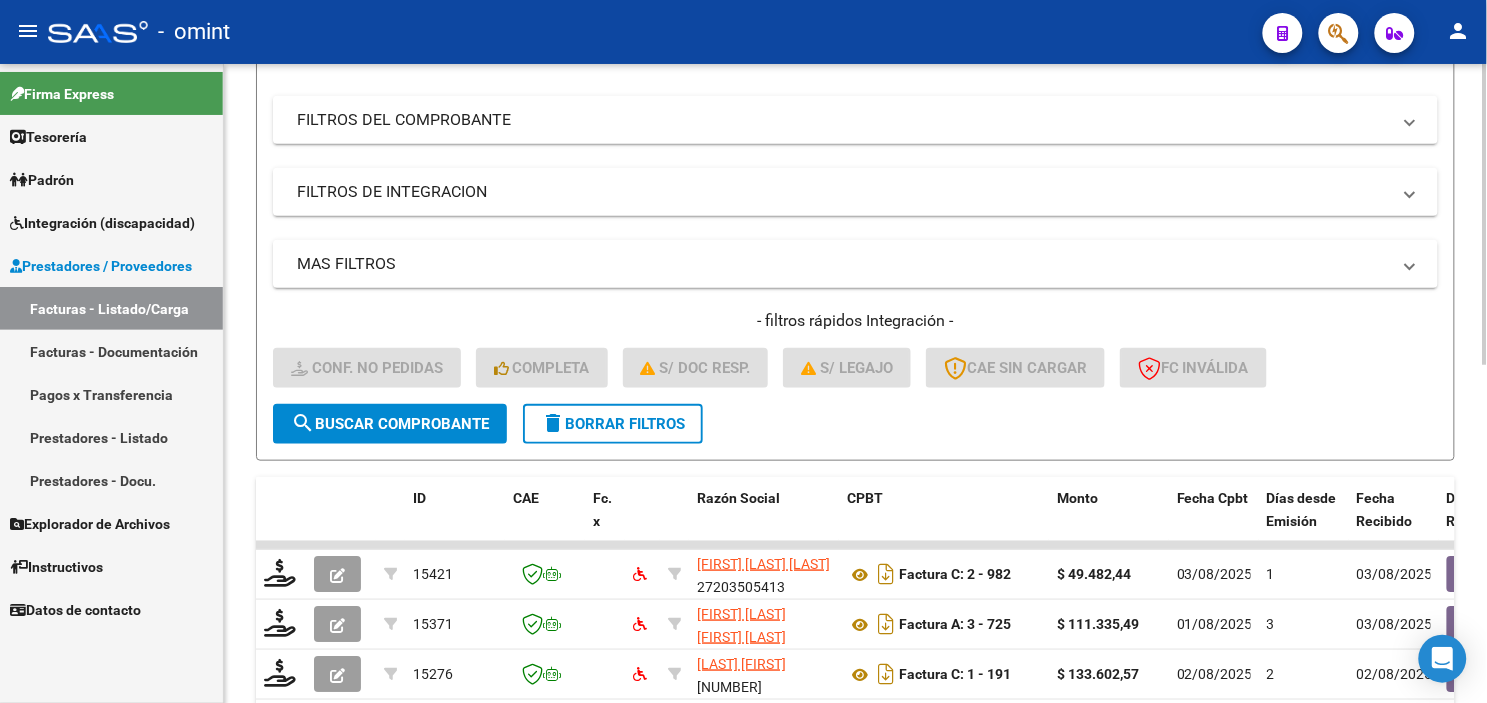 scroll, scrollTop: 0, scrollLeft: 0, axis: both 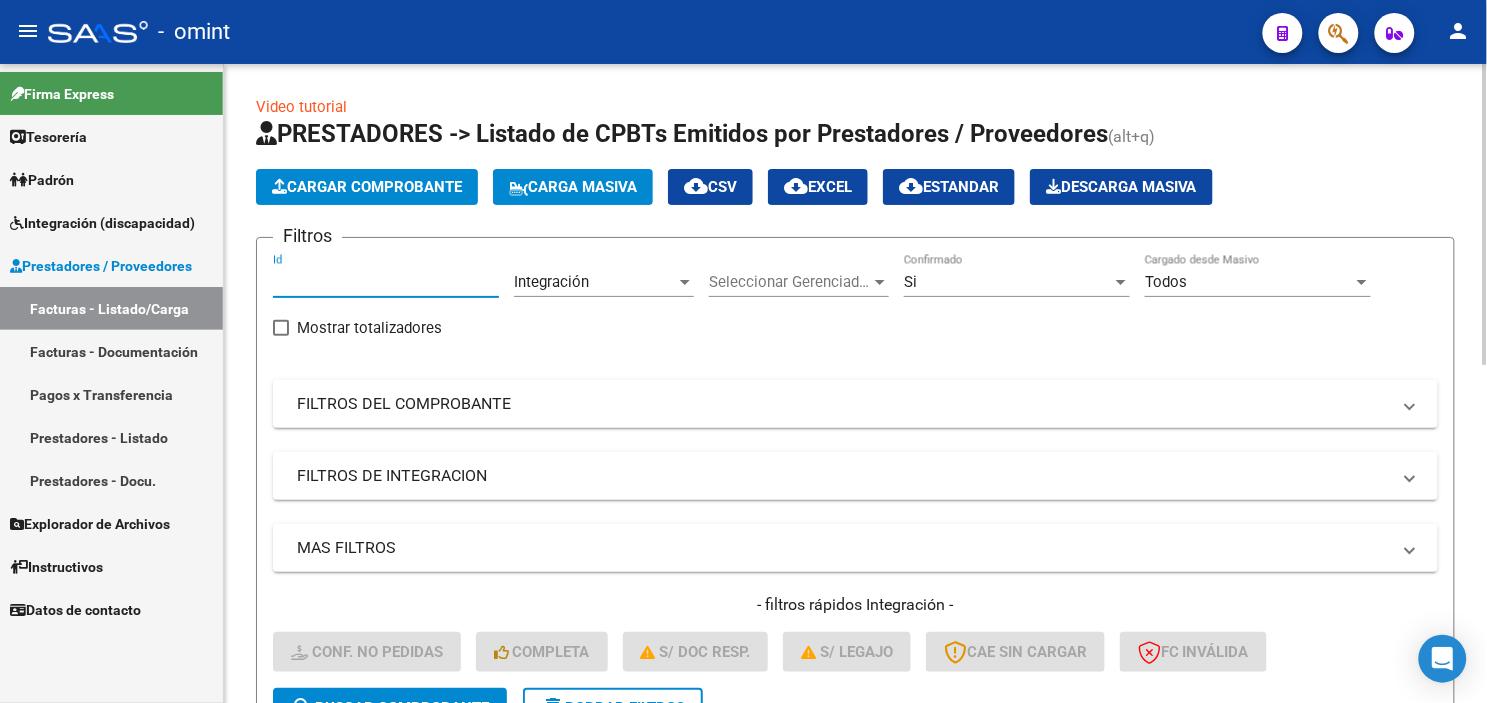 paste on "14742" 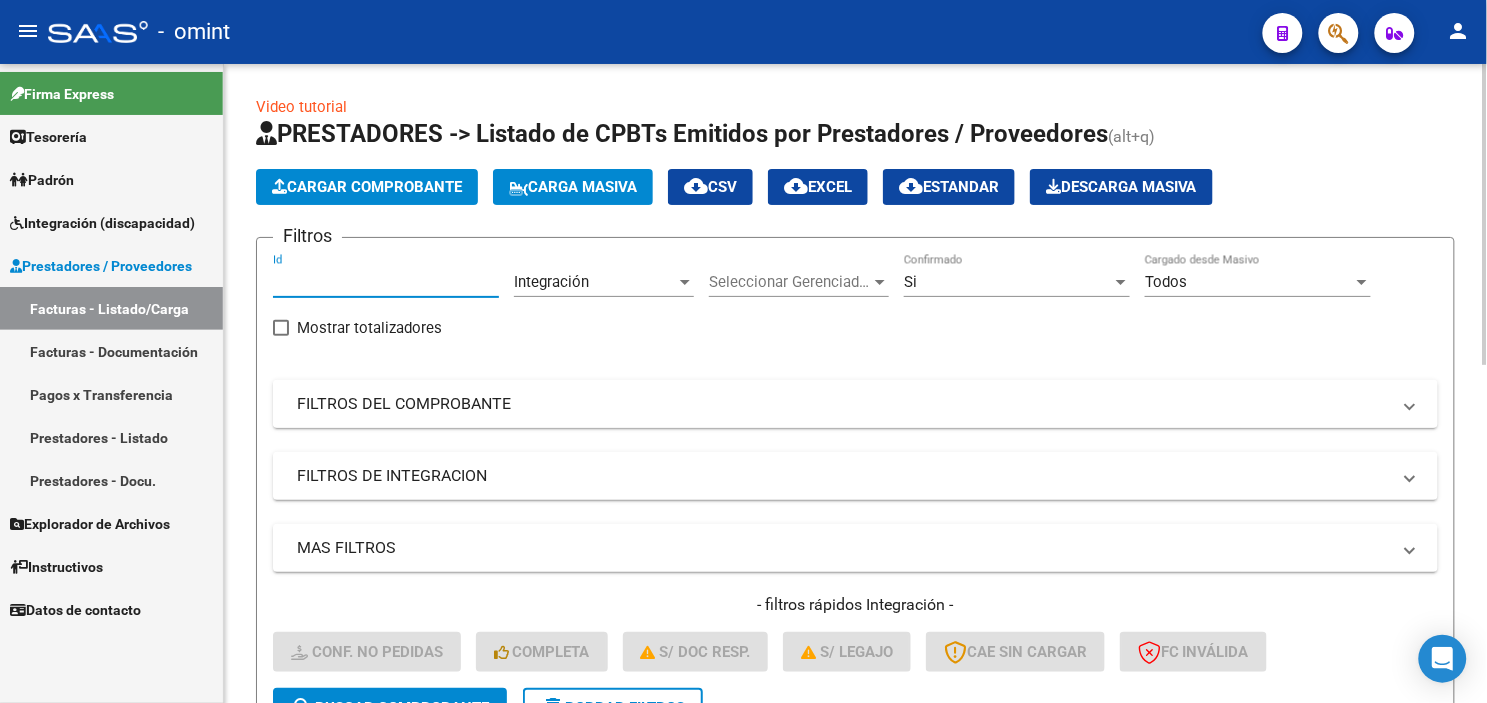 scroll, scrollTop: 333, scrollLeft: 0, axis: vertical 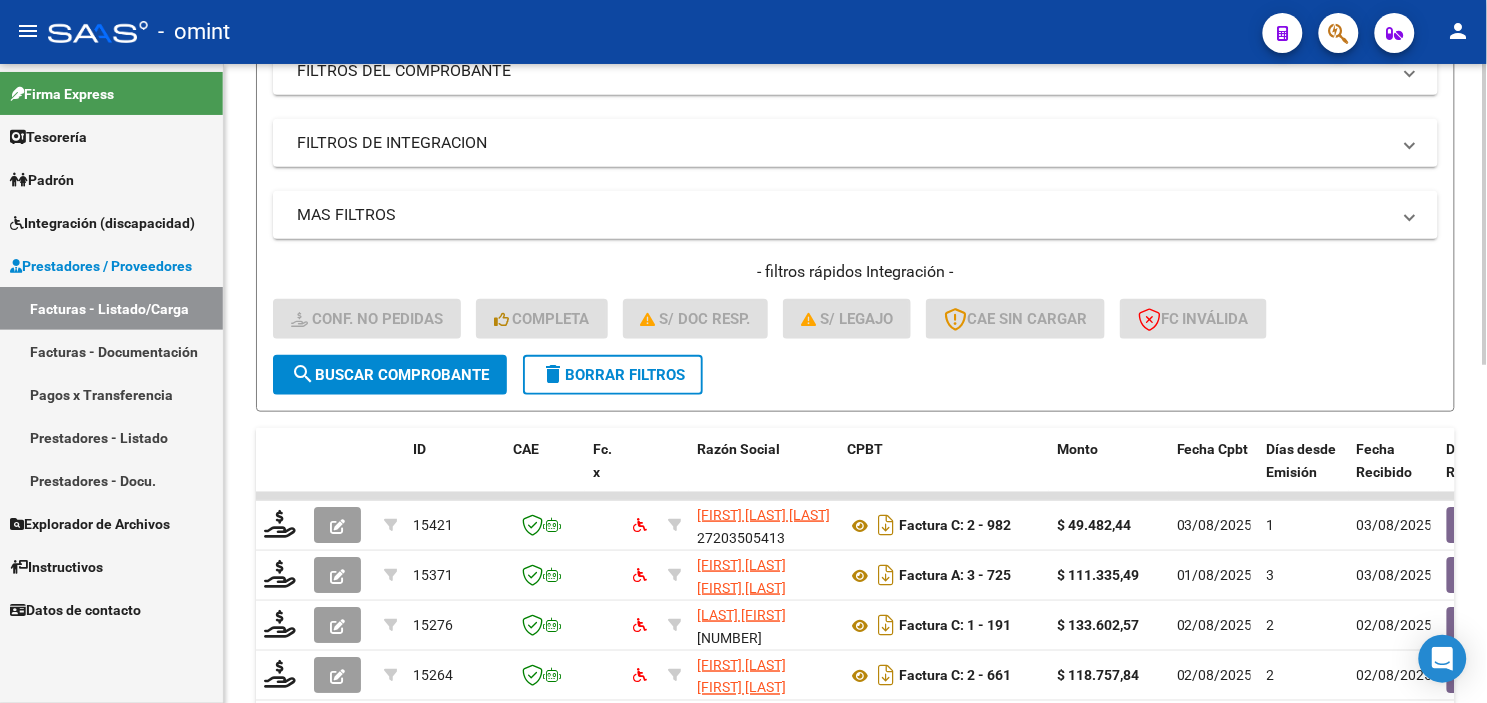 type on "14742" 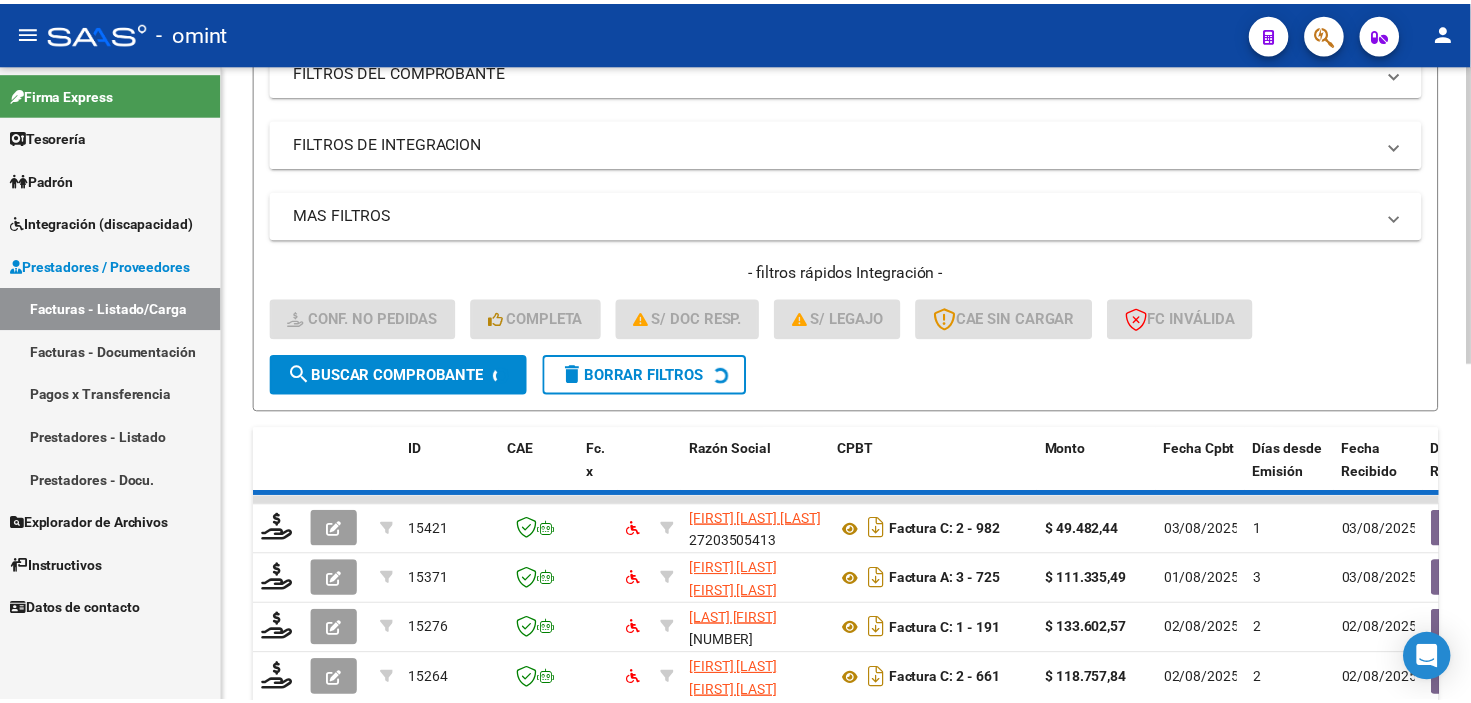 scroll, scrollTop: 316, scrollLeft: 0, axis: vertical 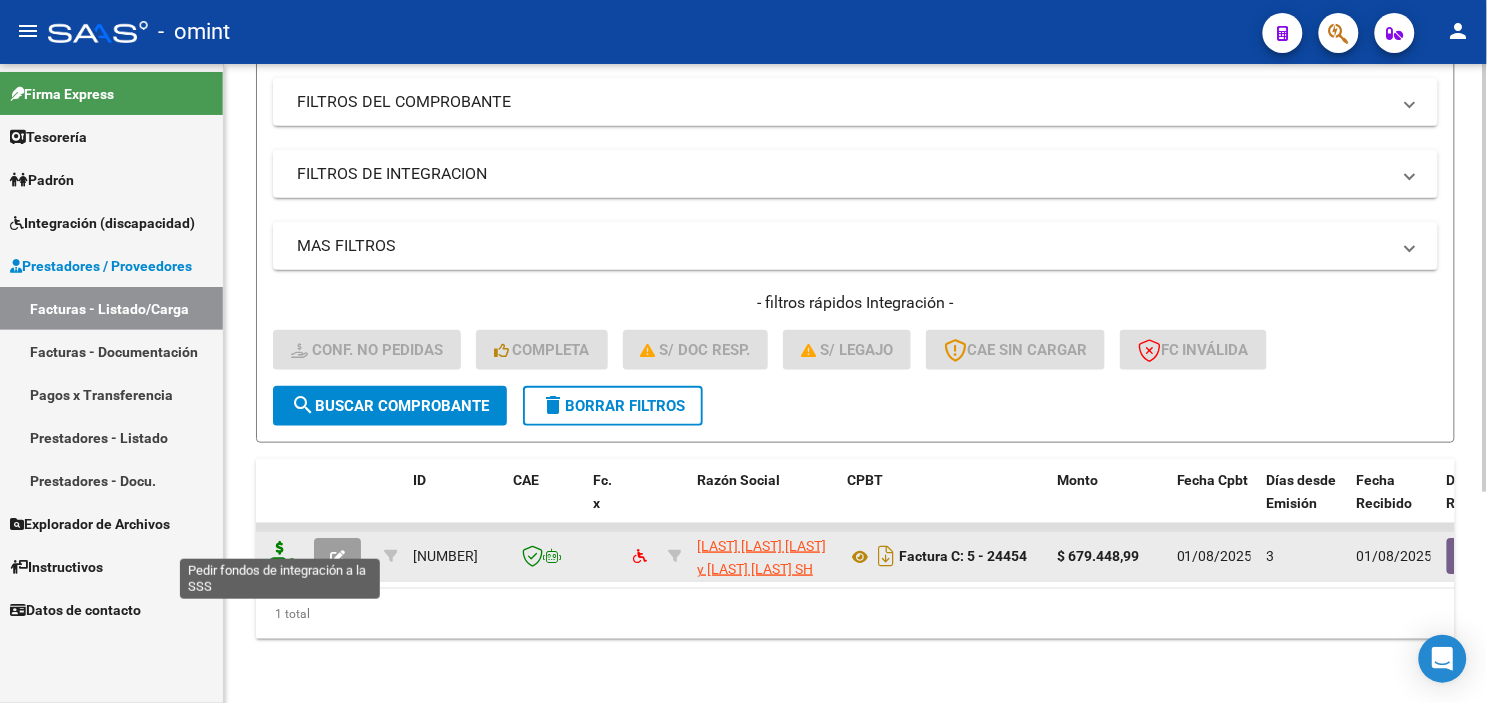 click 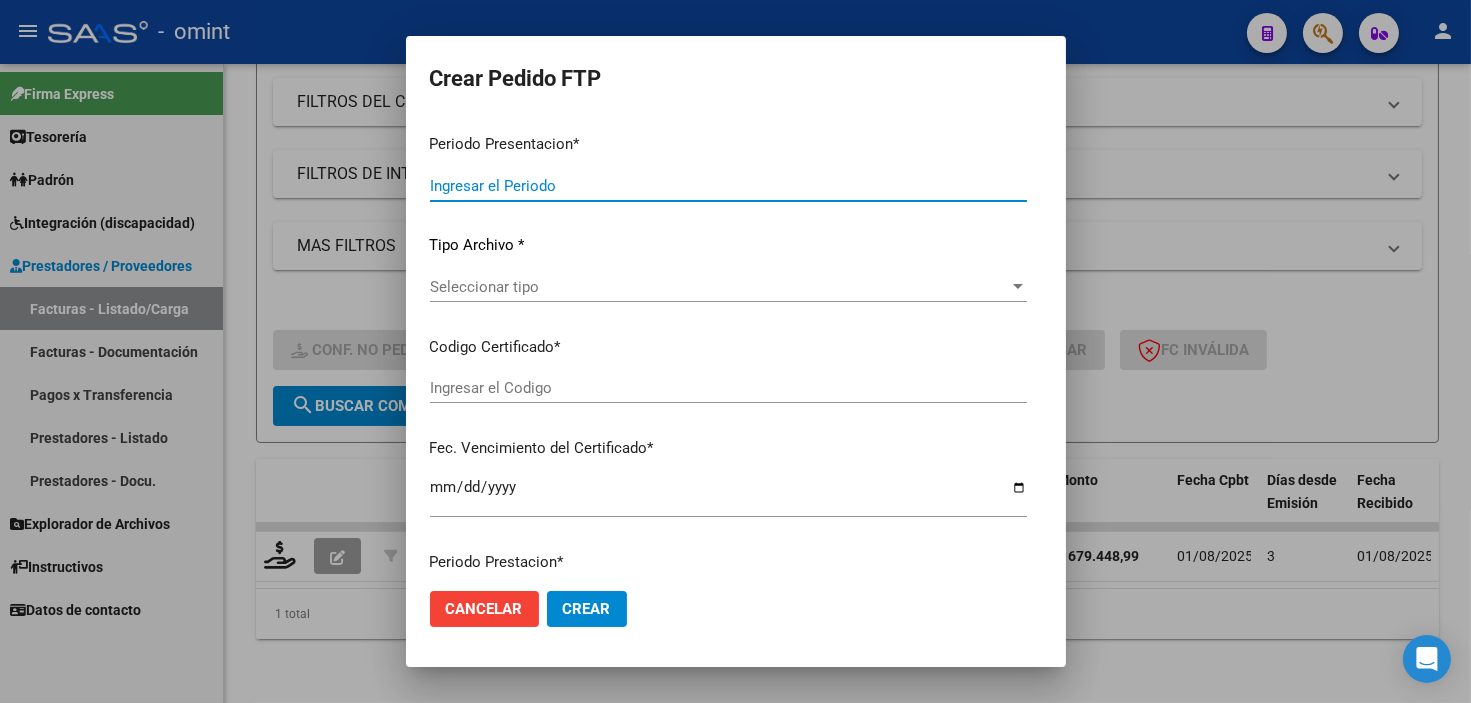 type on "202507" 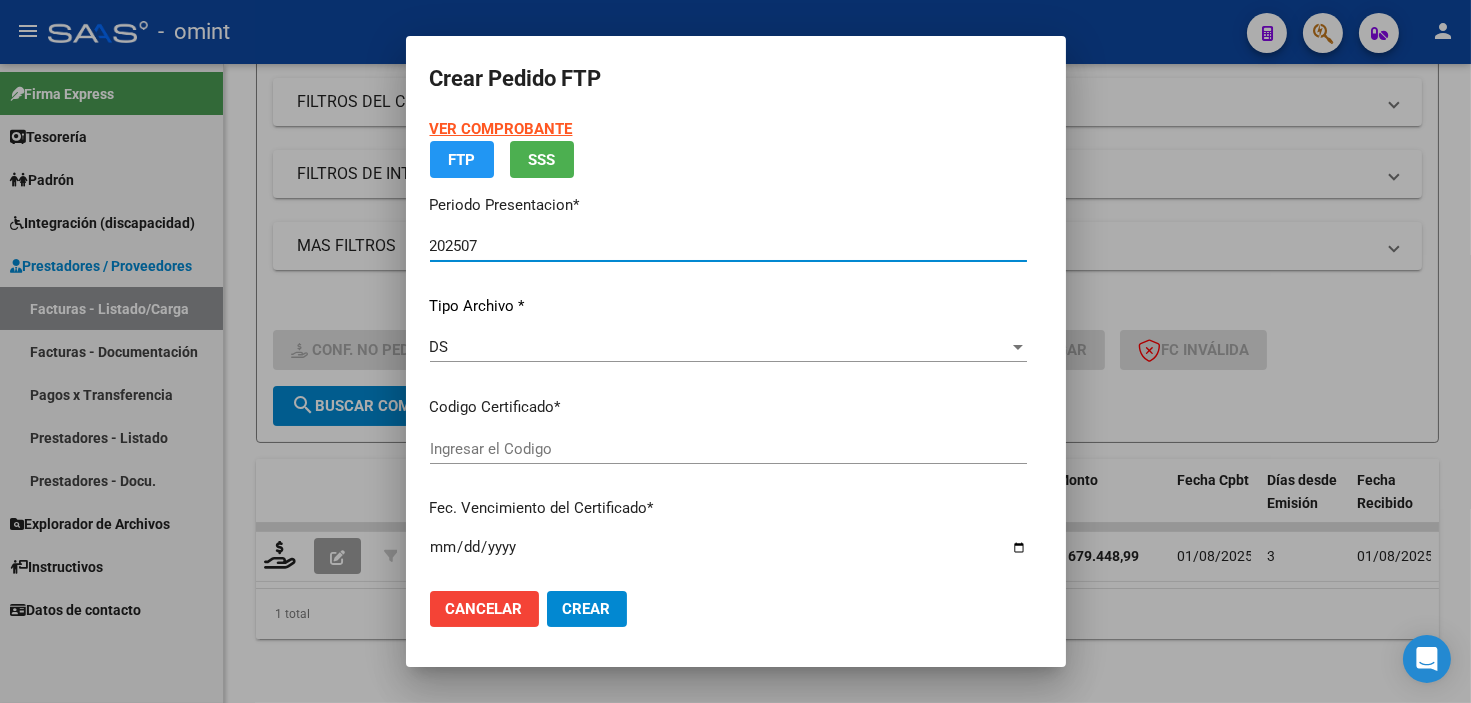 type on "9693943602" 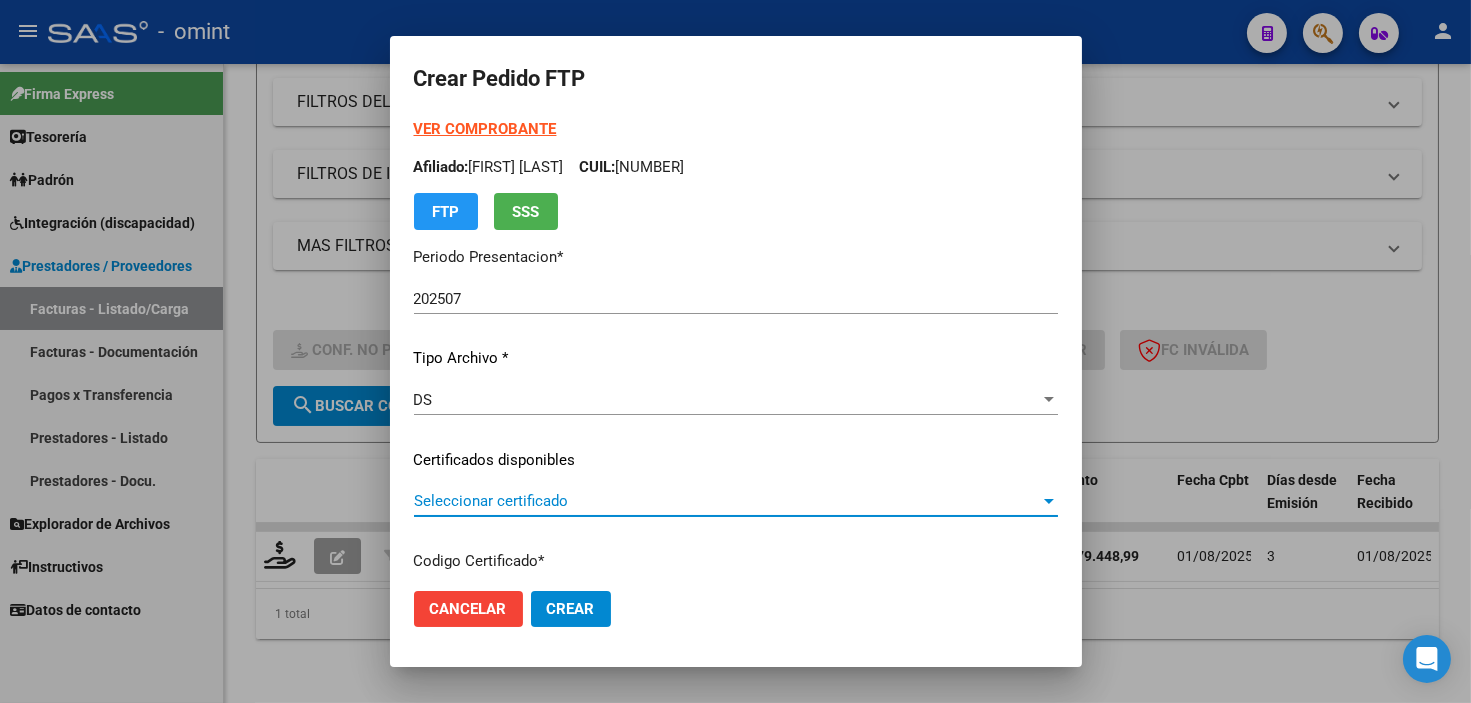click on "Seleccionar certificado" at bounding box center (727, 501) 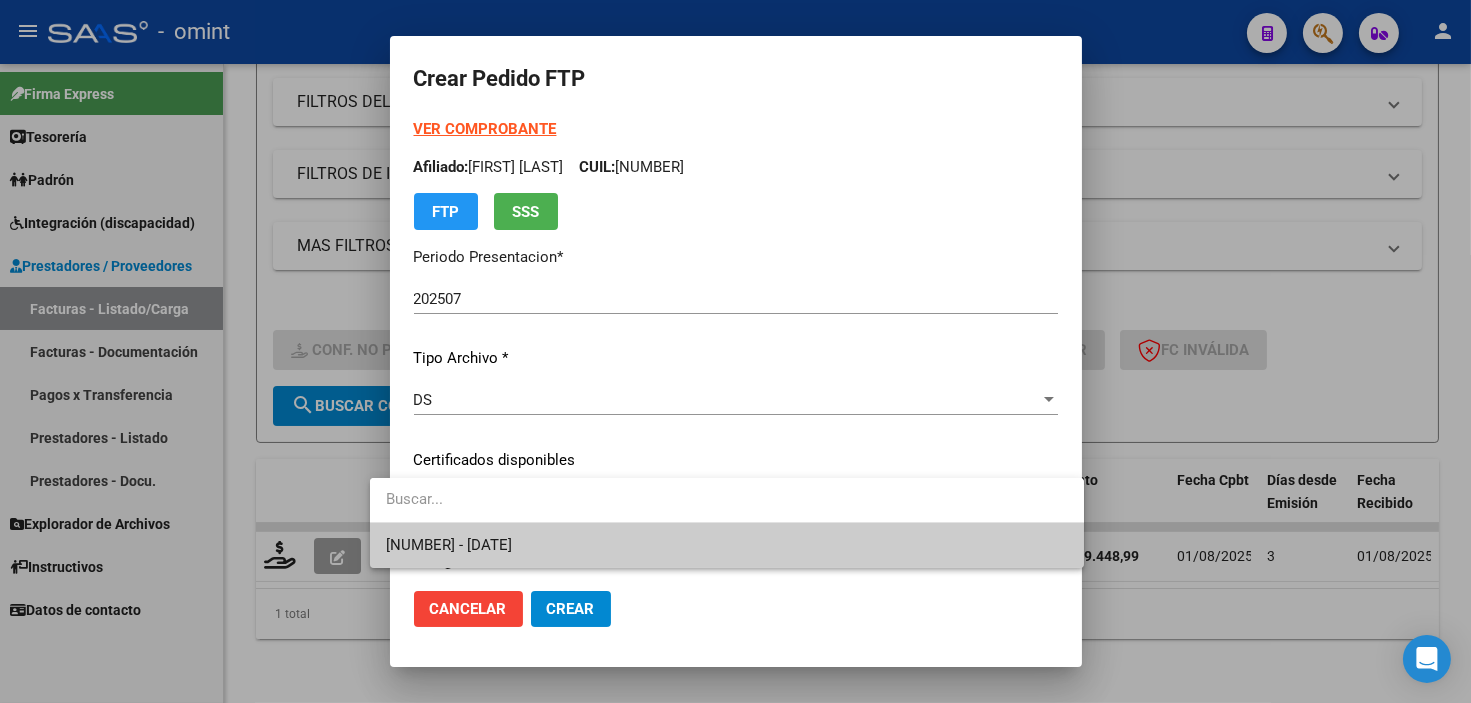 click on "9693943602 - 2027-05-20" at bounding box center [727, 545] 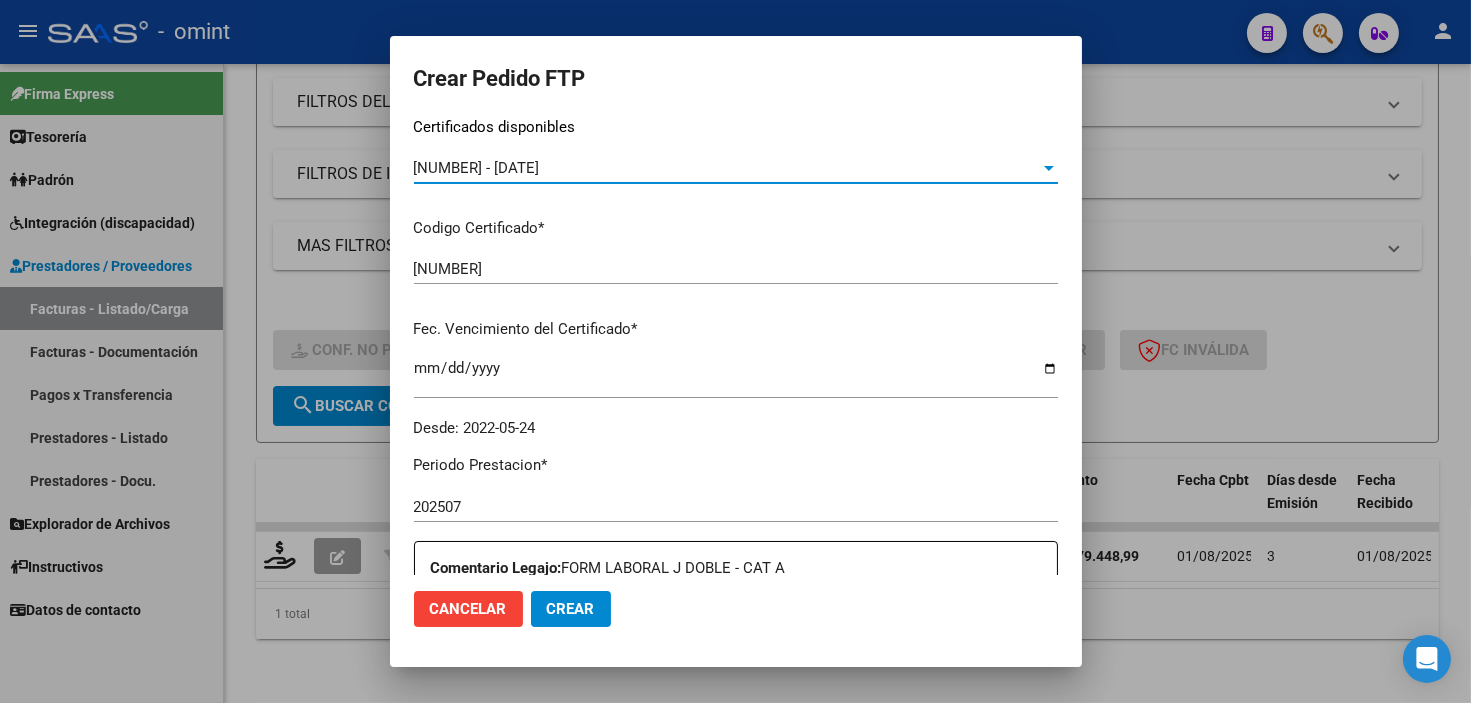 scroll, scrollTop: 666, scrollLeft: 0, axis: vertical 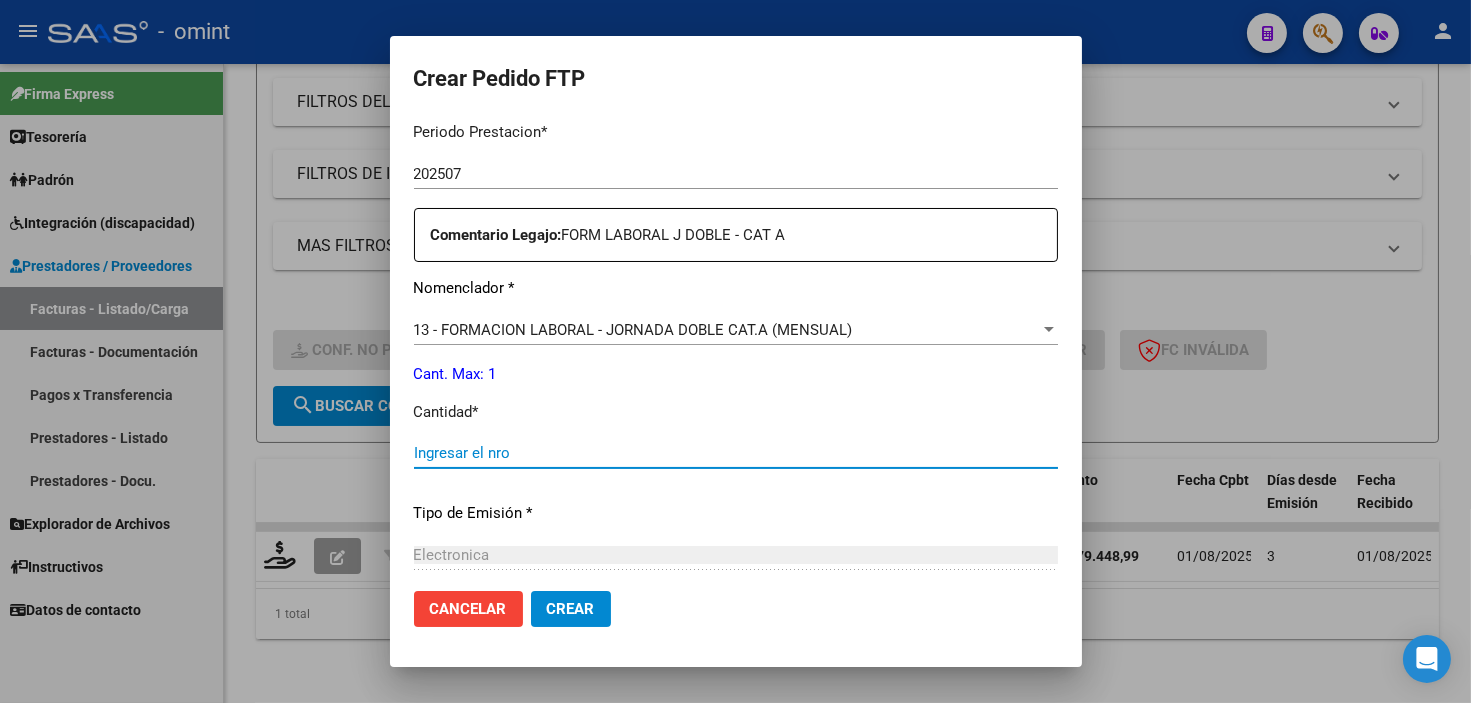 click on "Ingresar el nro" at bounding box center (736, 453) 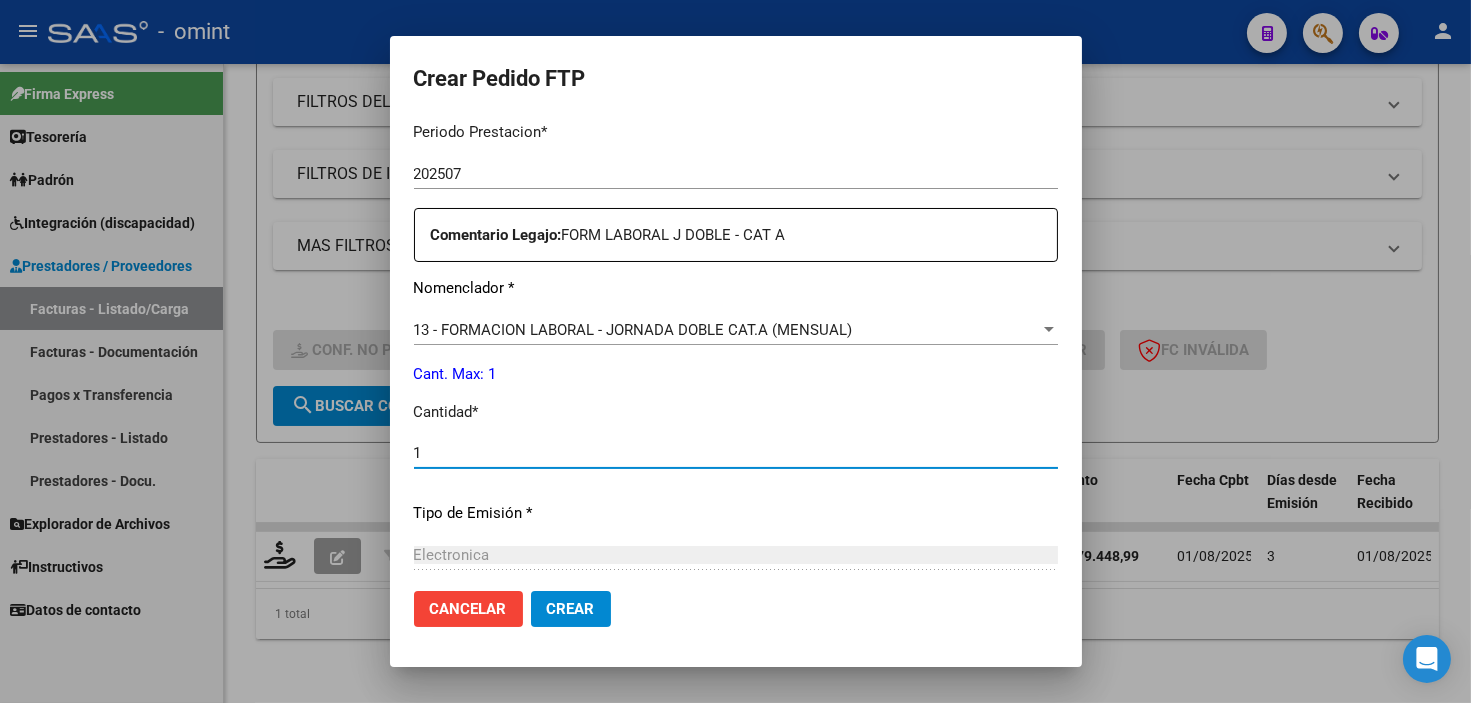 scroll, scrollTop: 881, scrollLeft: 0, axis: vertical 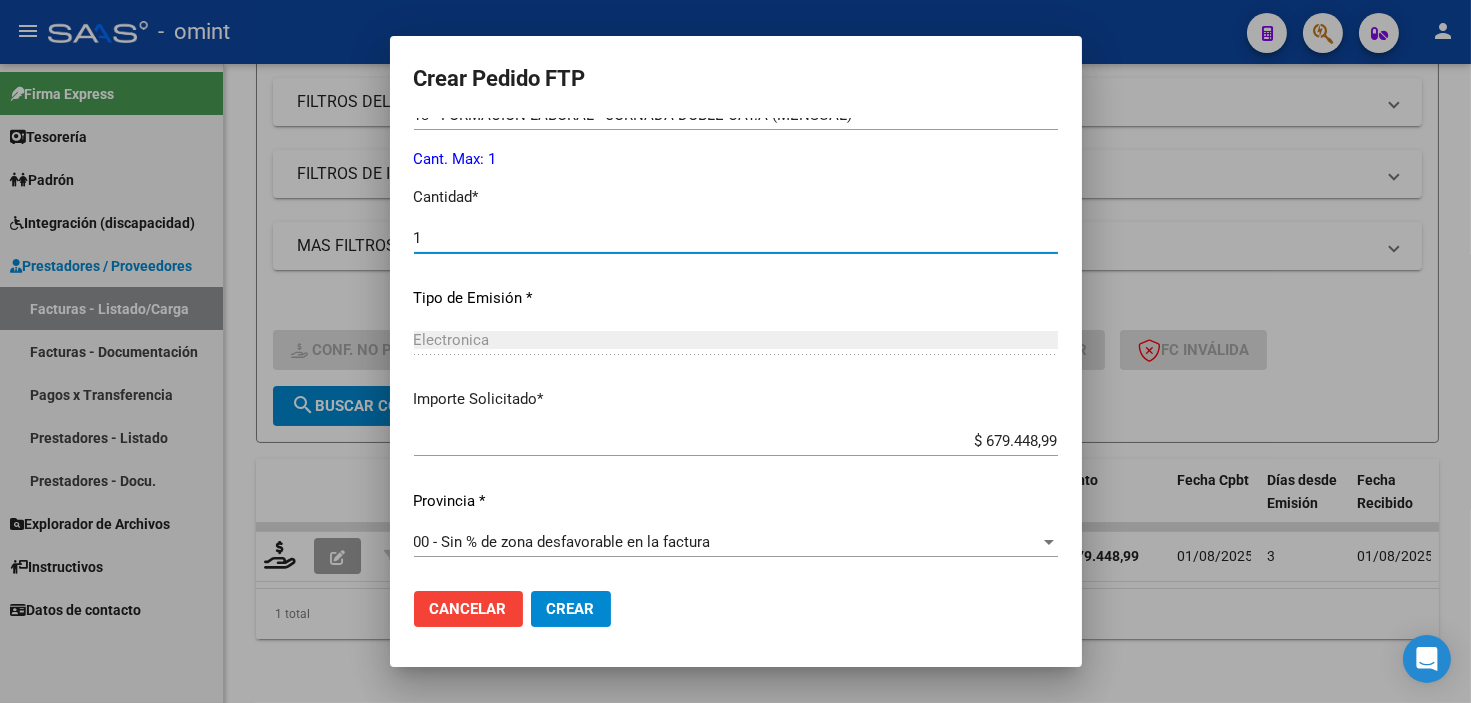 type on "1" 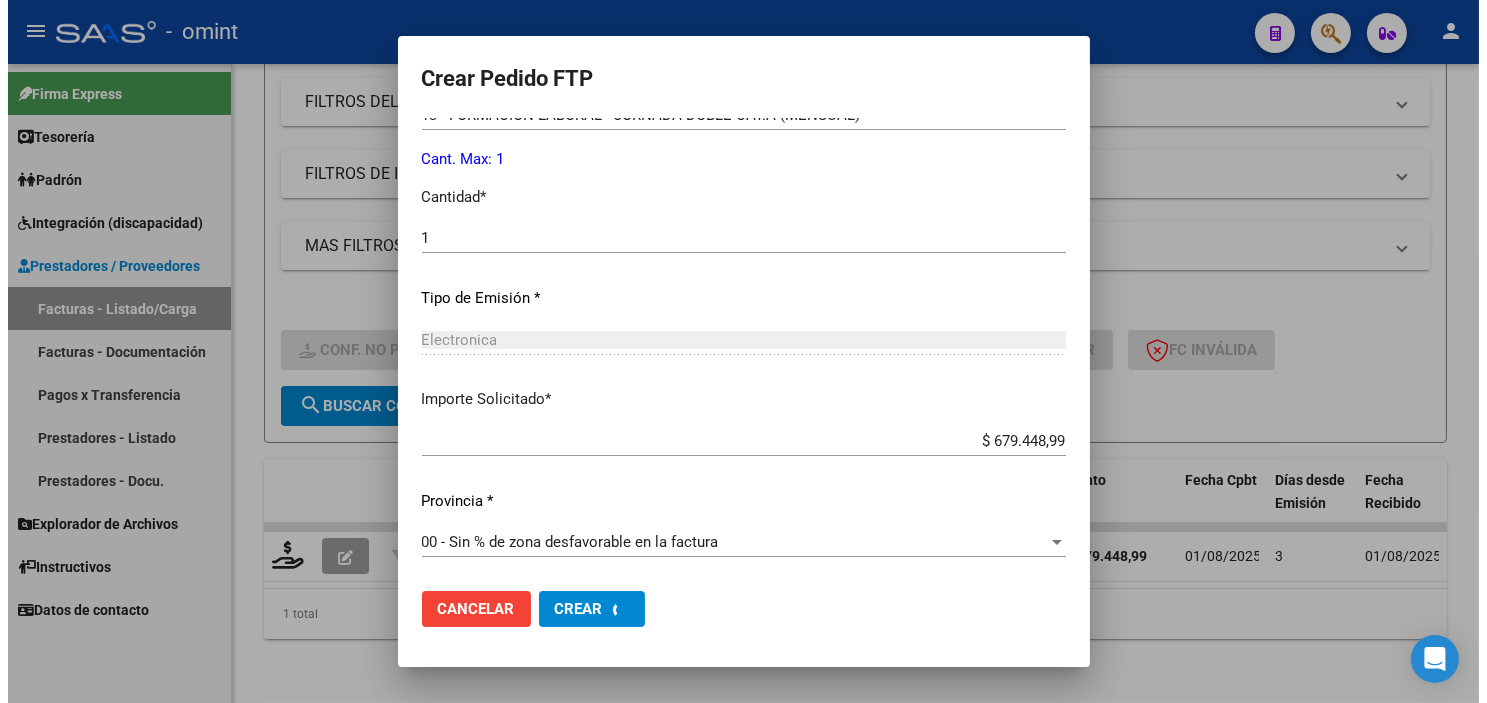 scroll, scrollTop: 0, scrollLeft: 0, axis: both 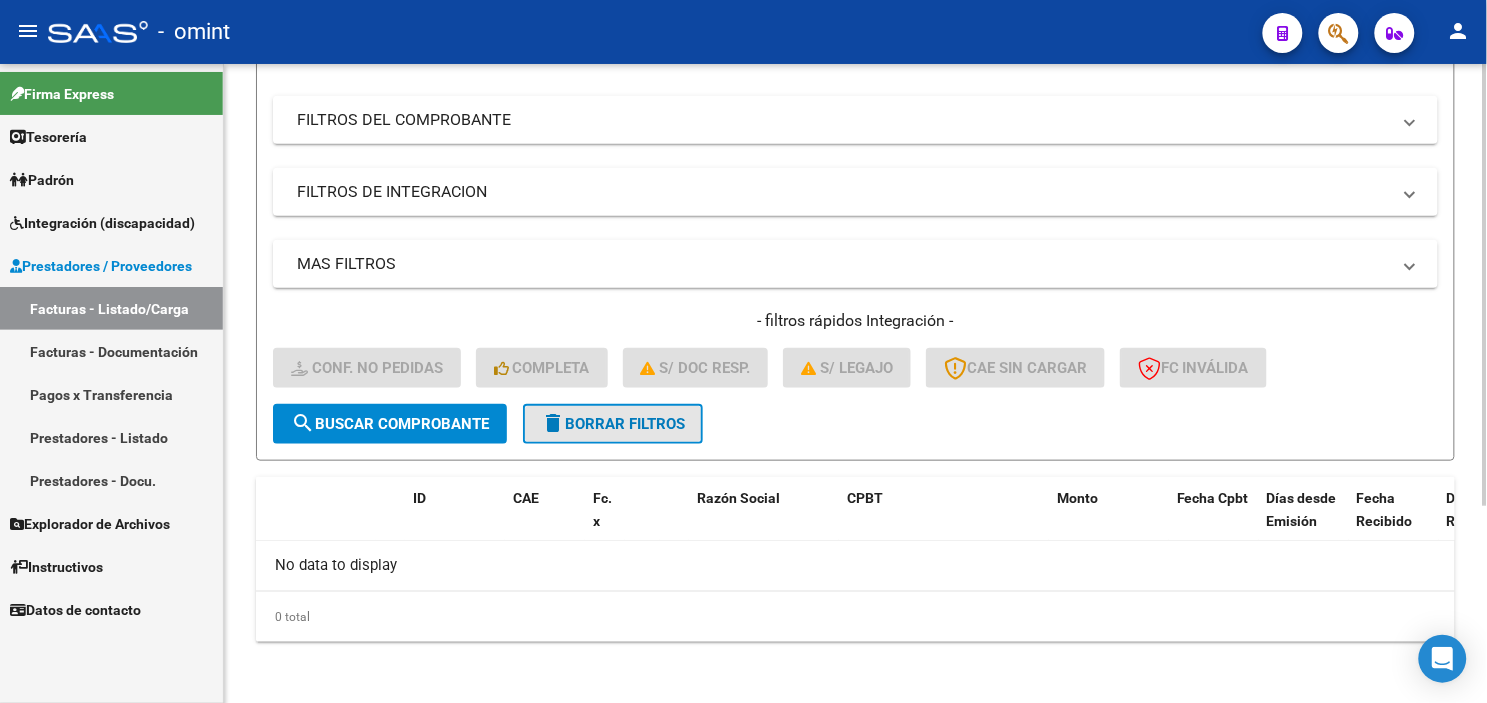 click on "delete  Borrar Filtros" 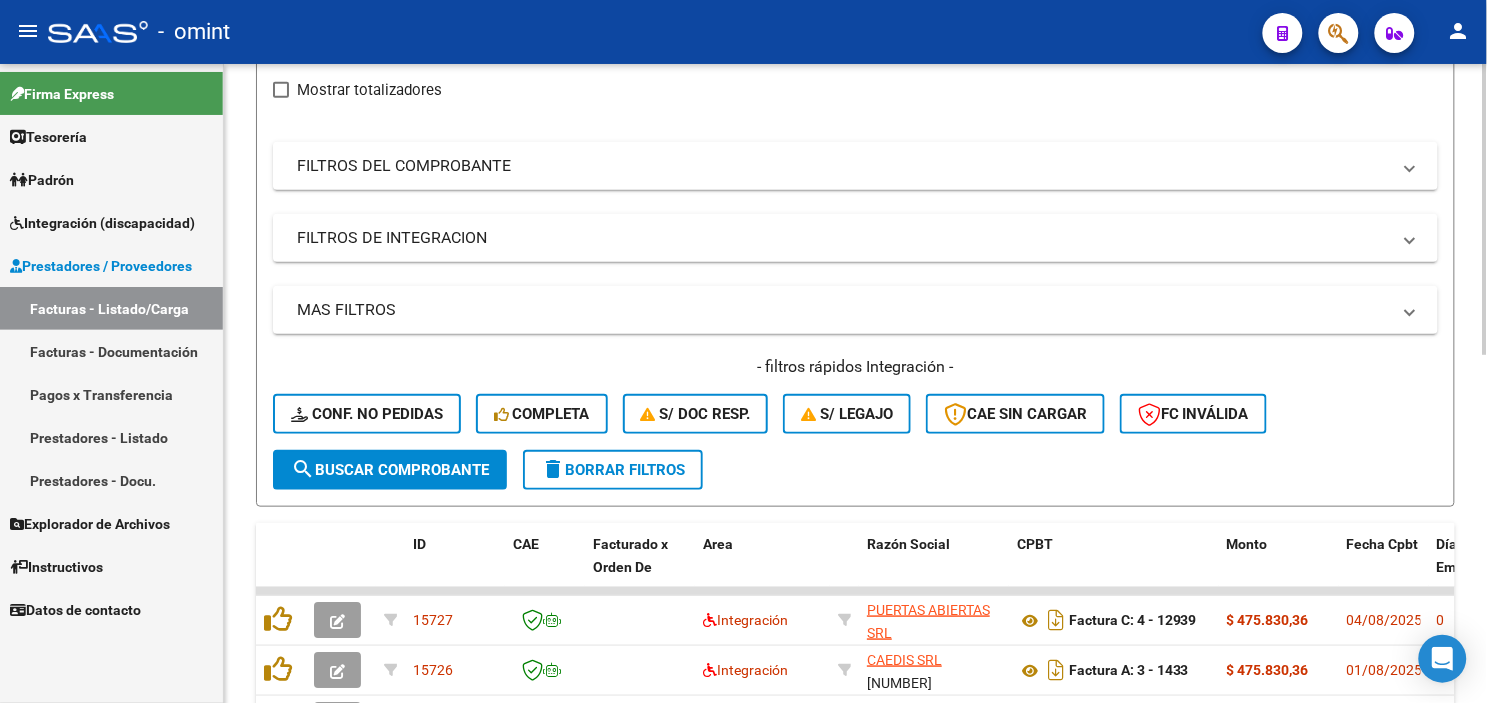 scroll, scrollTop: 284, scrollLeft: 0, axis: vertical 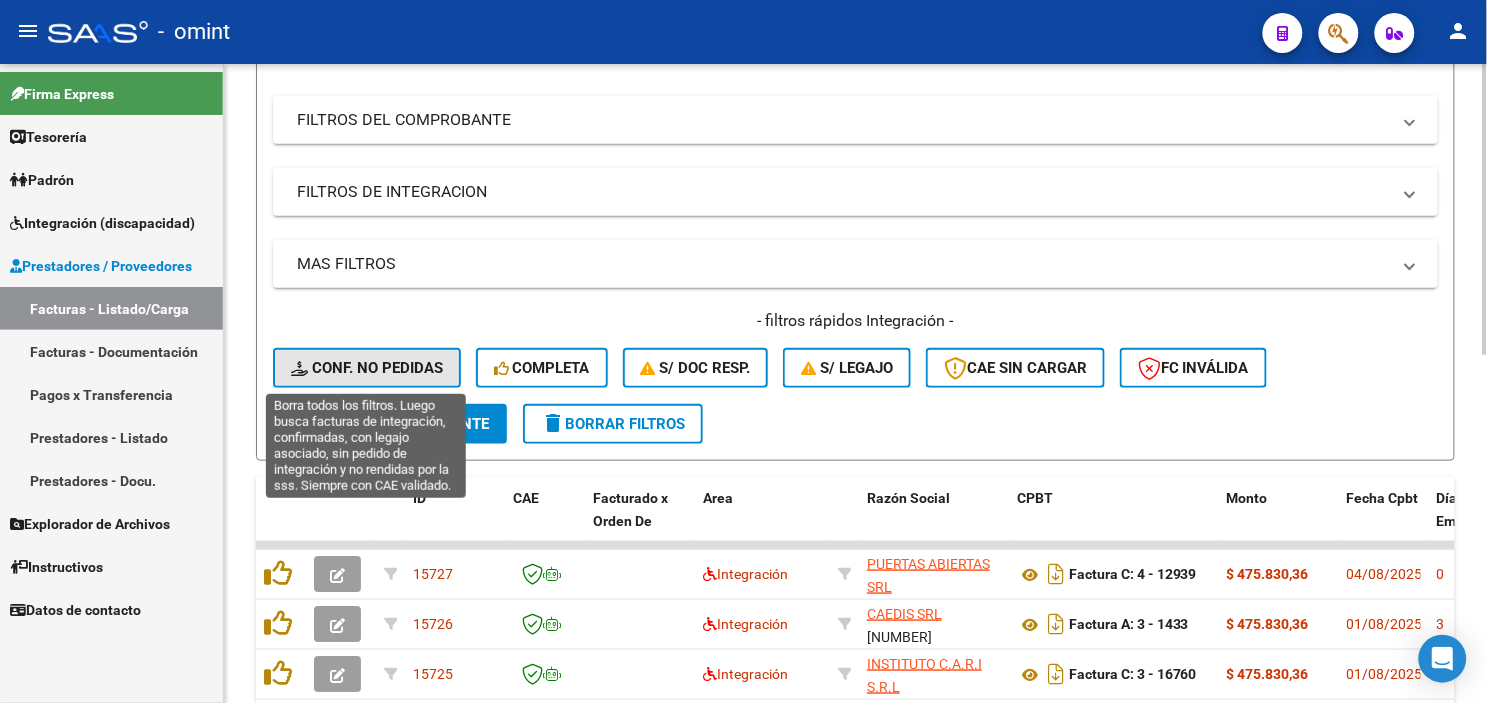click on "Conf. no pedidas" 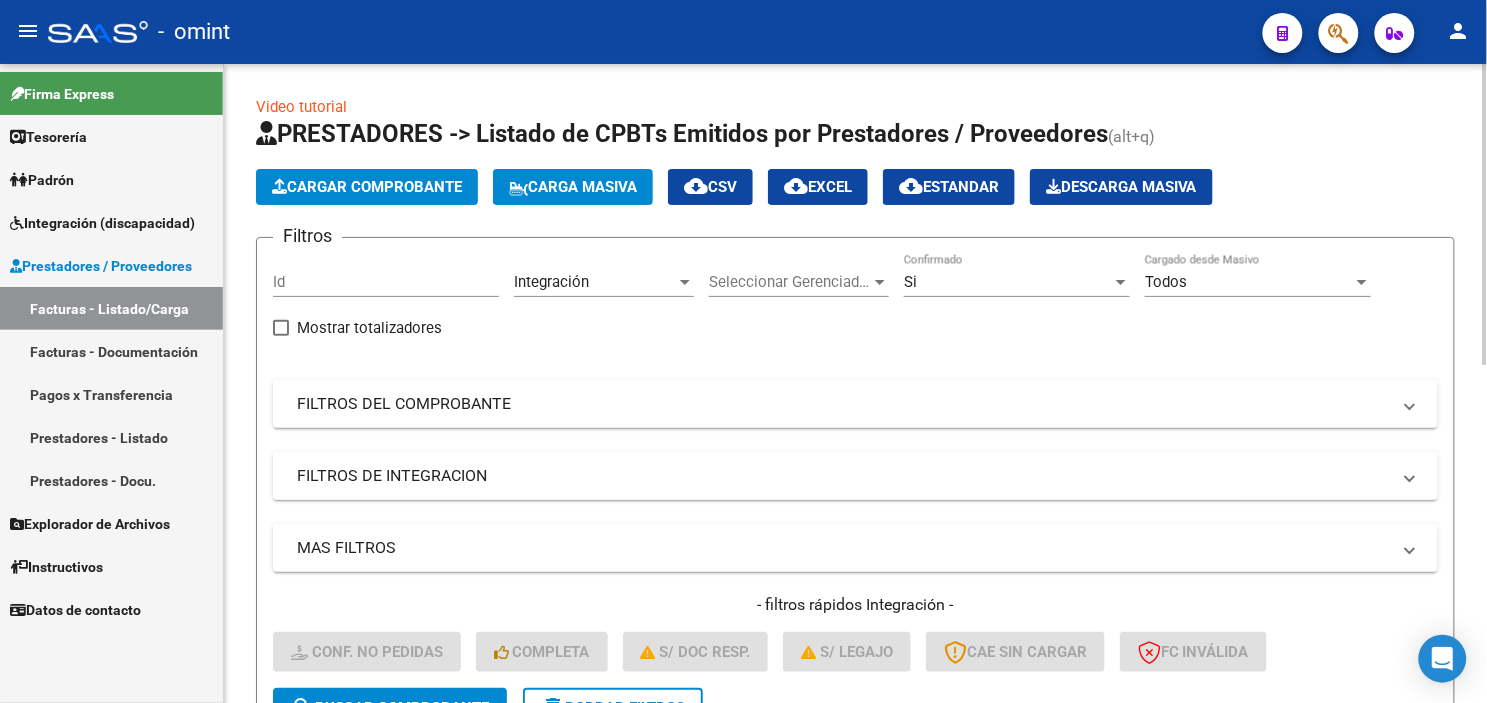 scroll, scrollTop: 111, scrollLeft: 0, axis: vertical 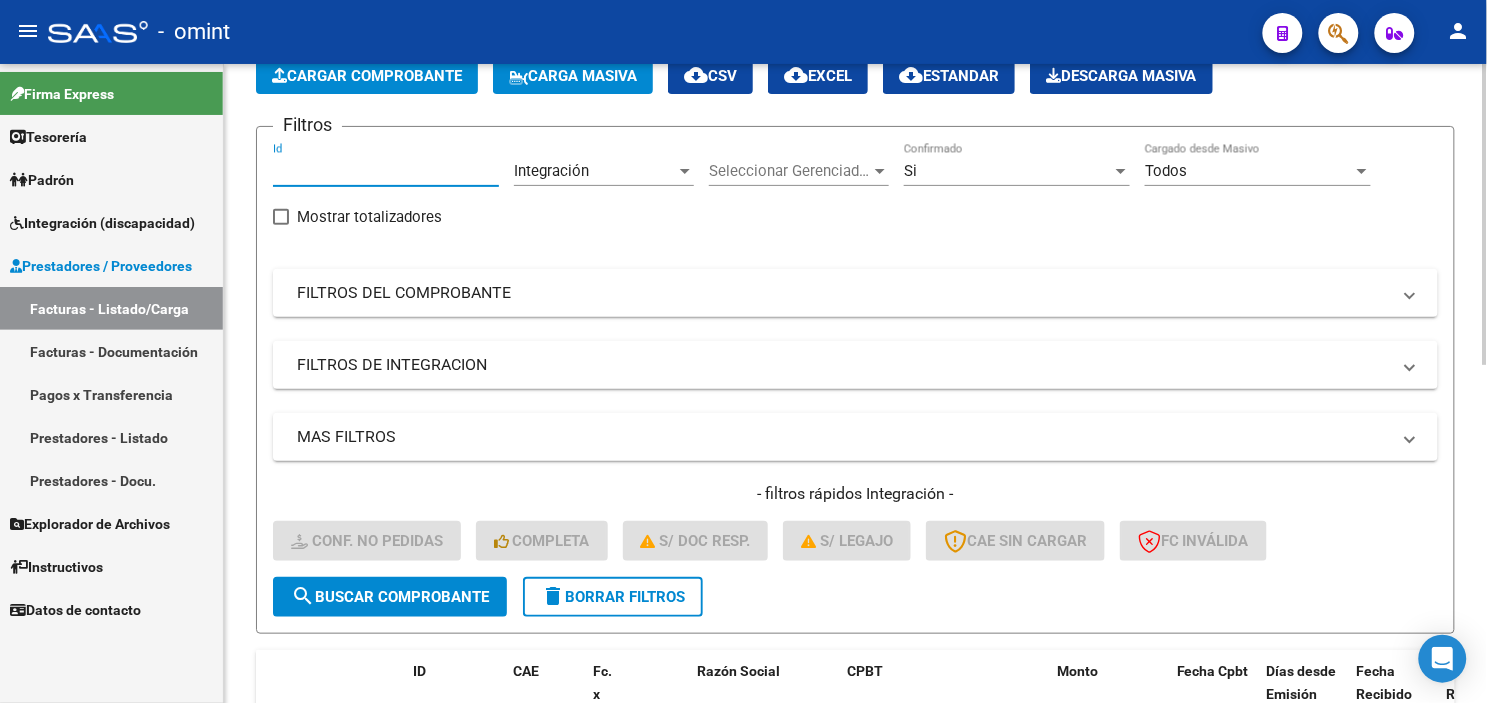drag, startPoint x: 328, startPoint y: 152, endPoint x: 305, endPoint y: 177, distance: 33.970577 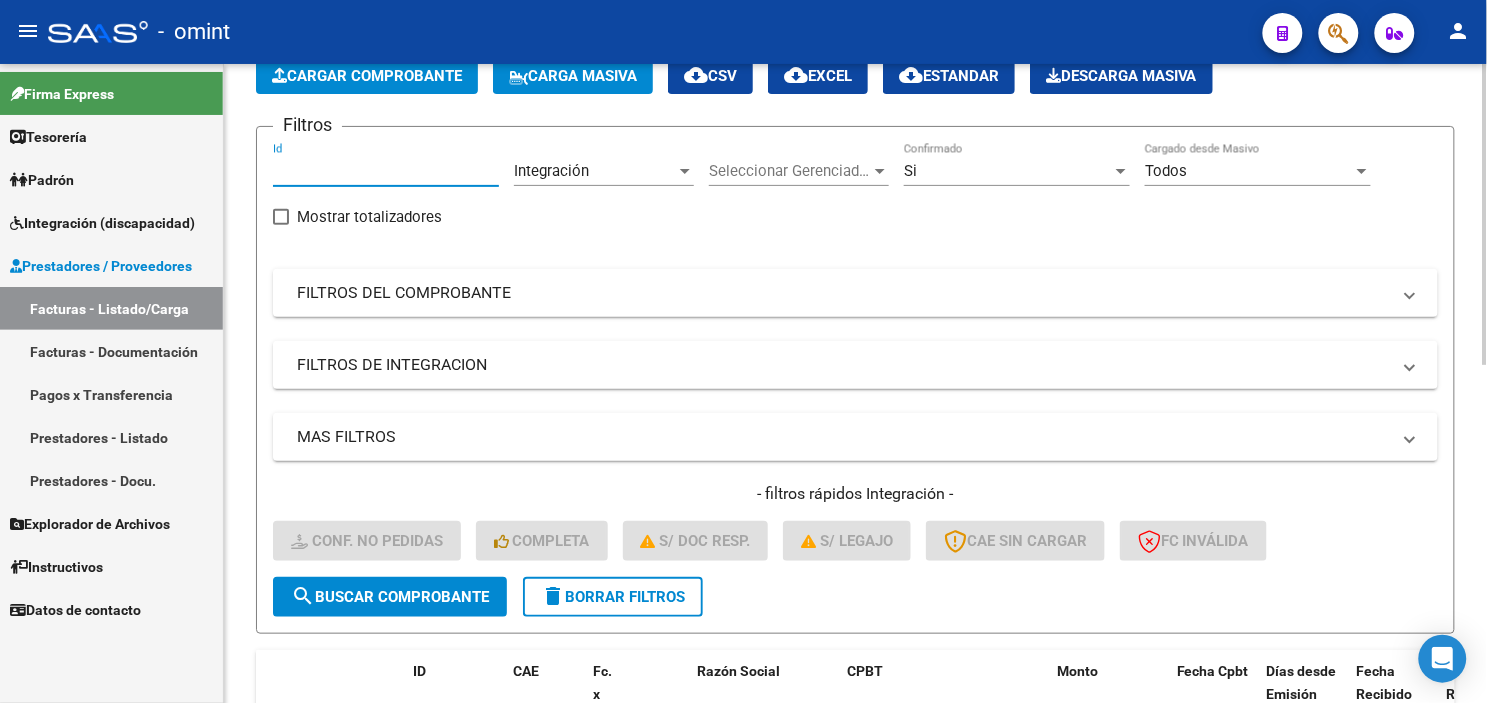 paste on "14726" 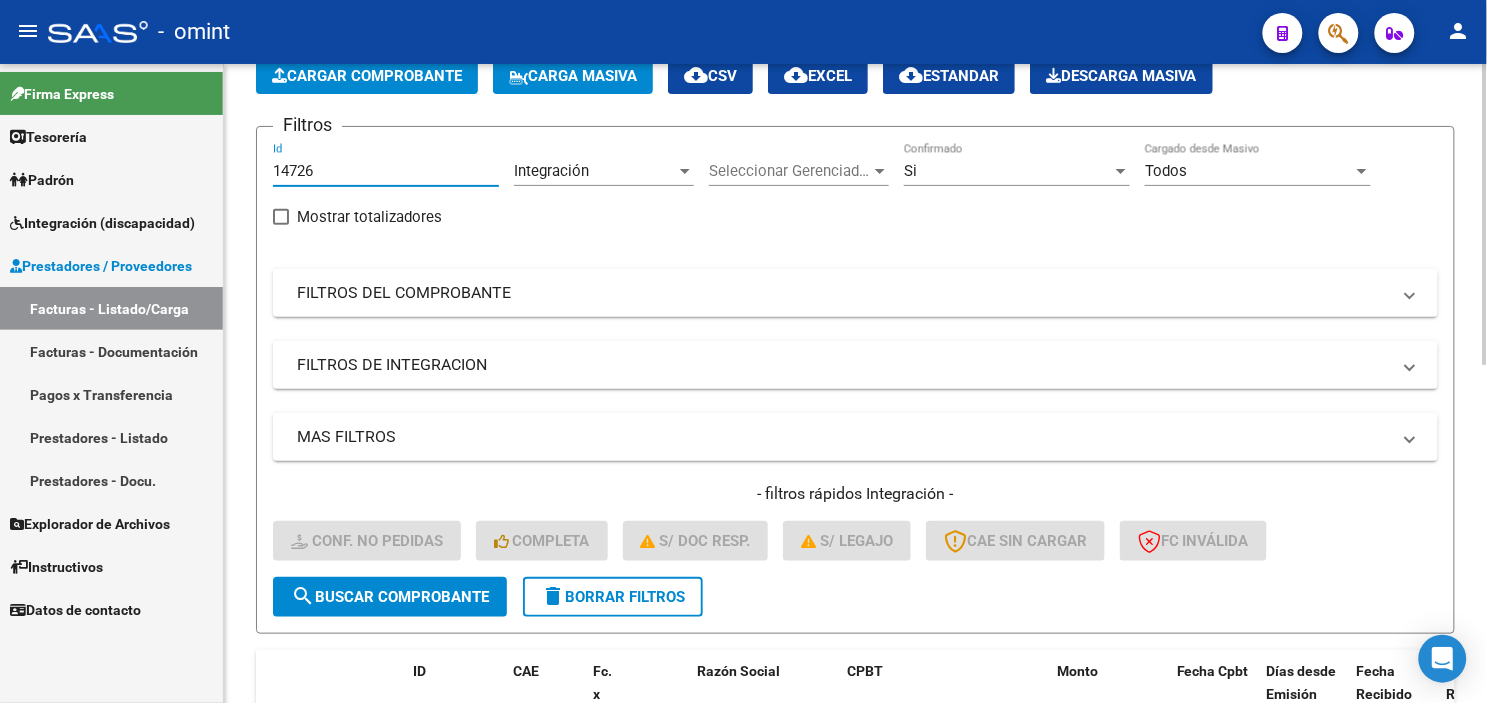type on "14726" 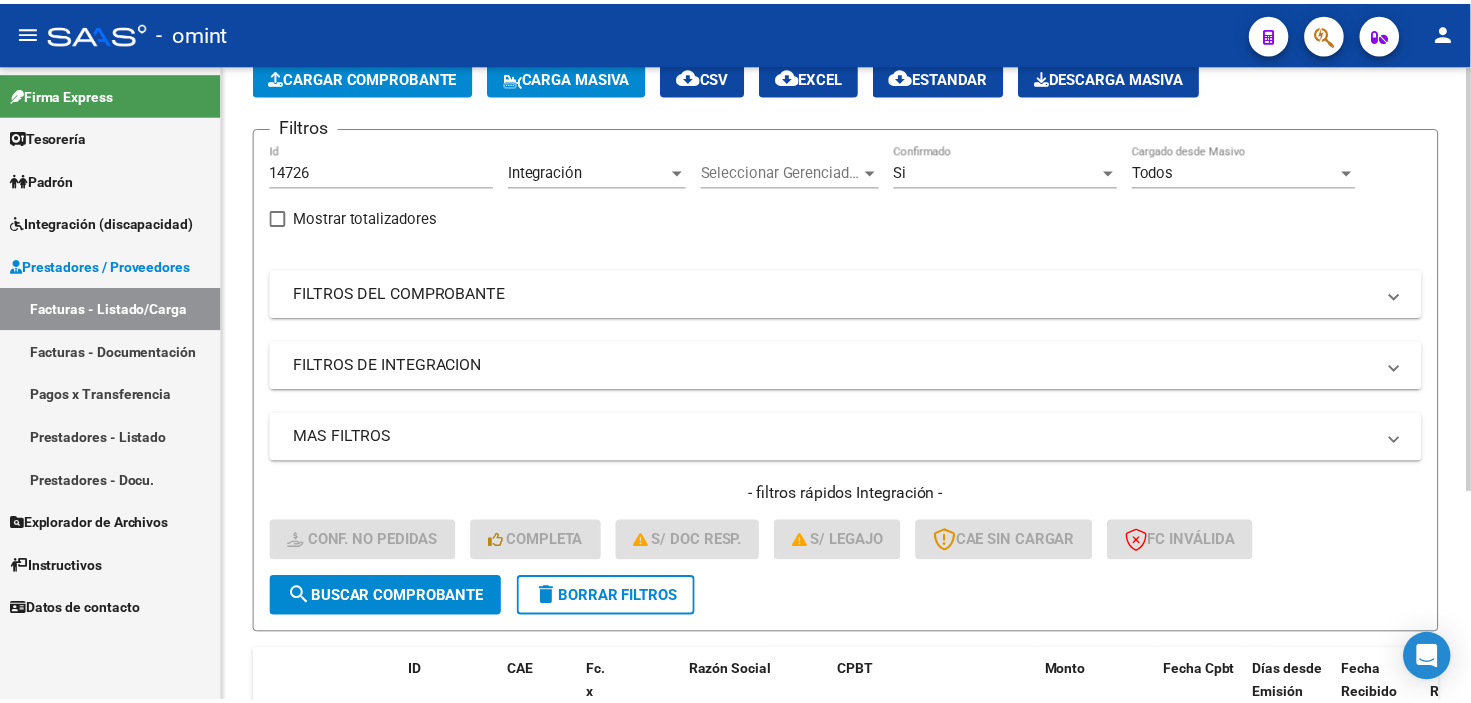 scroll, scrollTop: 315, scrollLeft: 0, axis: vertical 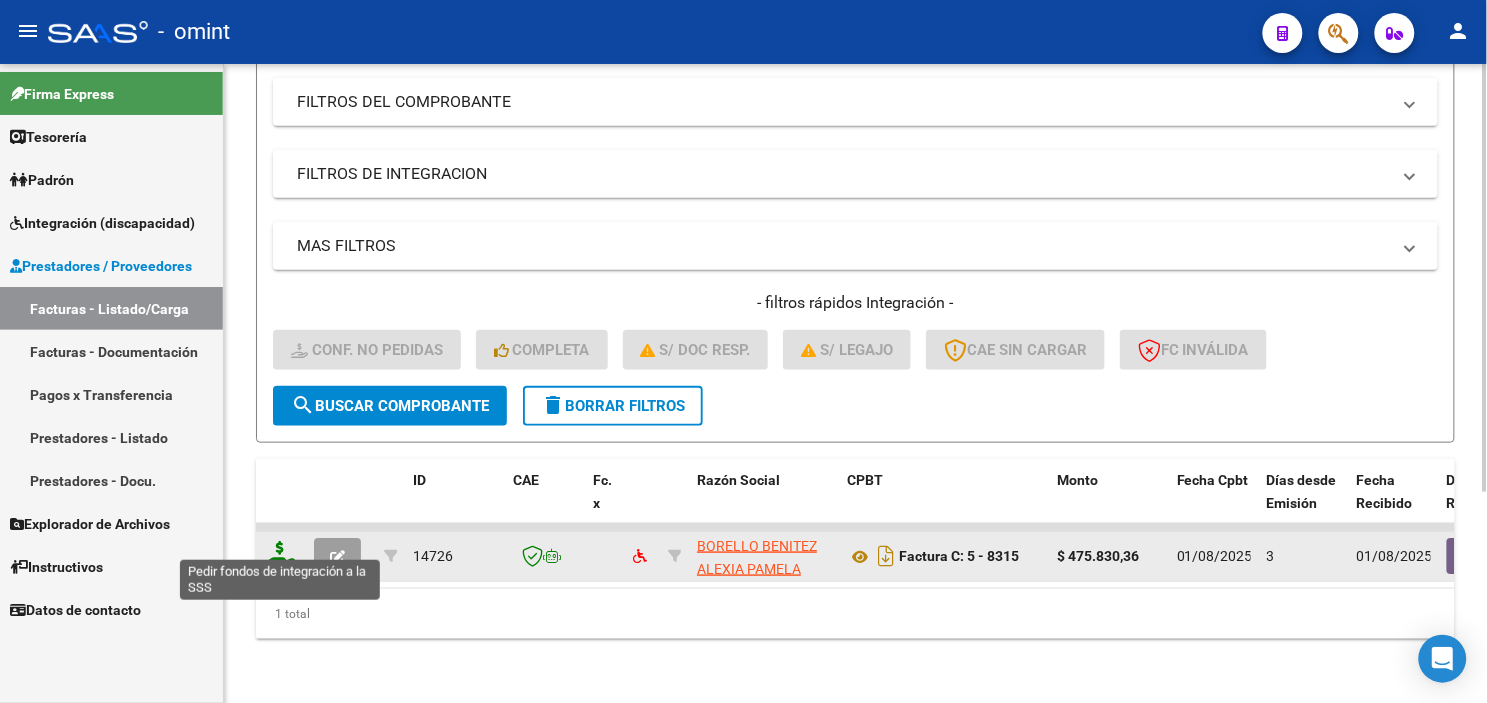 click 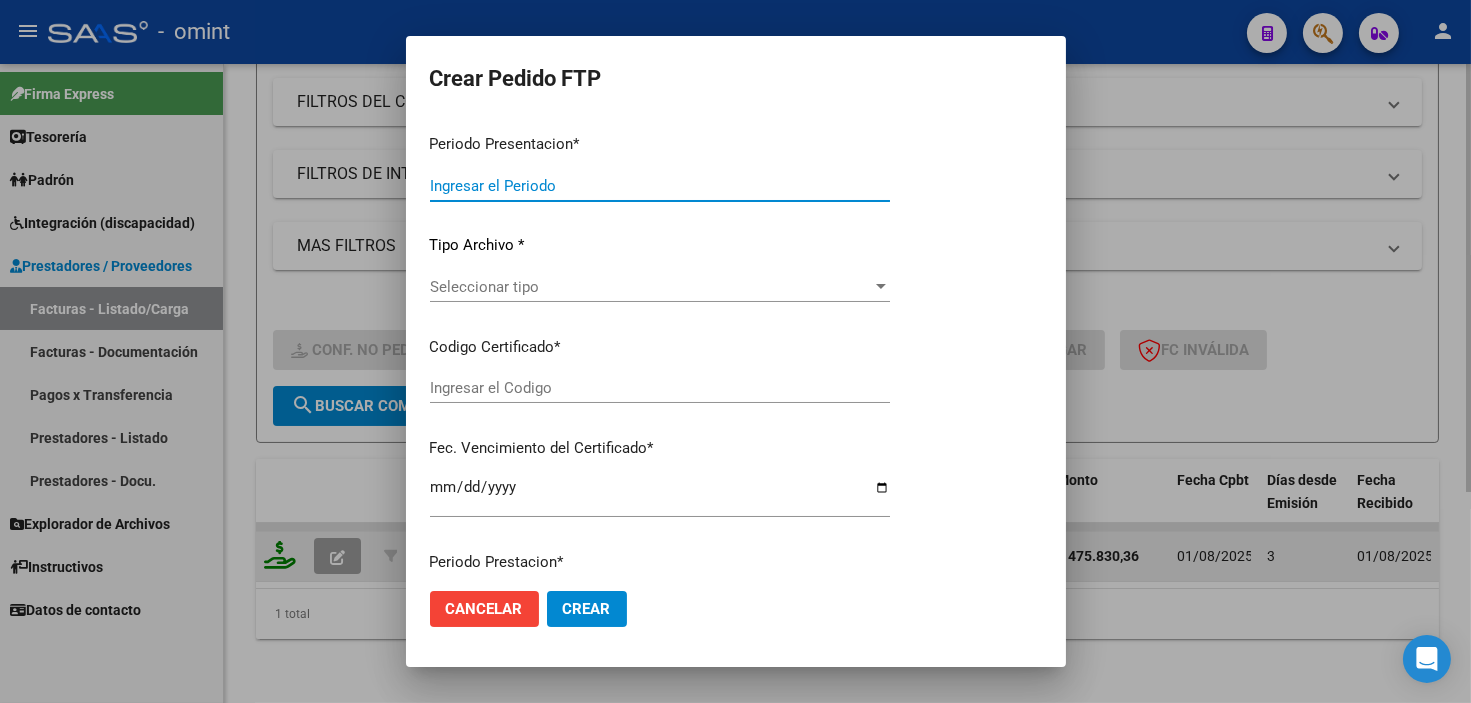 type on "202507" 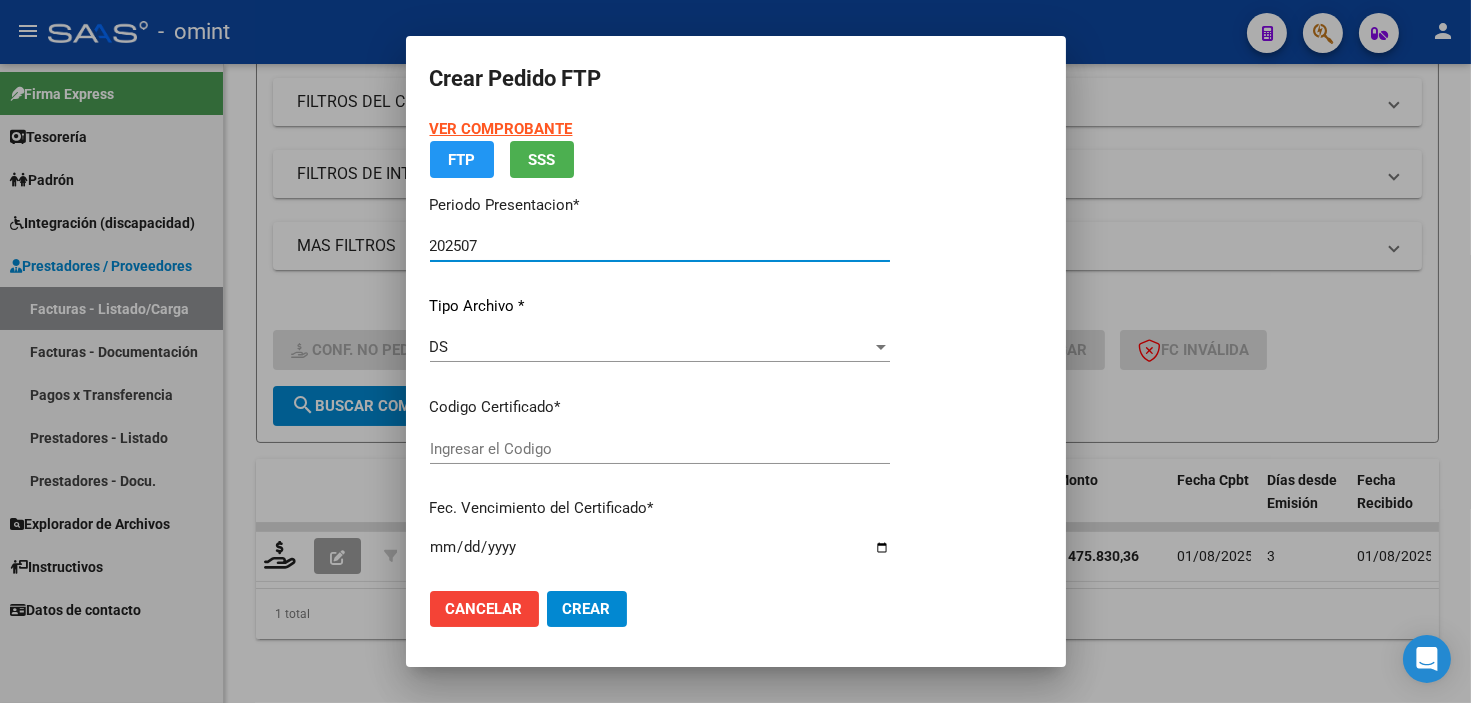 type on "4380421093" 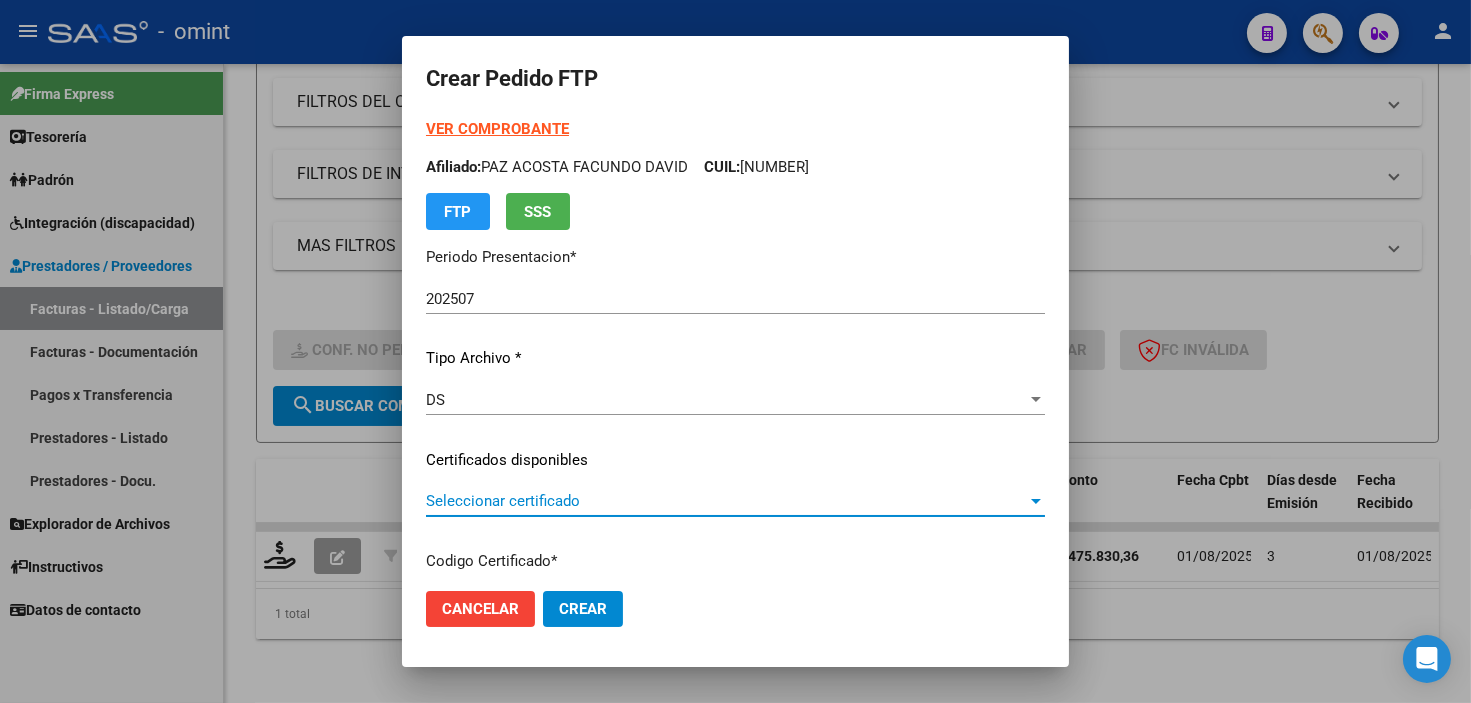 click on "Seleccionar certificado" at bounding box center (726, 501) 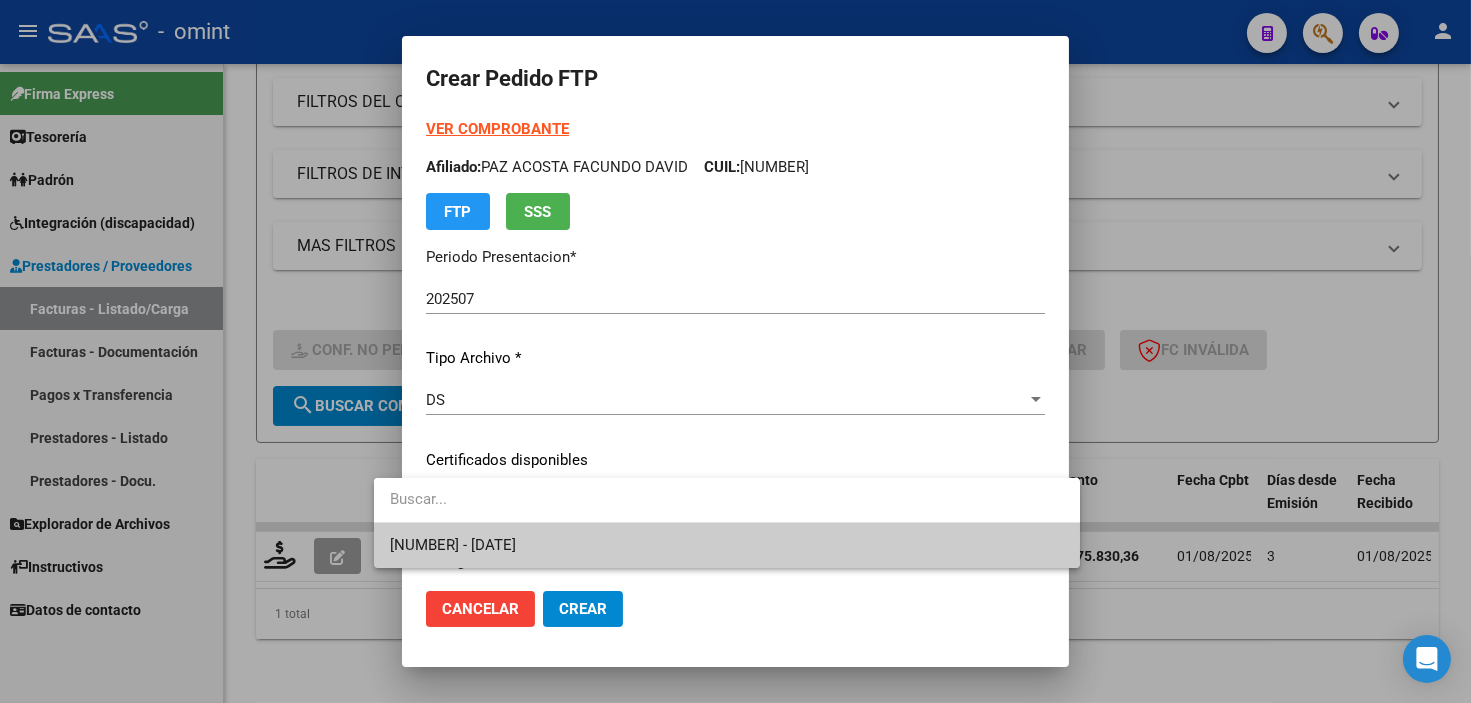 click on "4380421093 - 2029-05-01" at bounding box center (727, 545) 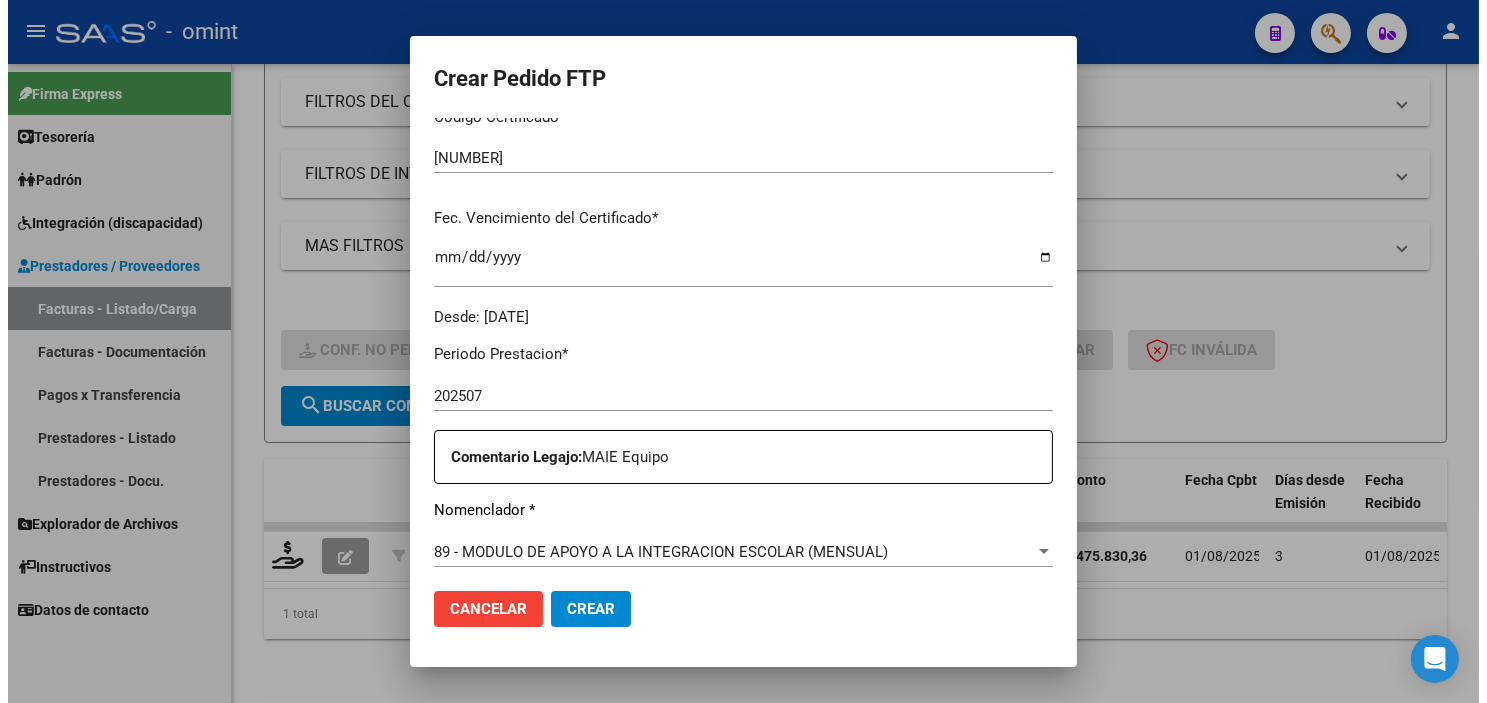 scroll, scrollTop: 666, scrollLeft: 0, axis: vertical 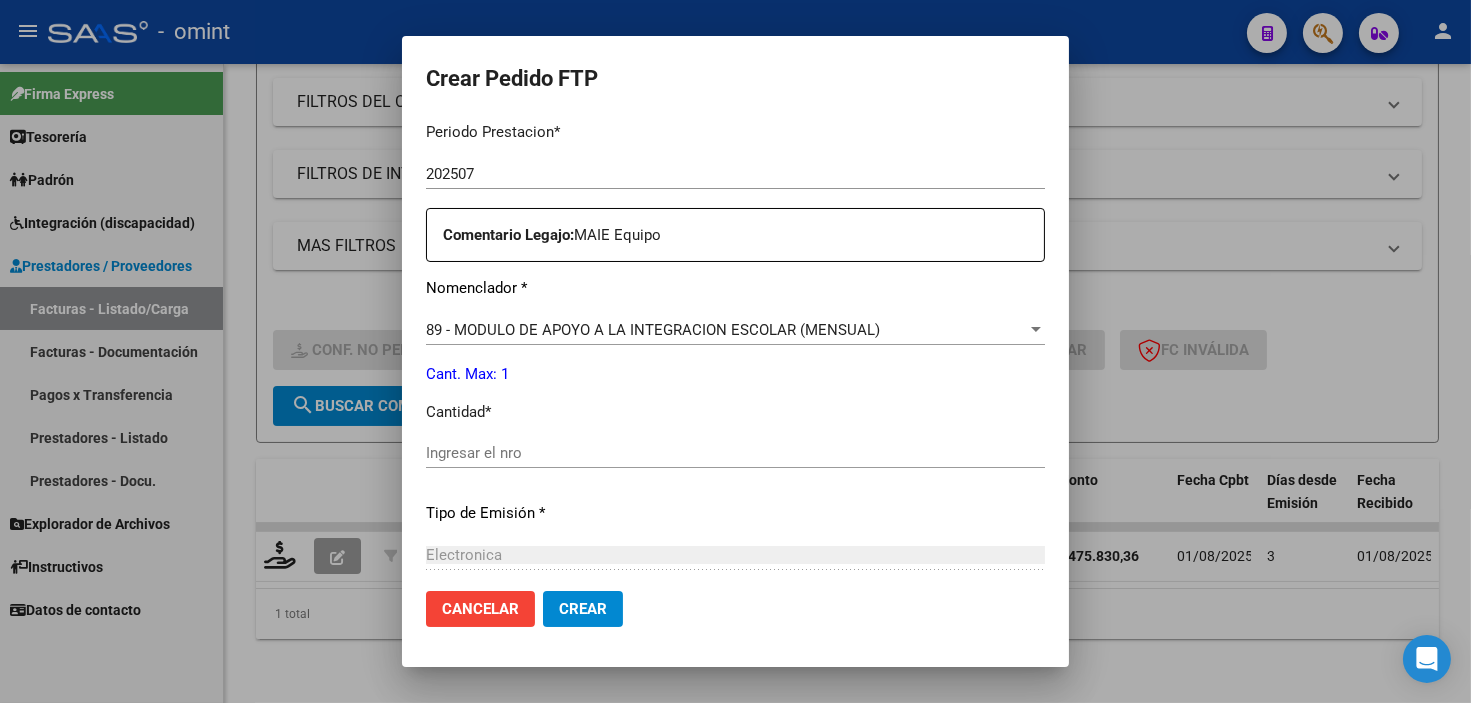 click on "Ingresar el nro" at bounding box center (735, 453) 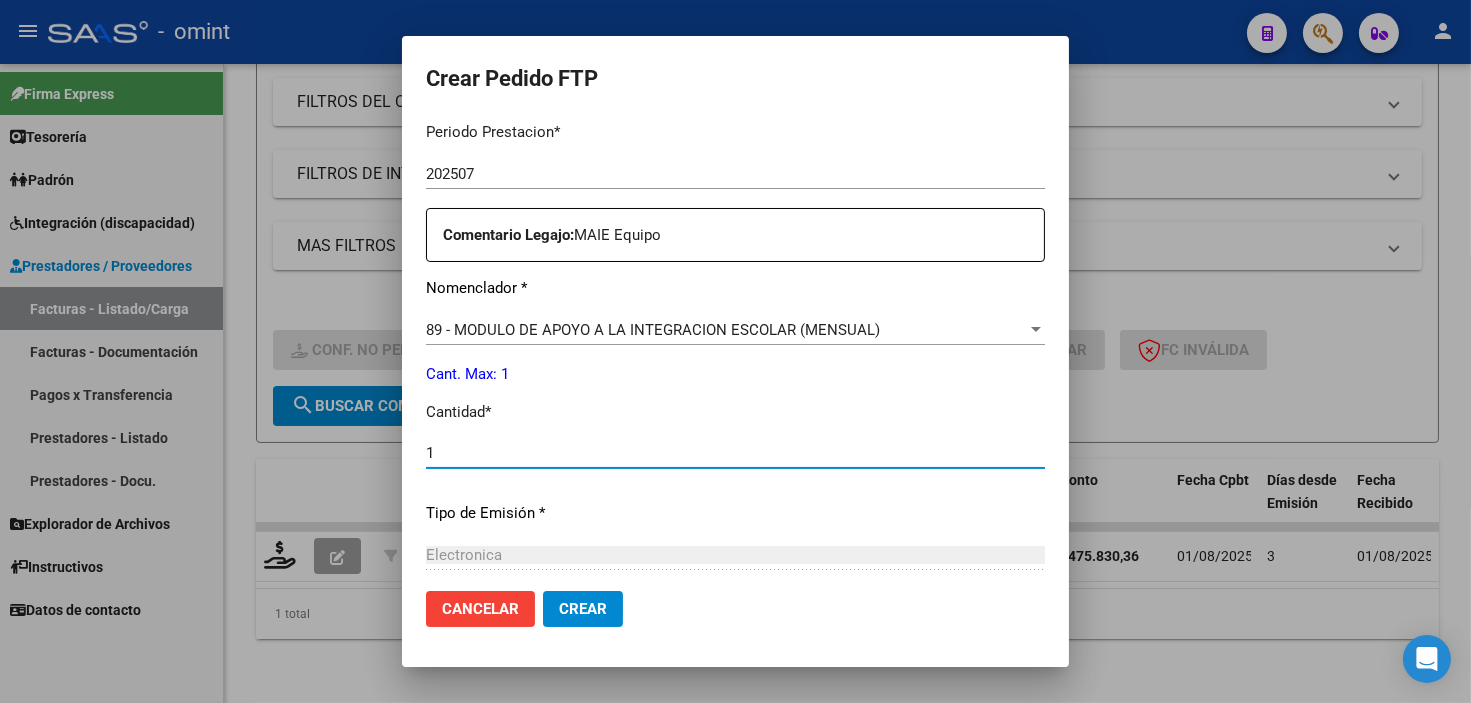 type on "1" 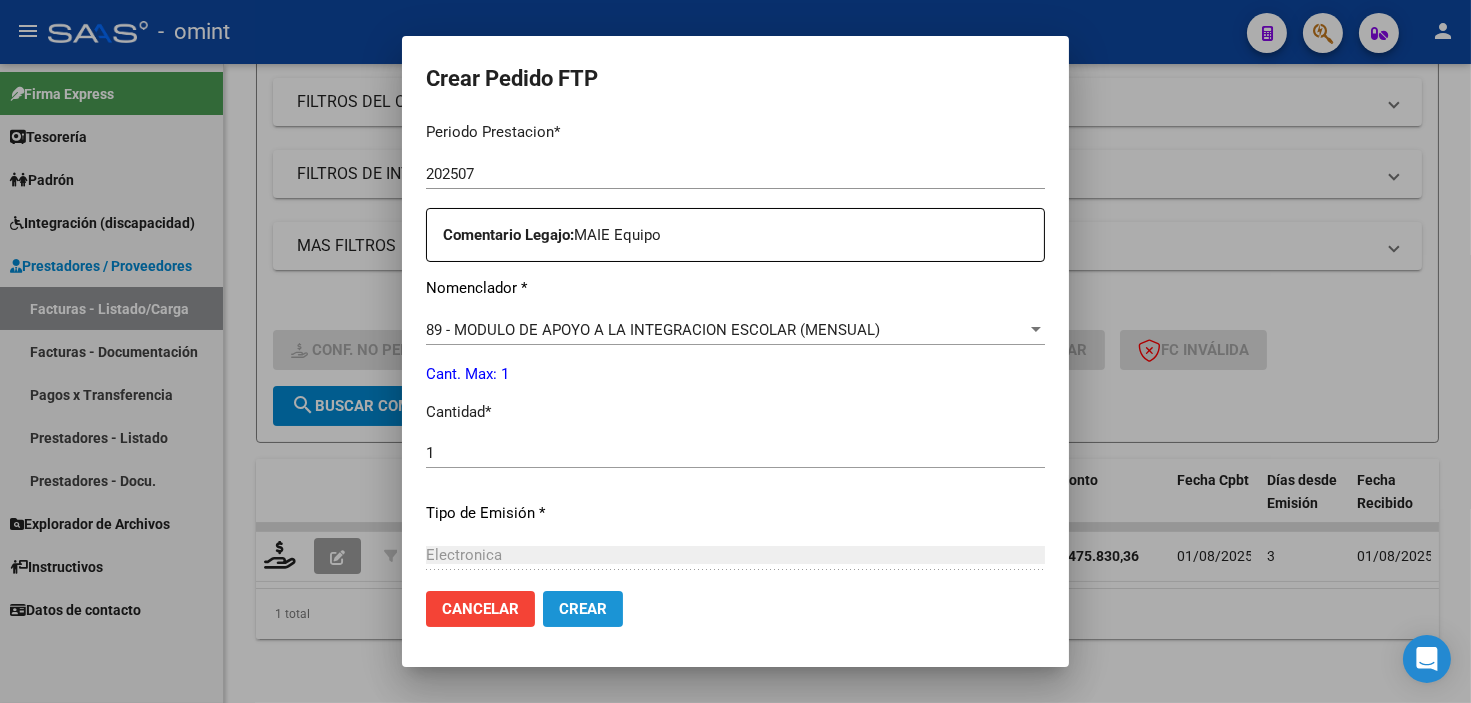 click on "Crear" 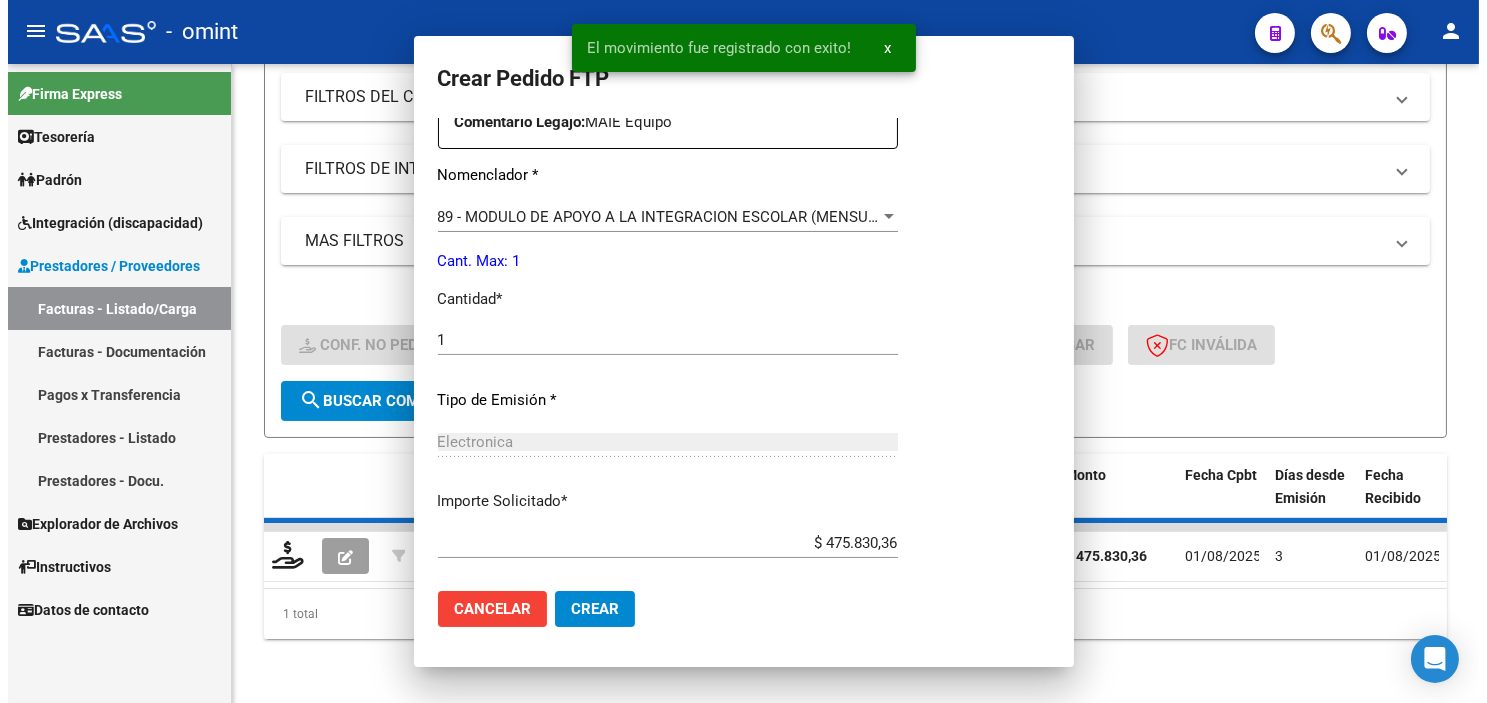 scroll, scrollTop: 0, scrollLeft: 0, axis: both 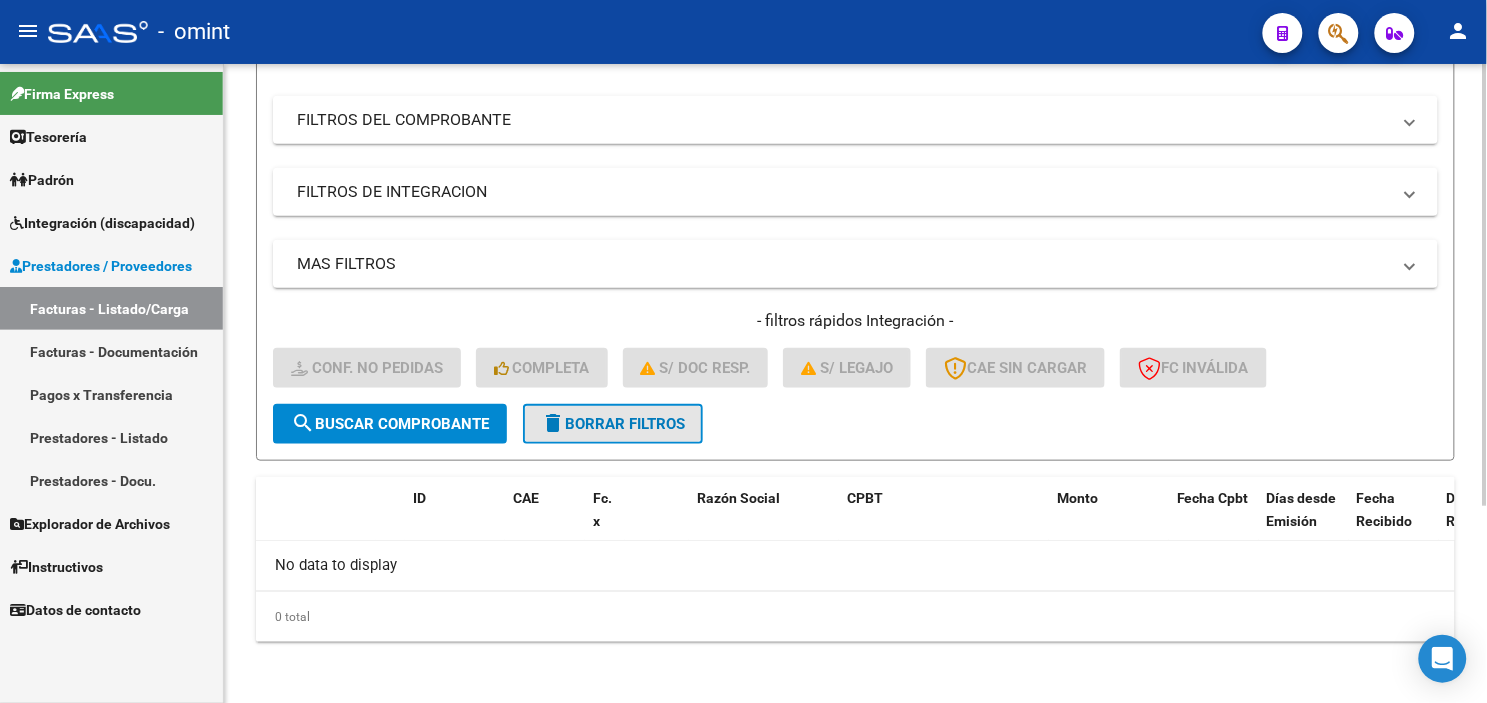 click on "delete  Borrar Filtros" 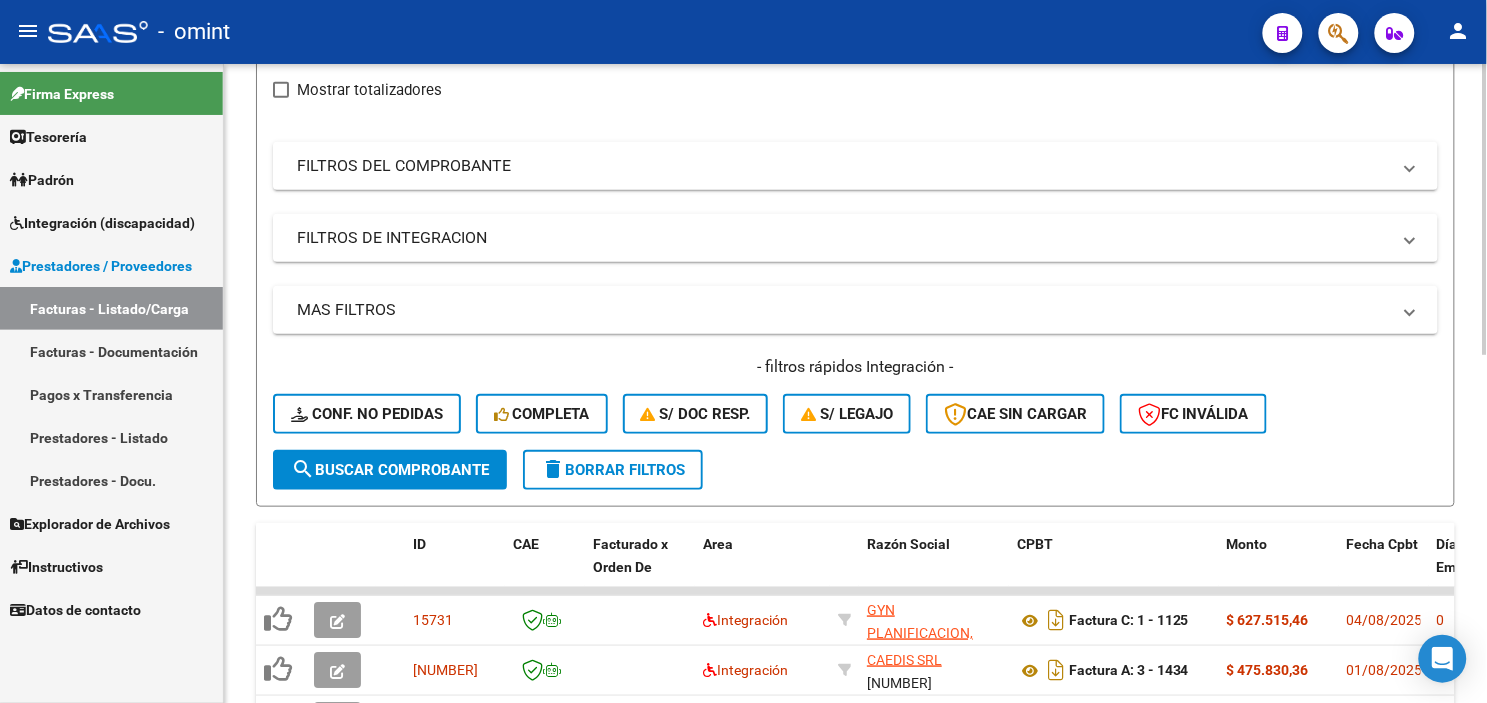 scroll, scrollTop: 284, scrollLeft: 0, axis: vertical 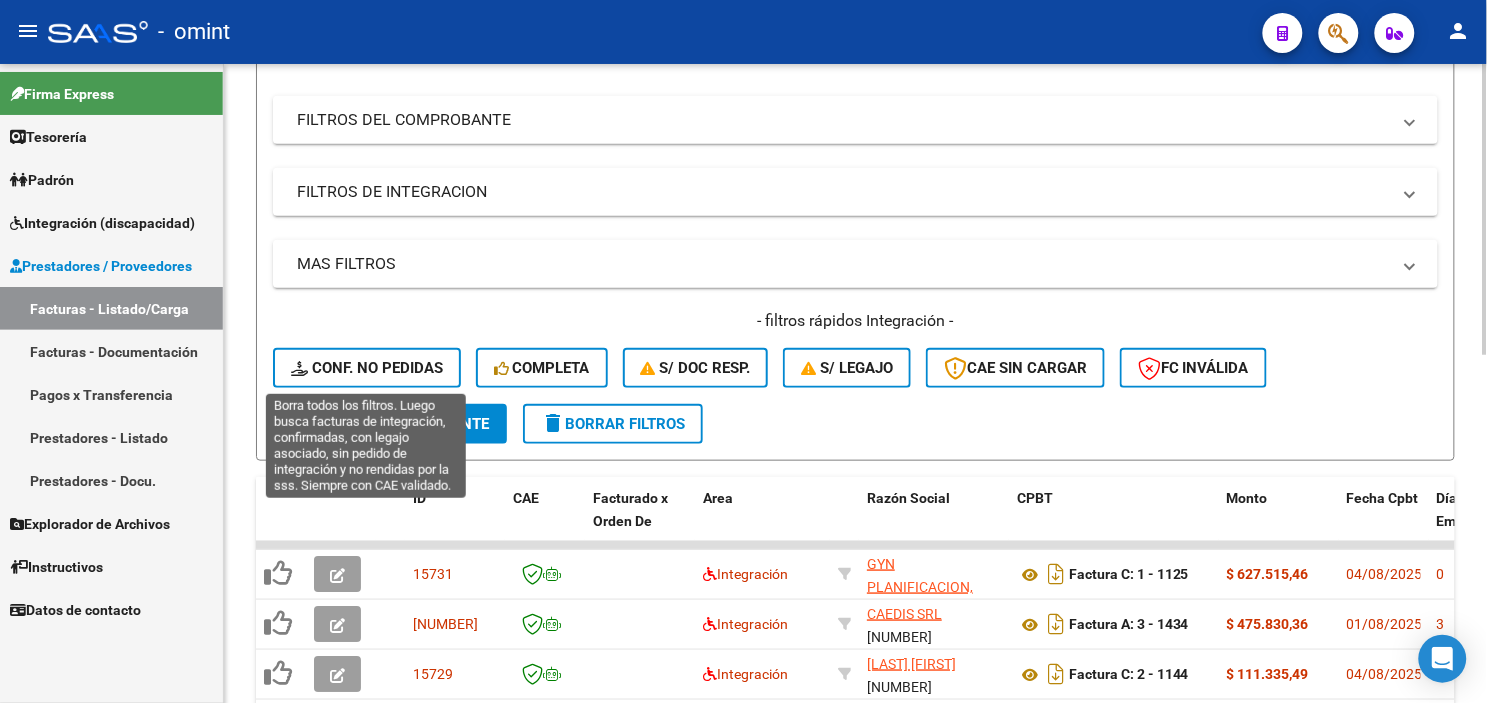 click on "Conf. no pedidas" 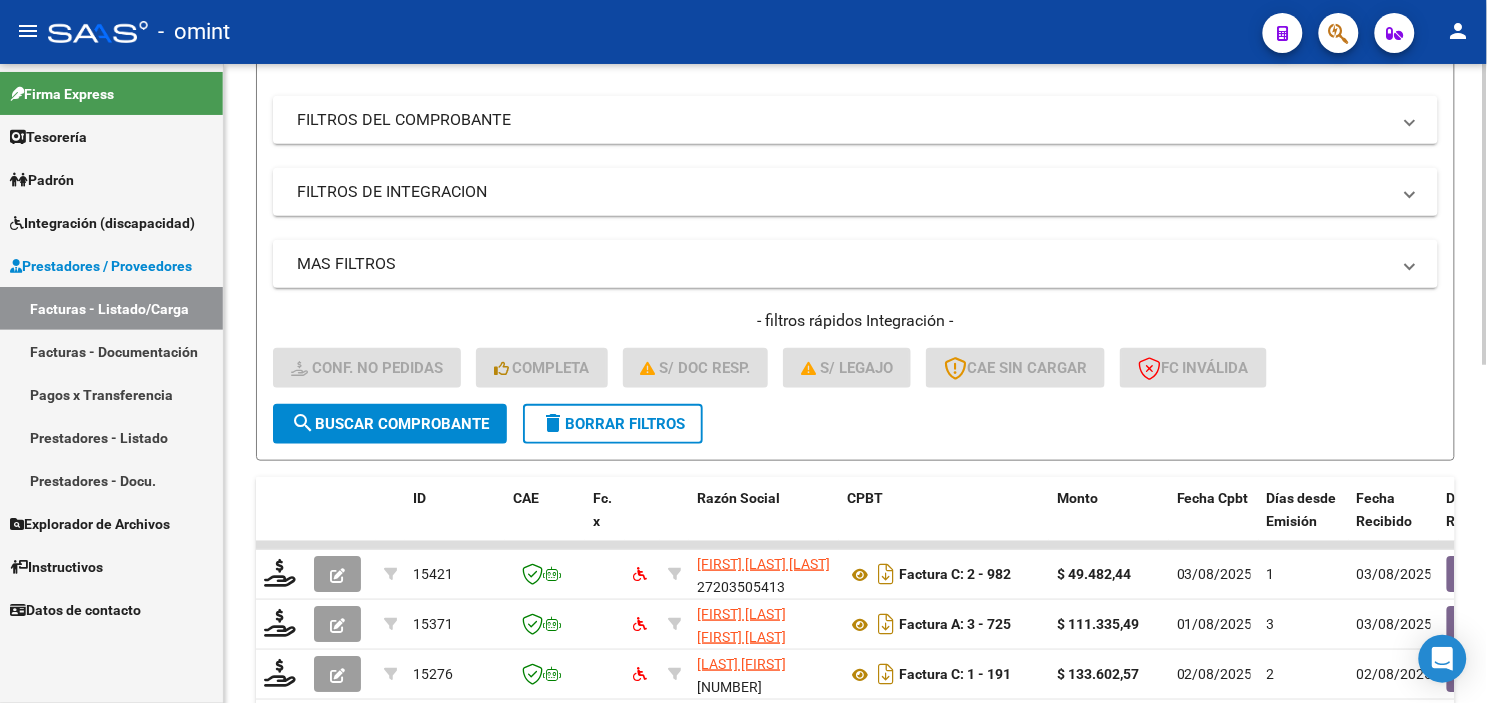 scroll, scrollTop: 0, scrollLeft: 0, axis: both 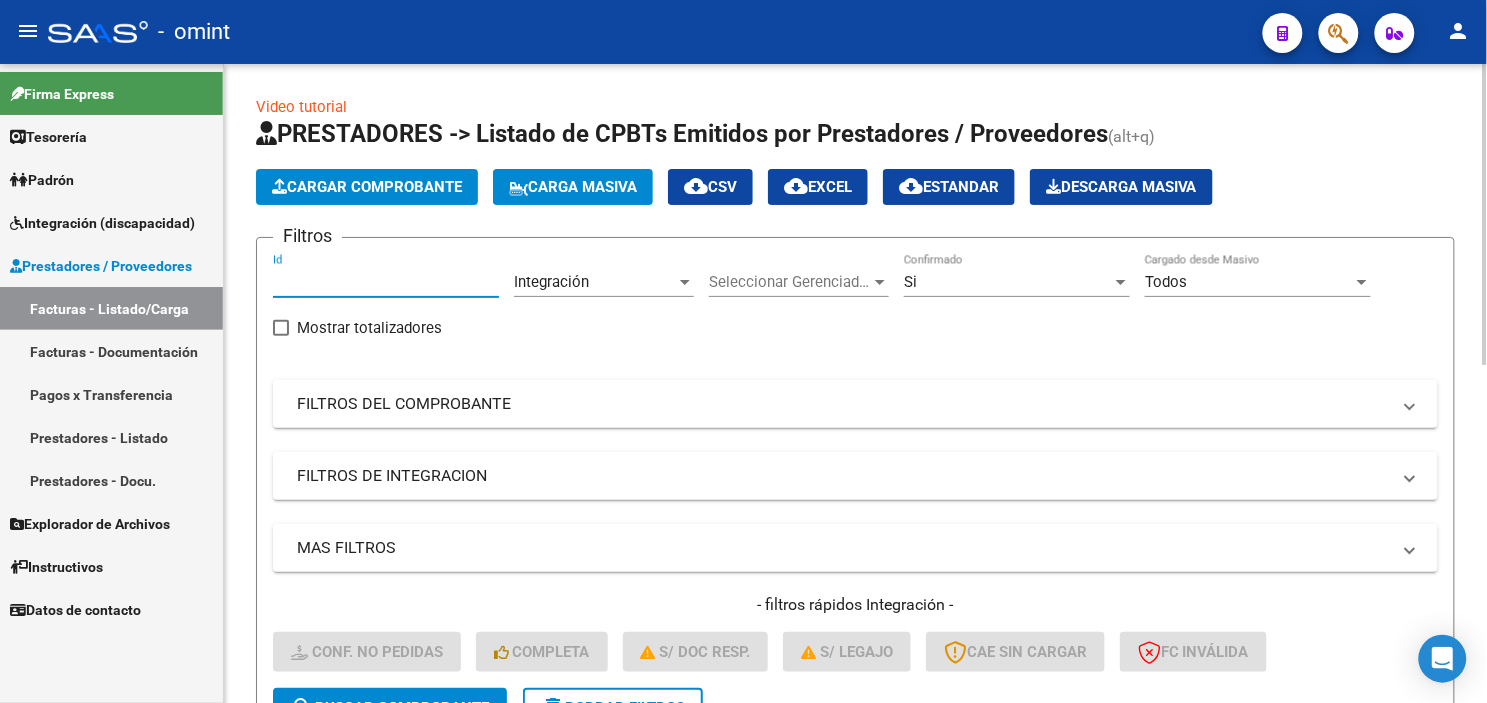 paste on "14746" 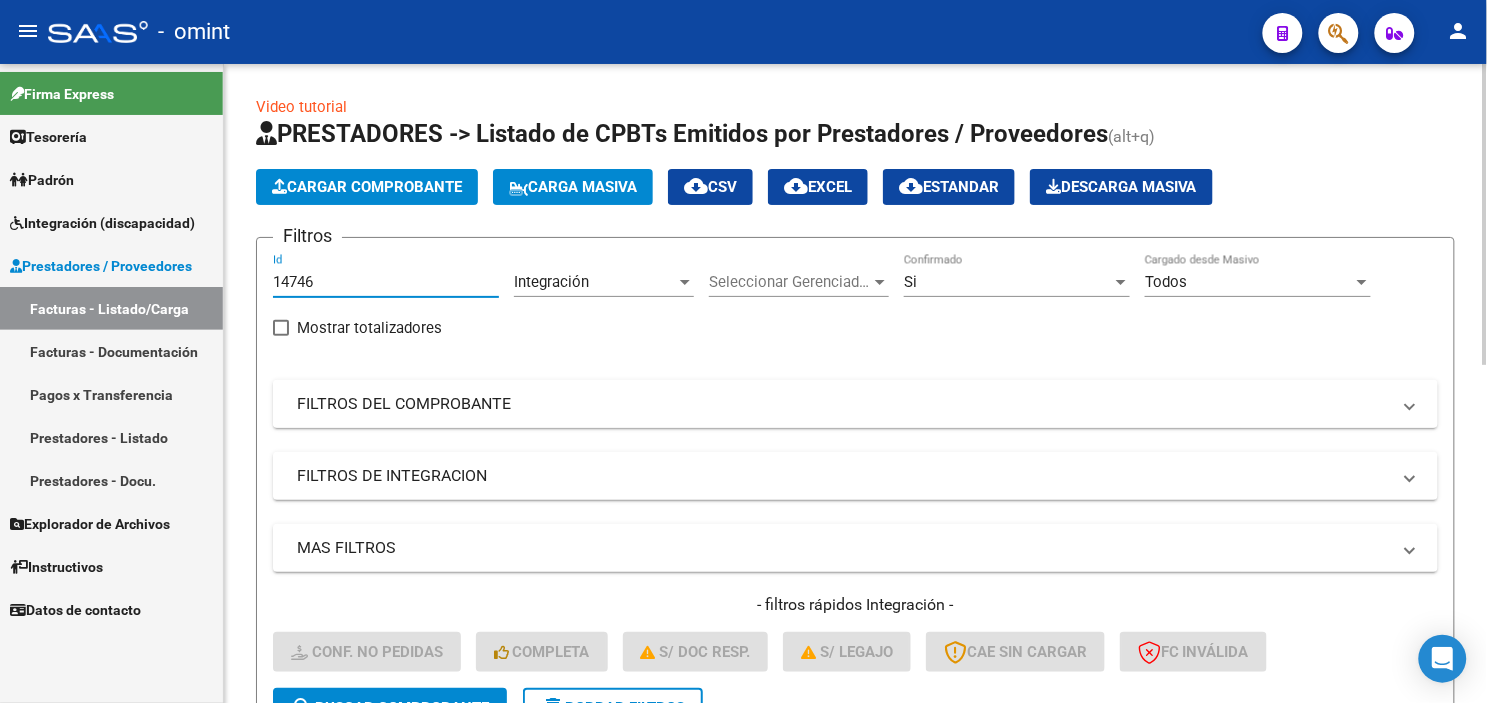 scroll, scrollTop: 333, scrollLeft: 0, axis: vertical 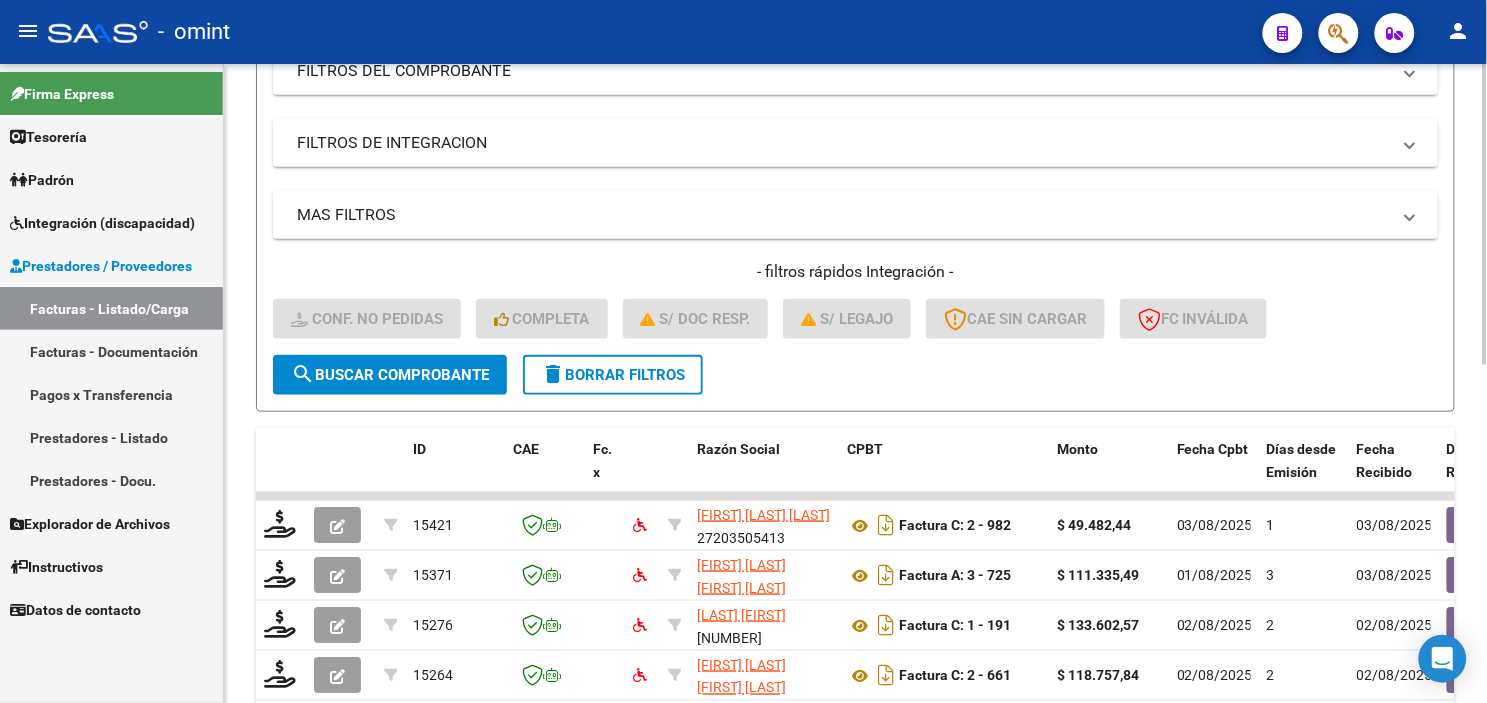 type on "14746" 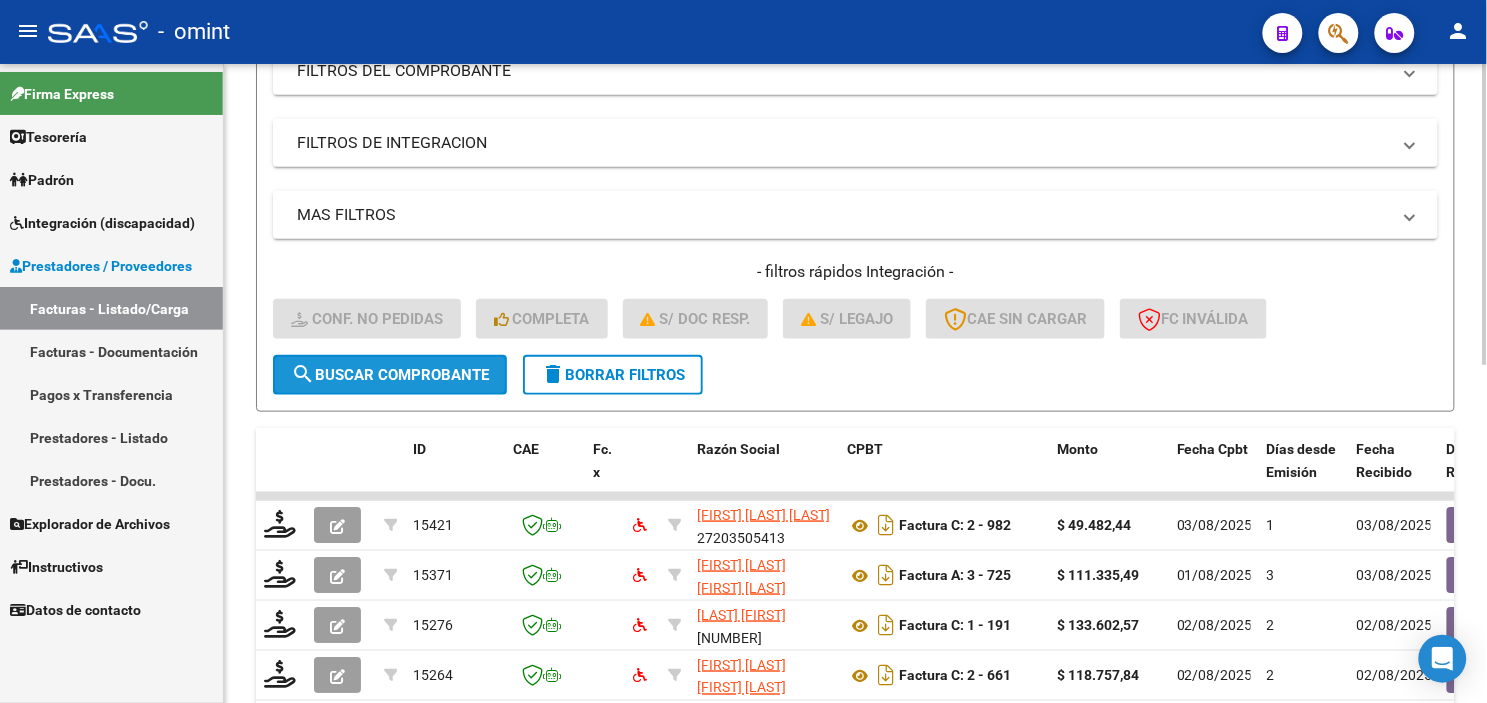 click on "search  Buscar Comprobante" 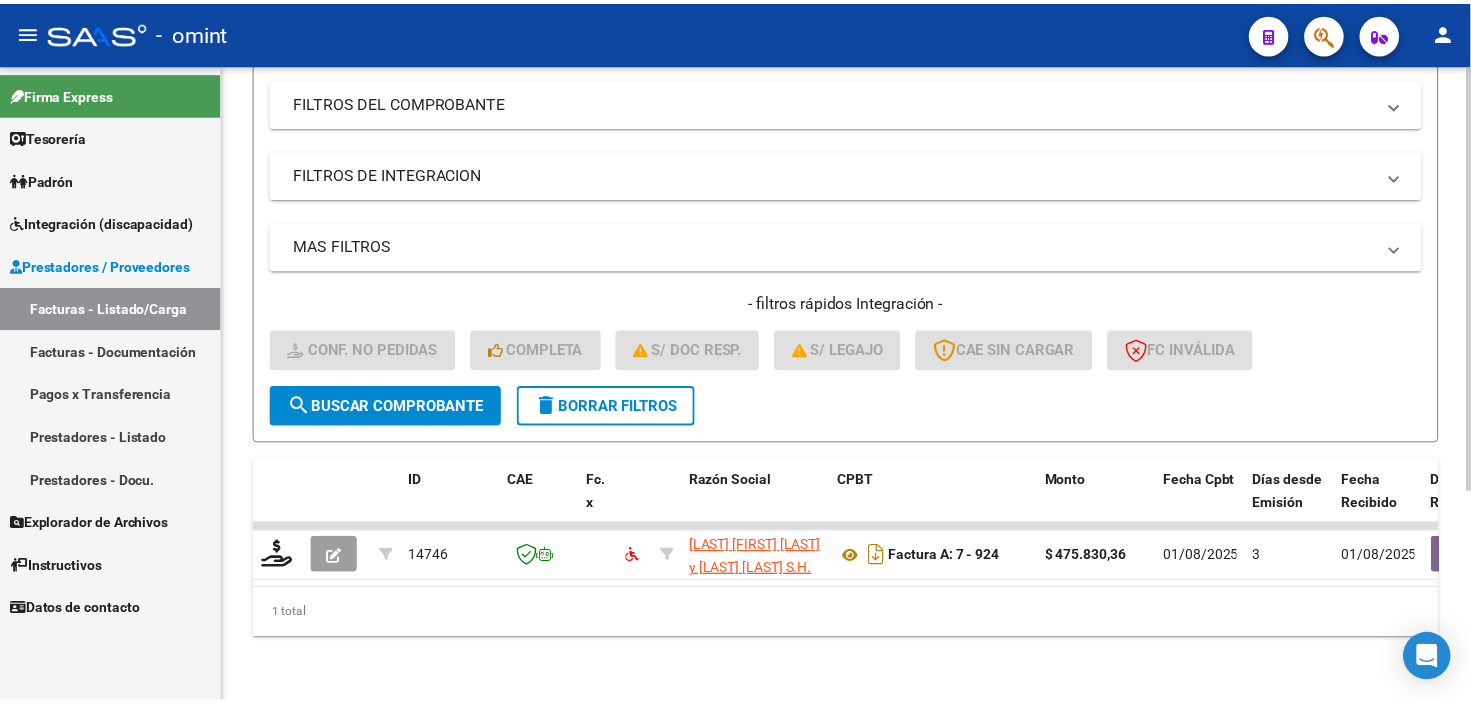 scroll, scrollTop: 316, scrollLeft: 0, axis: vertical 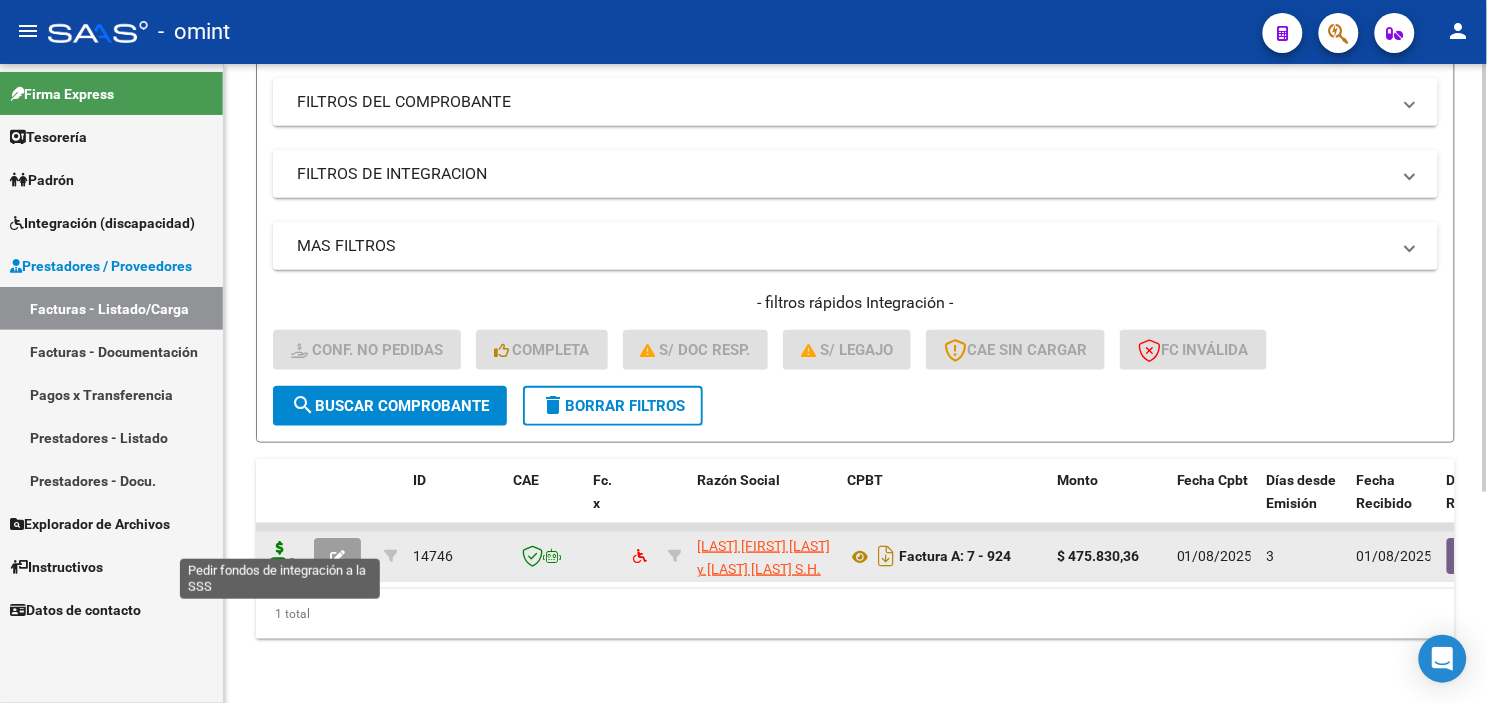 click 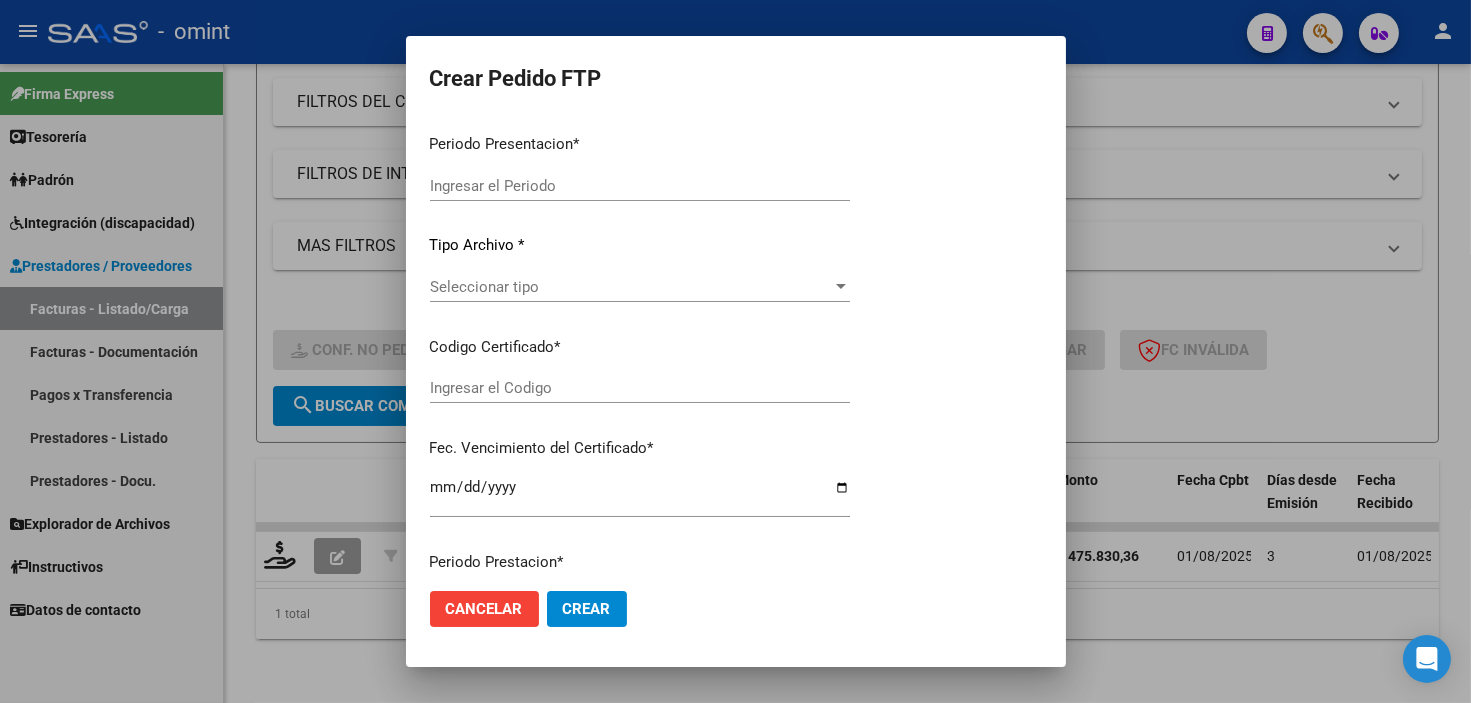 type on "202507" 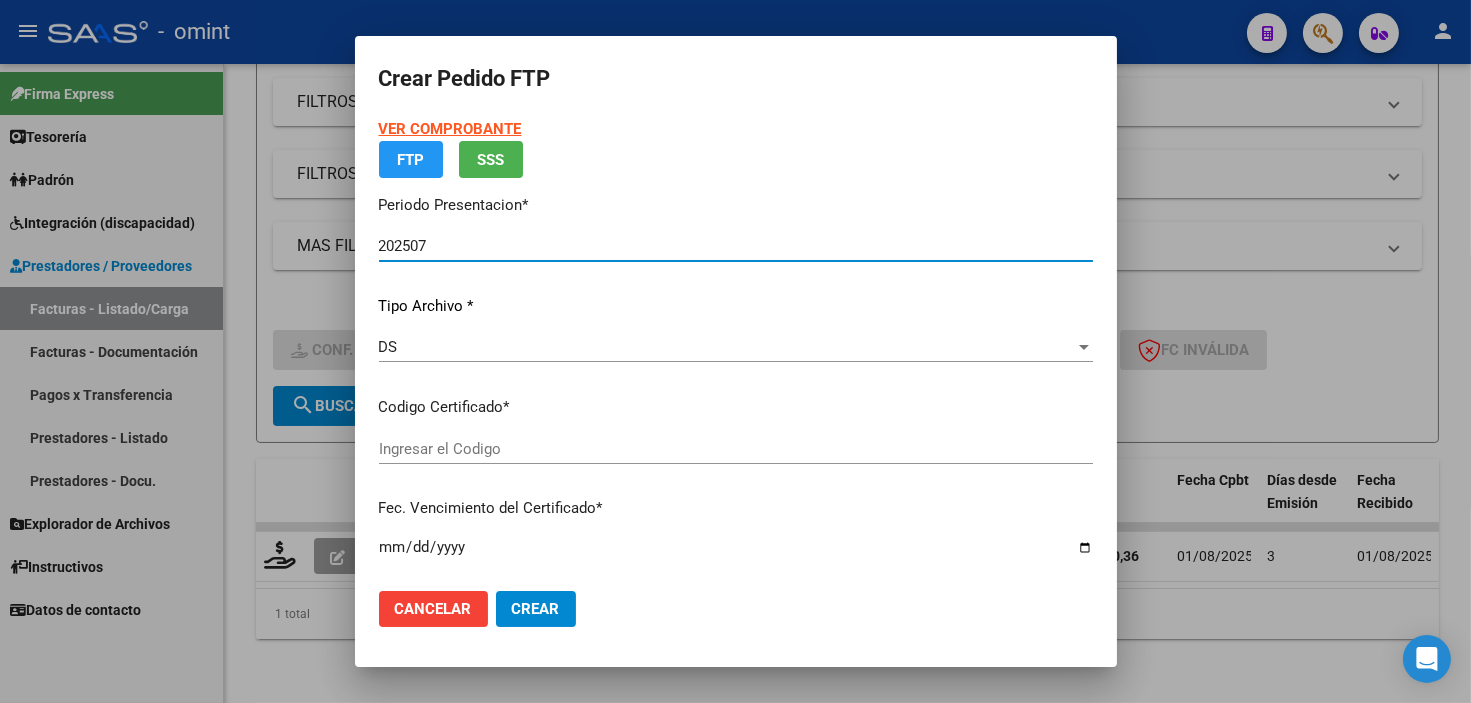 type on "6896277586" 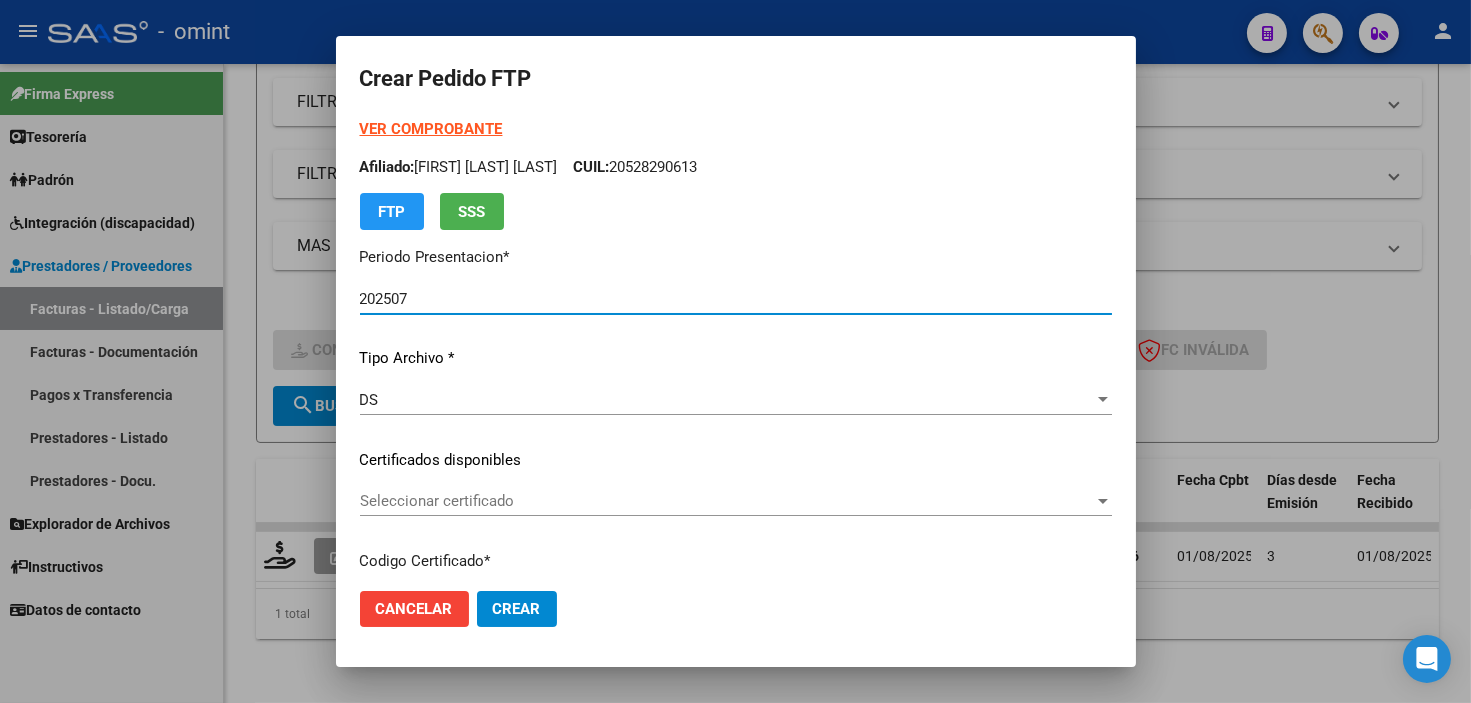 scroll, scrollTop: 222, scrollLeft: 0, axis: vertical 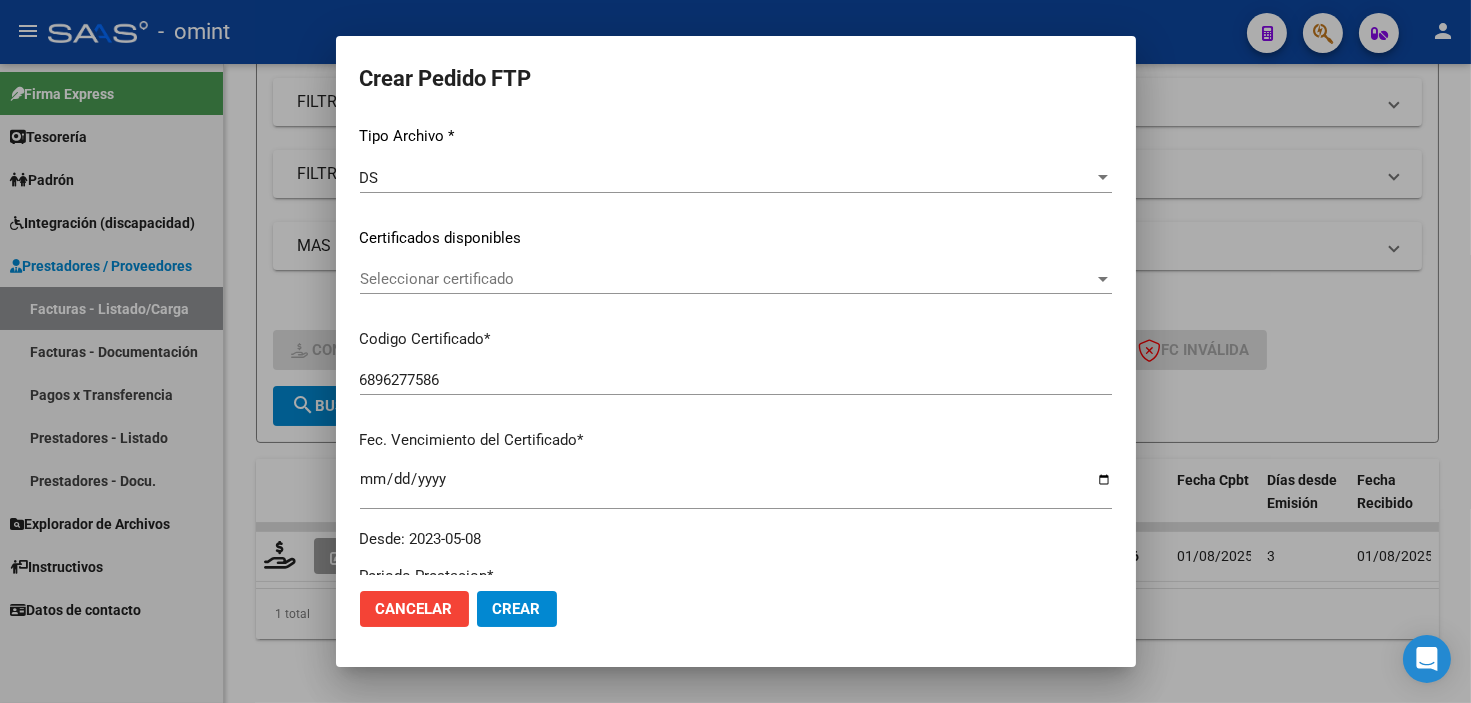 click on "Seleccionar certificado" at bounding box center (727, 279) 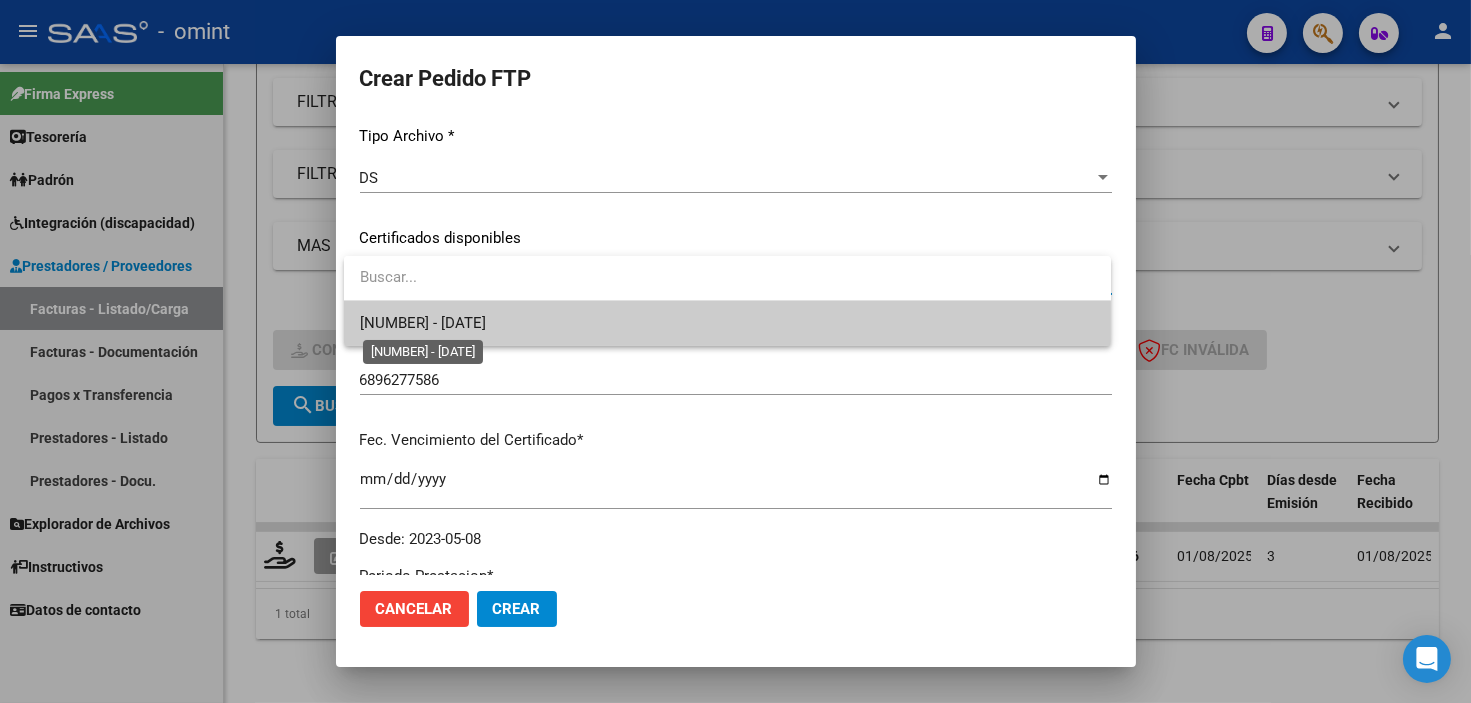 click on "6896277586 - 2028-04-08" at bounding box center [423, 323] 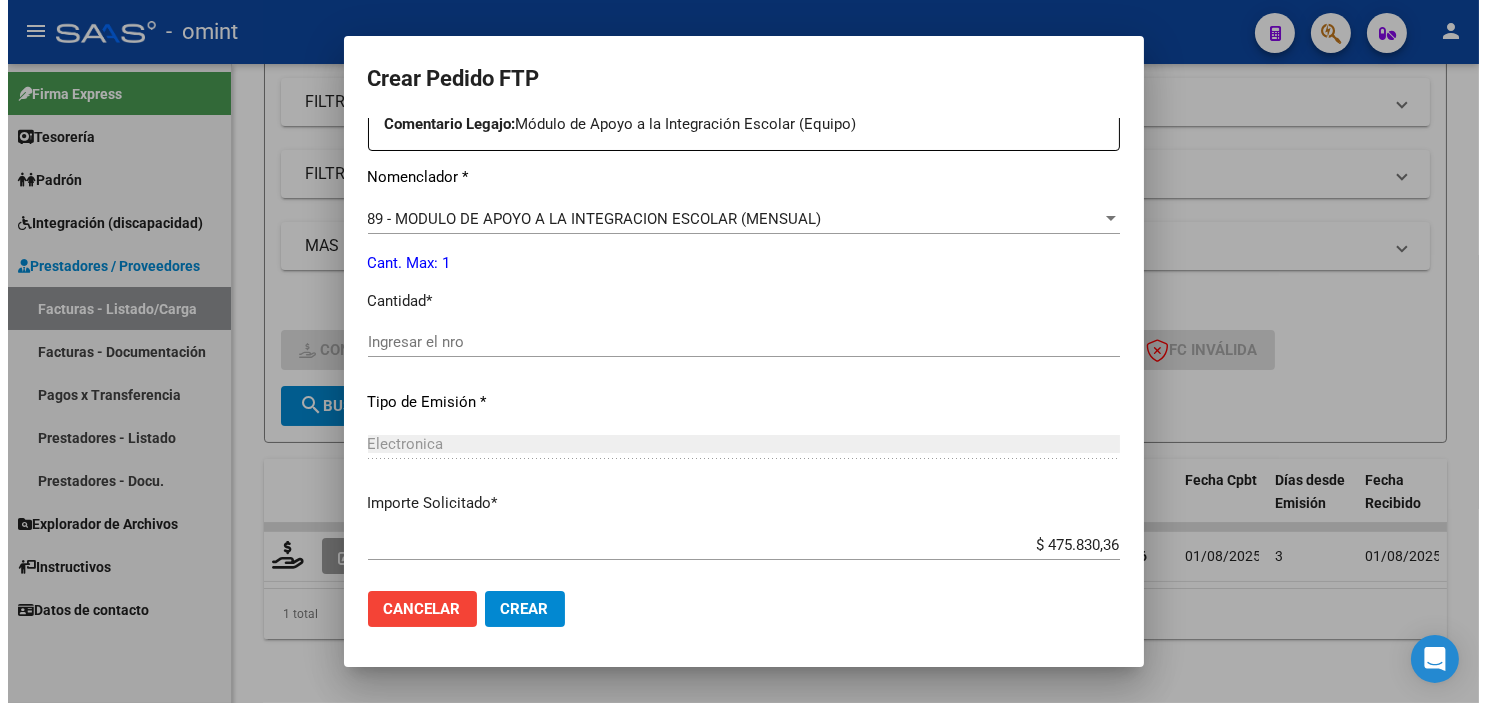 scroll, scrollTop: 881, scrollLeft: 0, axis: vertical 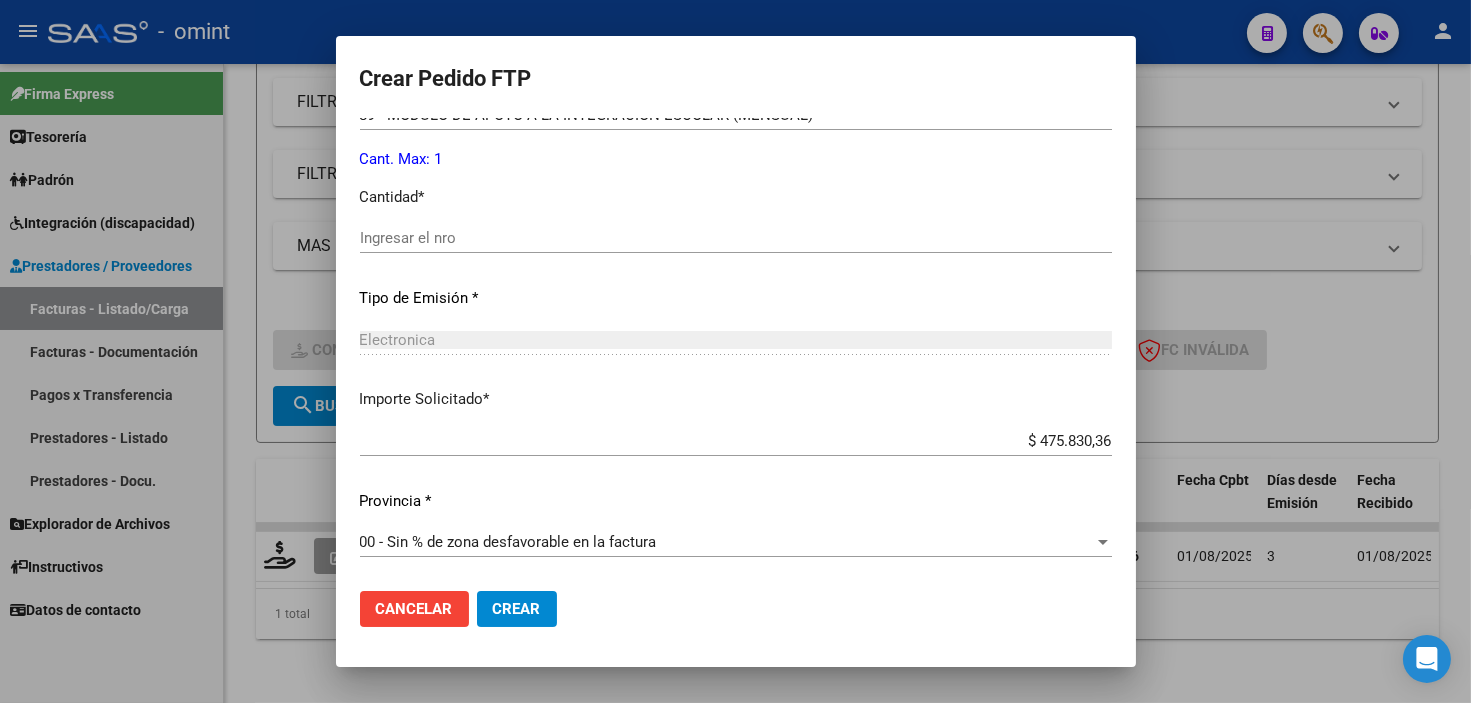 click on "Ingresar el nro" 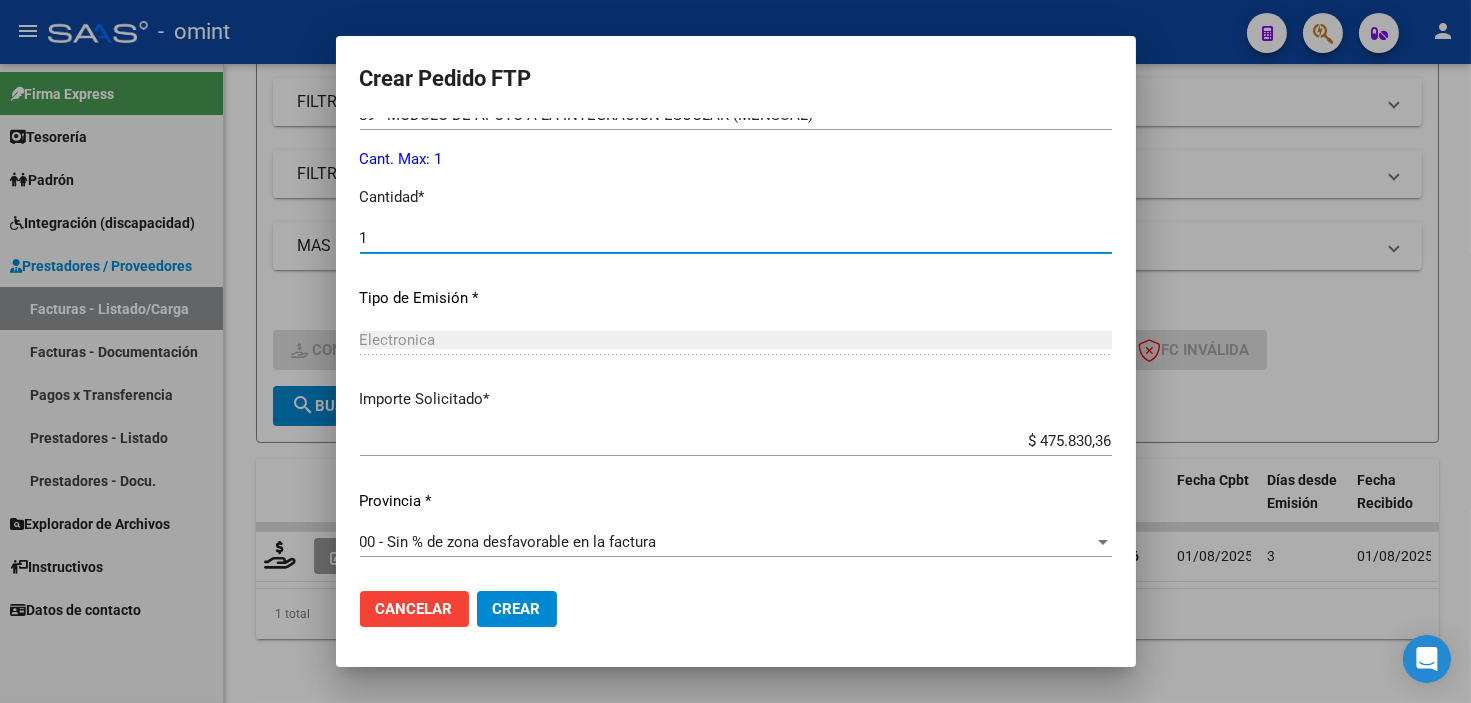 type on "1" 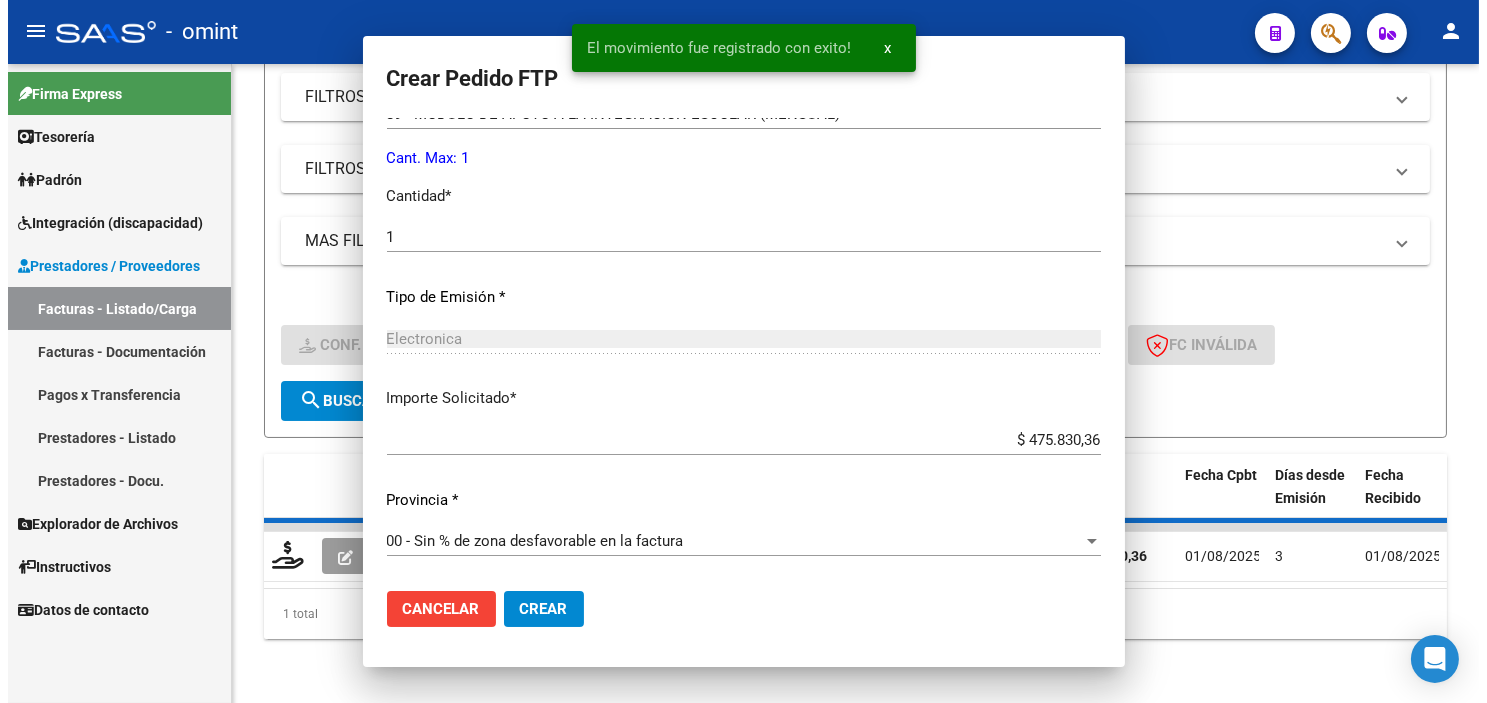 scroll, scrollTop: 0, scrollLeft: 0, axis: both 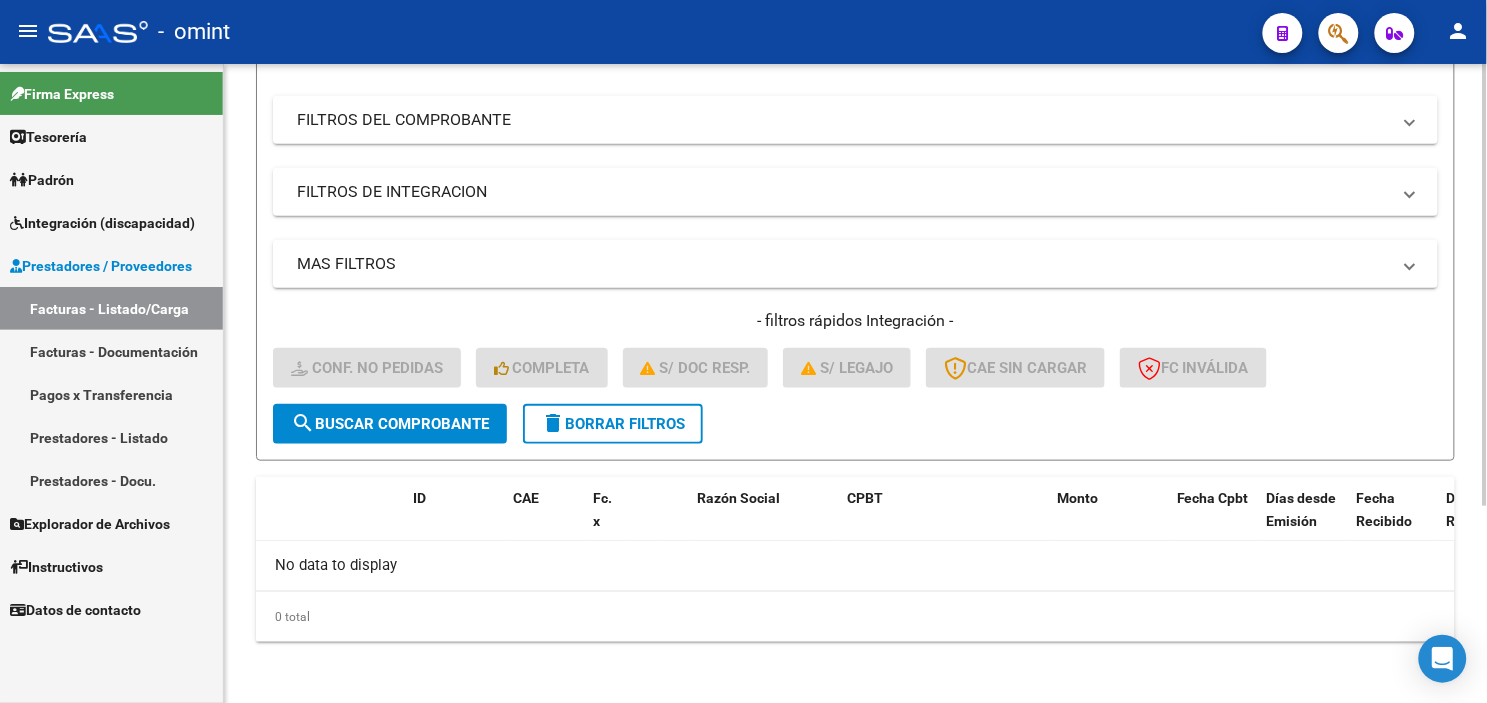 drag, startPoint x: 645, startPoint y: 433, endPoint x: 638, endPoint y: 424, distance: 11.401754 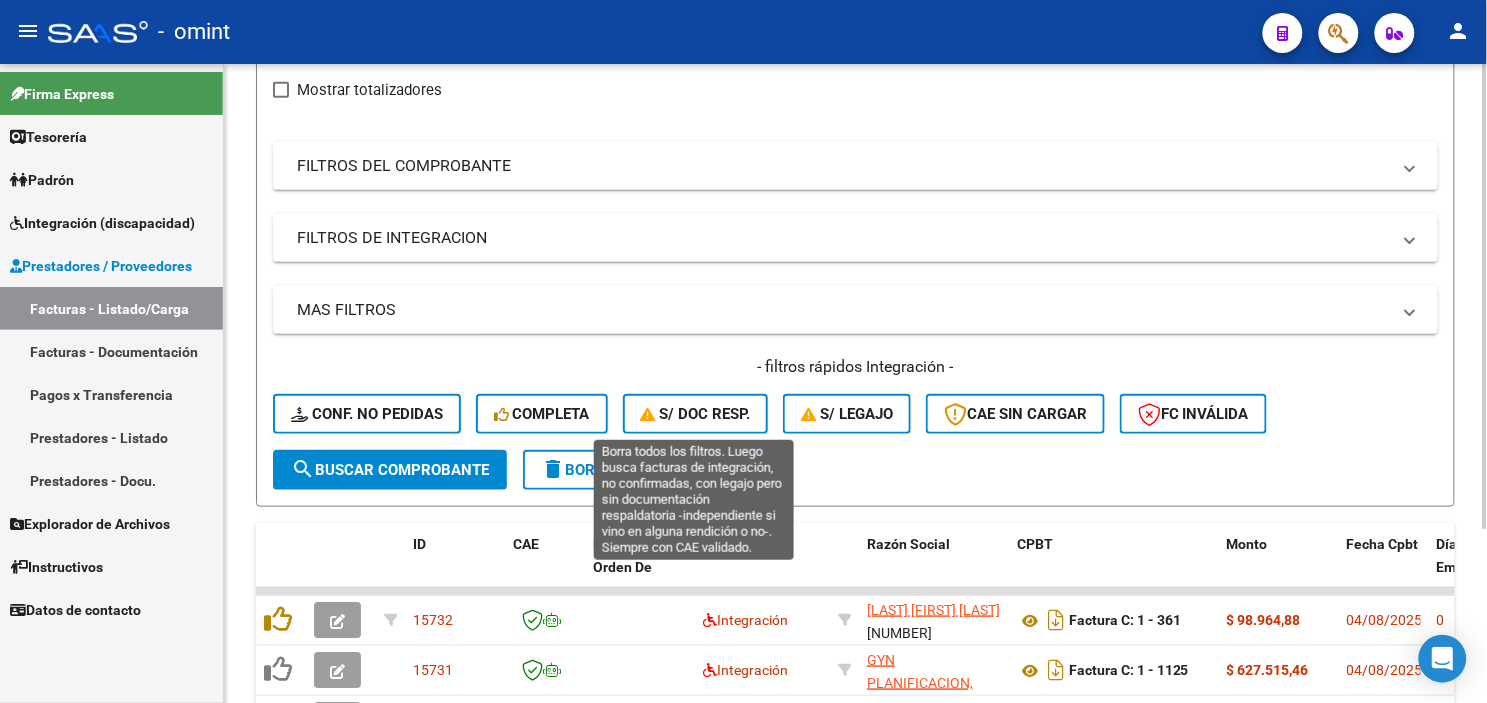 scroll, scrollTop: 284, scrollLeft: 0, axis: vertical 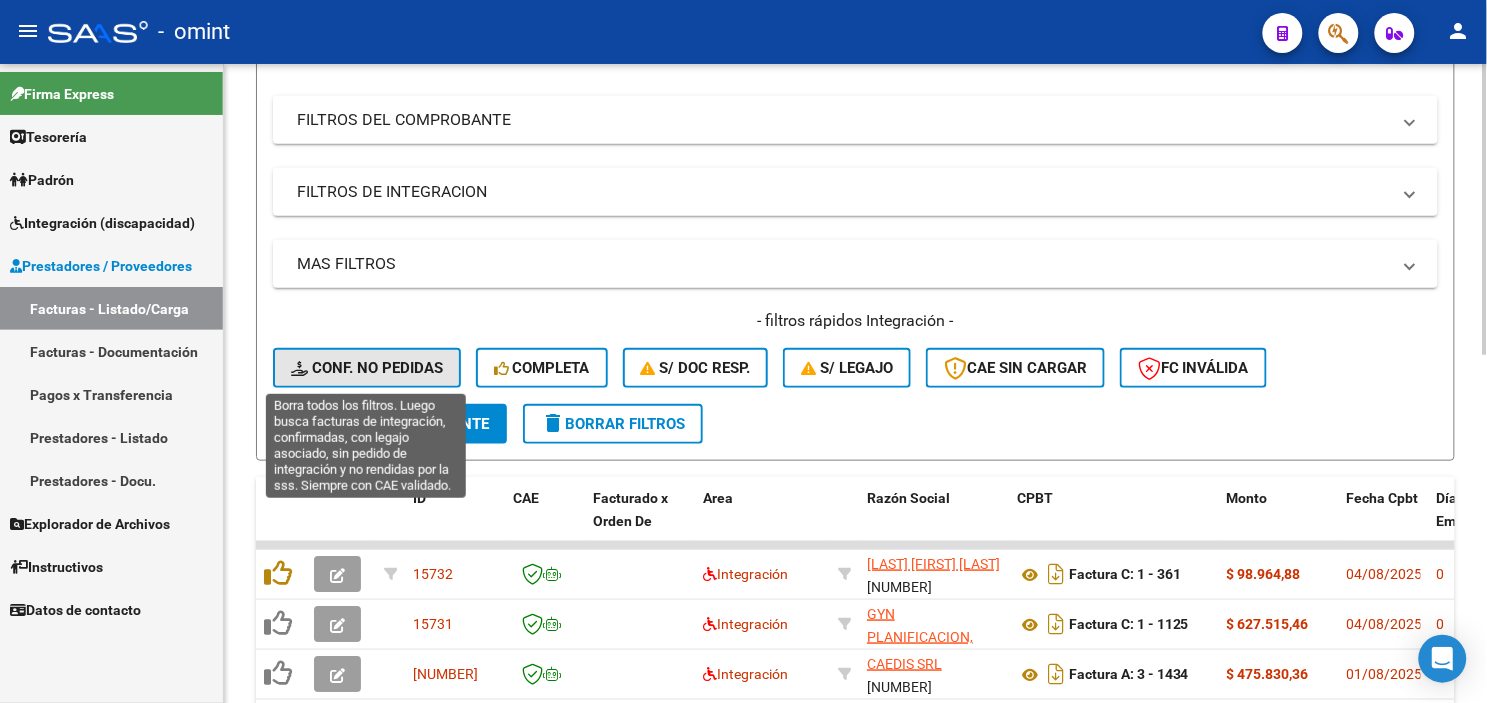 click on "Conf. no pedidas" 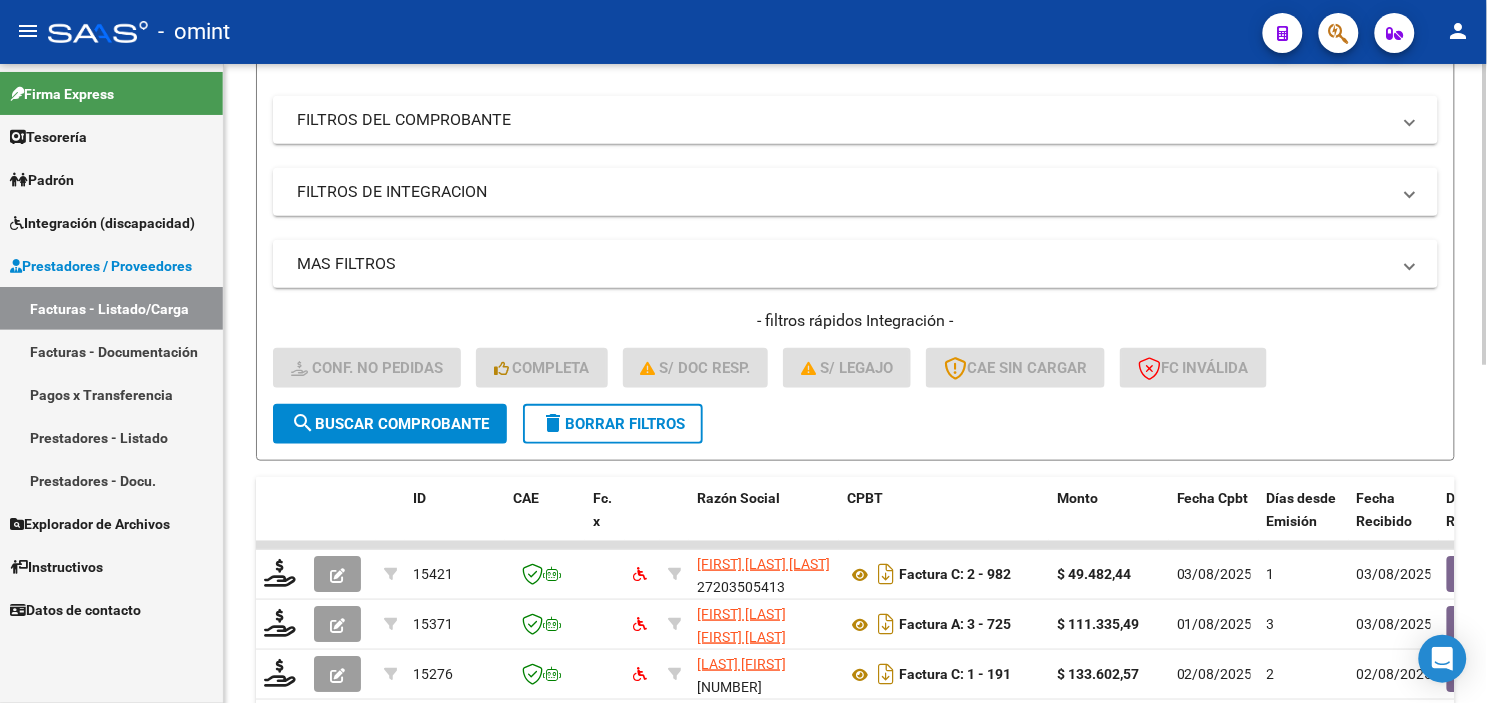 scroll, scrollTop: 62, scrollLeft: 0, axis: vertical 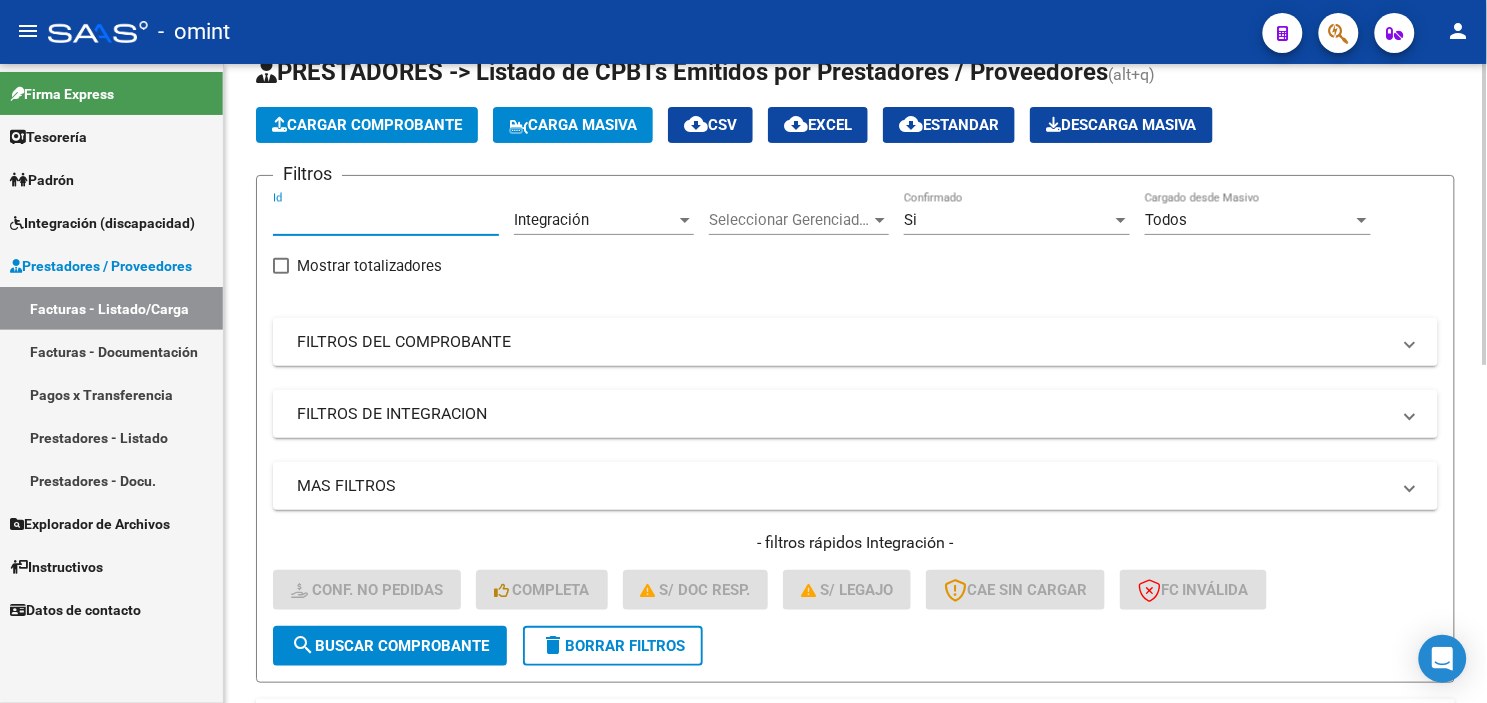 paste on "14943" 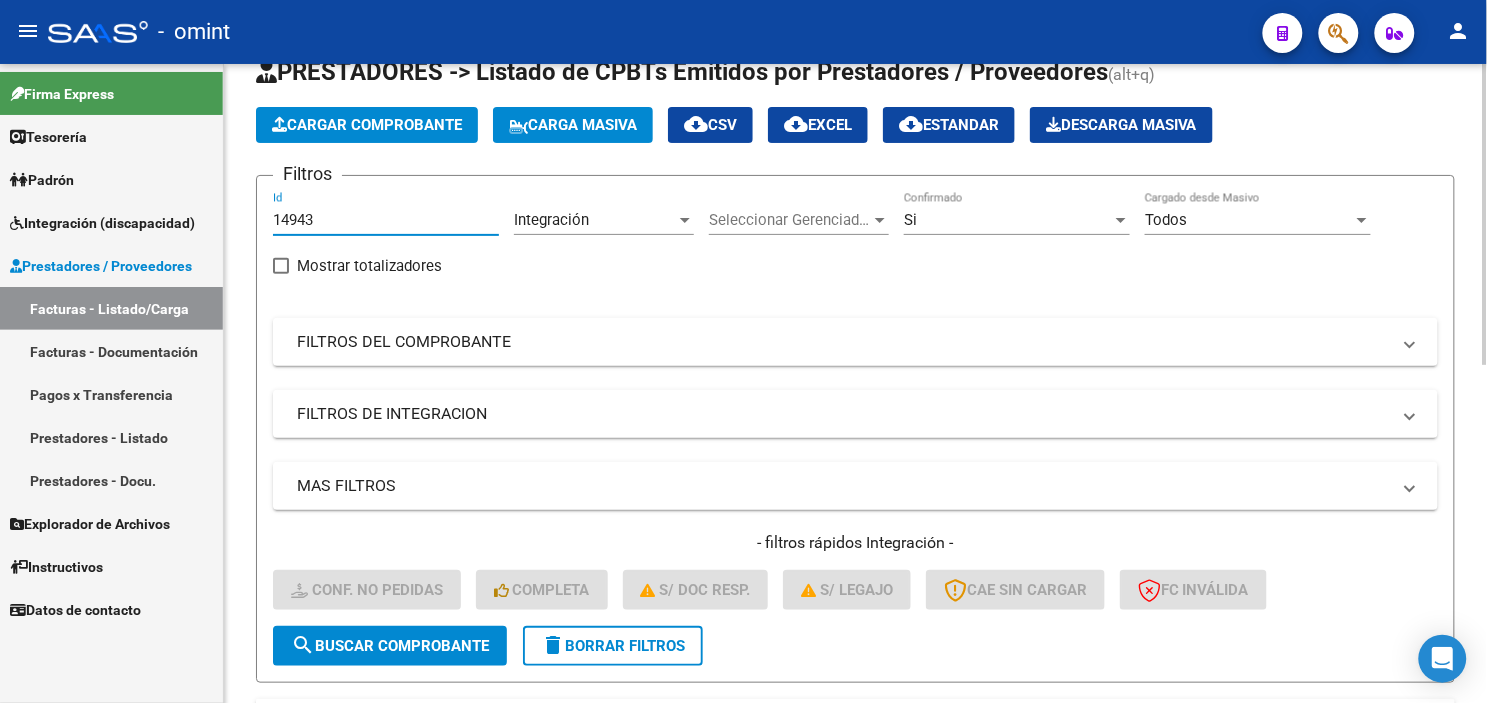 type on "14943" 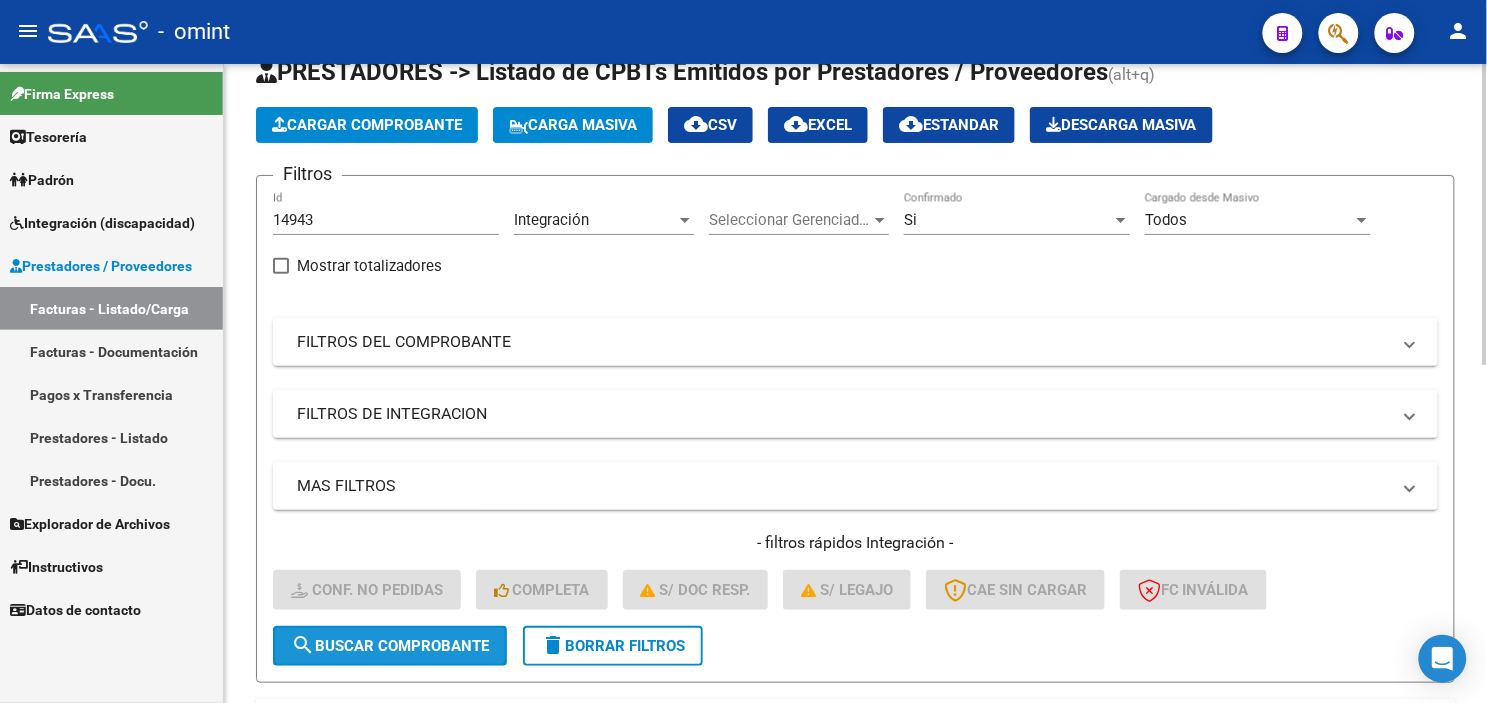 click on "search  Buscar Comprobante" 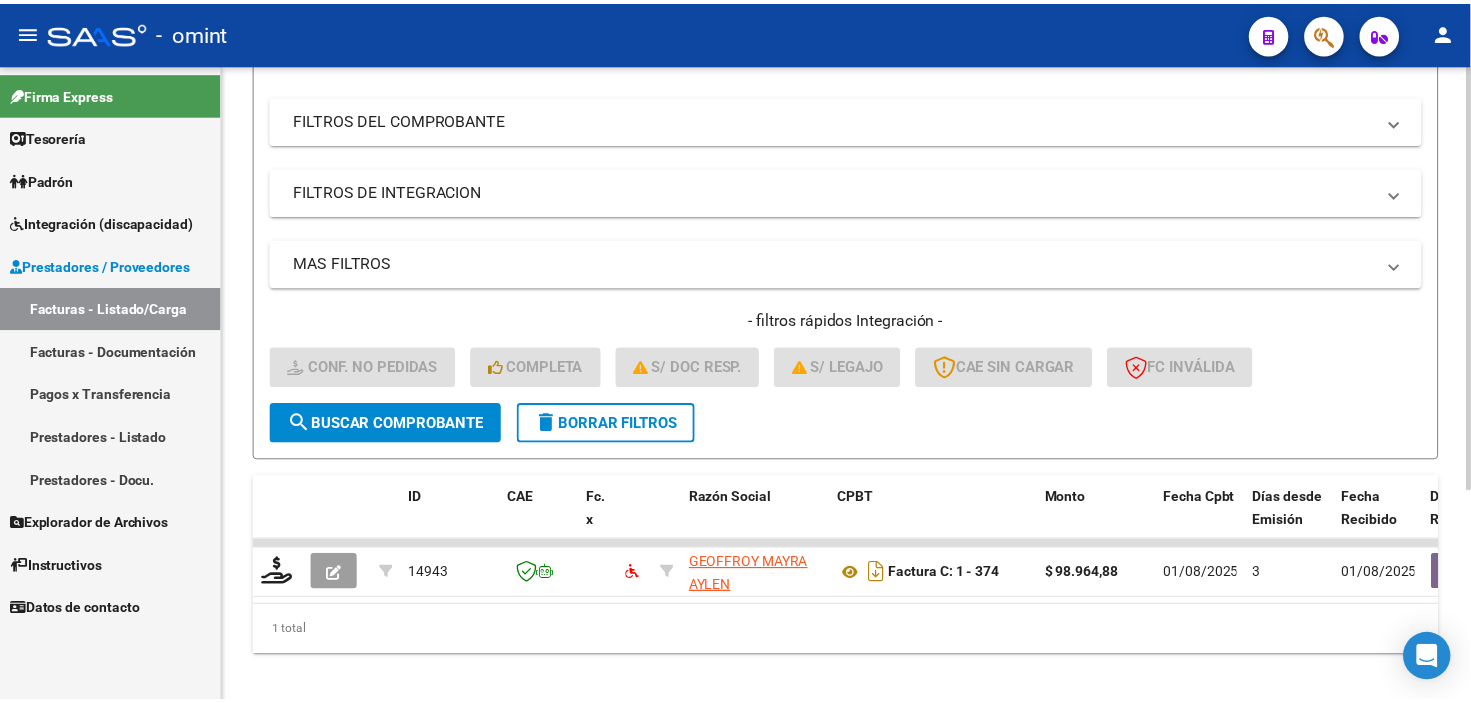 scroll, scrollTop: 315, scrollLeft: 0, axis: vertical 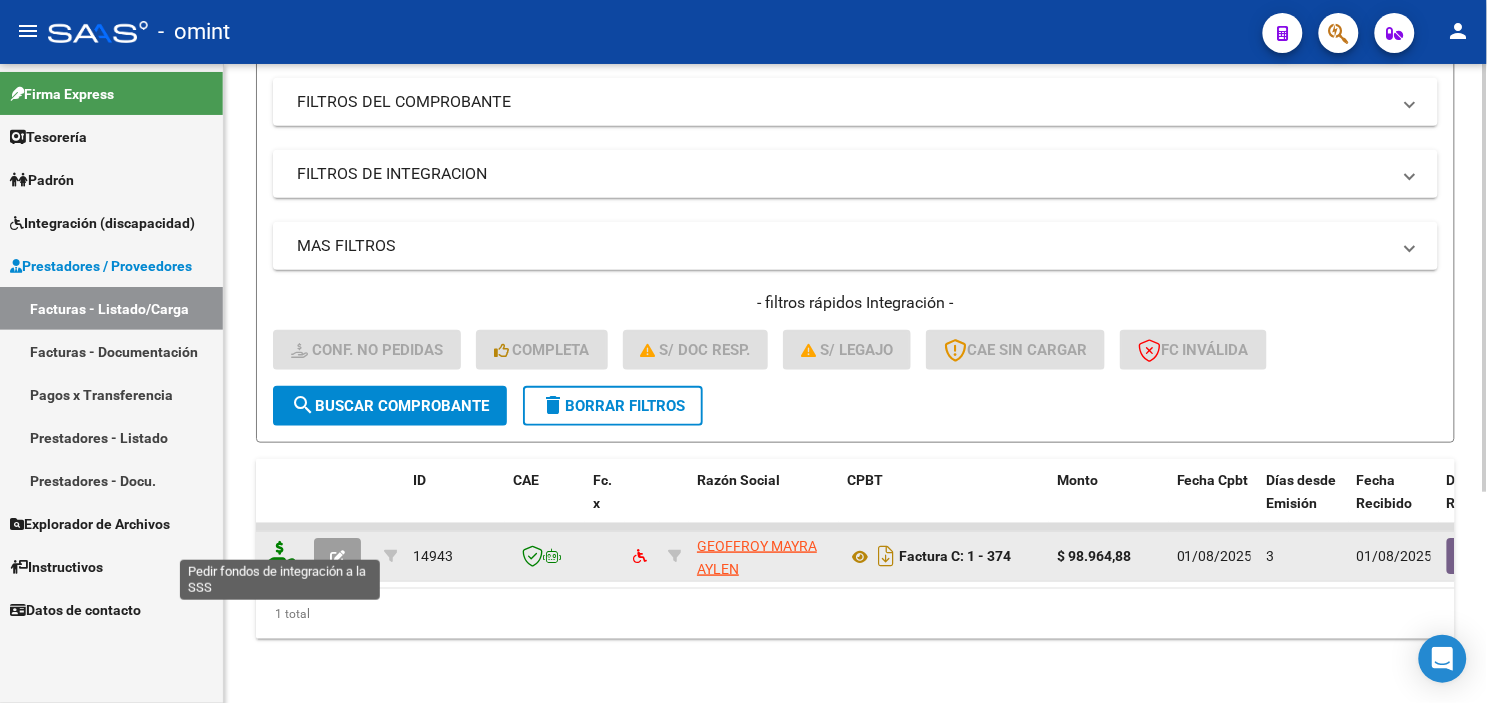 click 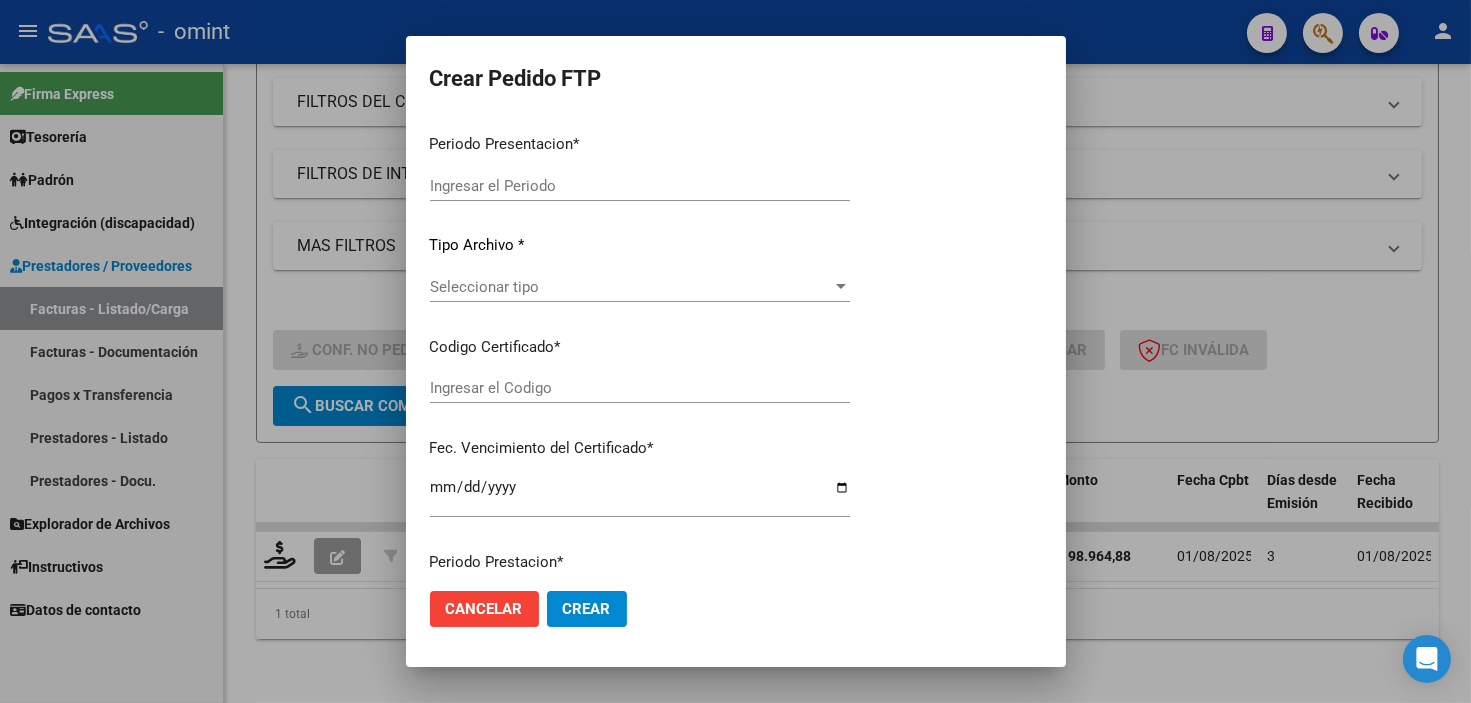 type on "202507" 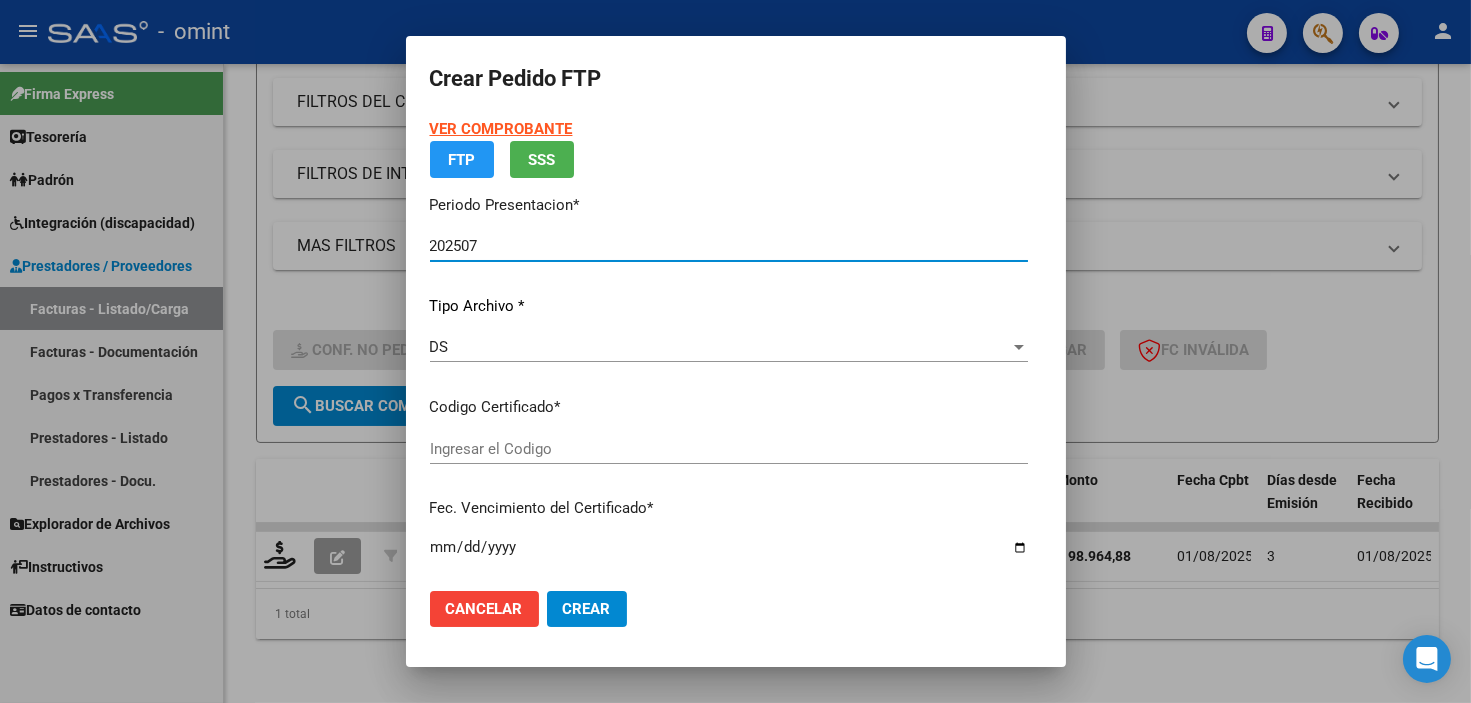 type on "6896277586" 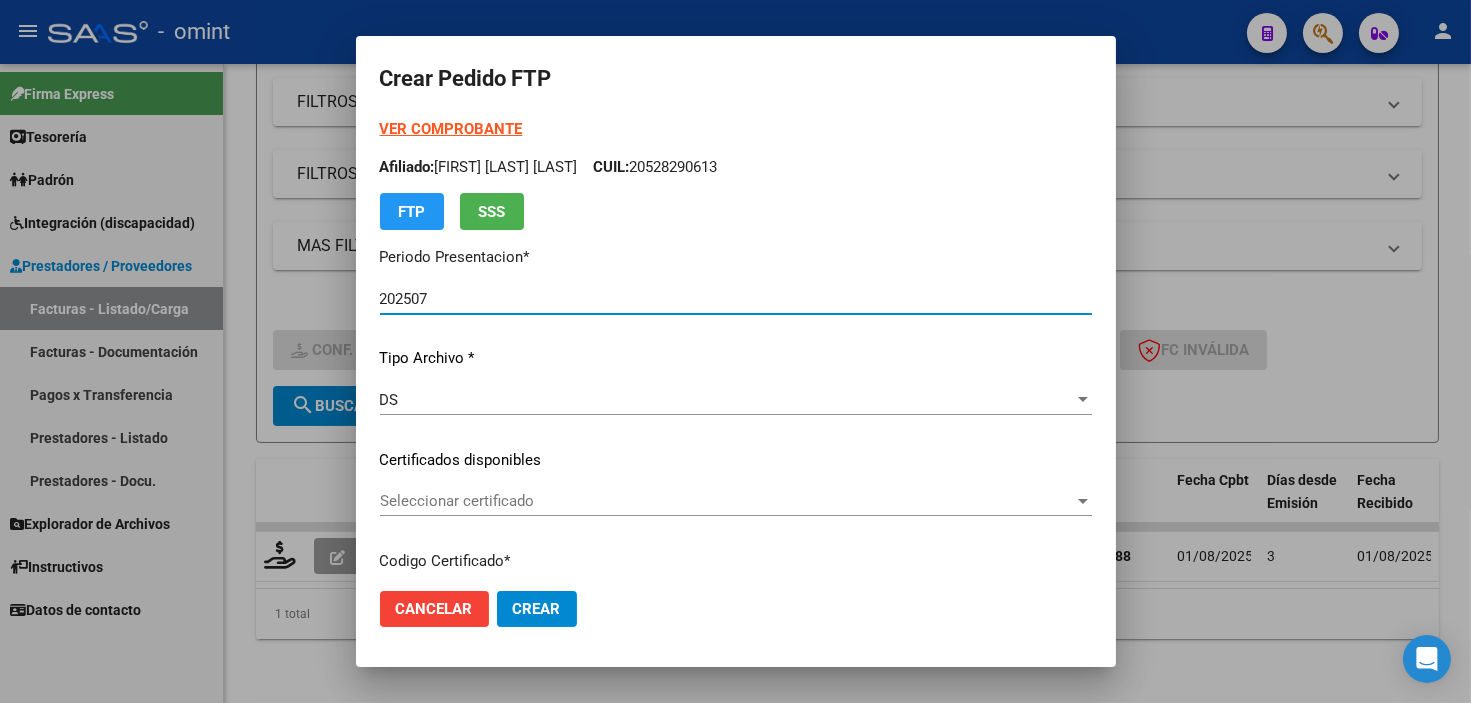 click on "Seleccionar certificado" at bounding box center [727, 501] 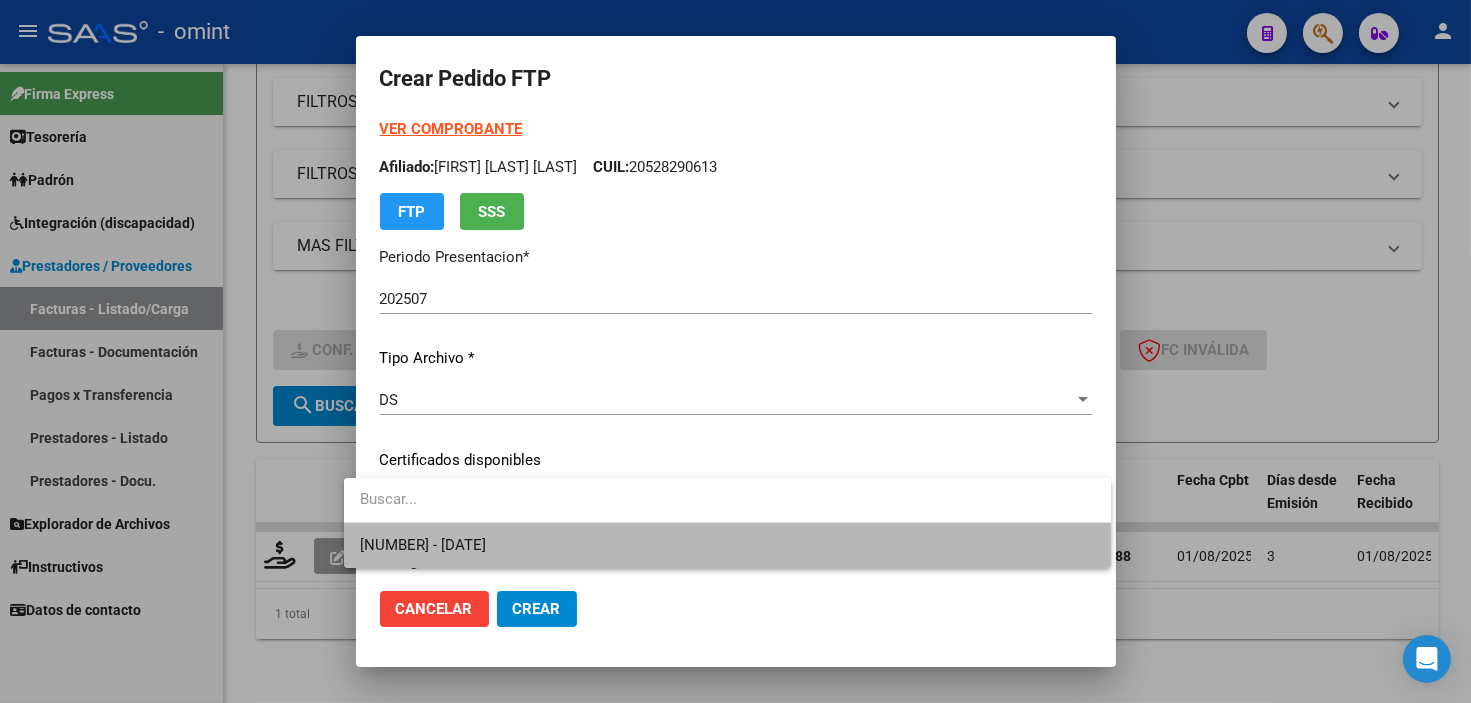 click on "6896277586 - 2028-04-08" at bounding box center [727, 545] 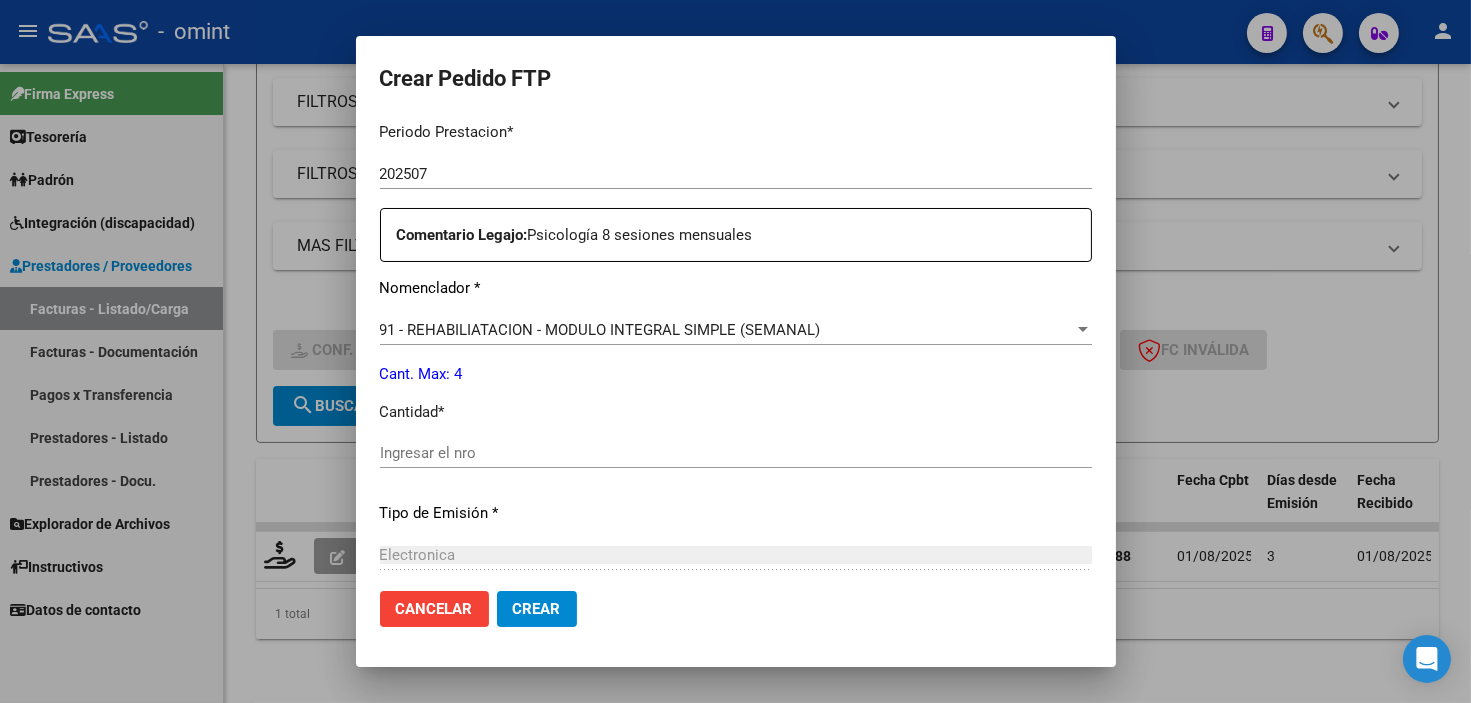 scroll, scrollTop: 777, scrollLeft: 0, axis: vertical 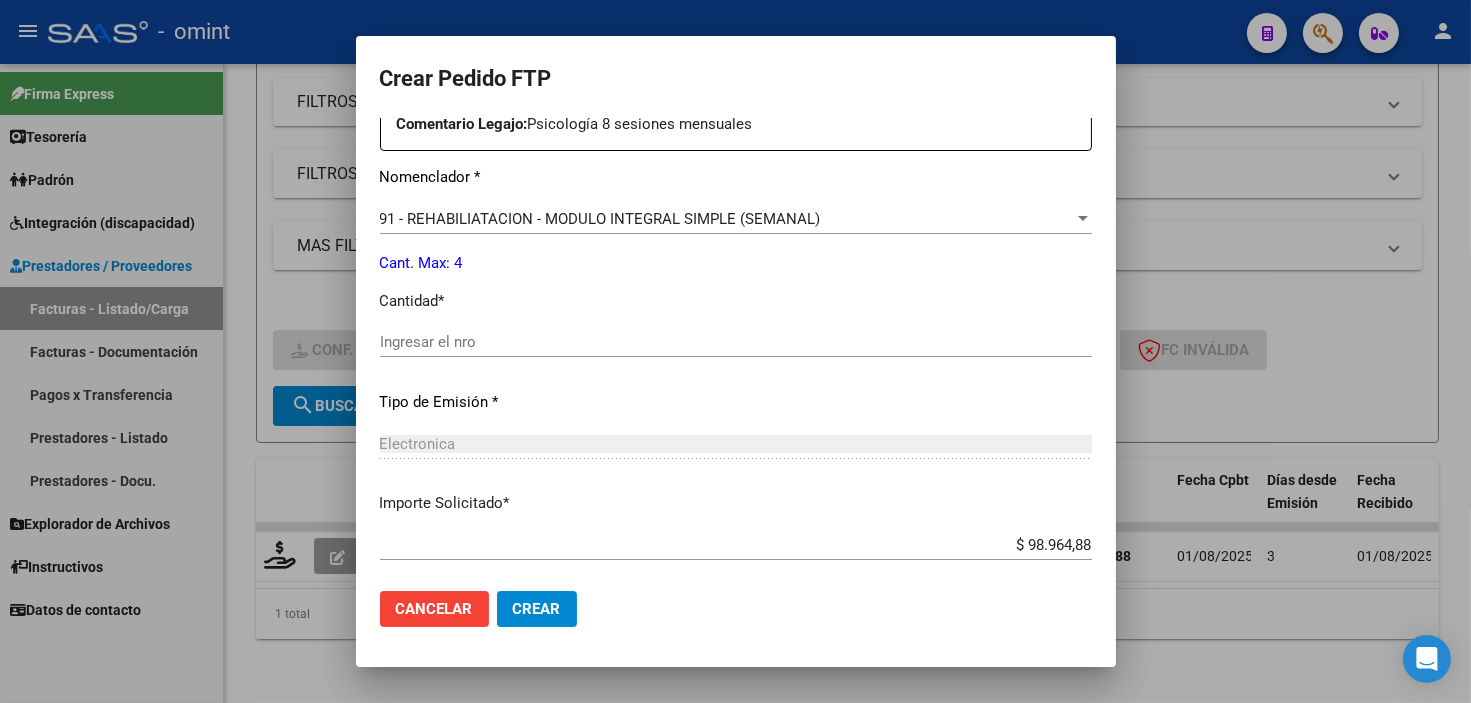 click on "Ingresar el nro" 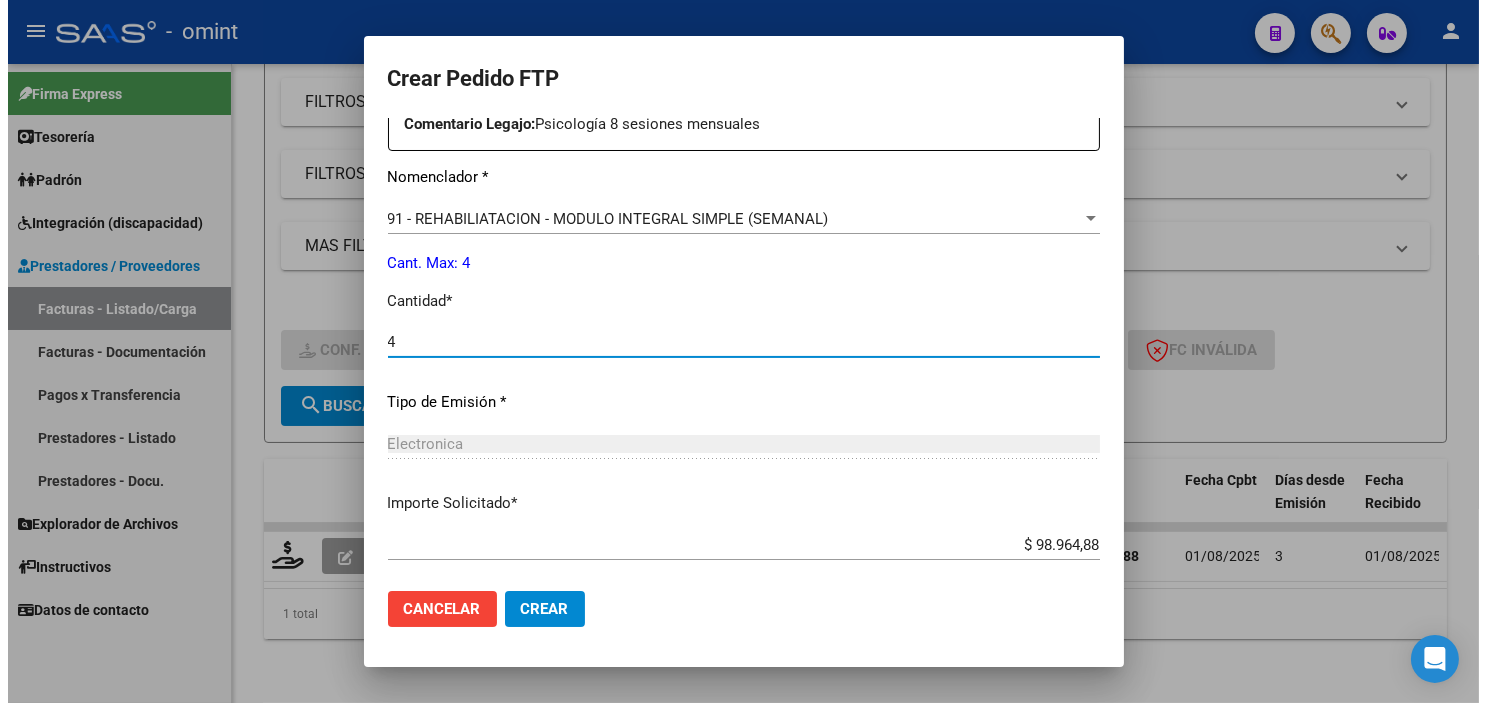 scroll, scrollTop: 881, scrollLeft: 0, axis: vertical 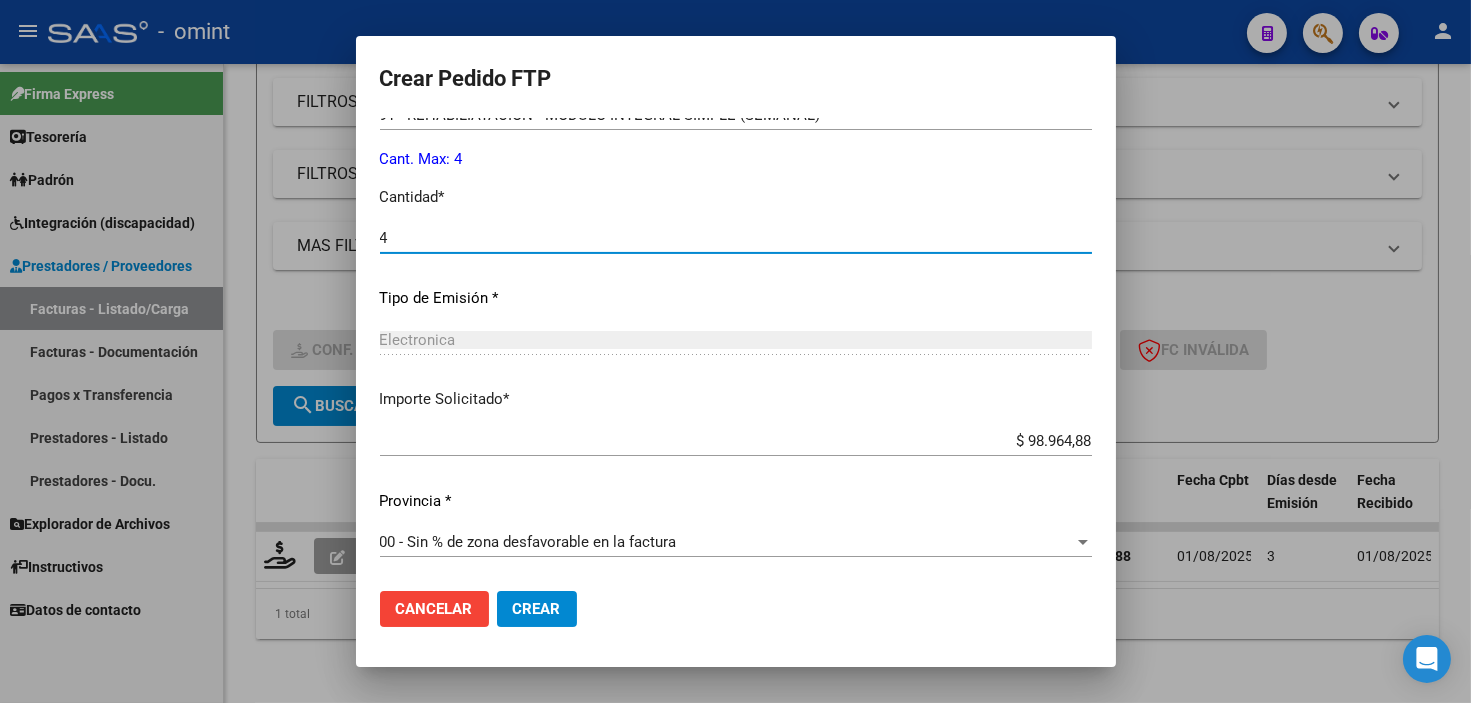 type on "4" 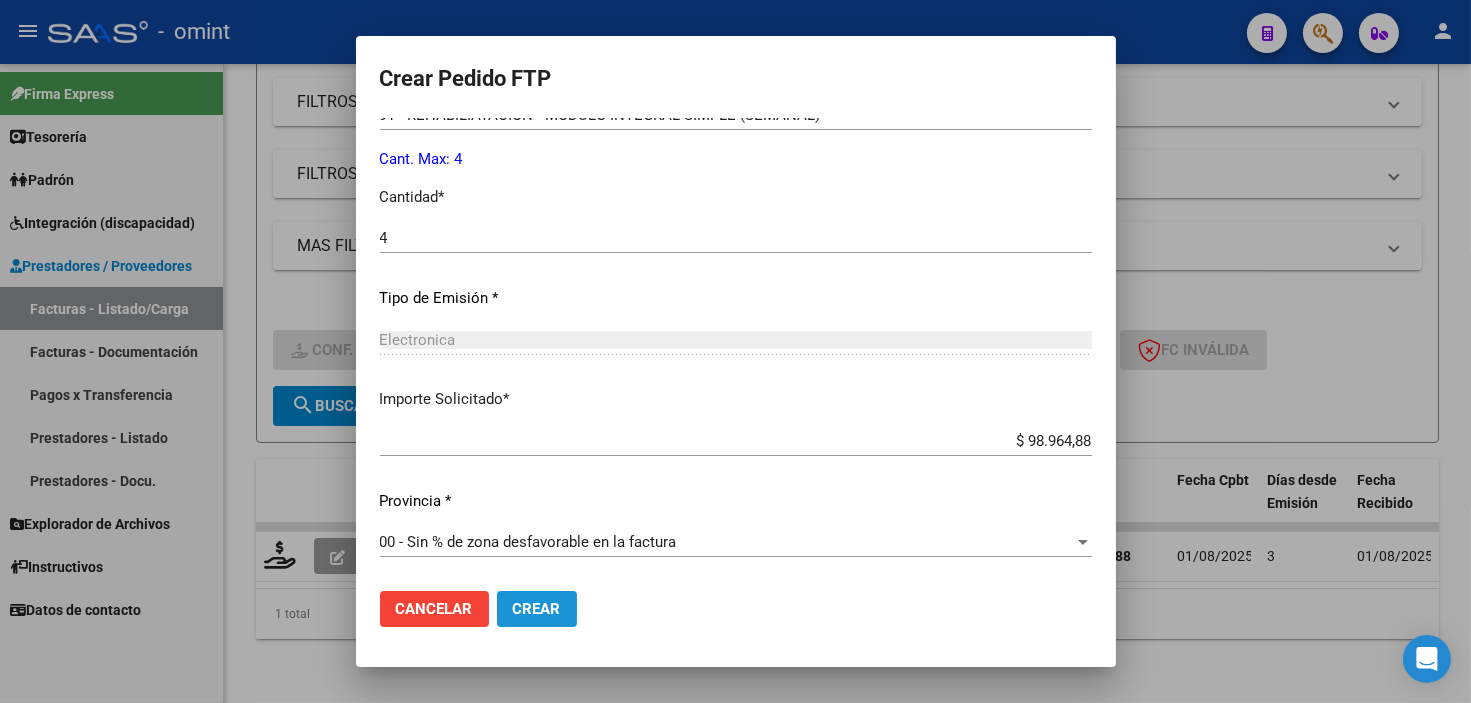 click on "Crear" 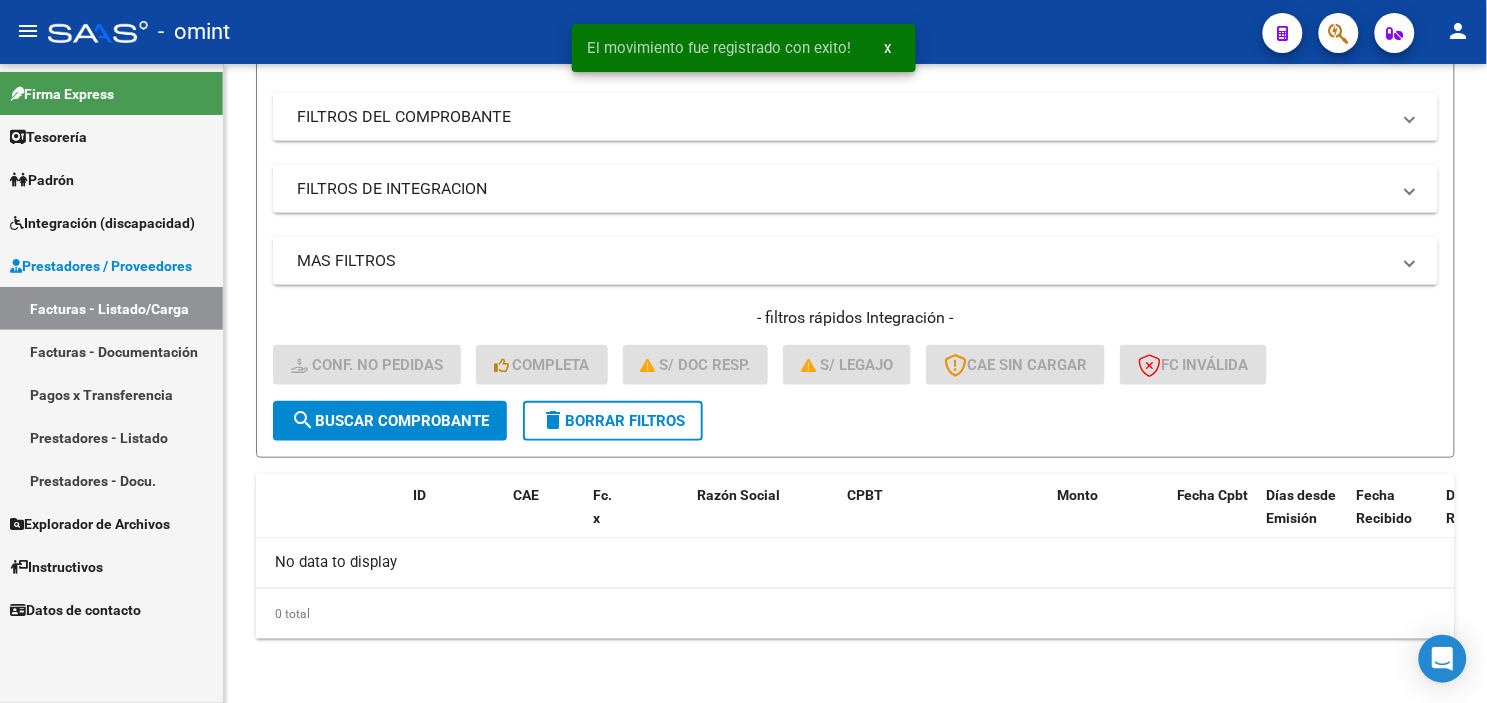 scroll, scrollTop: 284, scrollLeft: 0, axis: vertical 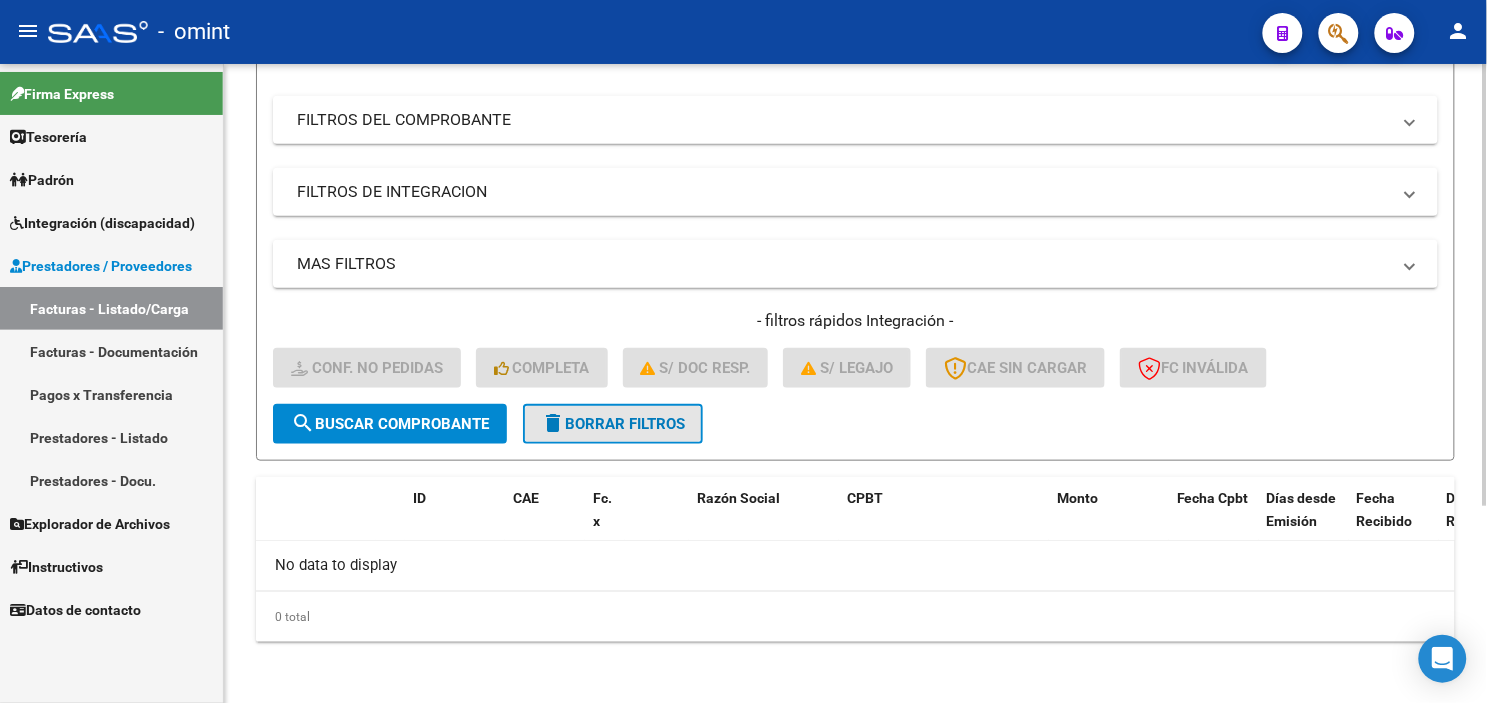 click on "delete  Borrar Filtros" 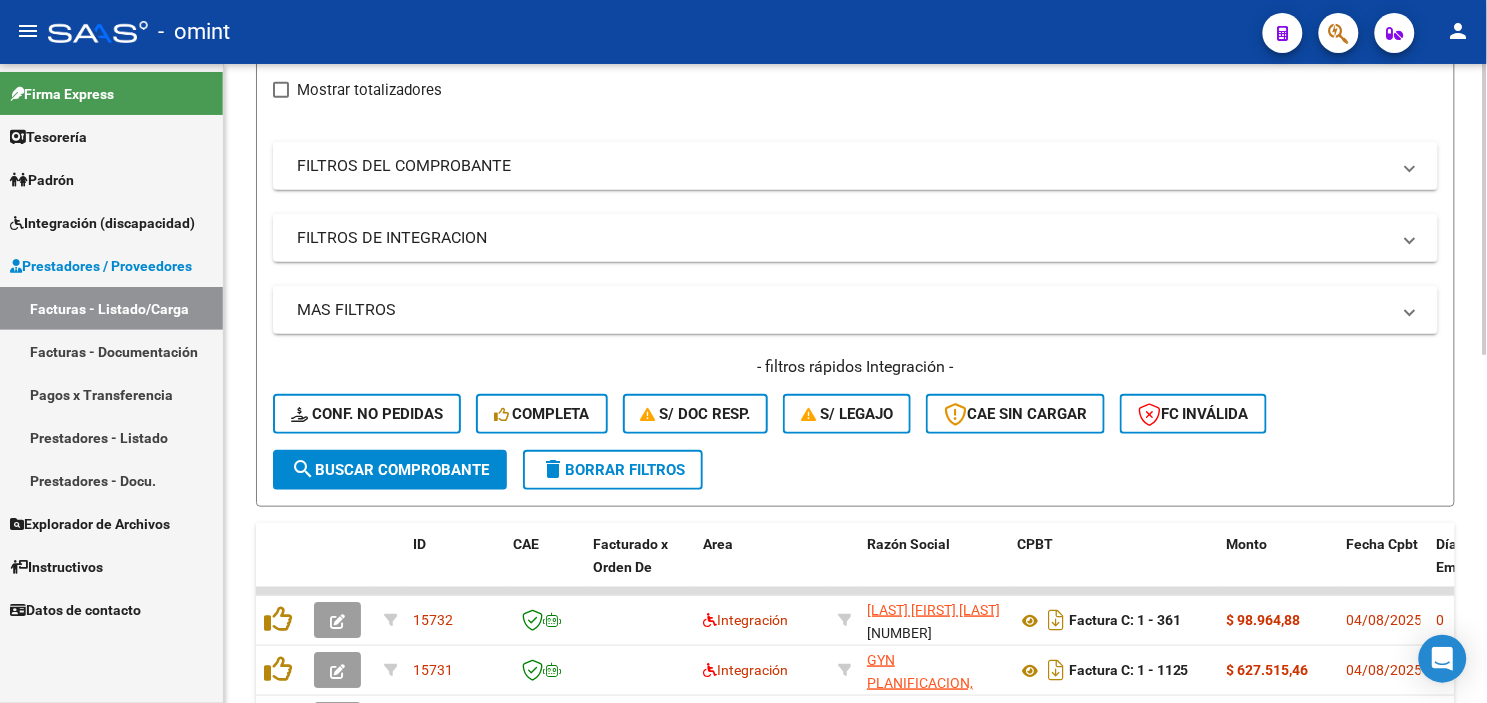 scroll, scrollTop: 284, scrollLeft: 0, axis: vertical 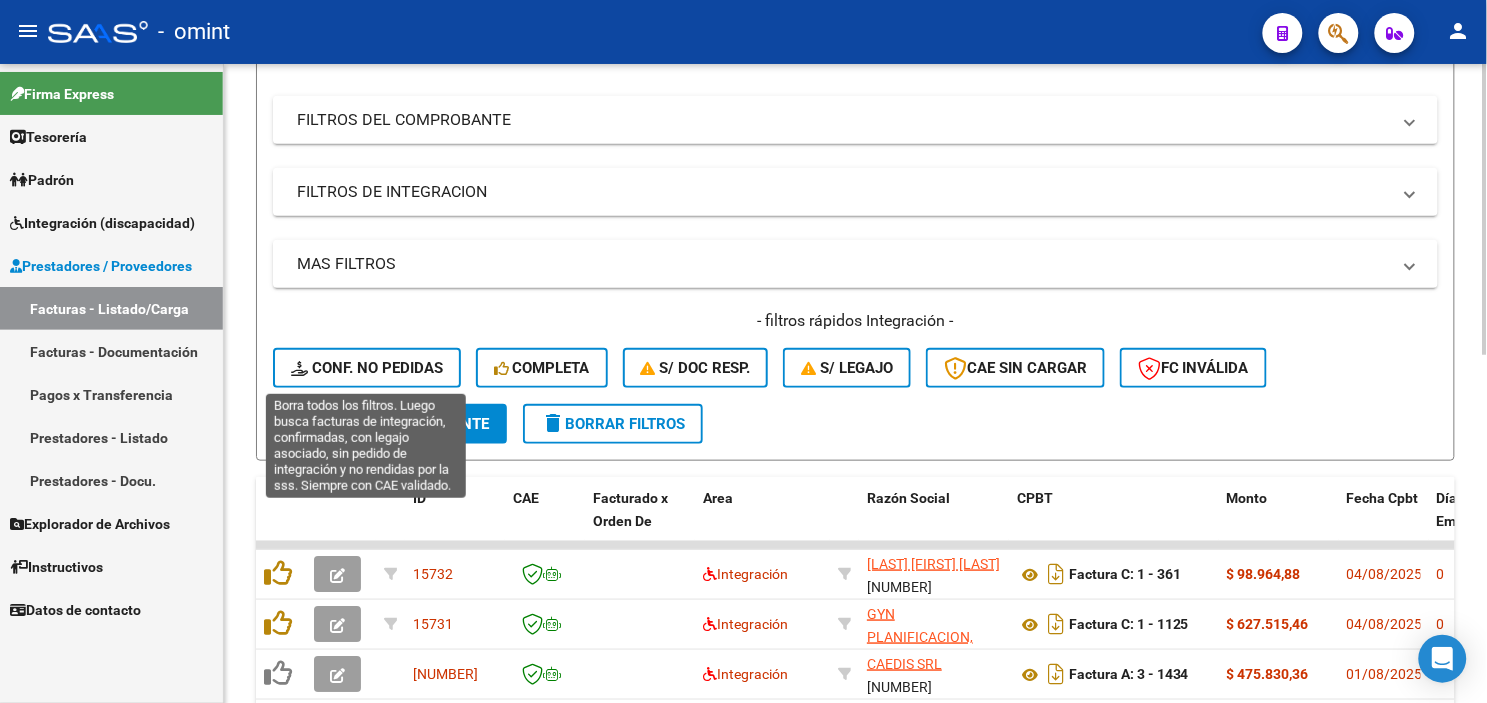 click on "Conf. no pedidas" 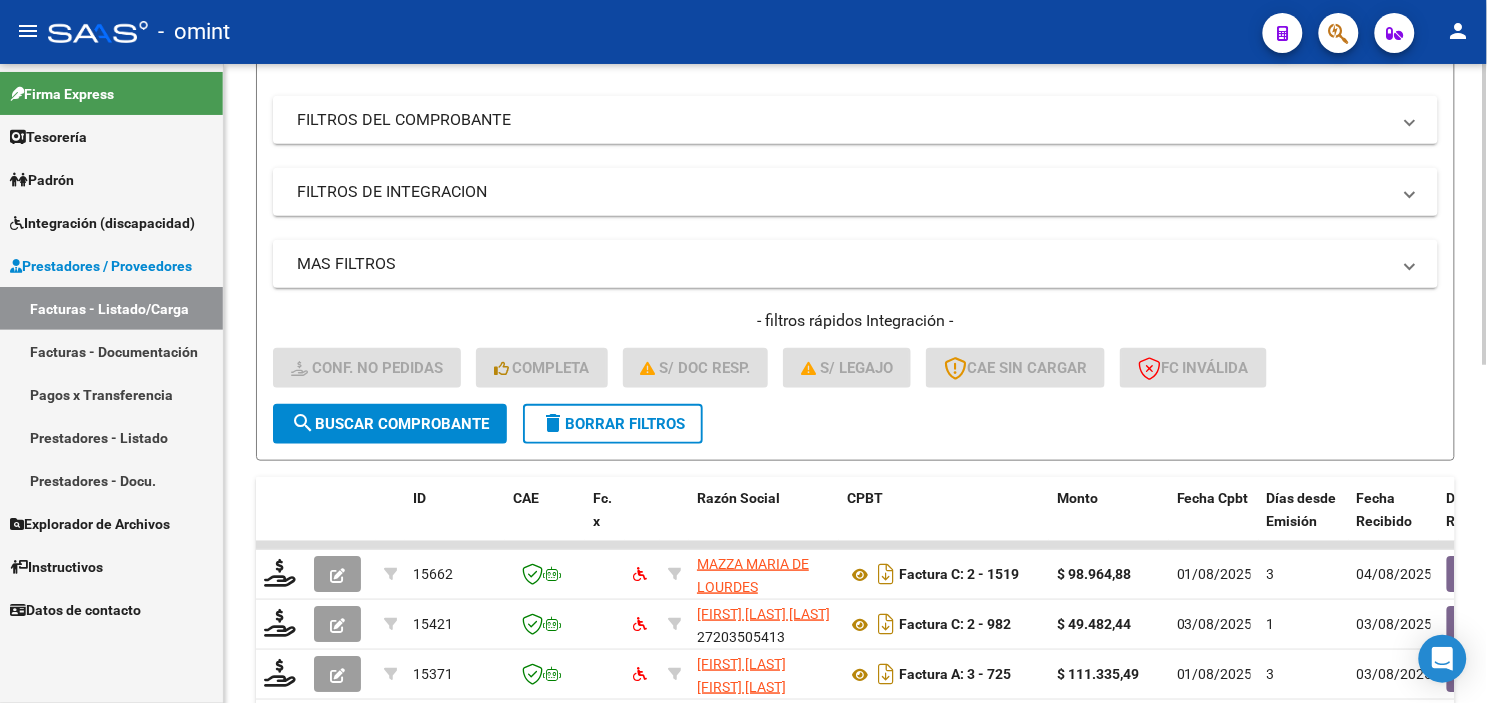 scroll, scrollTop: 0, scrollLeft: 0, axis: both 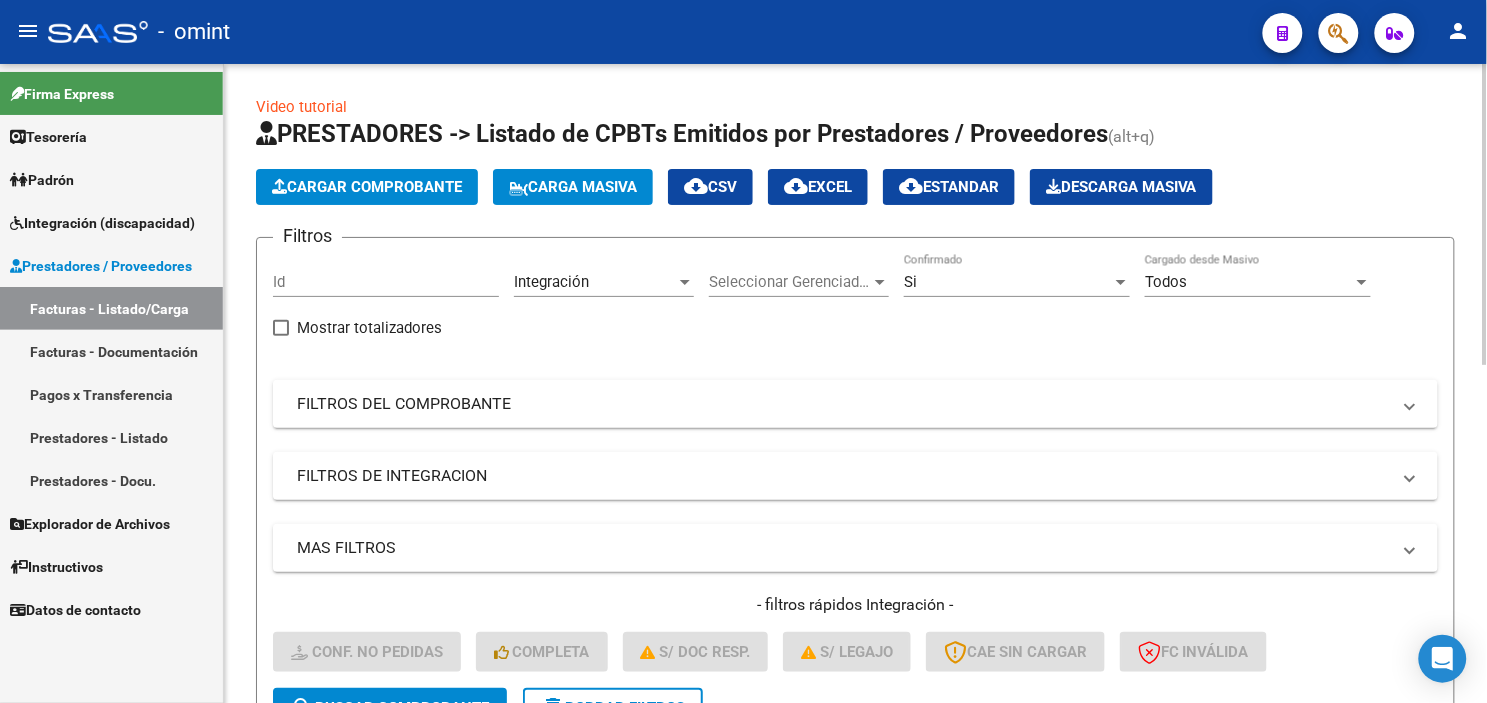 drag, startPoint x: 351, startPoint y: 292, endPoint x: 310, endPoint y: 287, distance: 41.303753 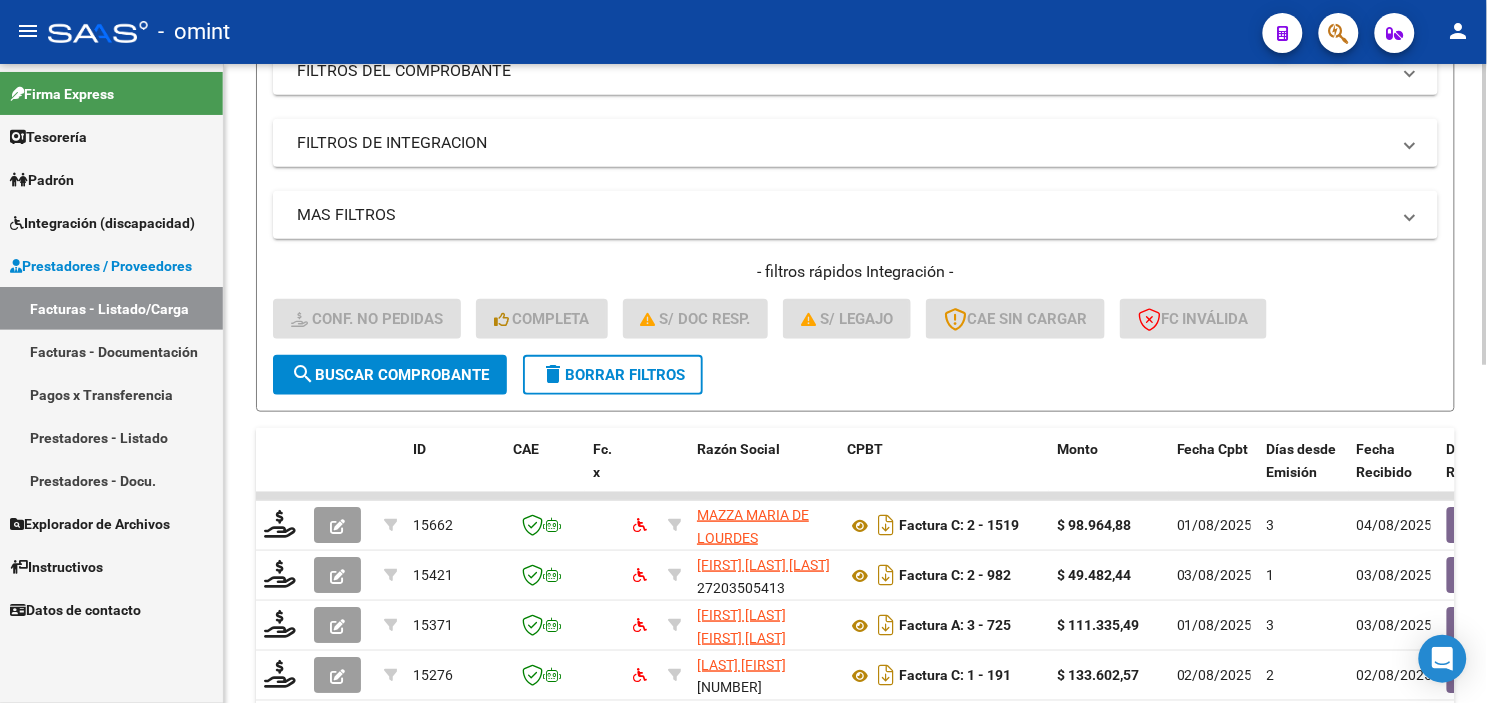 scroll, scrollTop: 0, scrollLeft: 0, axis: both 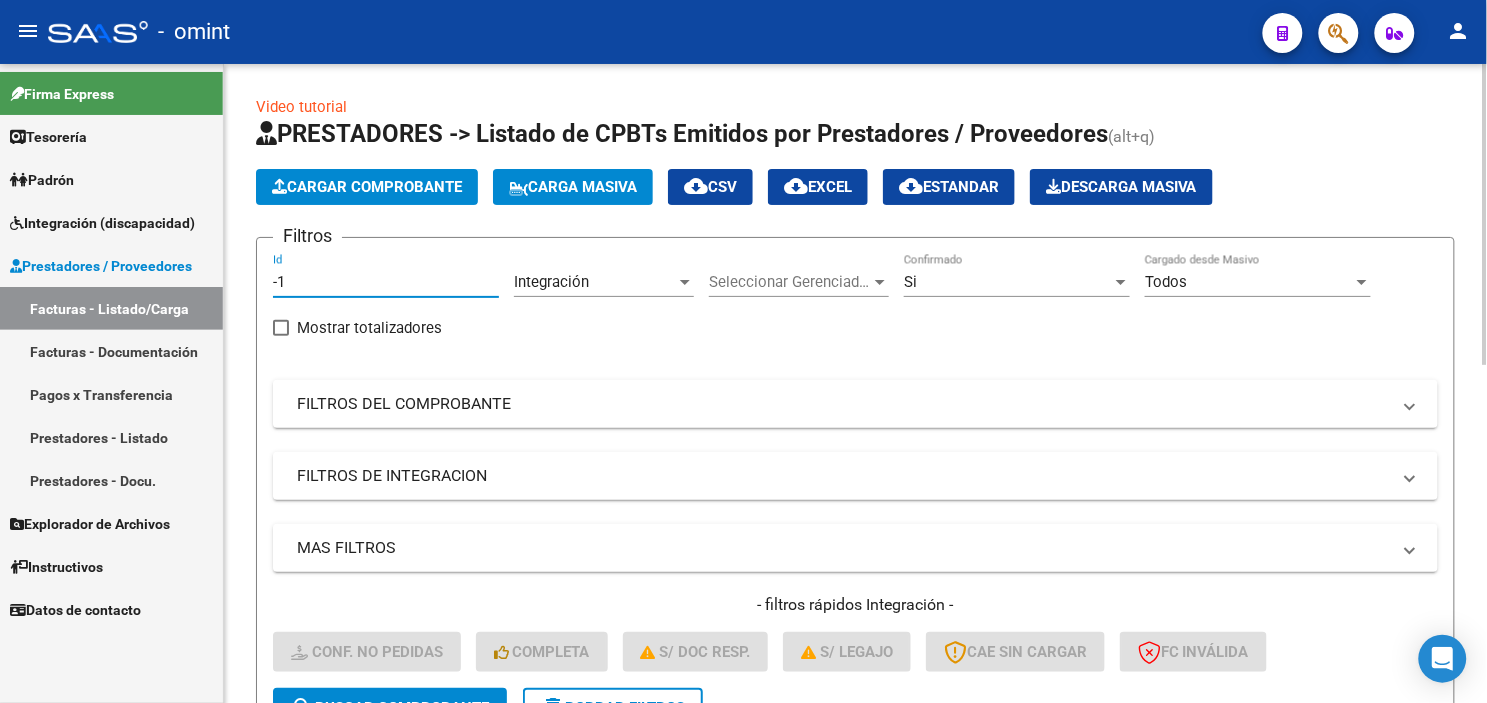 drag, startPoint x: 297, startPoint y: 285, endPoint x: 248, endPoint y: 280, distance: 49.25444 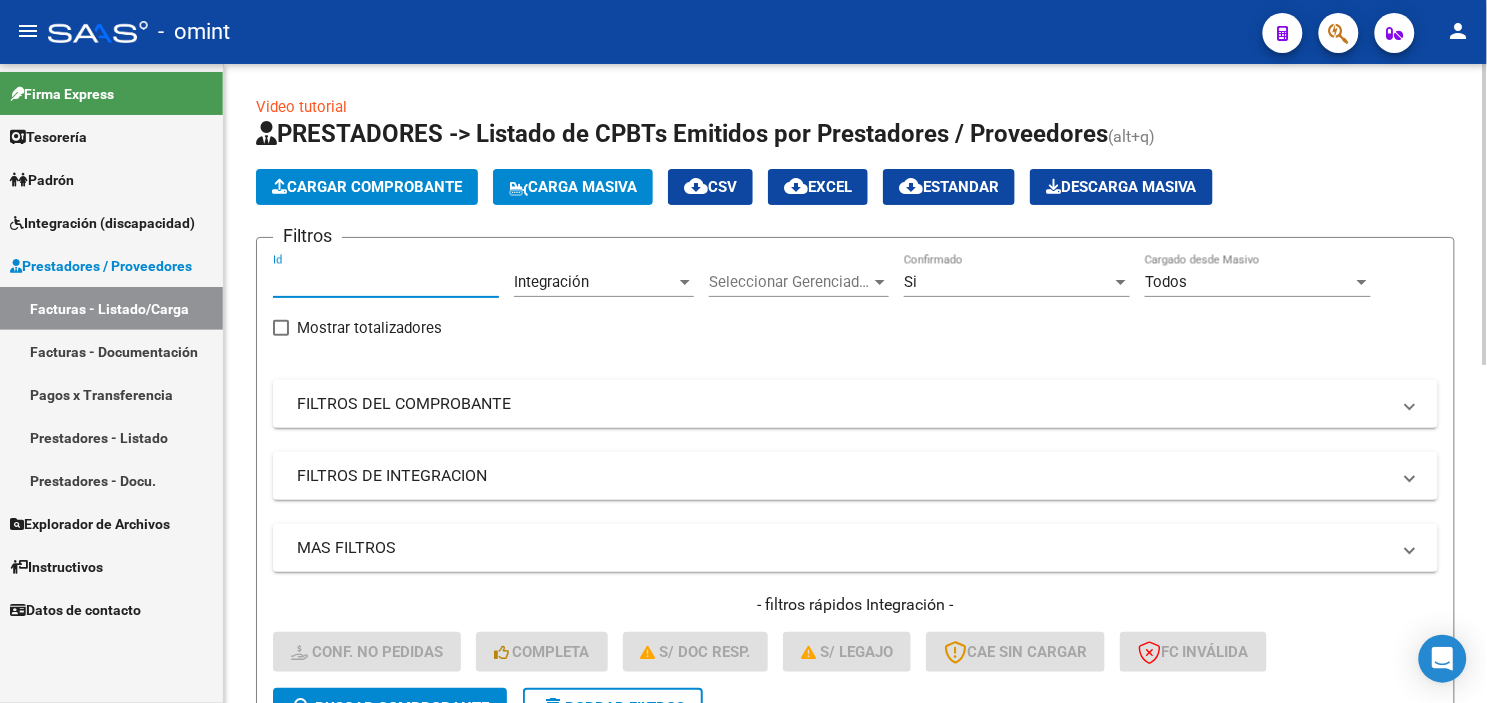 paste on "15662" 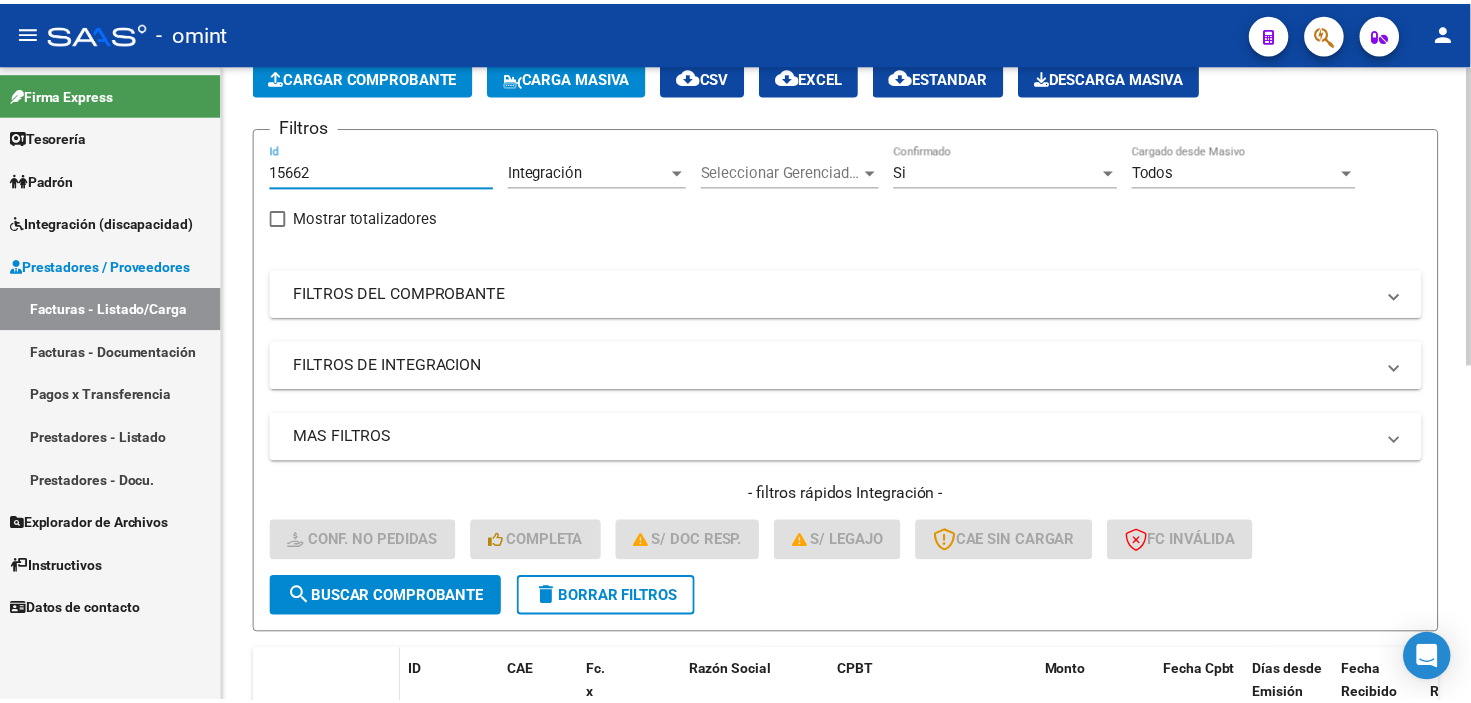 scroll, scrollTop: 222, scrollLeft: 0, axis: vertical 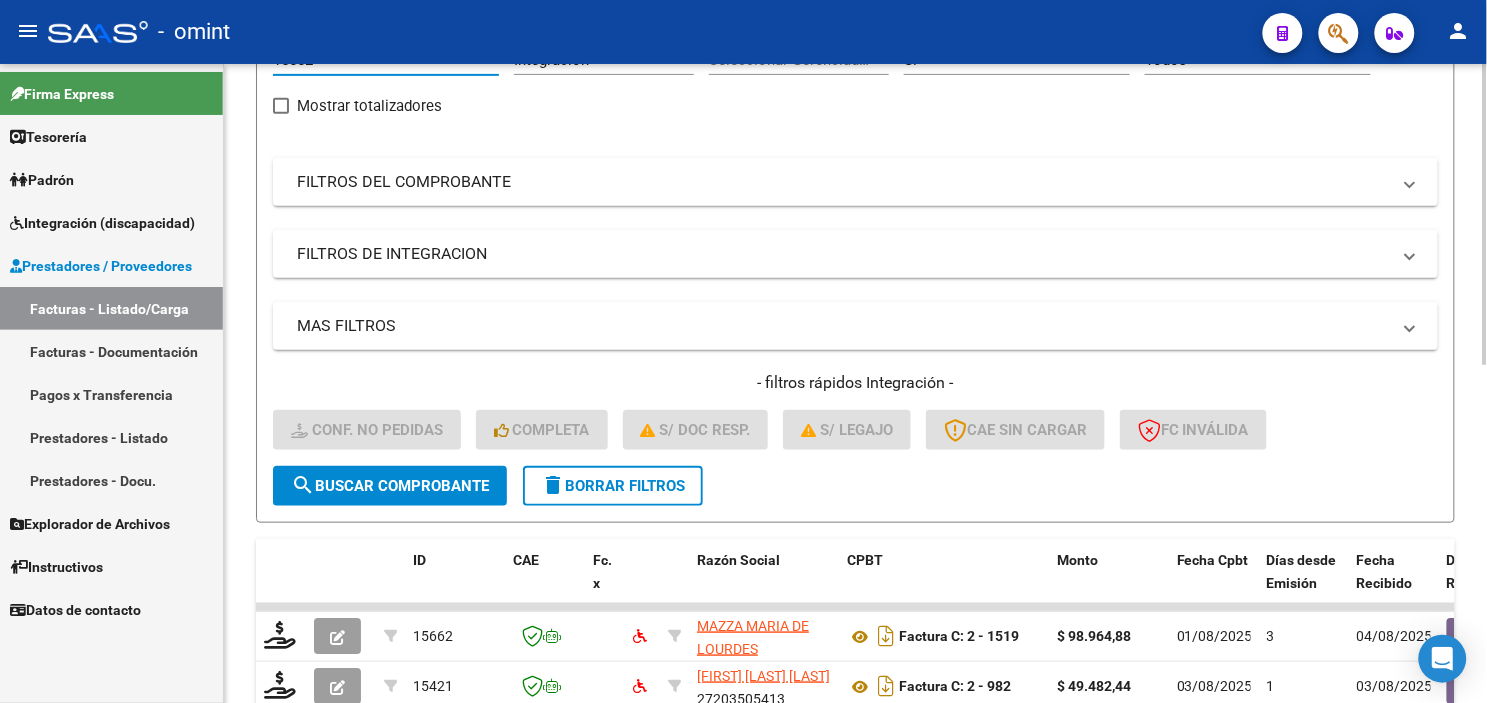 type on "15662" 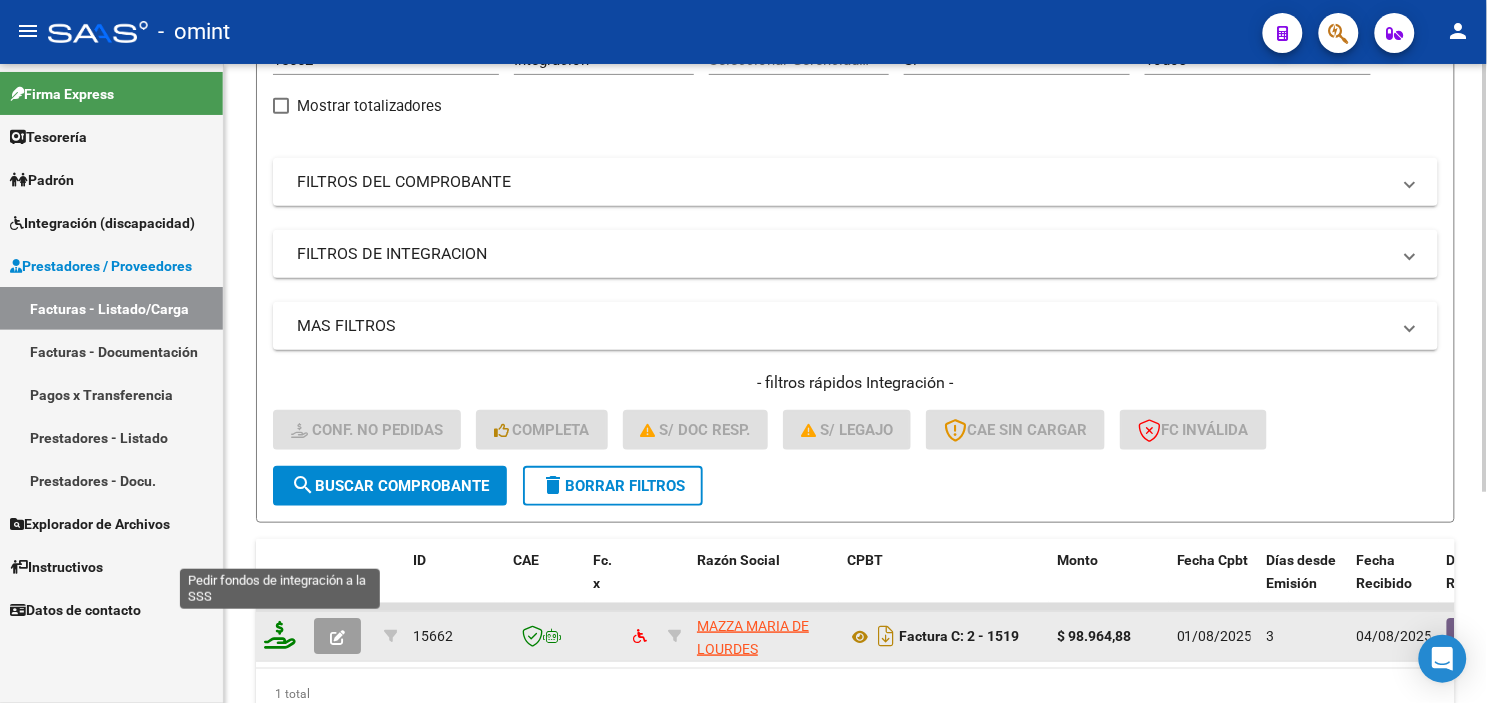 click 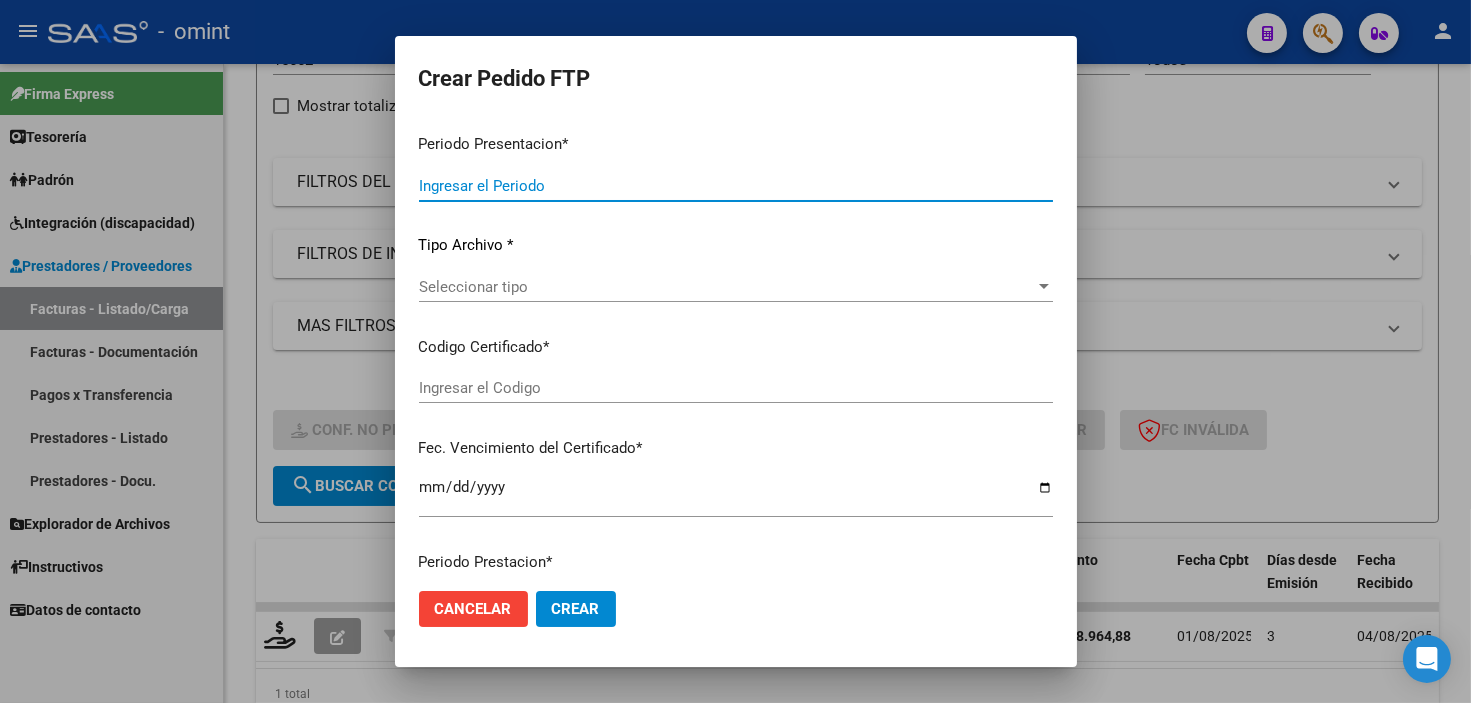 type on "202507" 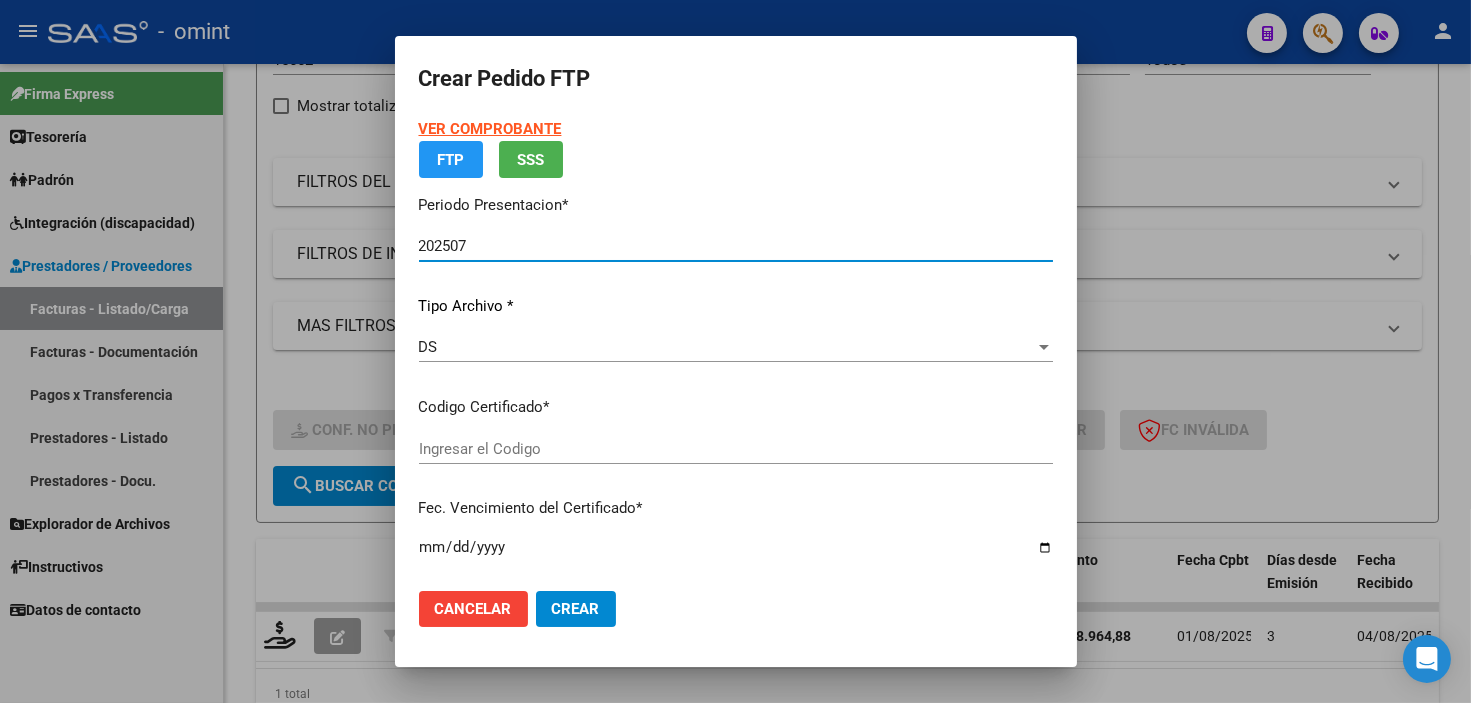 type on "6896277586" 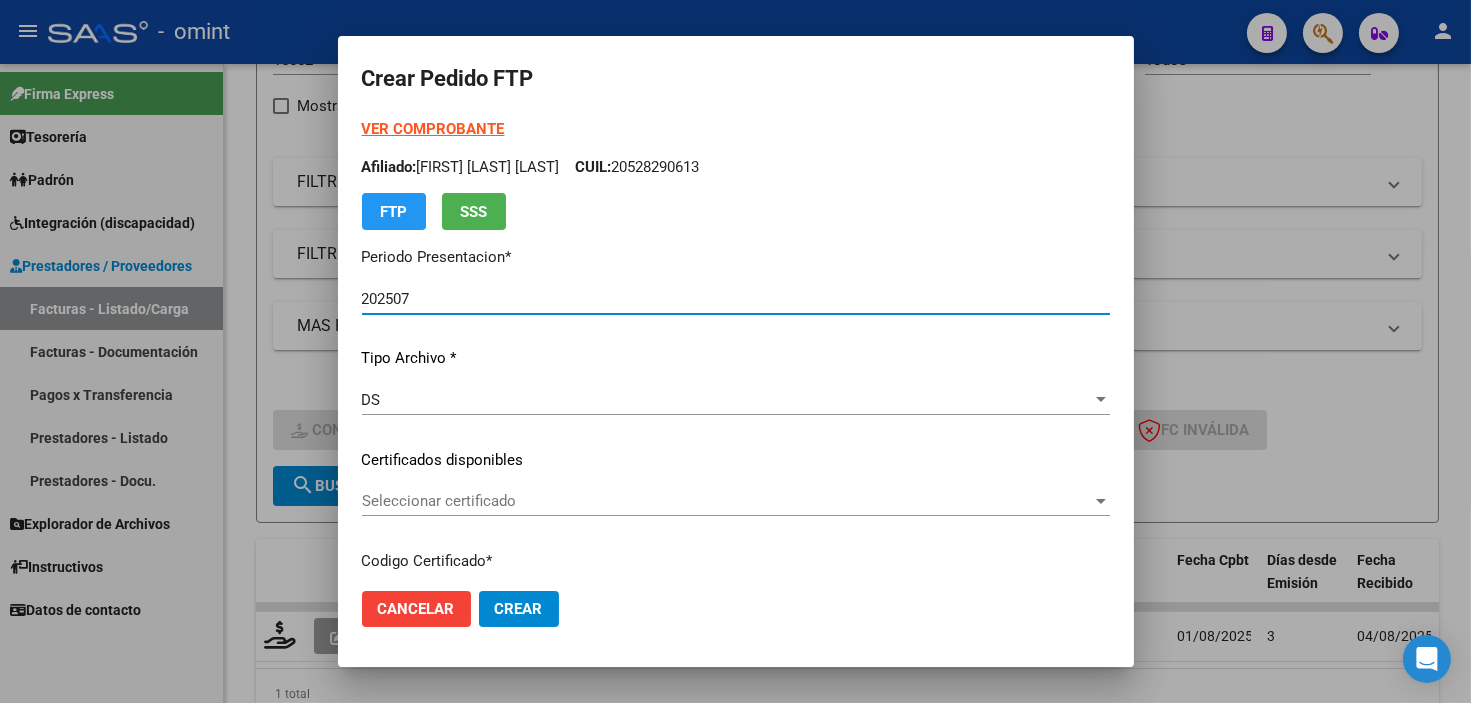 click on "Seleccionar certificado" at bounding box center (727, 501) 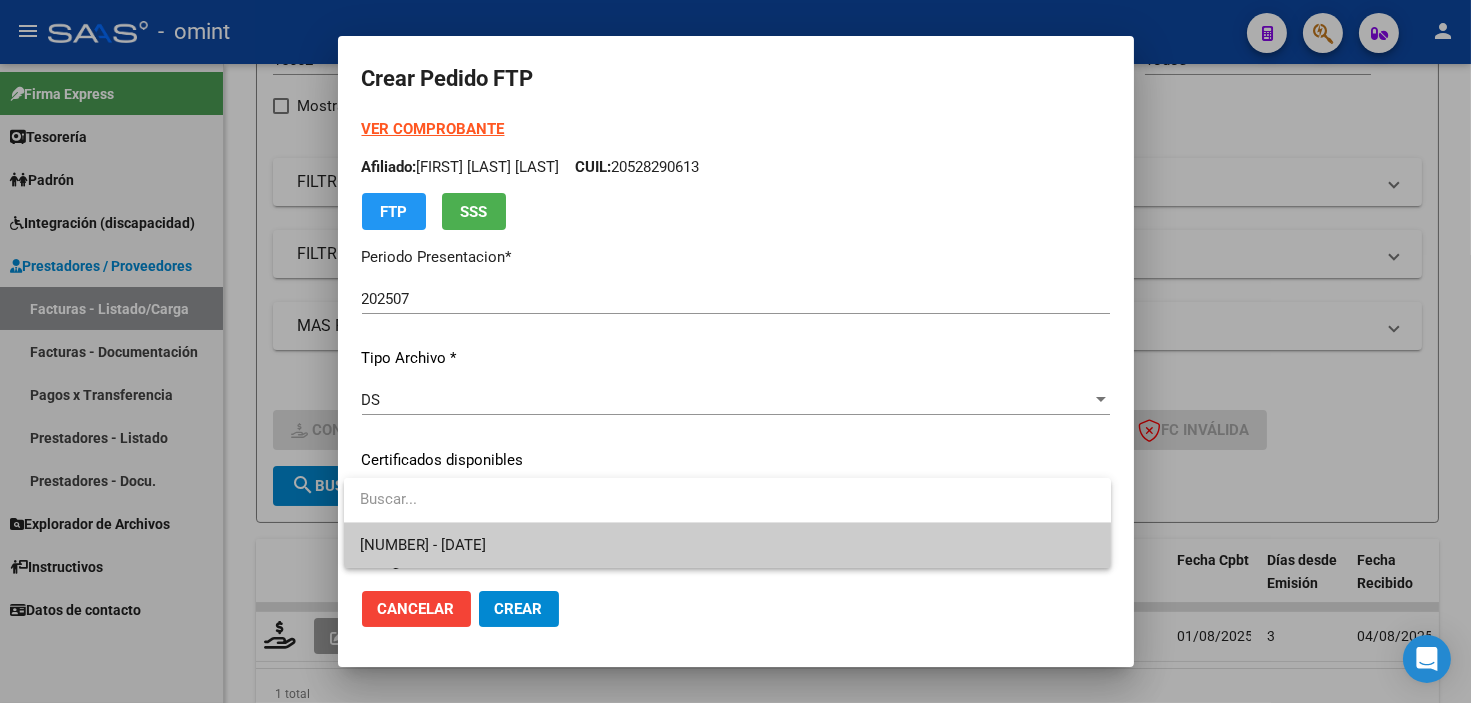 click on "6896277586 - 2028-04-08" at bounding box center [727, 545] 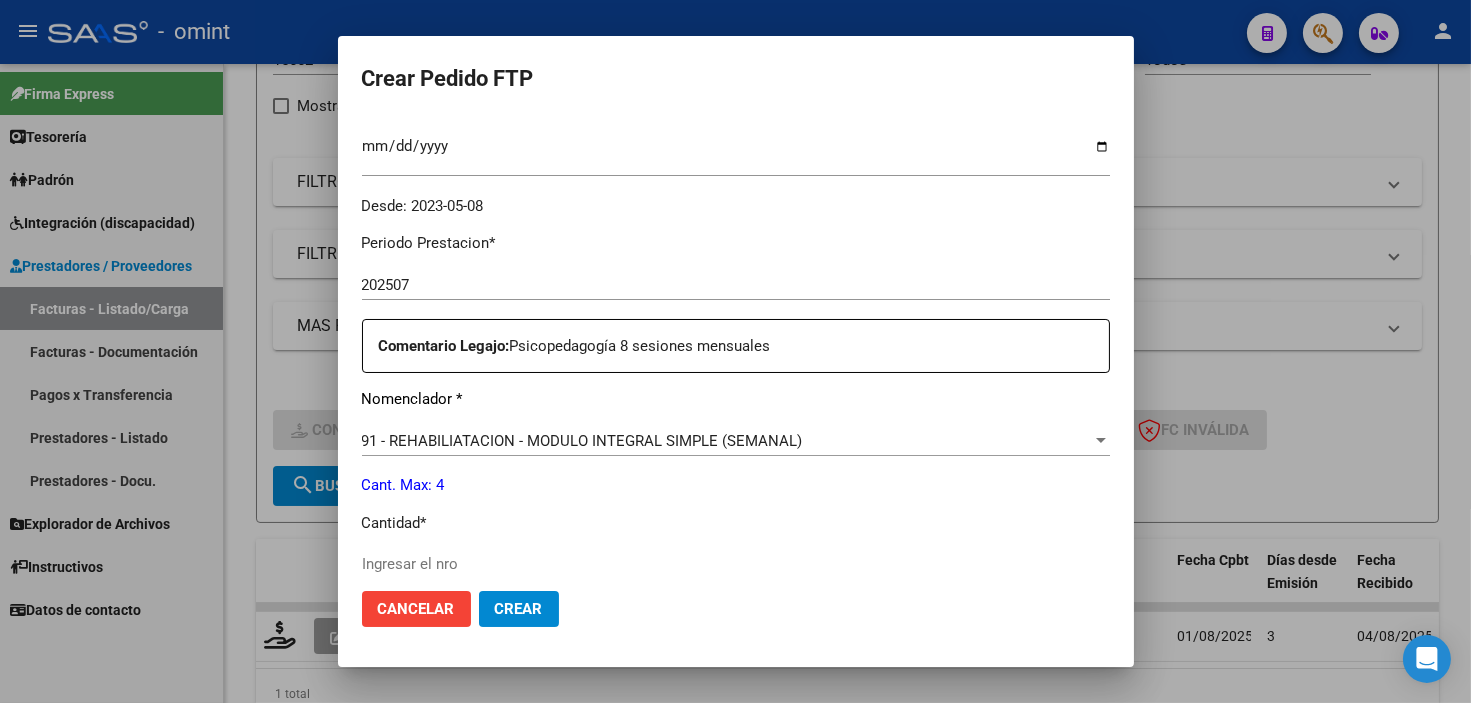 scroll, scrollTop: 666, scrollLeft: 0, axis: vertical 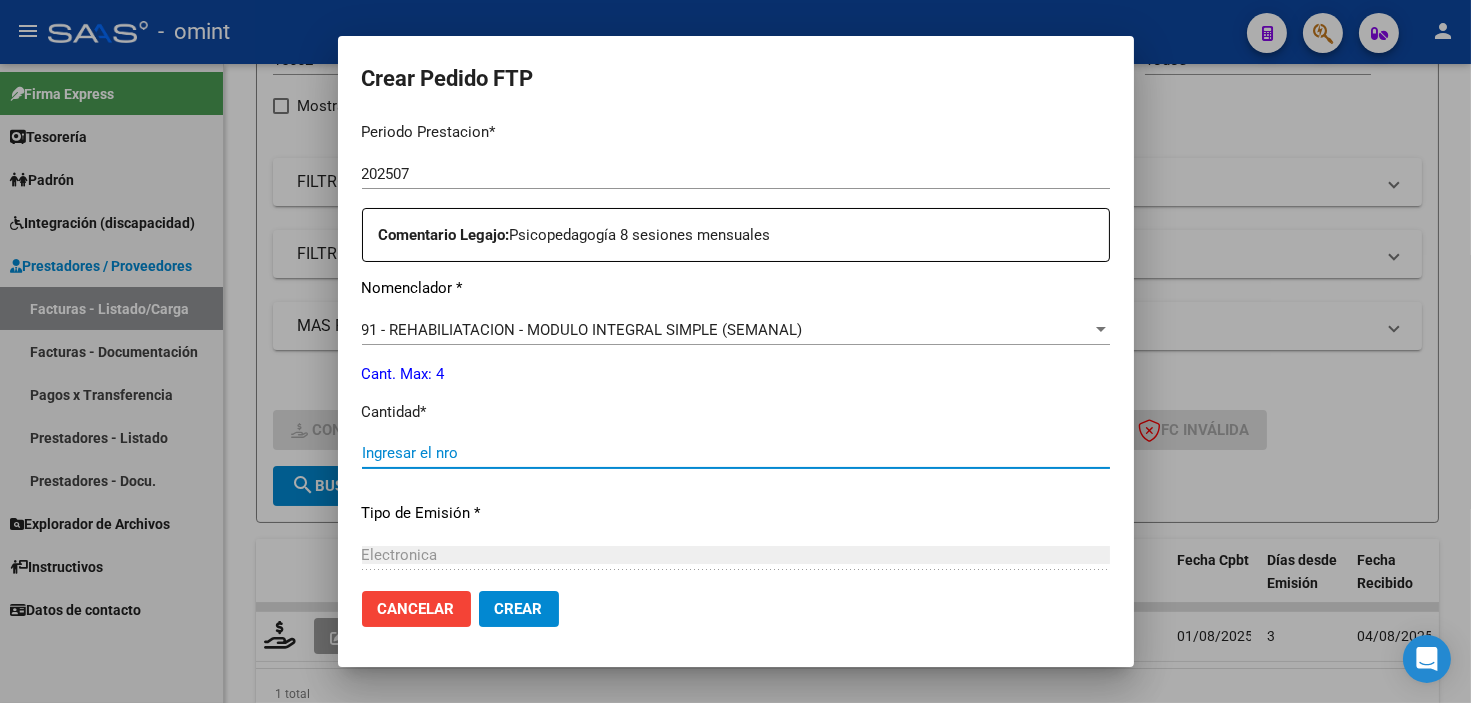 click on "Ingresar el nro" at bounding box center [736, 453] 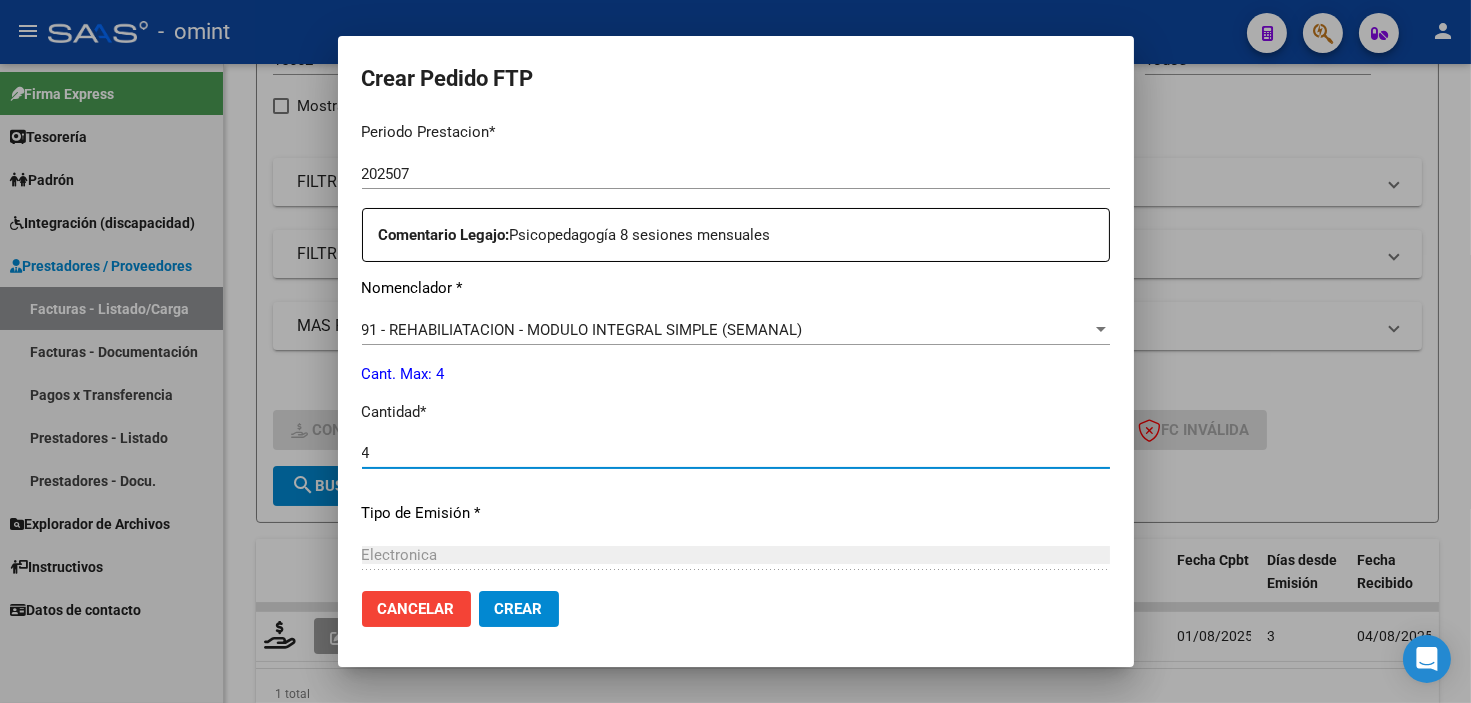 type on "4" 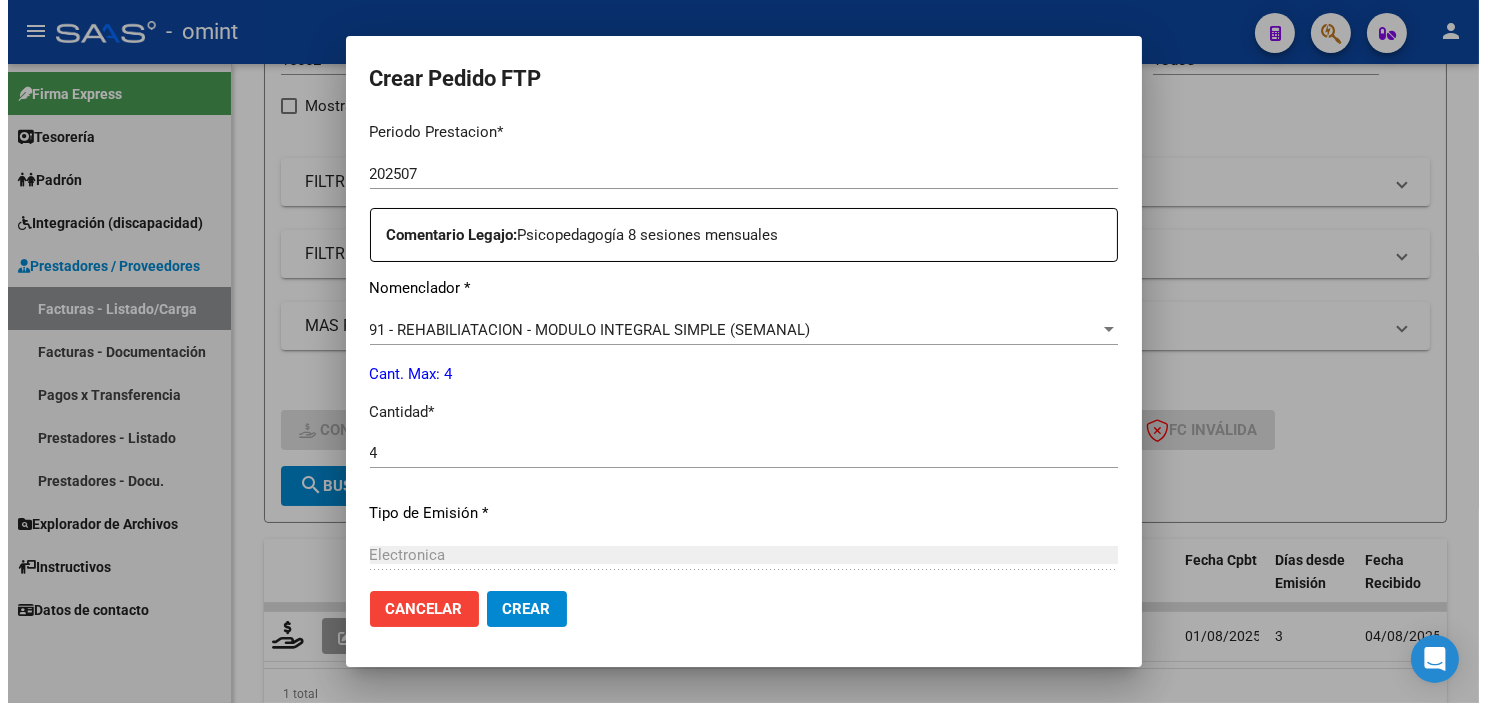 scroll, scrollTop: 881, scrollLeft: 0, axis: vertical 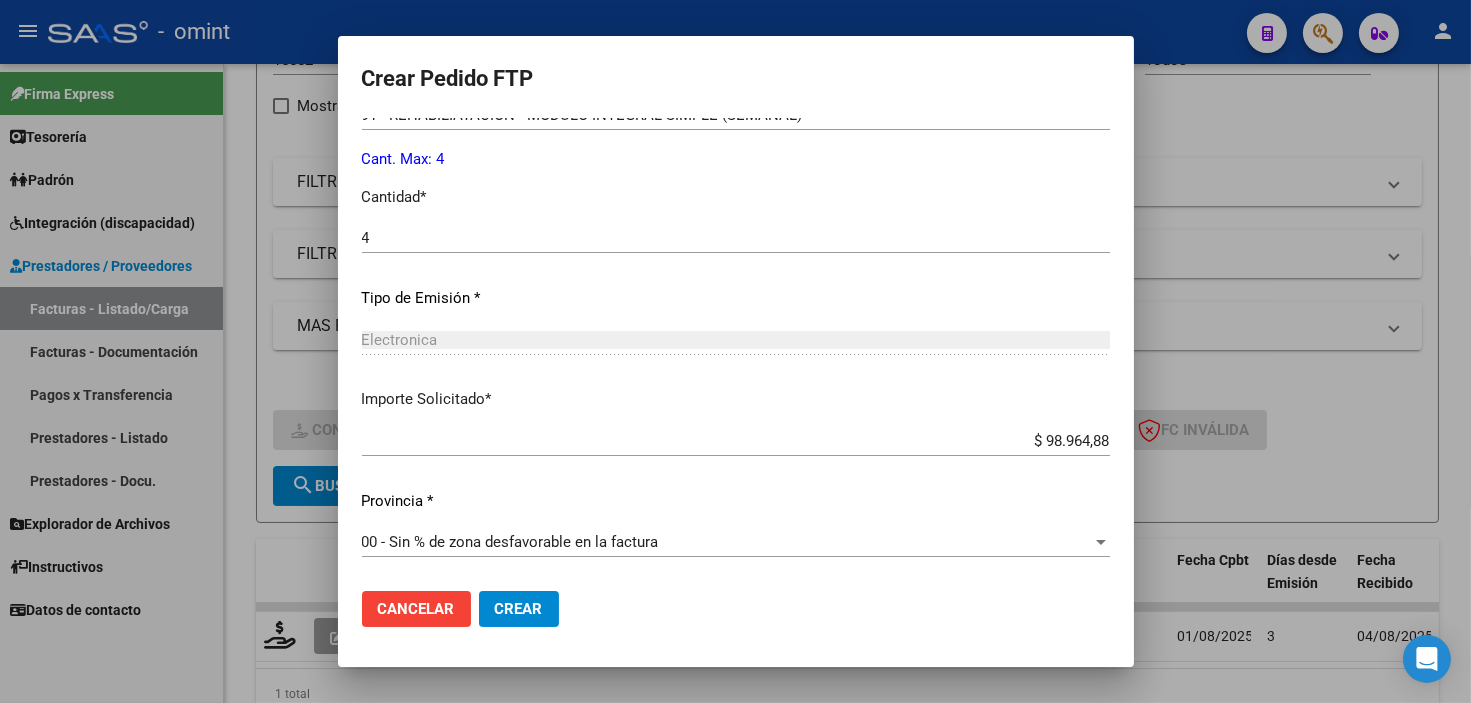click on "Crear" 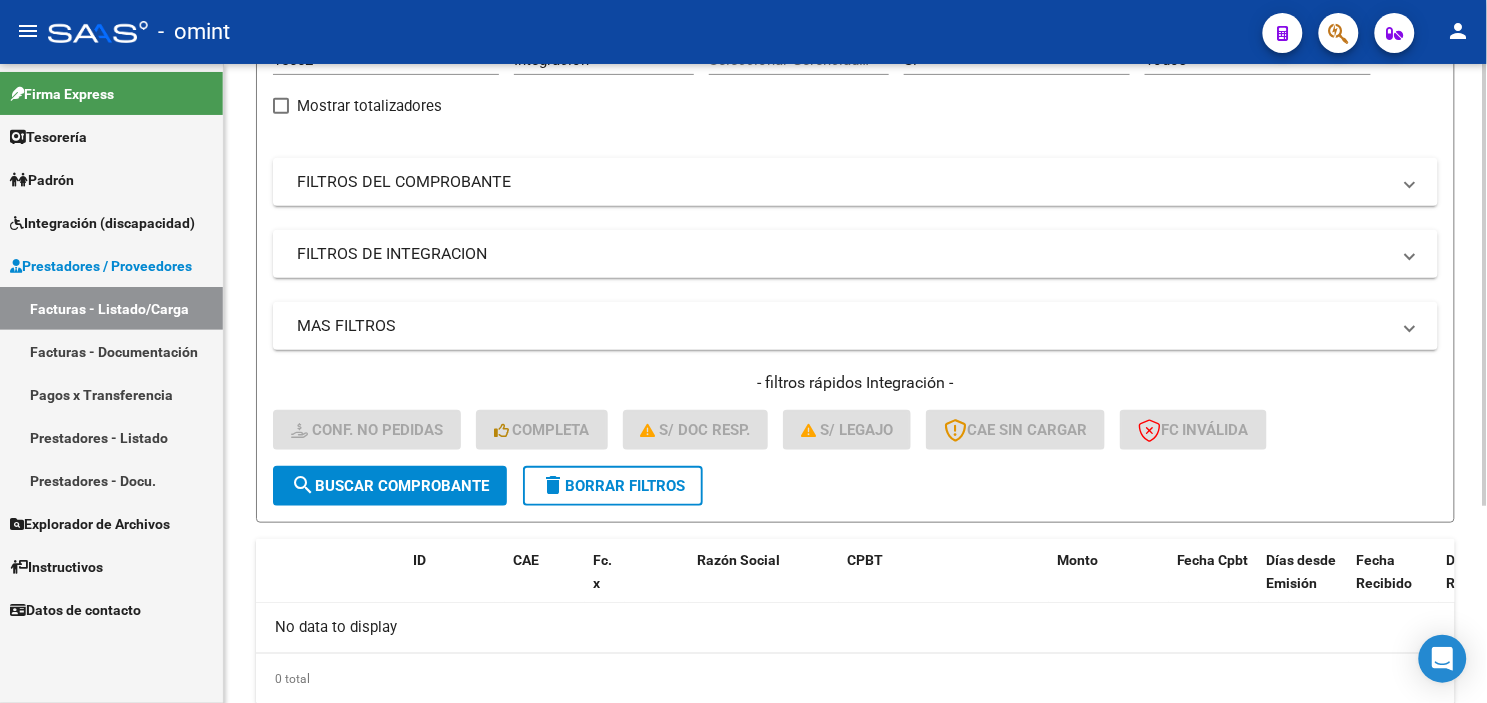 click on "delete  Borrar Filtros" 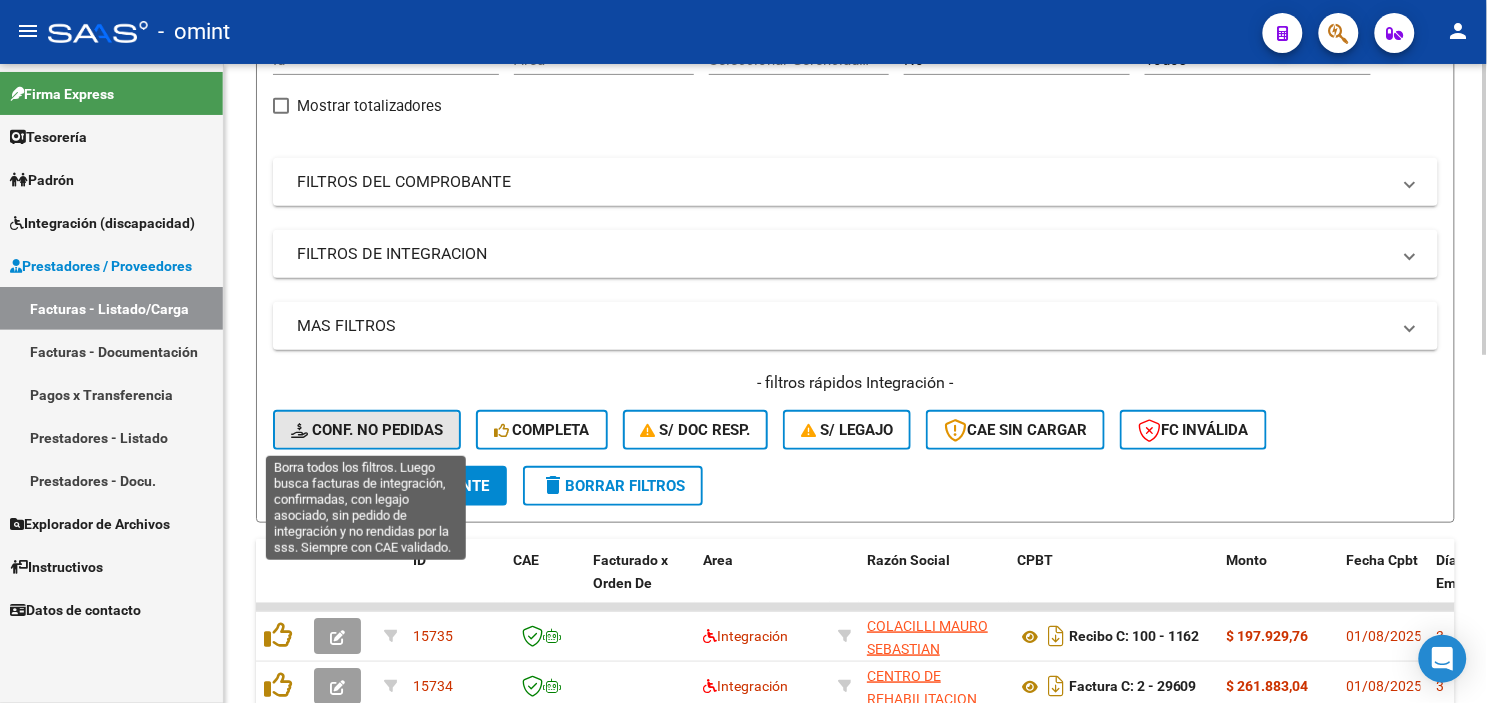 click on "Conf. no pedidas" 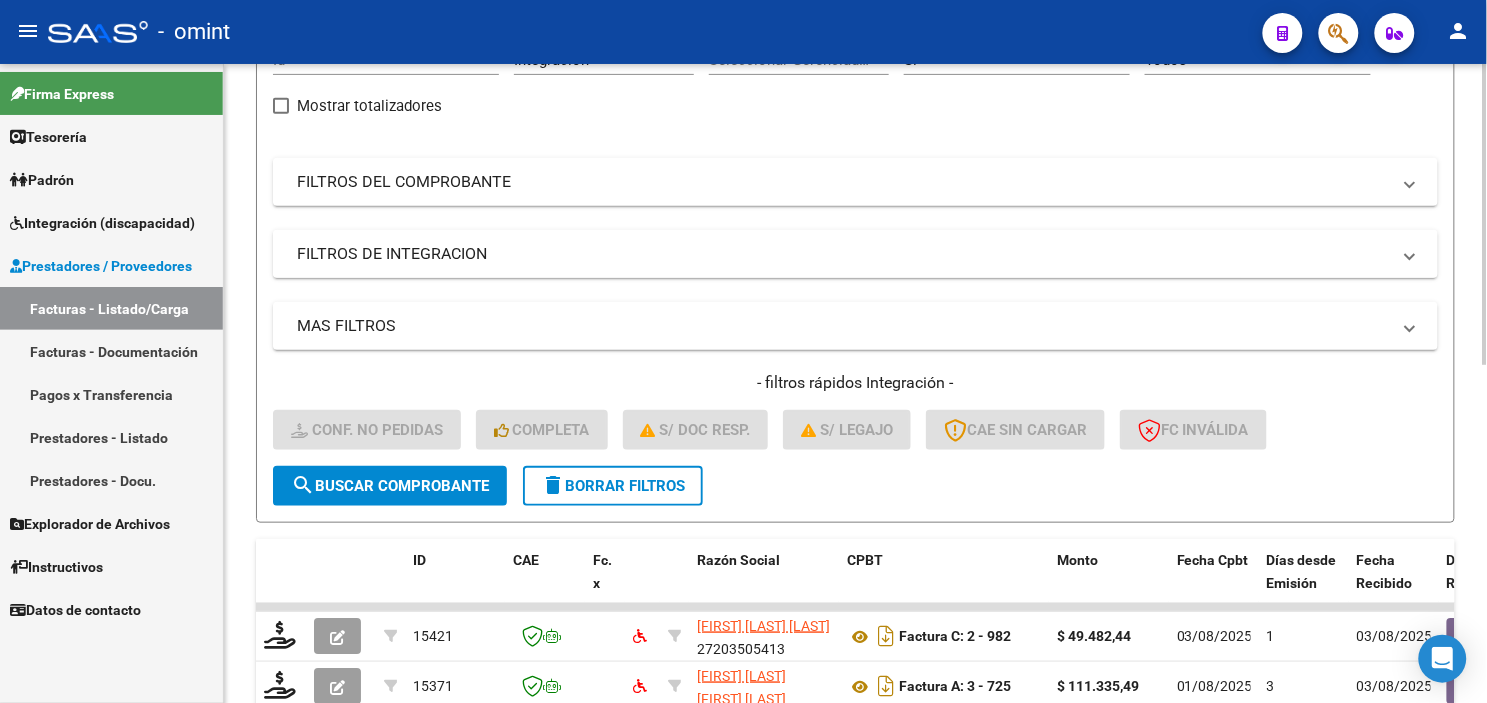 scroll, scrollTop: 0, scrollLeft: 0, axis: both 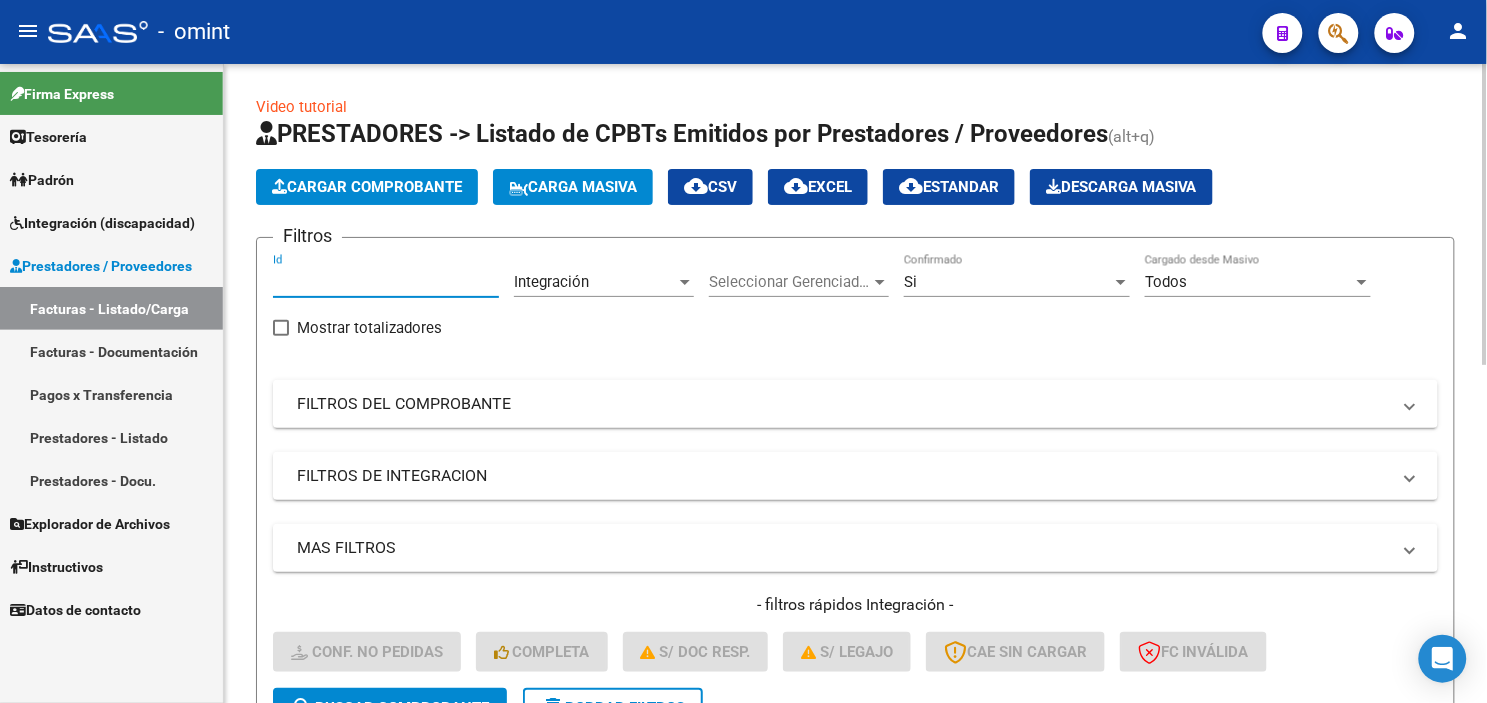 paste on "[NUM]" 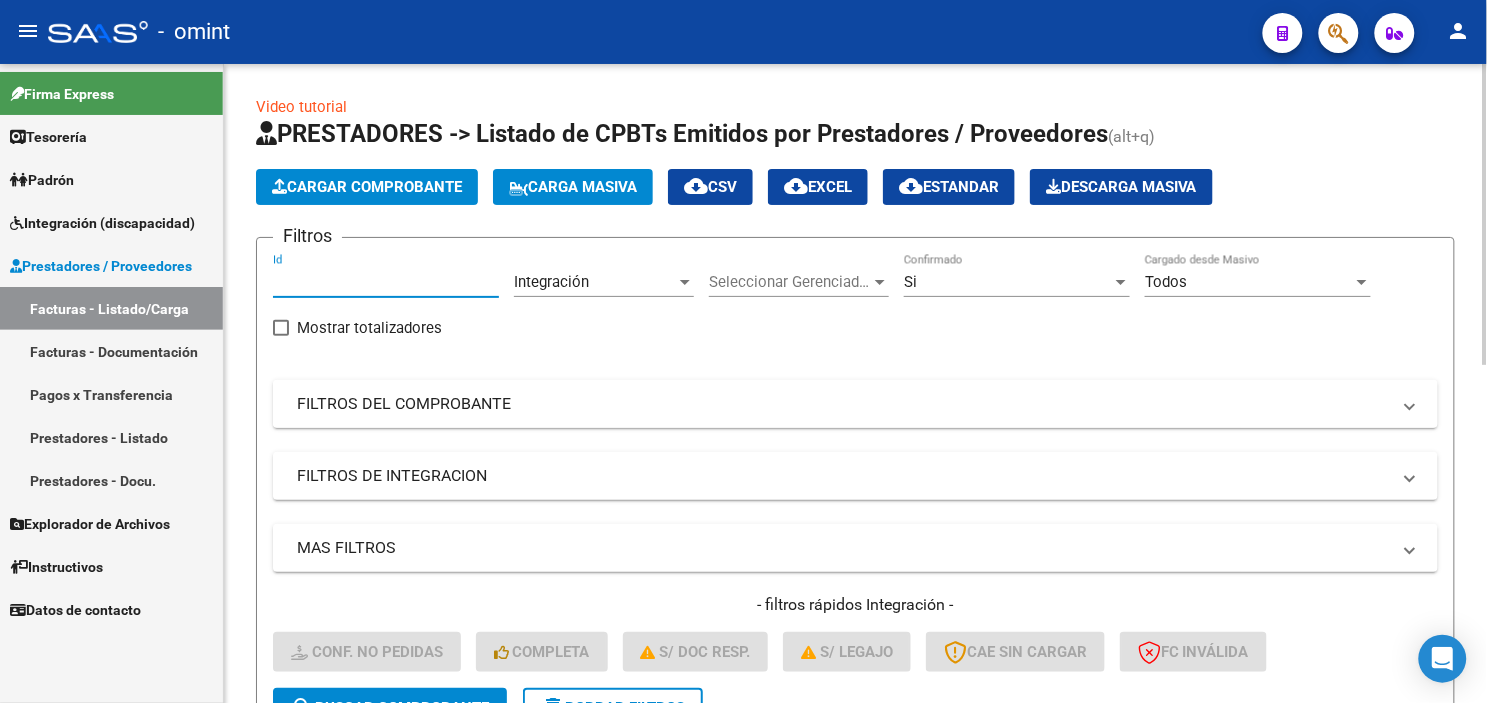 scroll, scrollTop: 111, scrollLeft: 0, axis: vertical 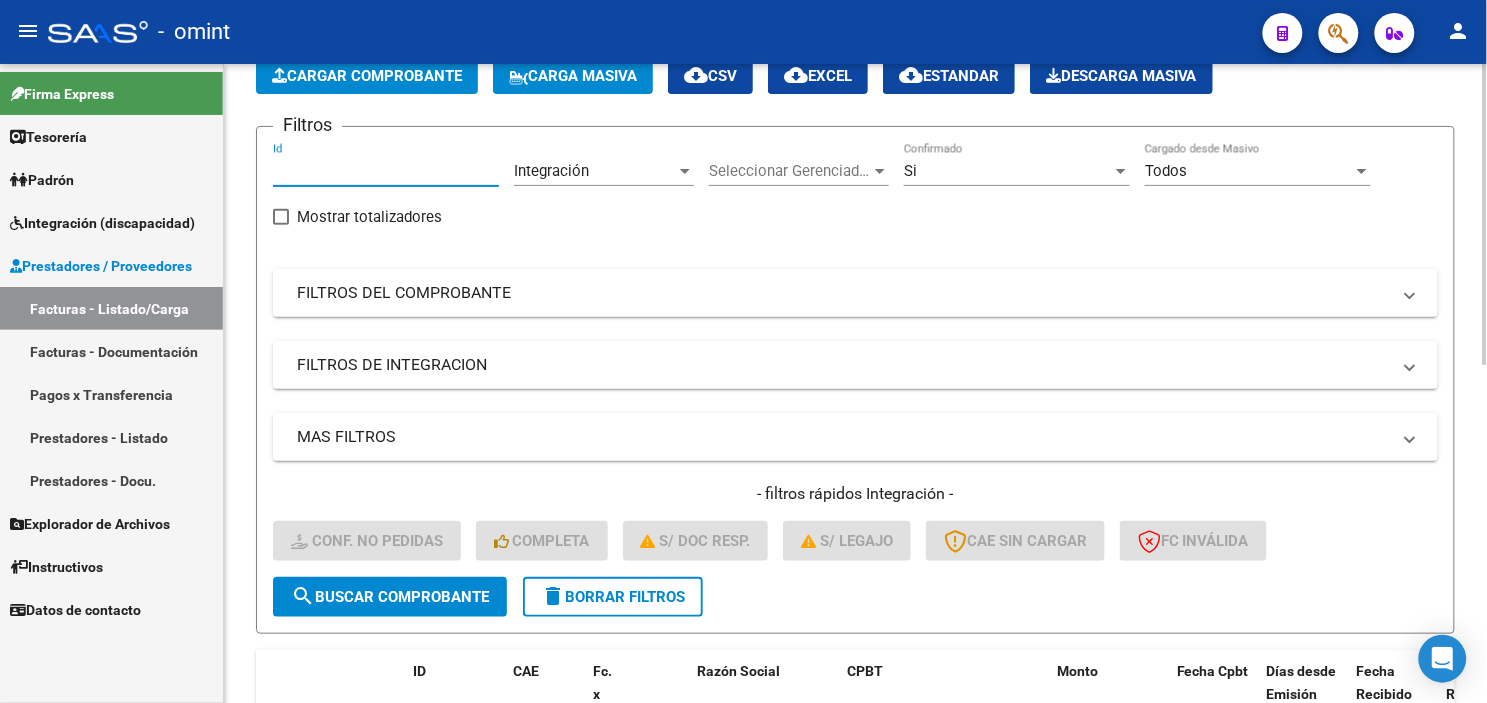 type on "[NUM]" 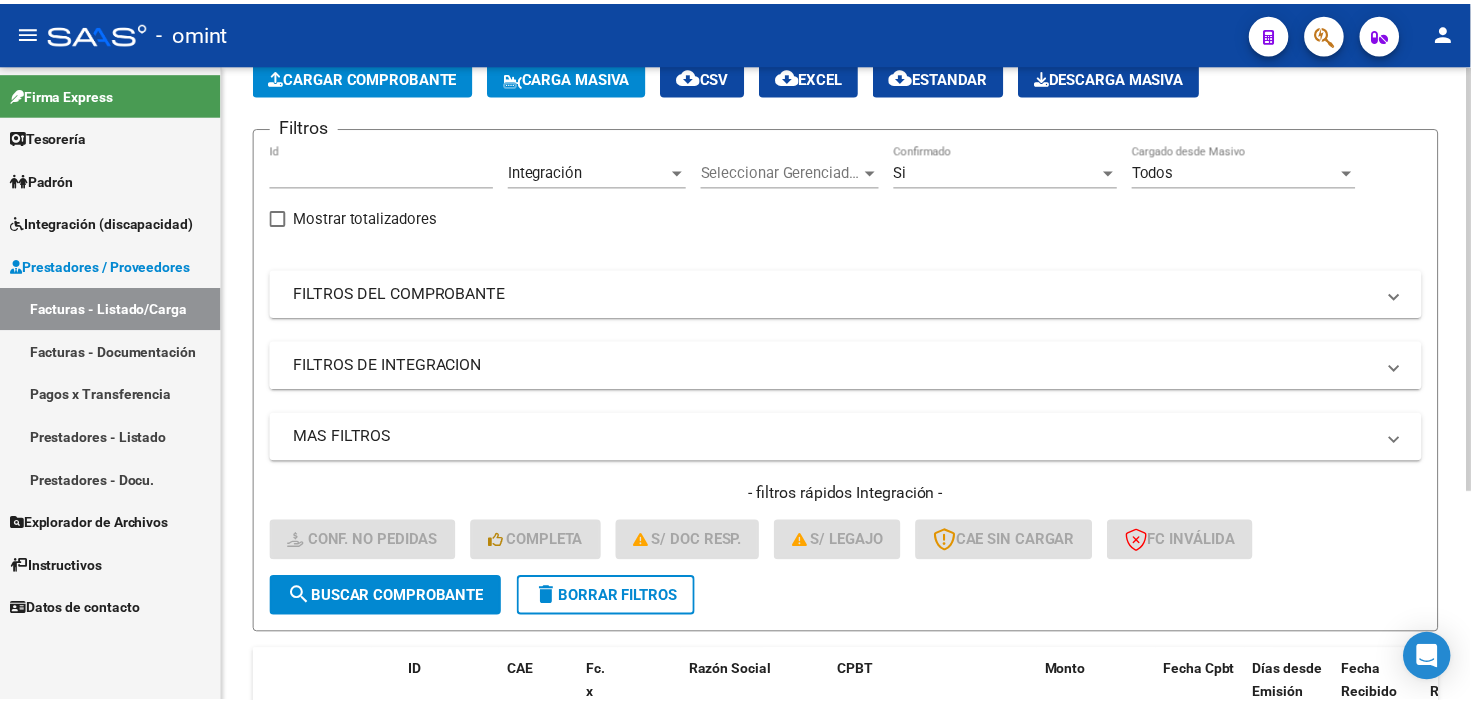 scroll, scrollTop: 315, scrollLeft: 0, axis: vertical 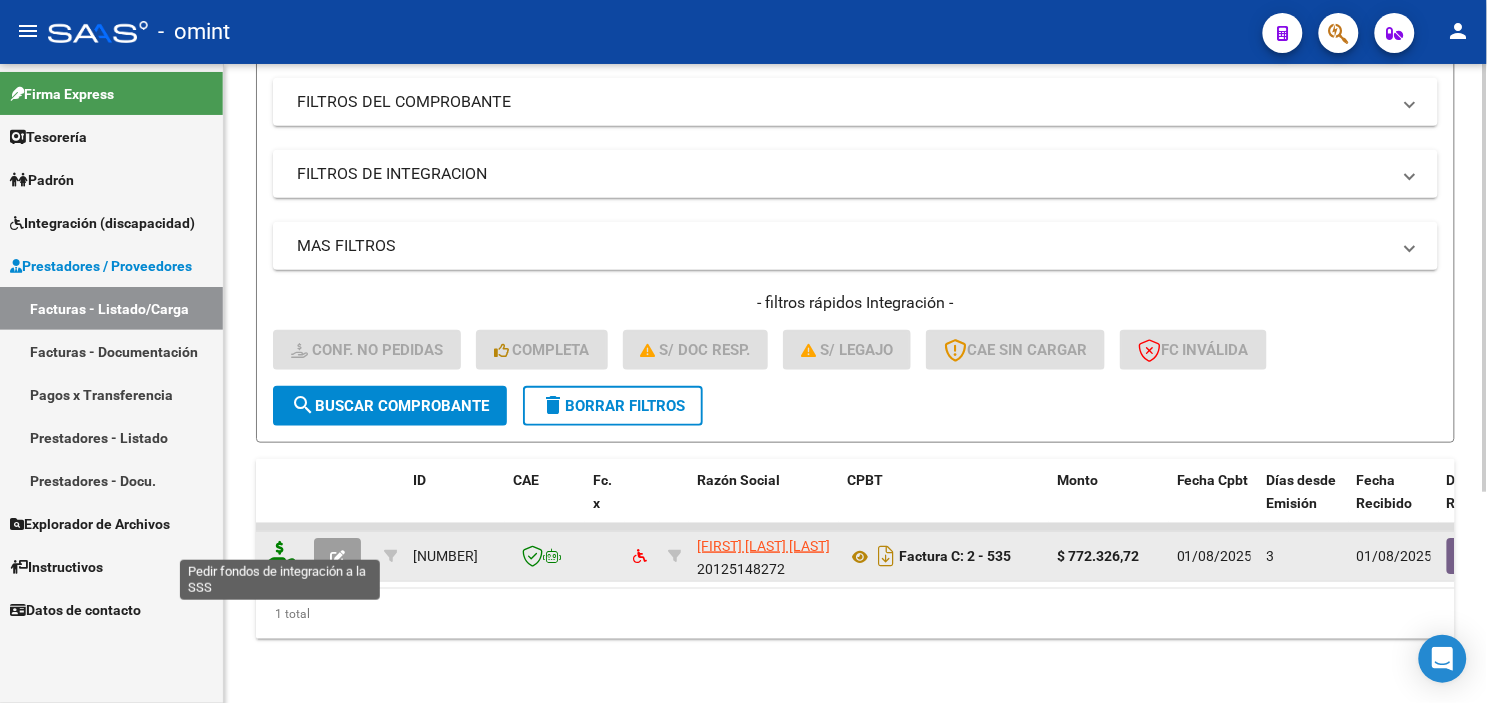 click 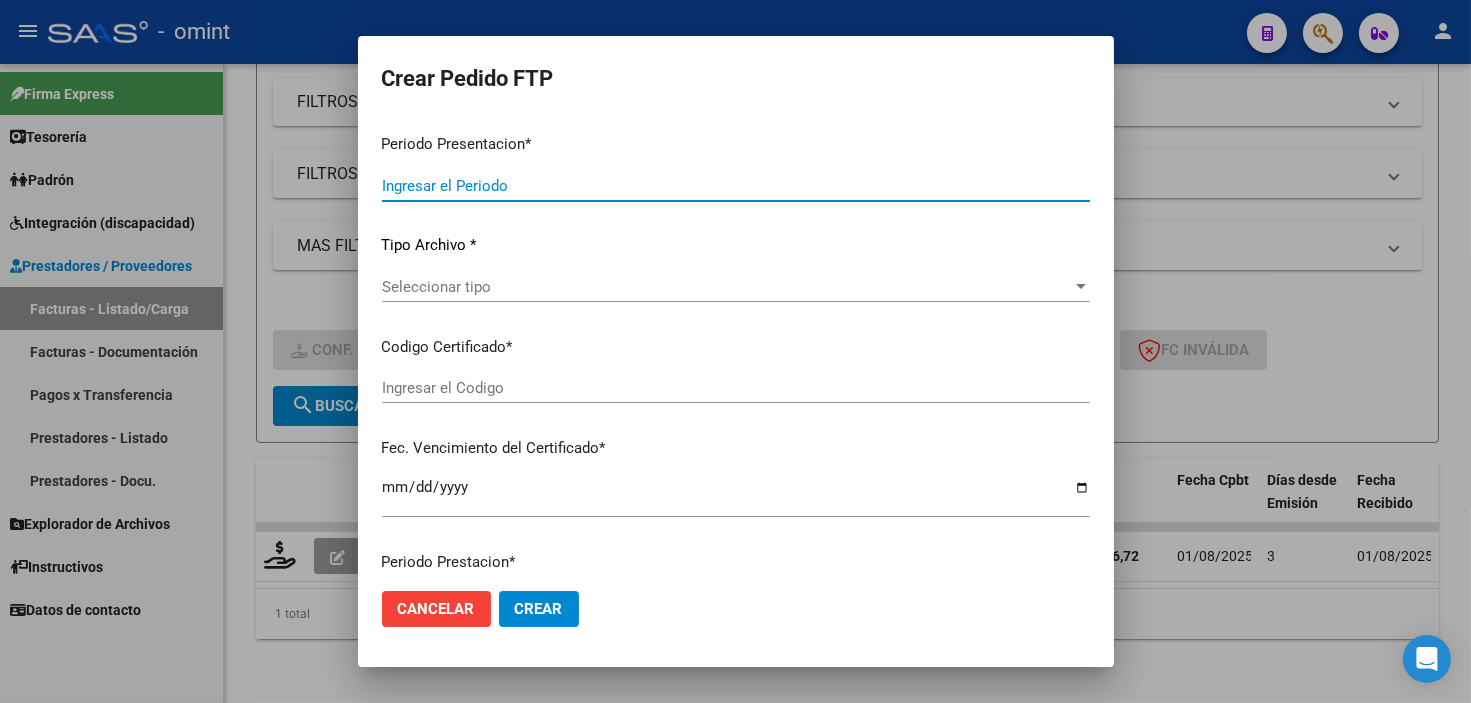 type on "202507" 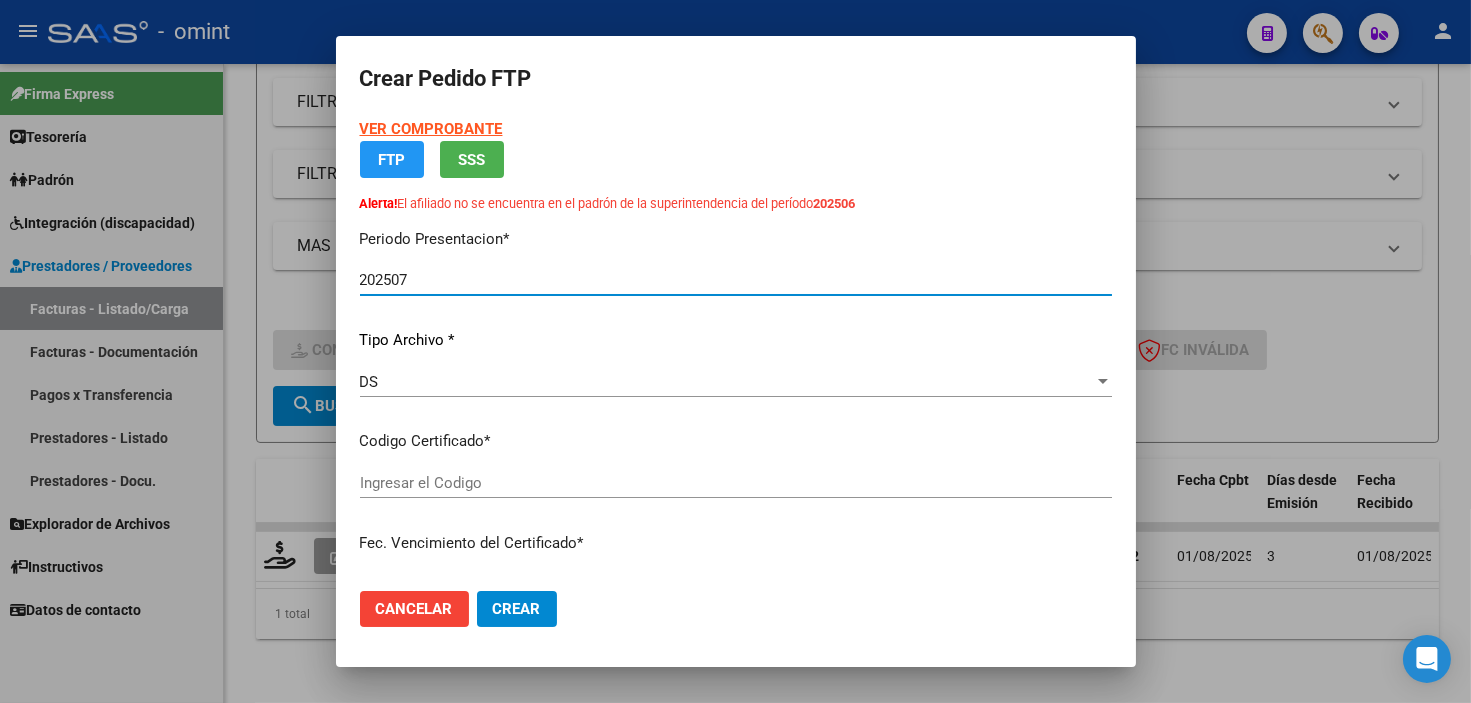 type on "19644188" 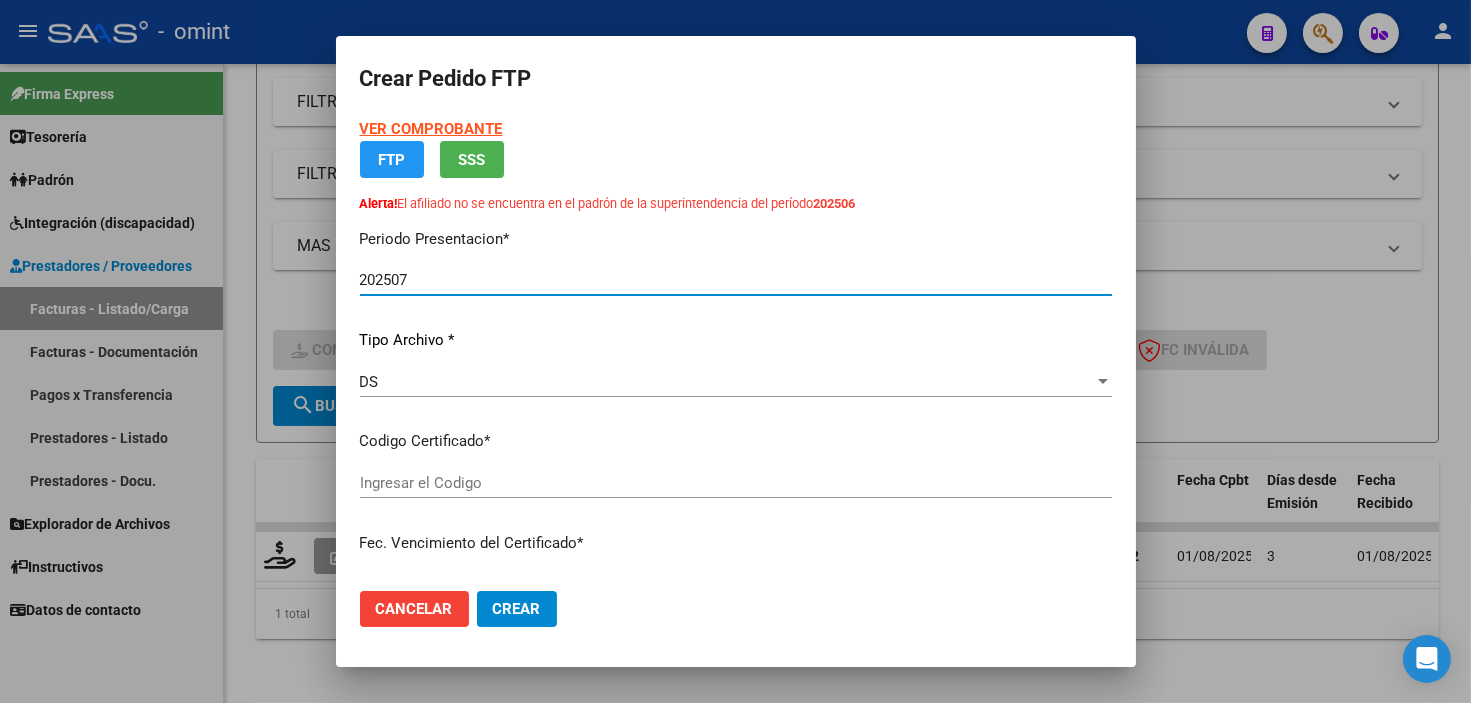 type on "2032-08-03" 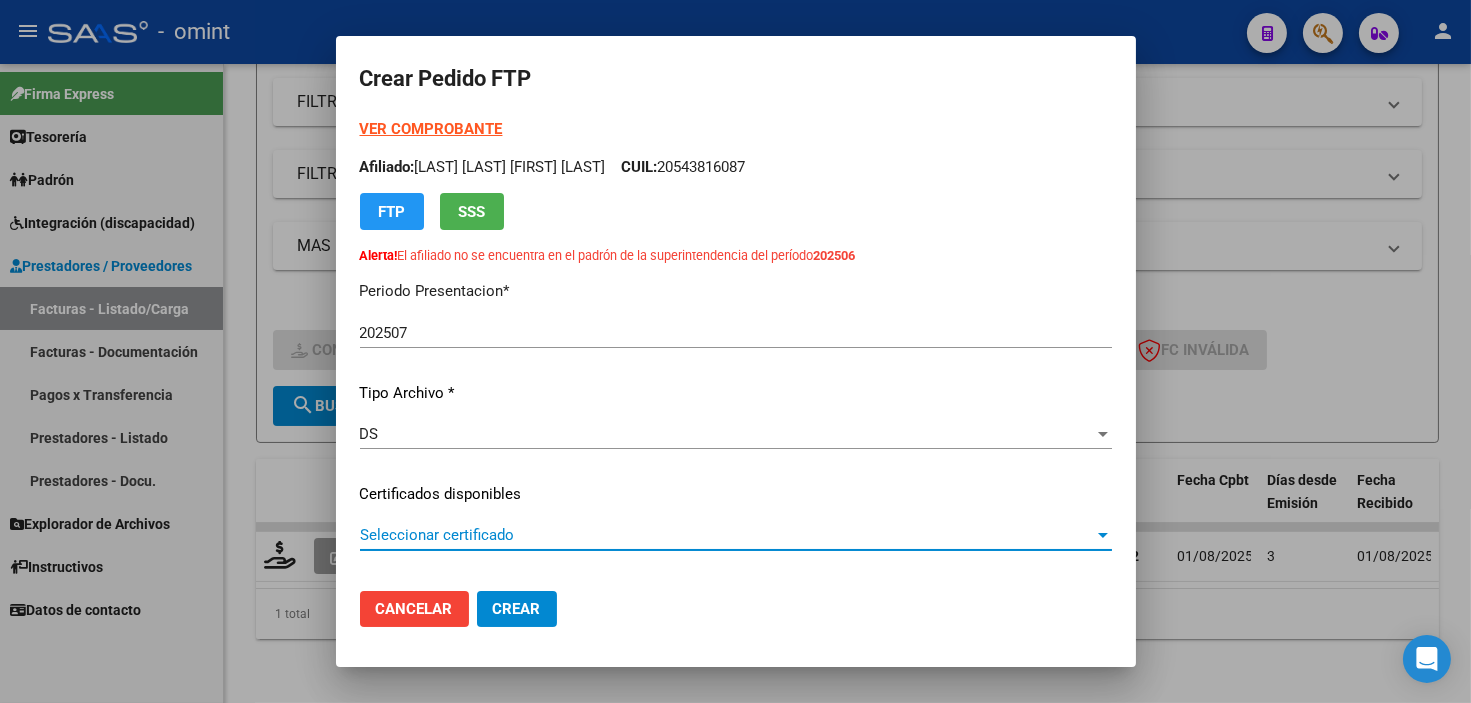 click on "Seleccionar certificado" at bounding box center (727, 535) 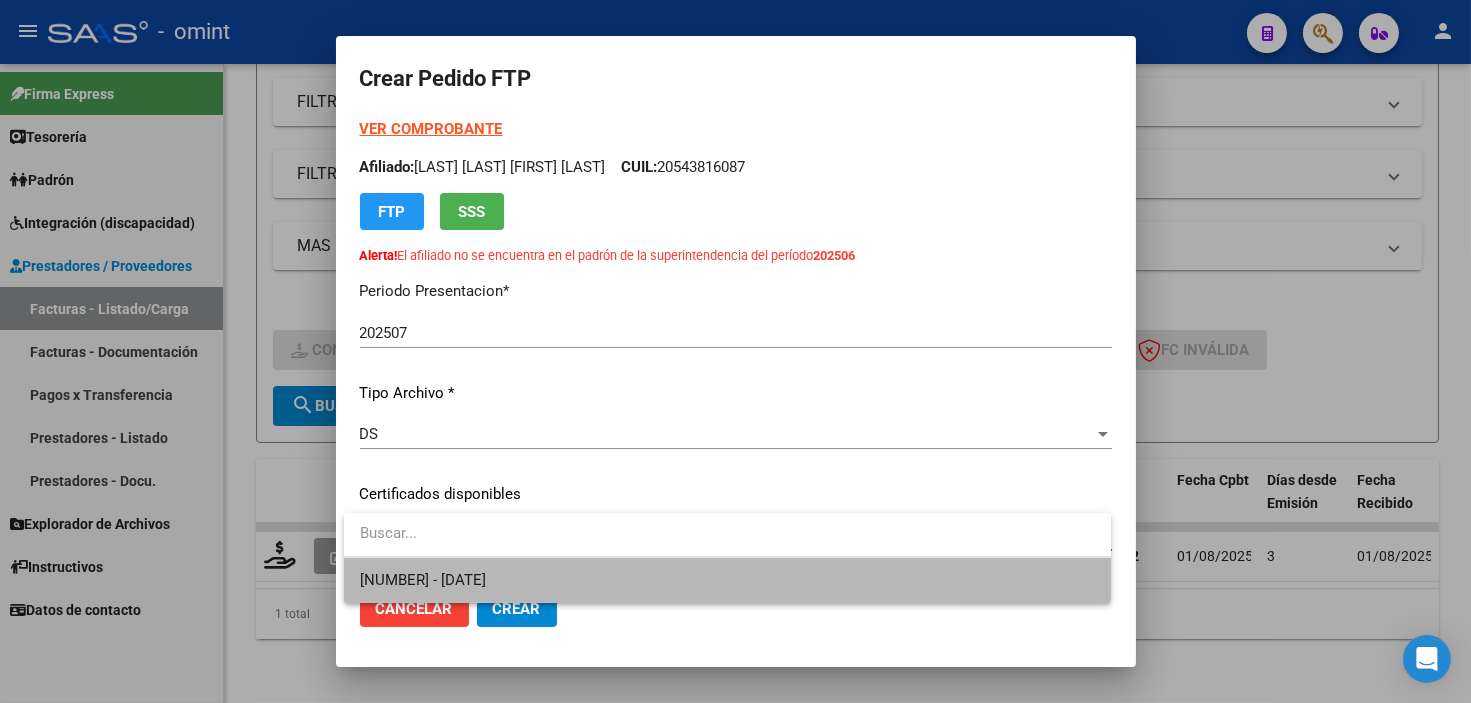click on "19644188 - 2032-08-03" at bounding box center [727, 580] 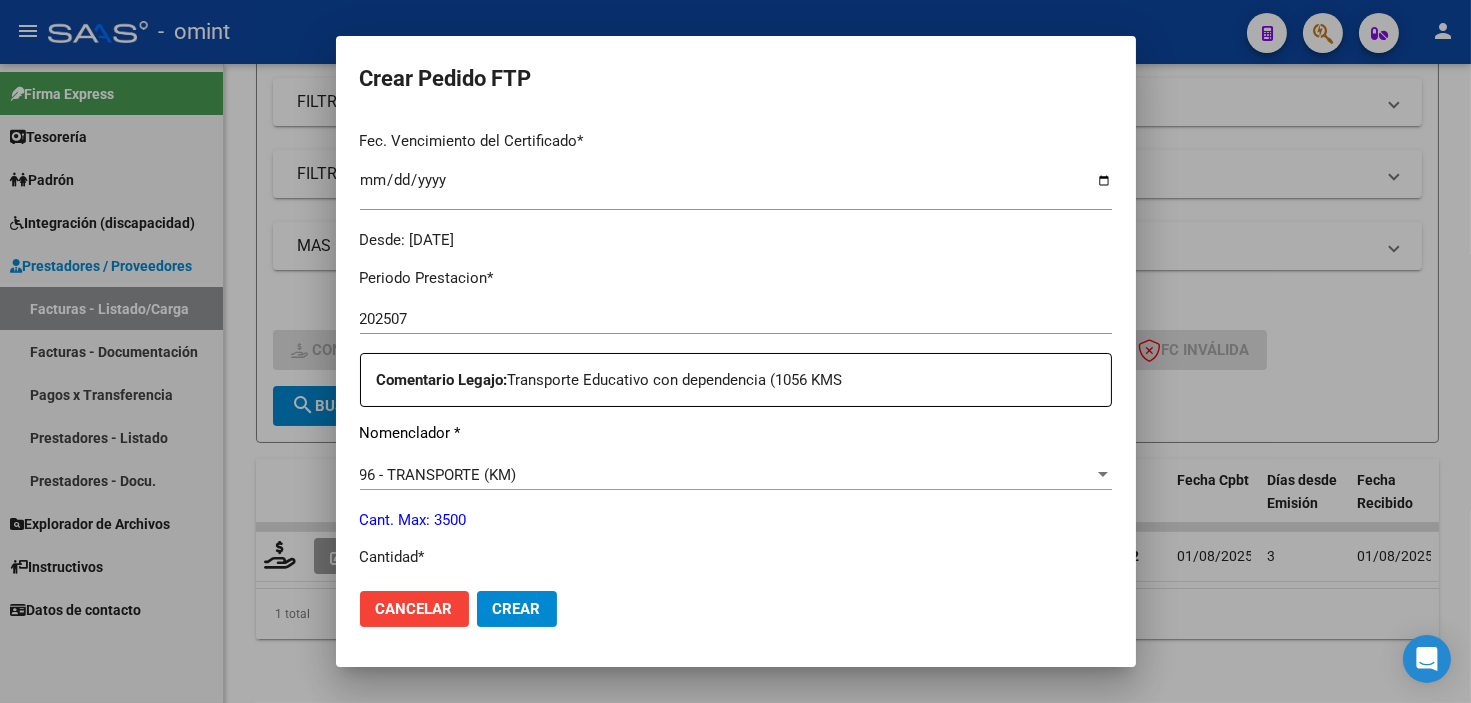 scroll, scrollTop: 777, scrollLeft: 0, axis: vertical 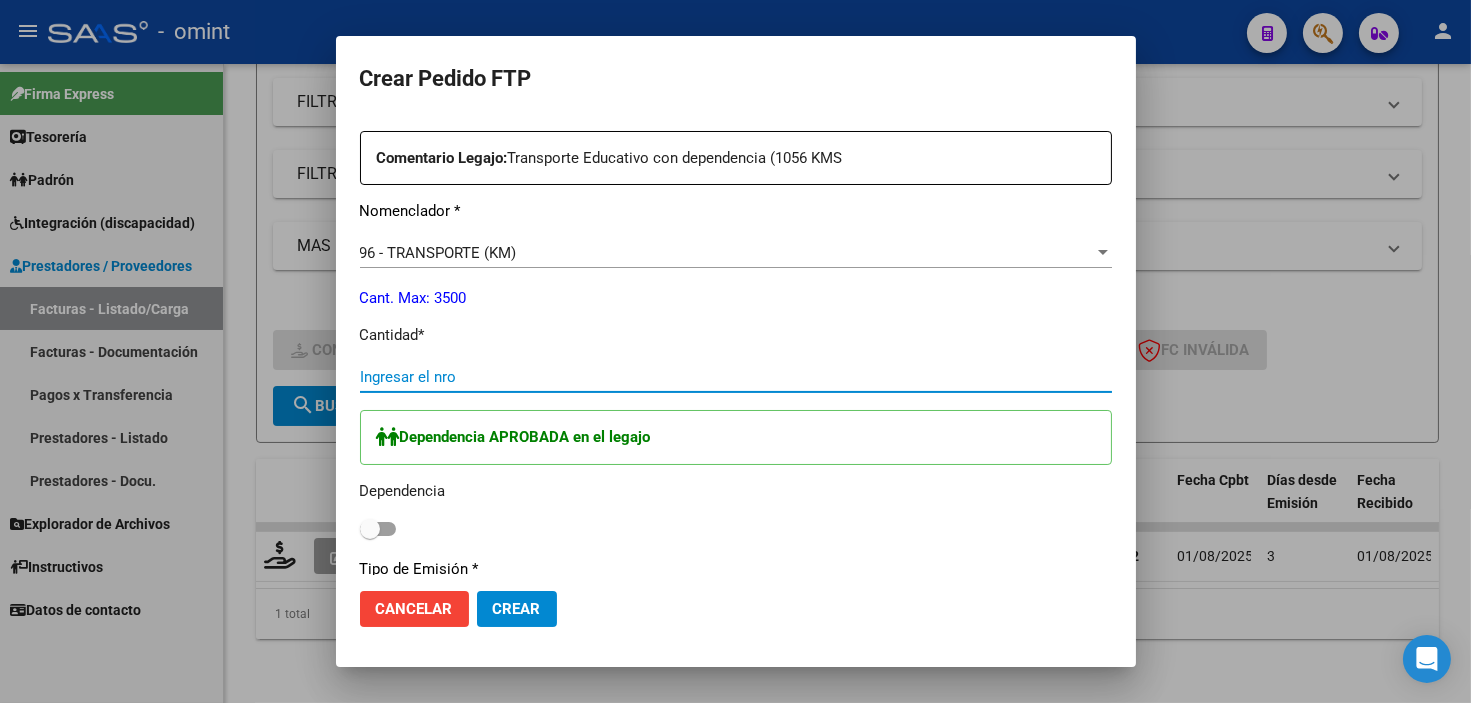 click on "Ingresar el nro" at bounding box center (736, 377) 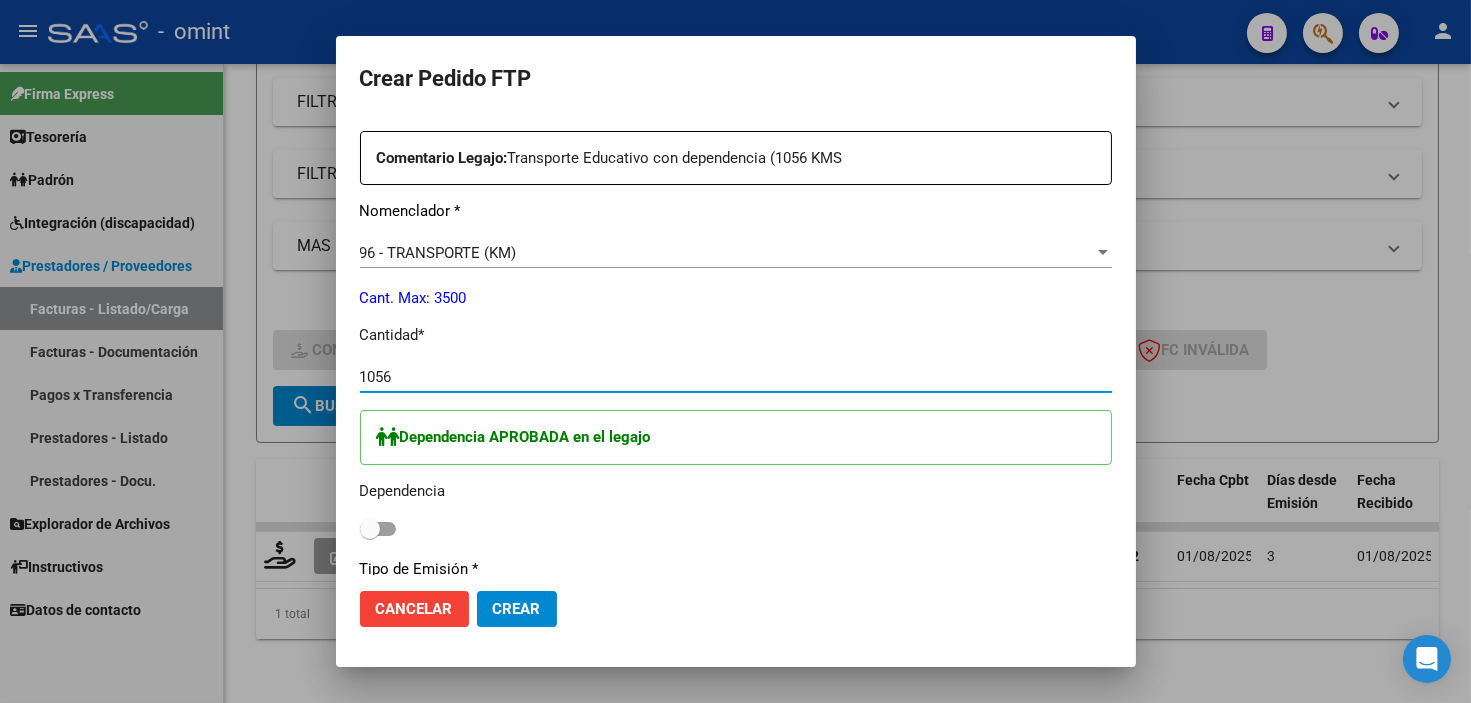 type on "1056" 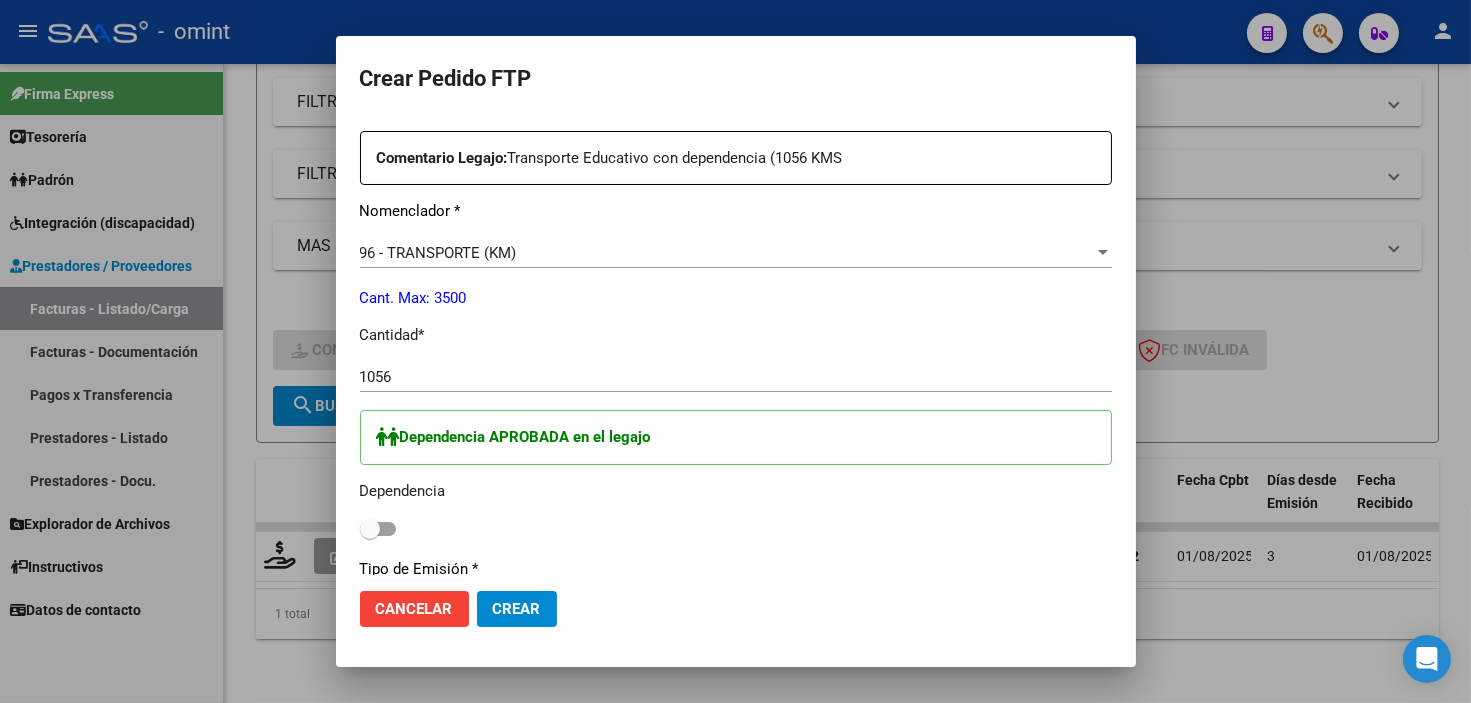 scroll, scrollTop: 1000, scrollLeft: 0, axis: vertical 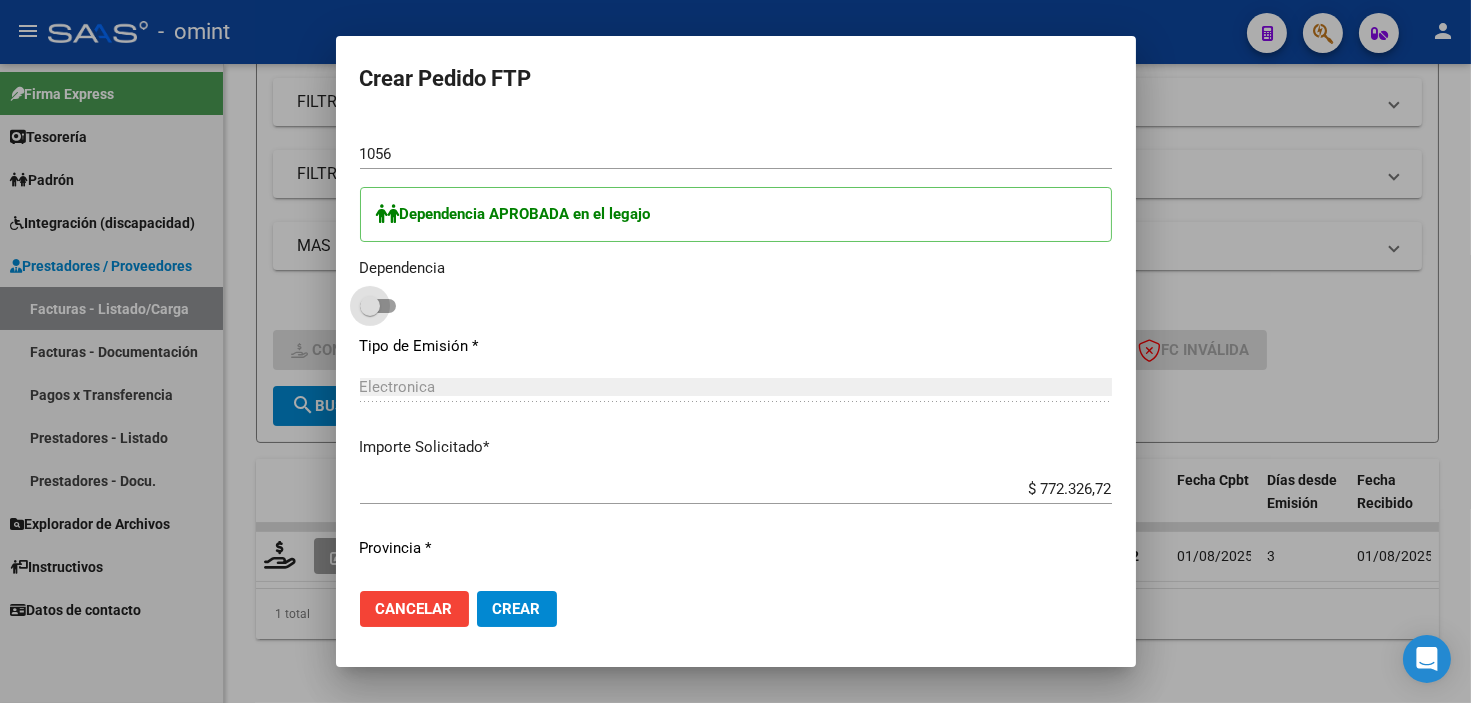 click at bounding box center [370, 306] 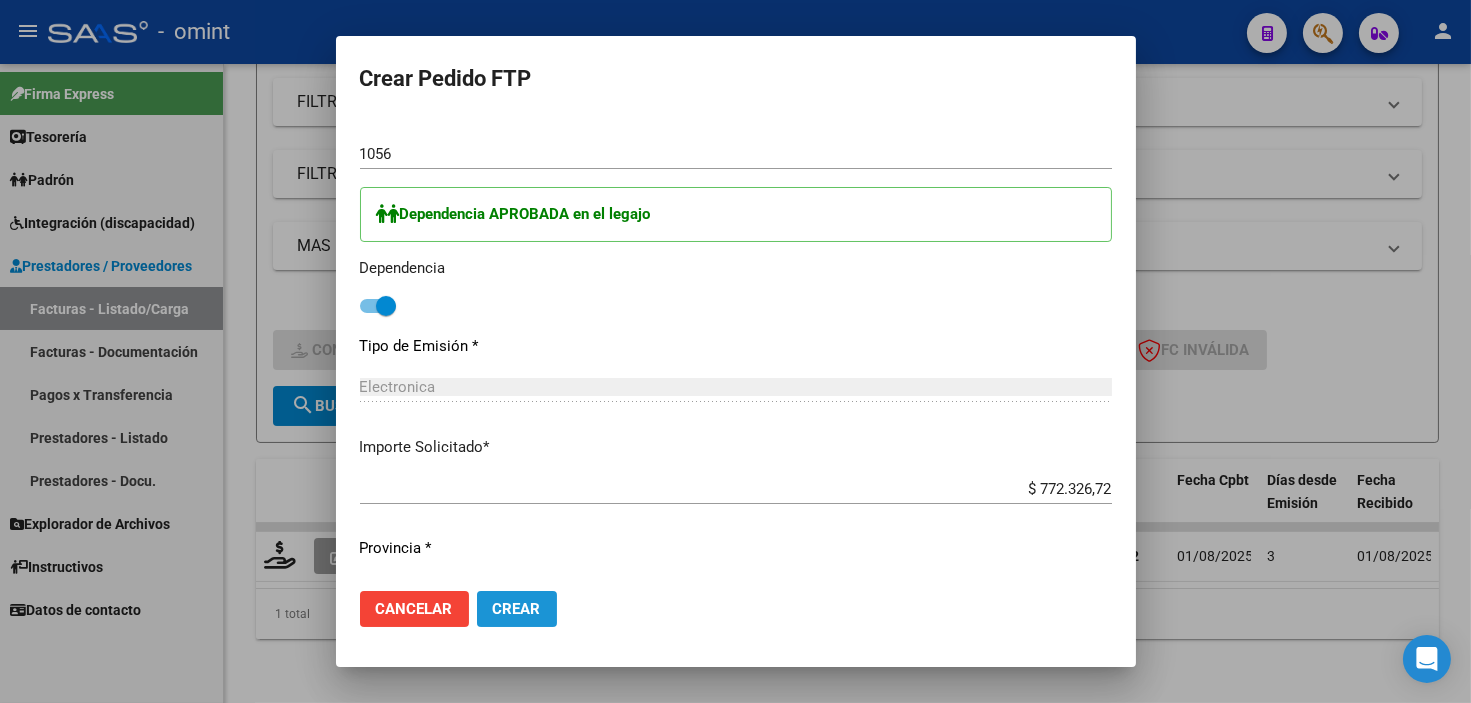 click on "Crear" 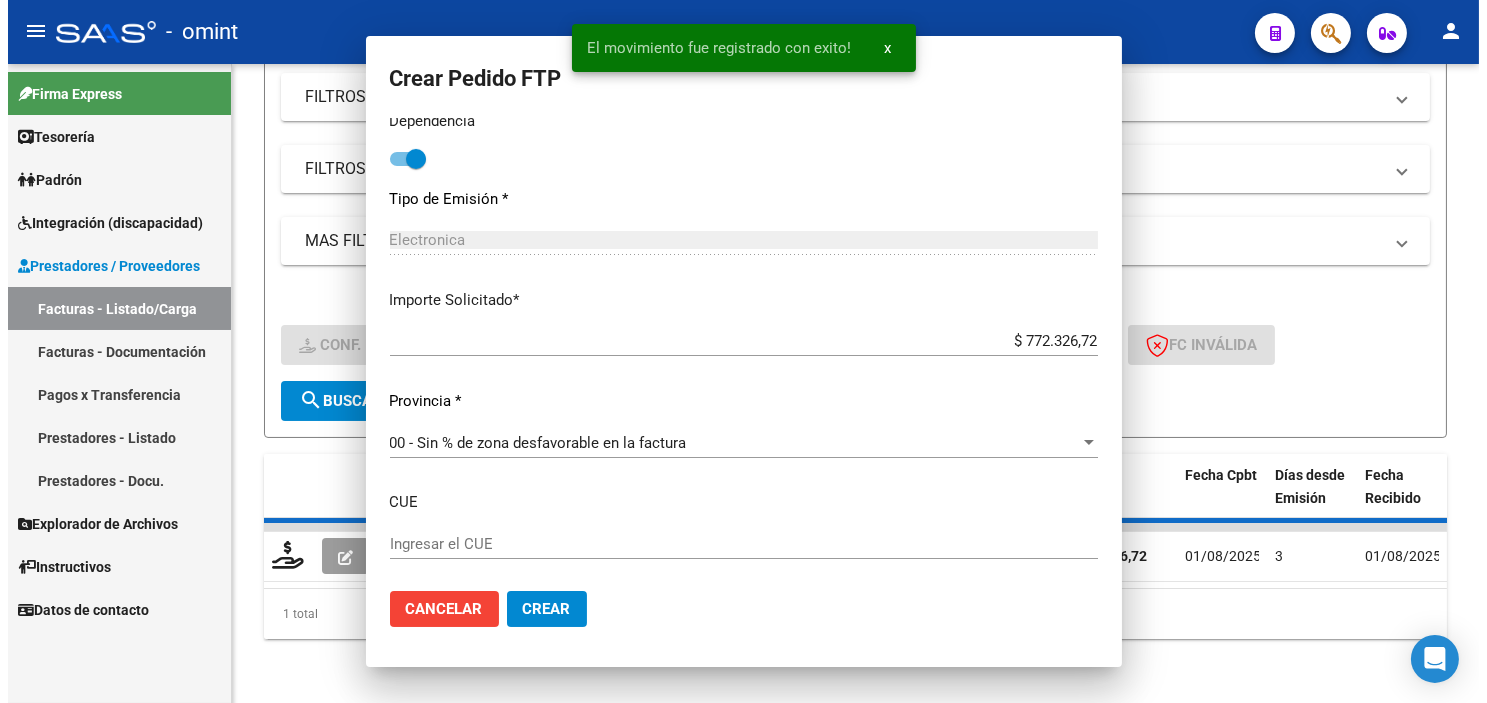 scroll, scrollTop: 0, scrollLeft: 0, axis: both 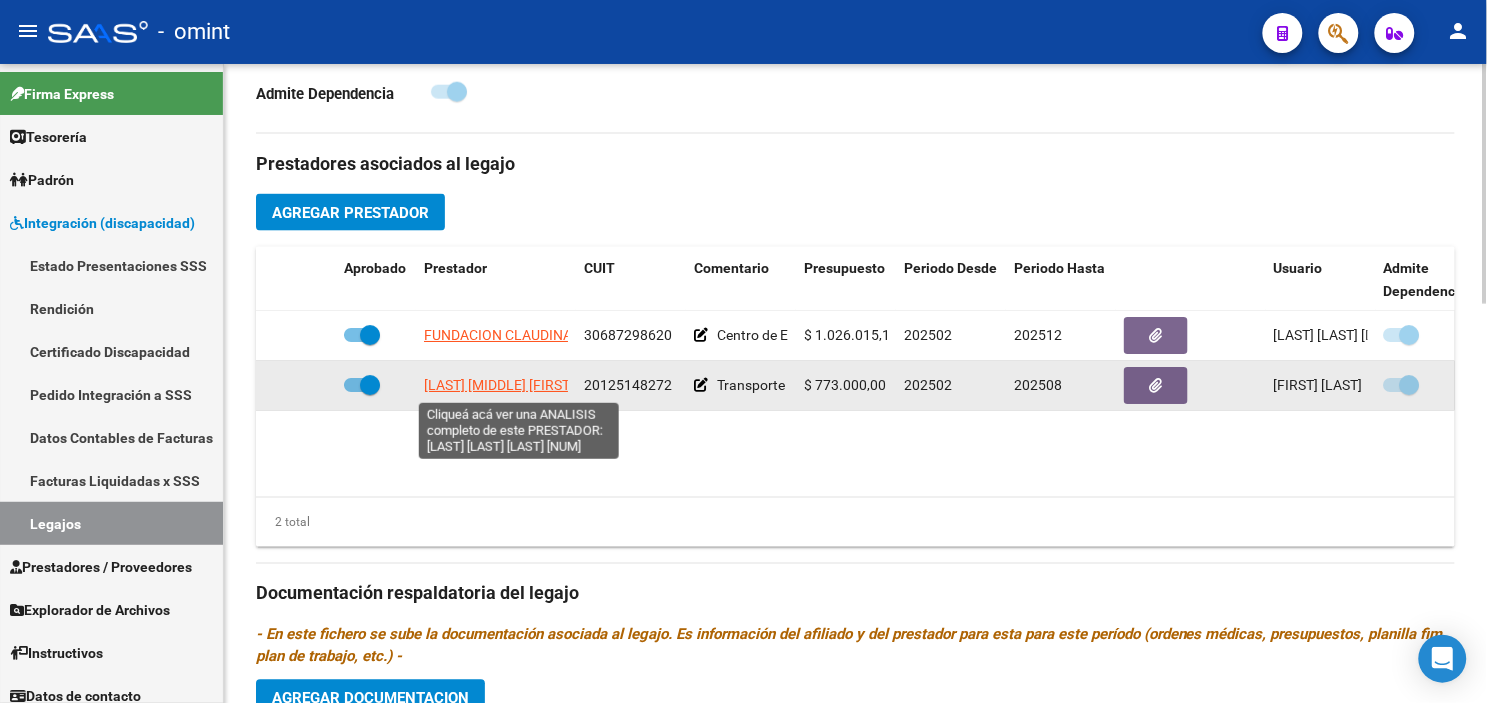 click on "[LAST] [MIDDLE] [FIRST]" 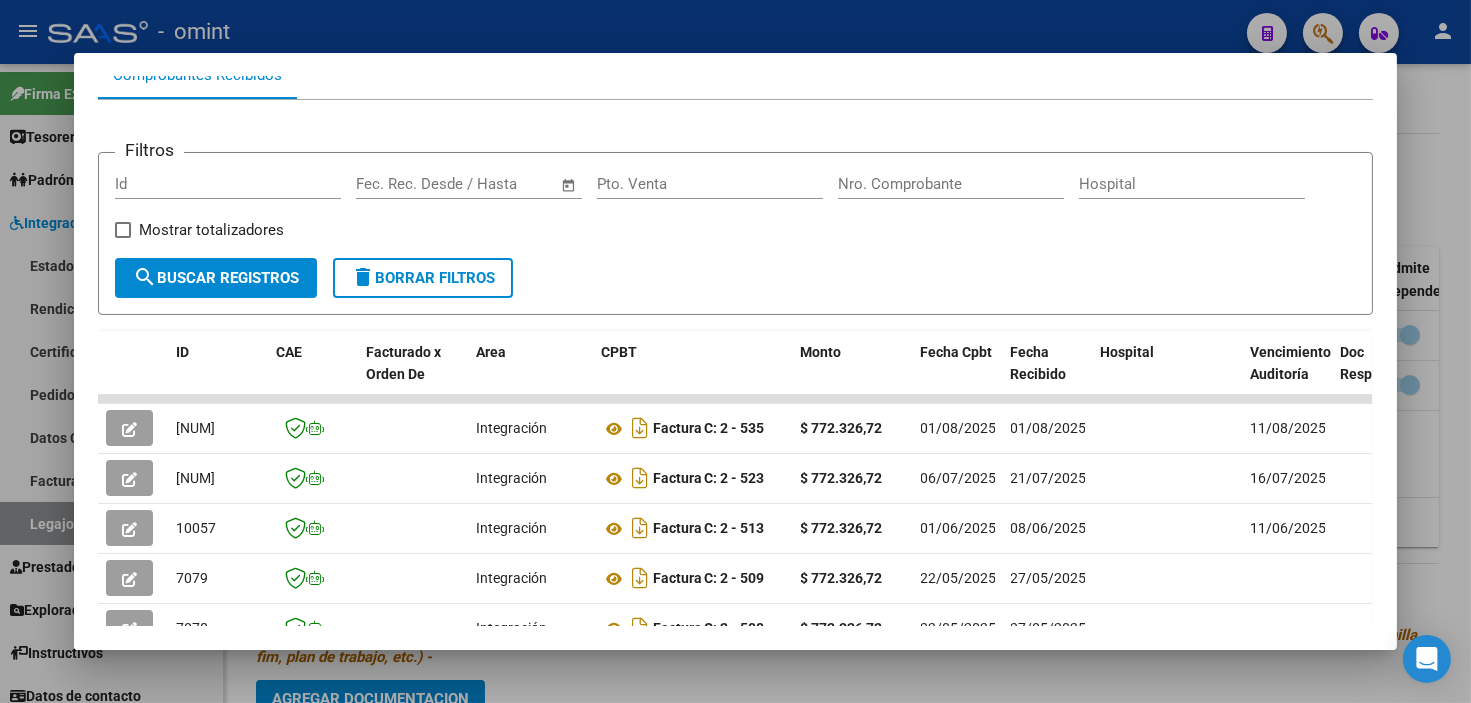 scroll, scrollTop: 410, scrollLeft: 0, axis: vertical 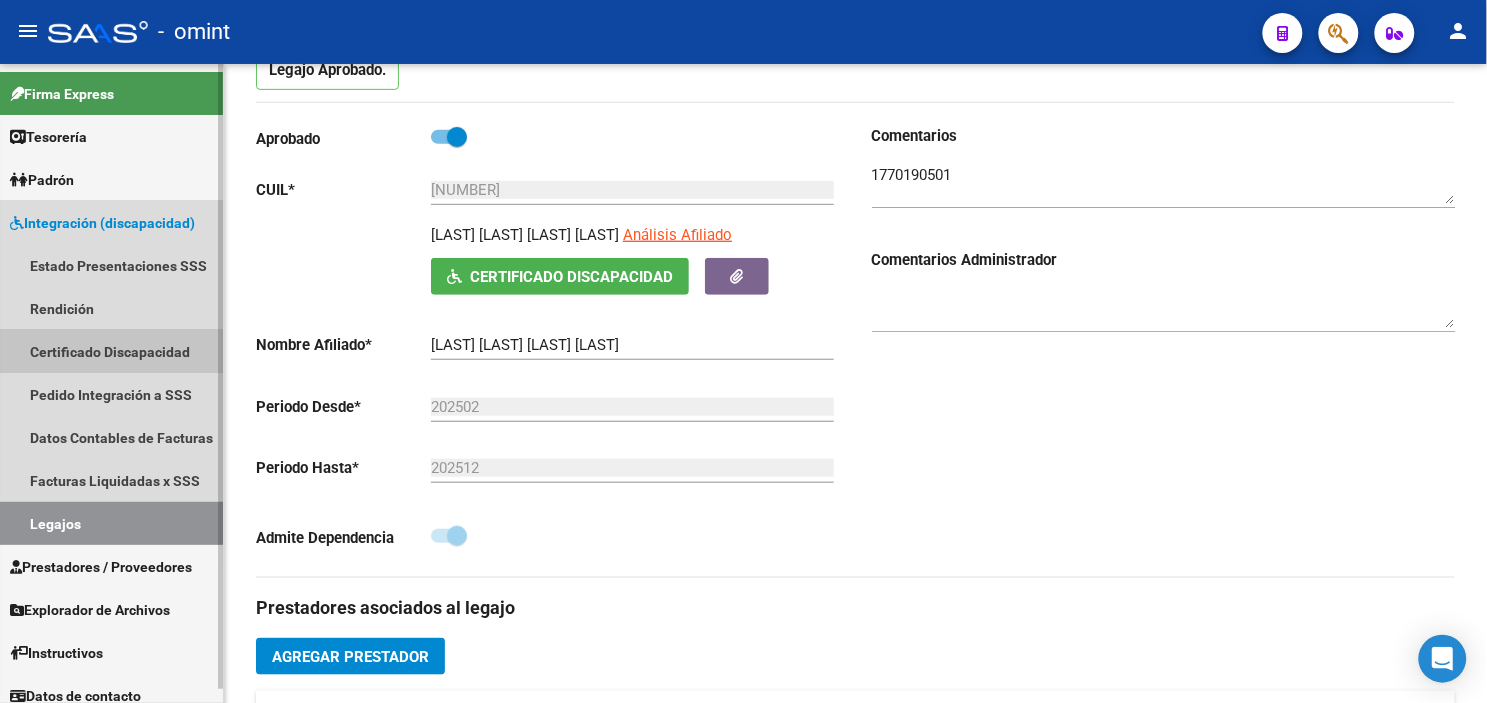 click on "Certificado Discapacidad" at bounding box center [111, 351] 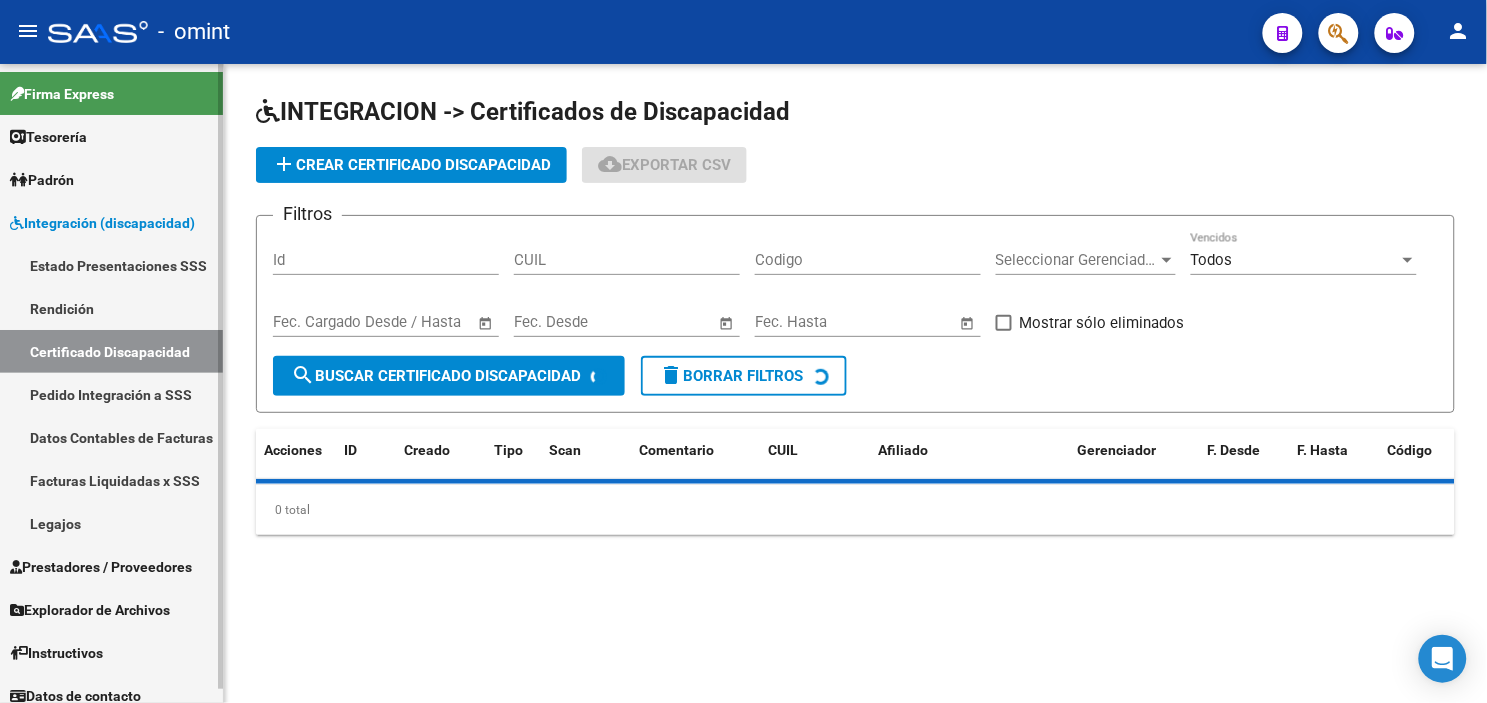 scroll, scrollTop: 0, scrollLeft: 0, axis: both 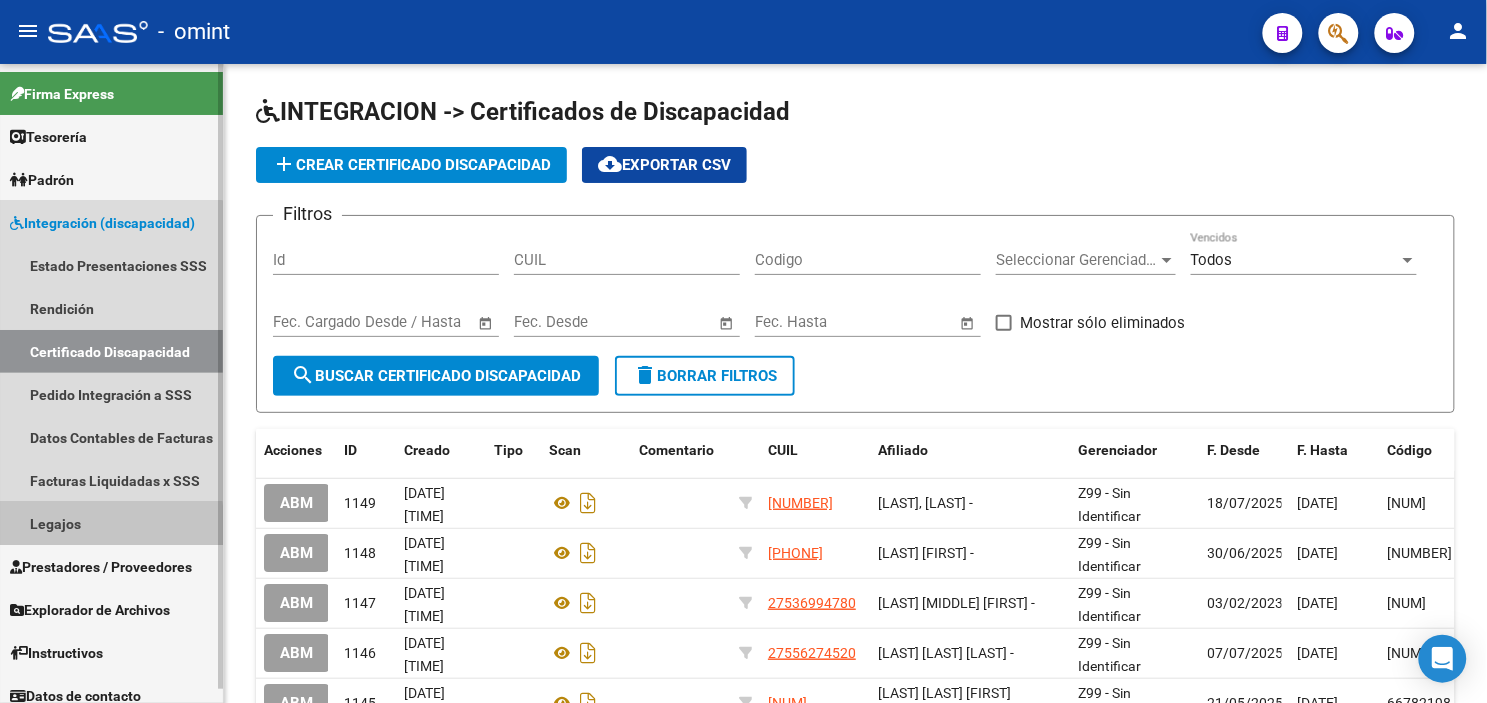 click on "Legajos" at bounding box center (111, 523) 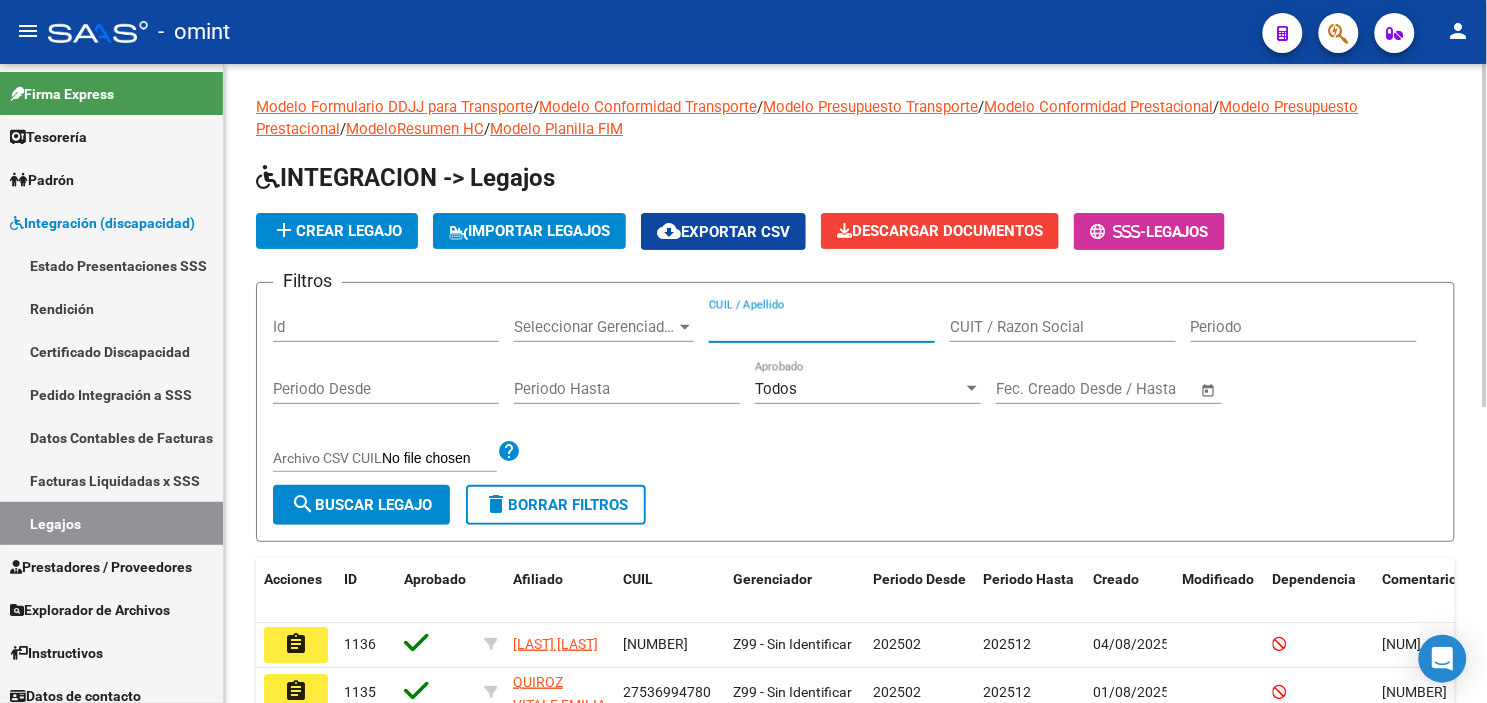 paste on "[LAST] [LAST] [LAST] [LAST]" 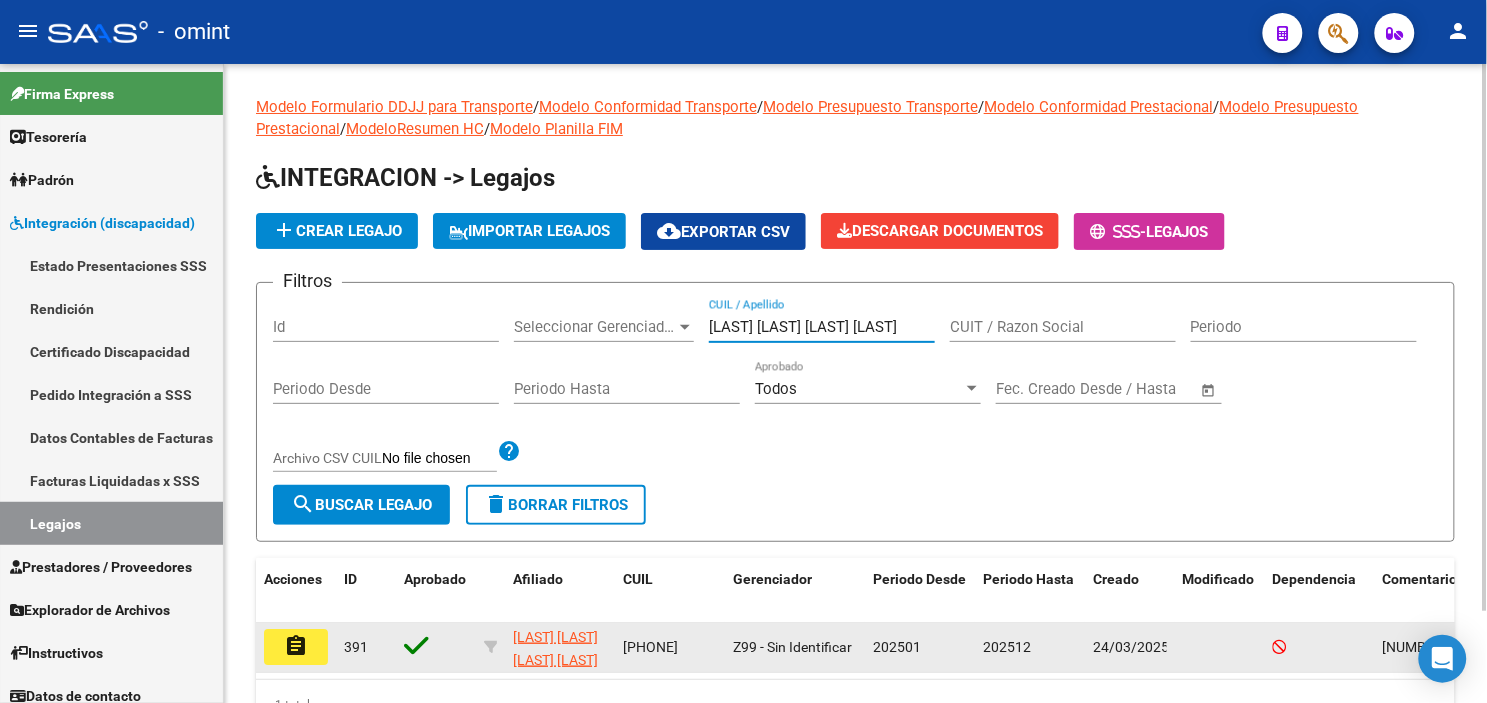 type on "[LAST] [LAST] [LAST] [LAST]" 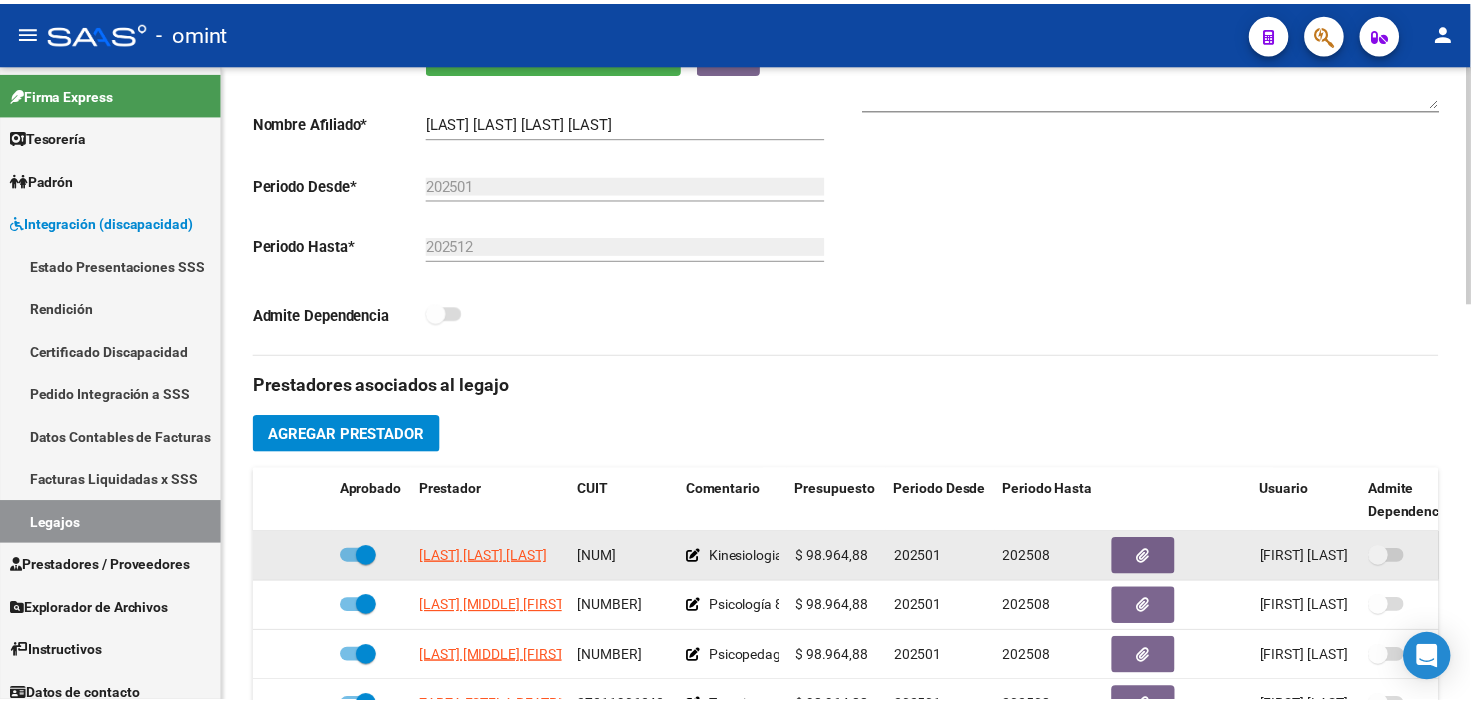 scroll, scrollTop: 555, scrollLeft: 0, axis: vertical 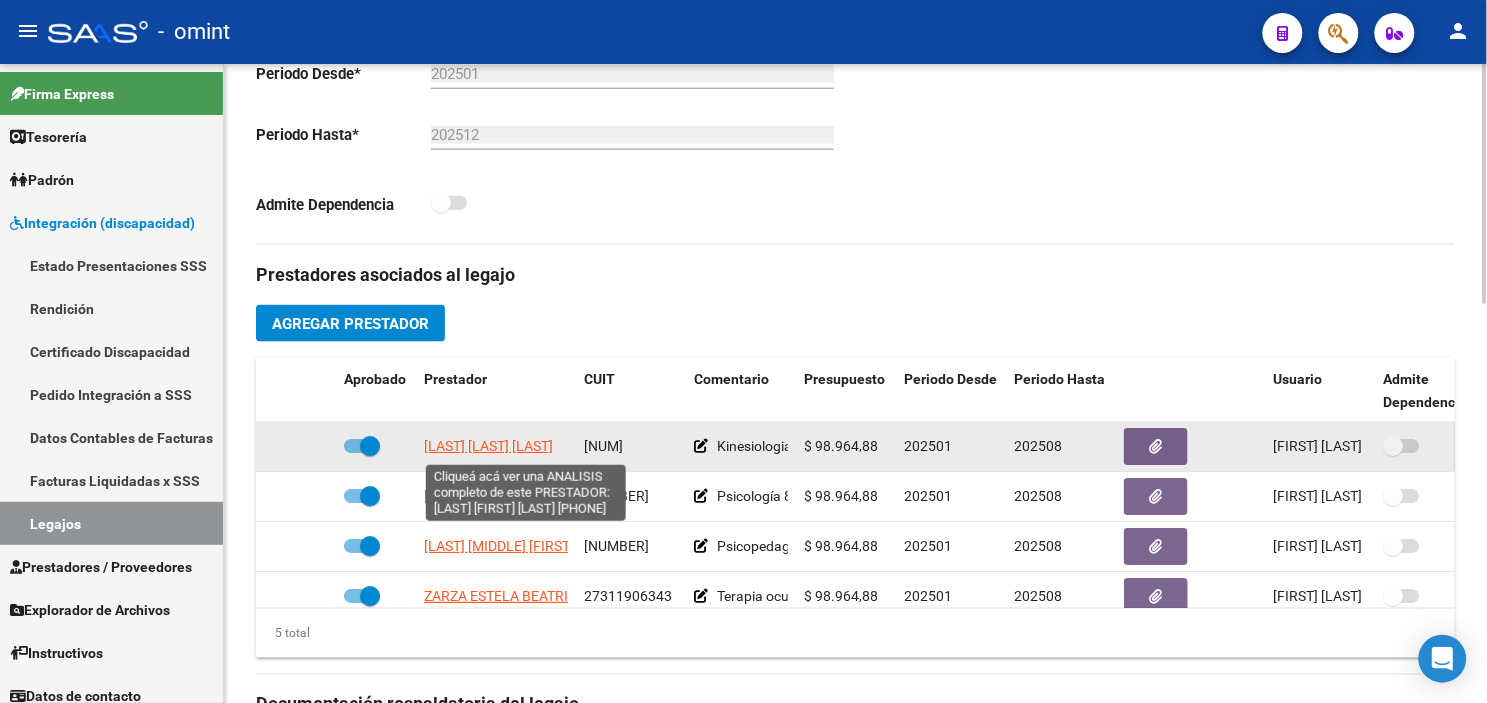 click on "[LAST] [LAST] [LAST]" 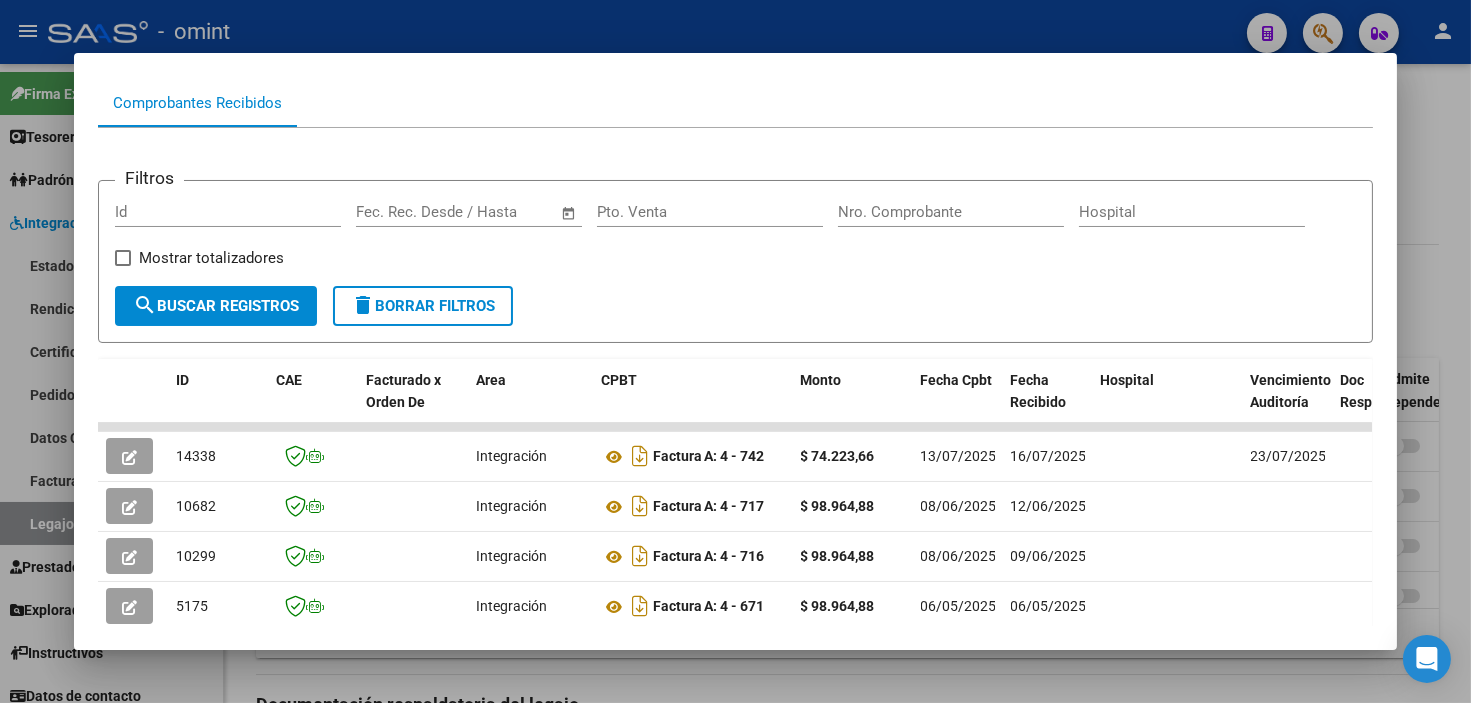 scroll, scrollTop: 416, scrollLeft: 0, axis: vertical 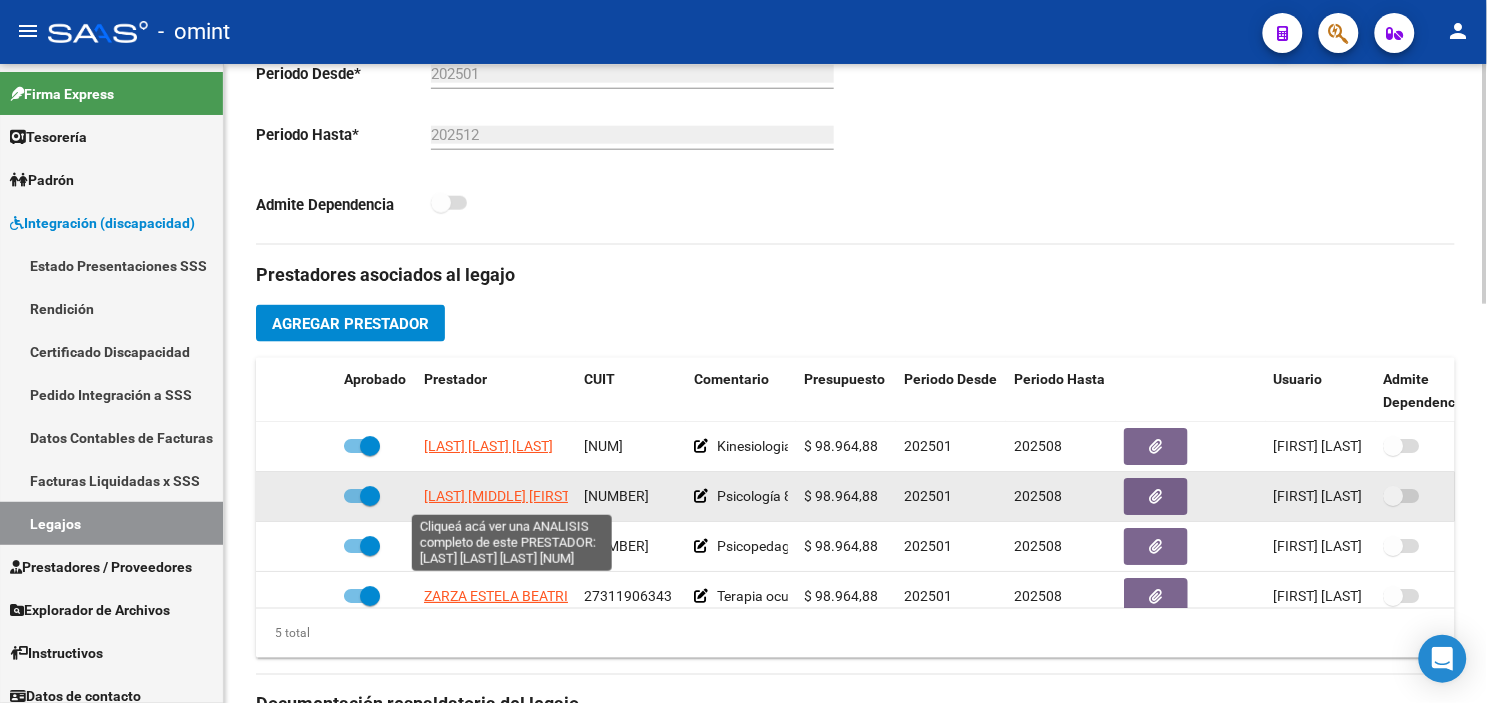 click on "[LAST] [MIDDLE] [FIRST]" 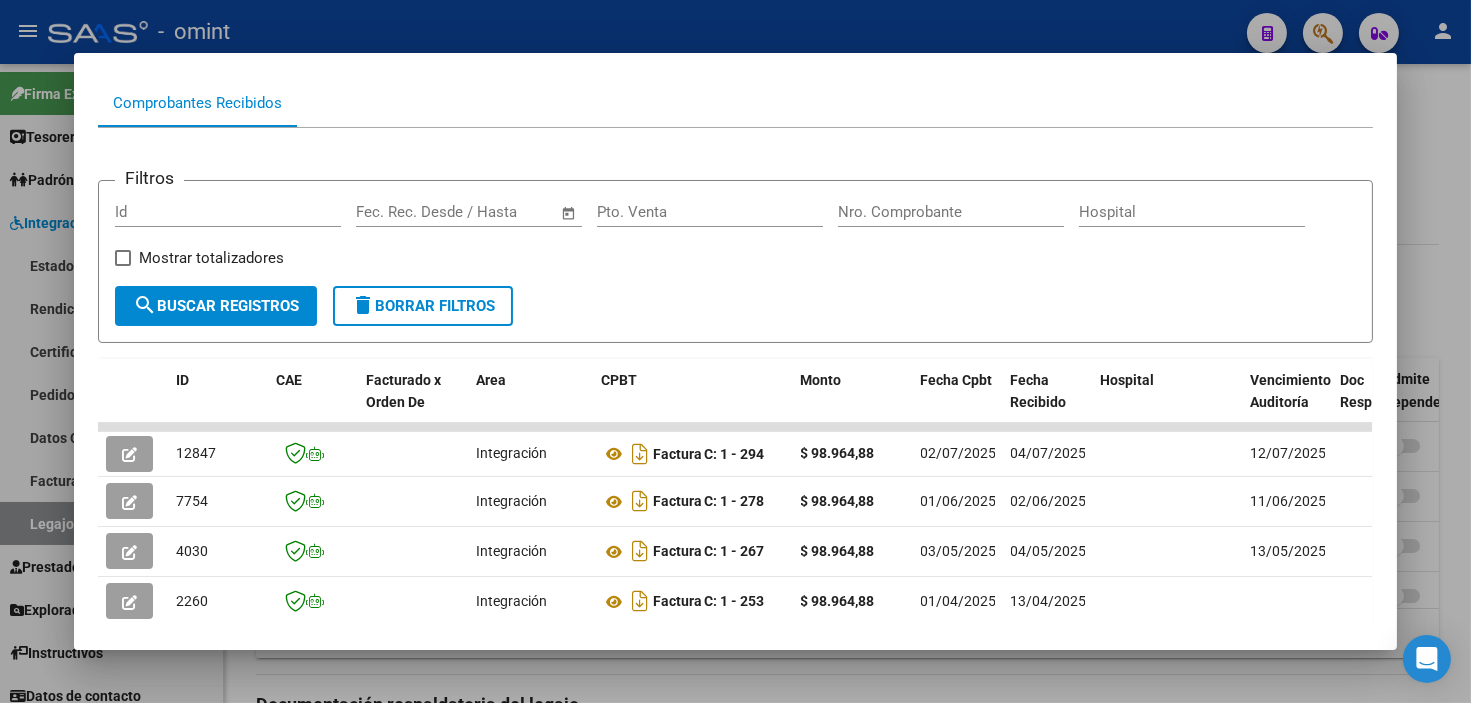 scroll, scrollTop: 305, scrollLeft: 0, axis: vertical 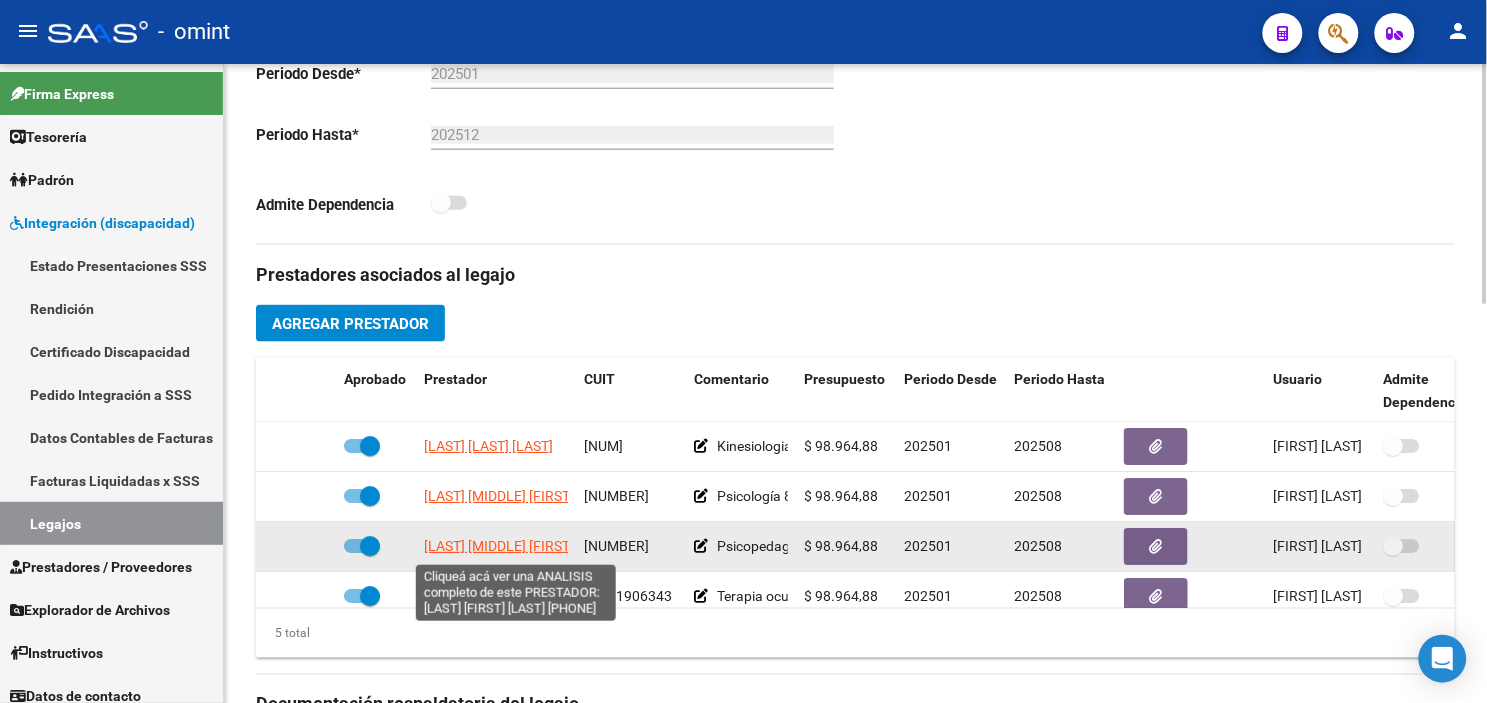 click on "[LAST] [MIDDLE] [FIRST]" 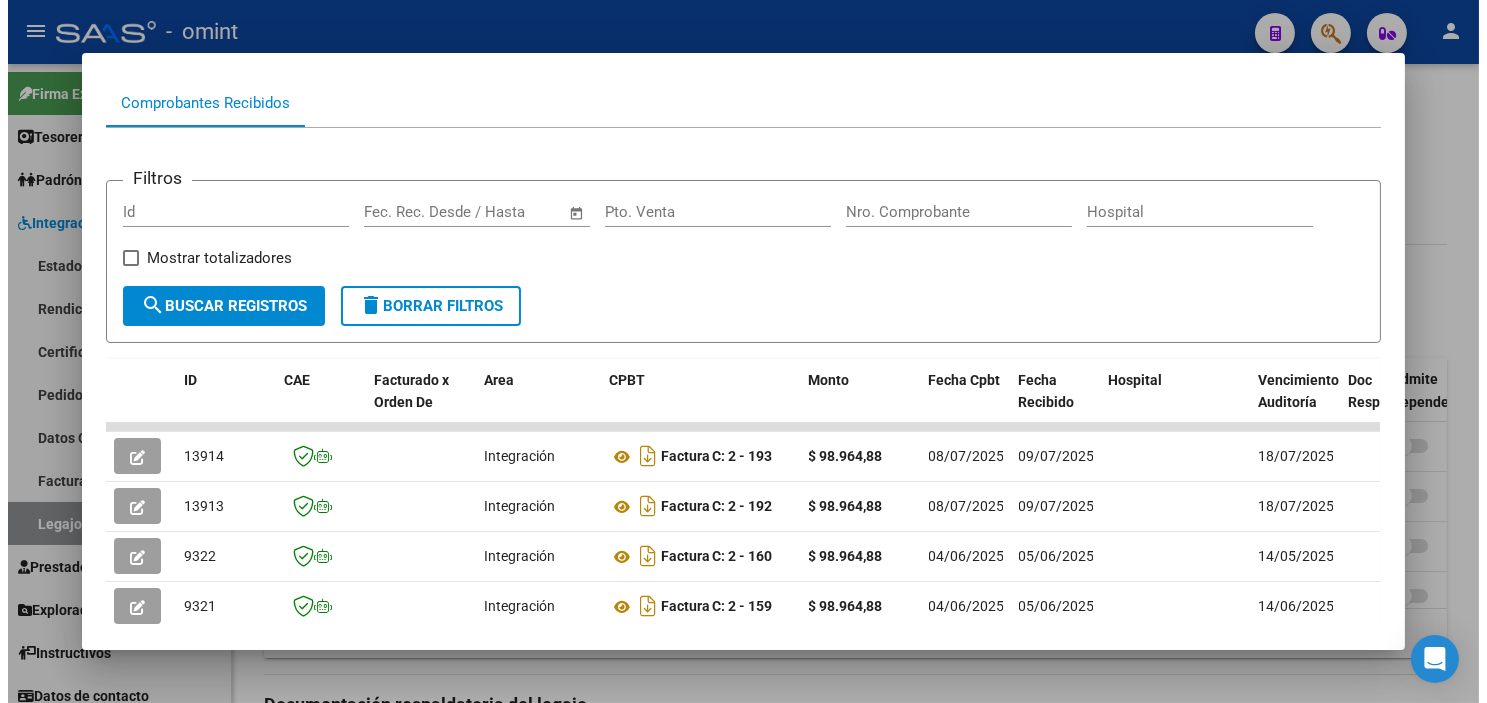 scroll, scrollTop: 305, scrollLeft: 0, axis: vertical 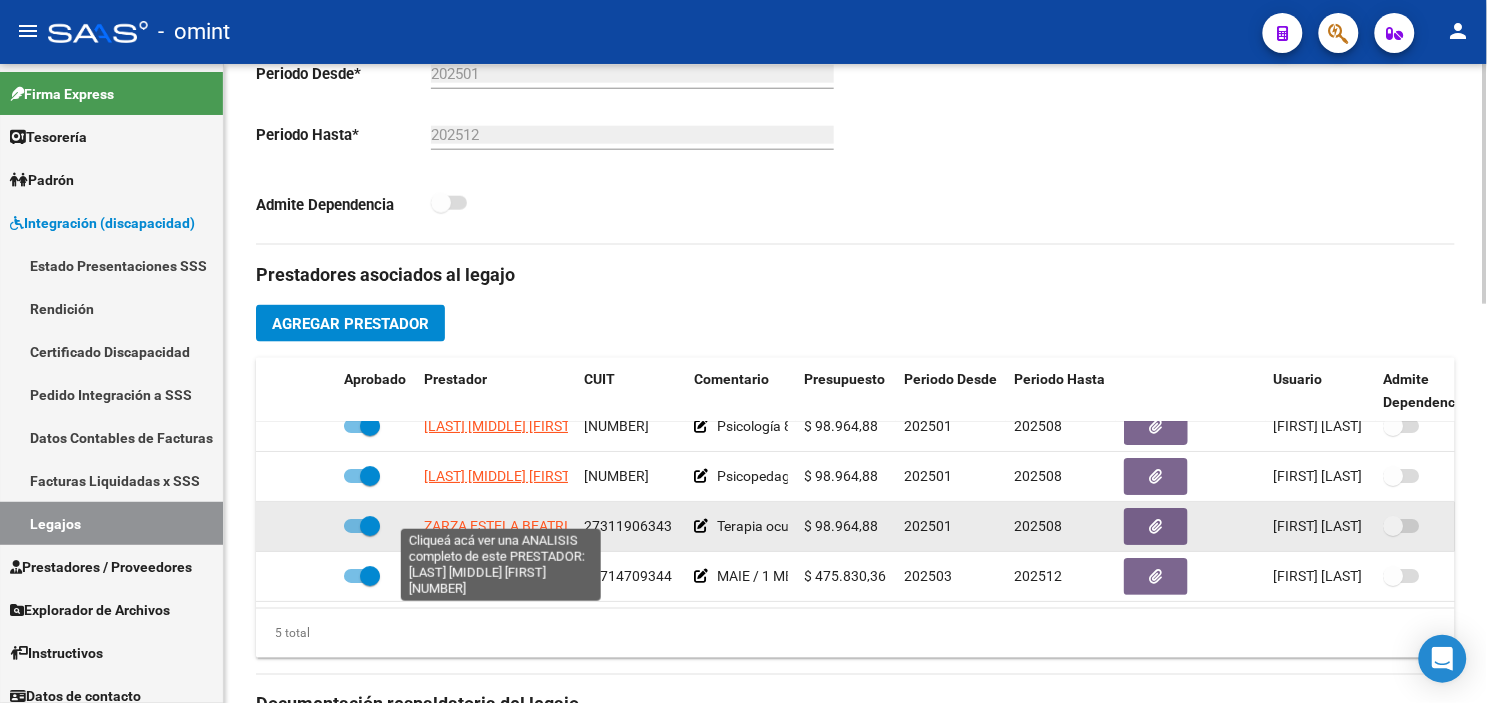 click on "ZARZA ESTELA BEATRIZ" 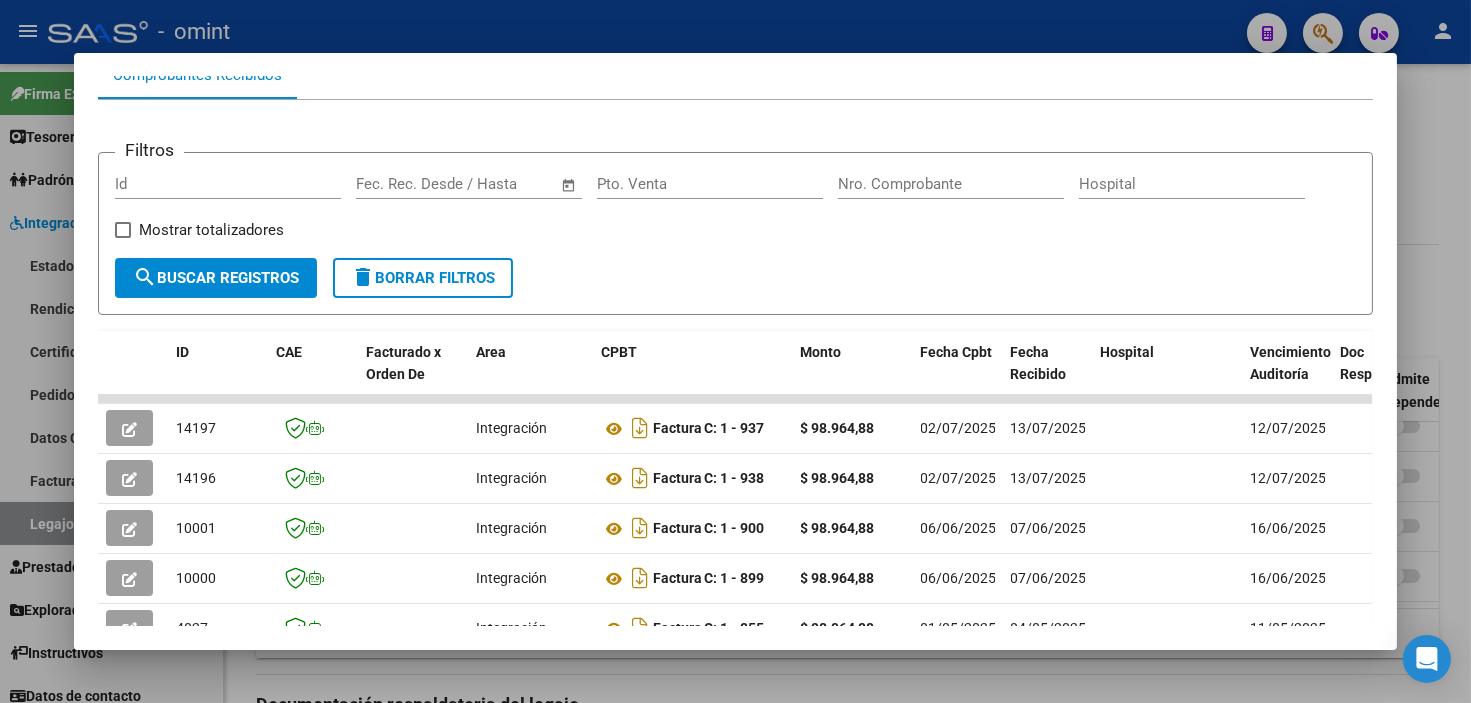 scroll, scrollTop: 333, scrollLeft: 0, axis: vertical 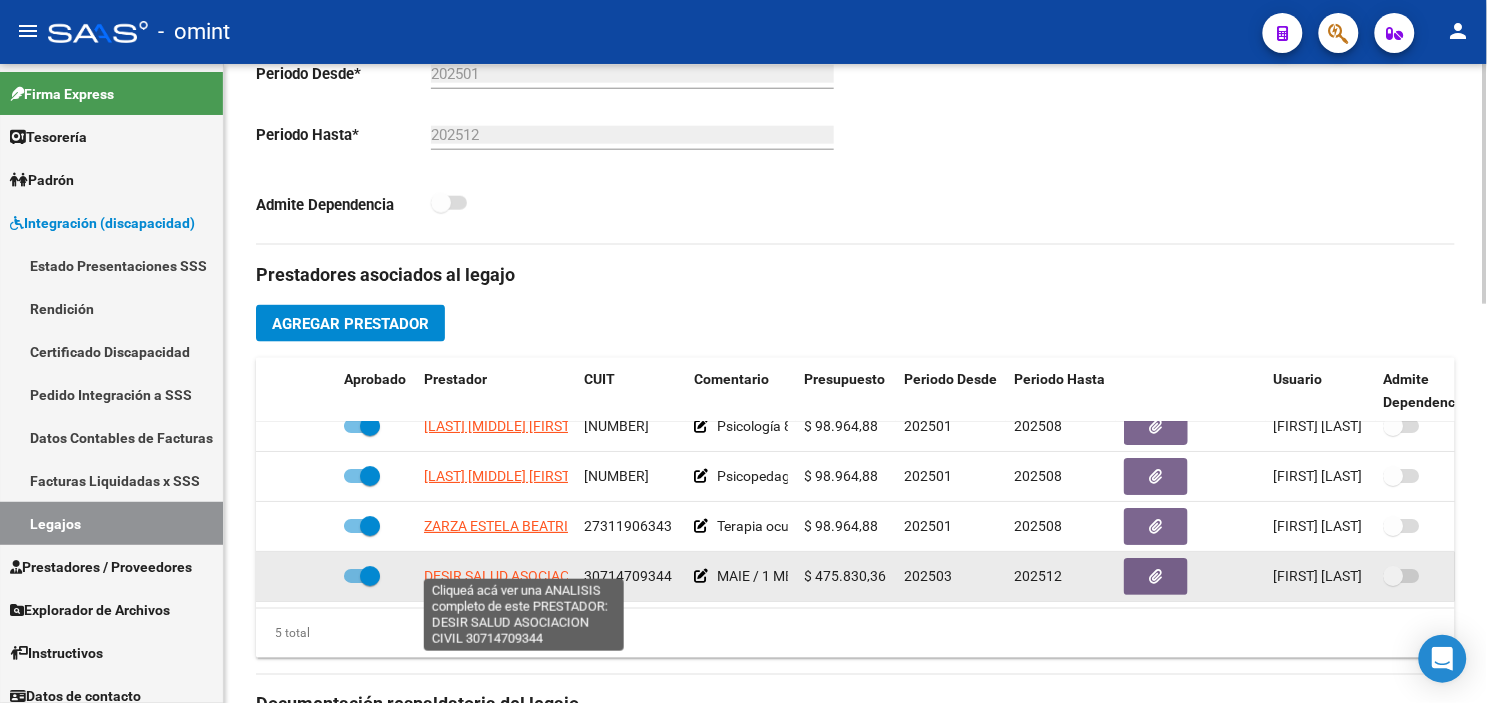click on "DESIR SALUD ASOCIACION CIVIL" 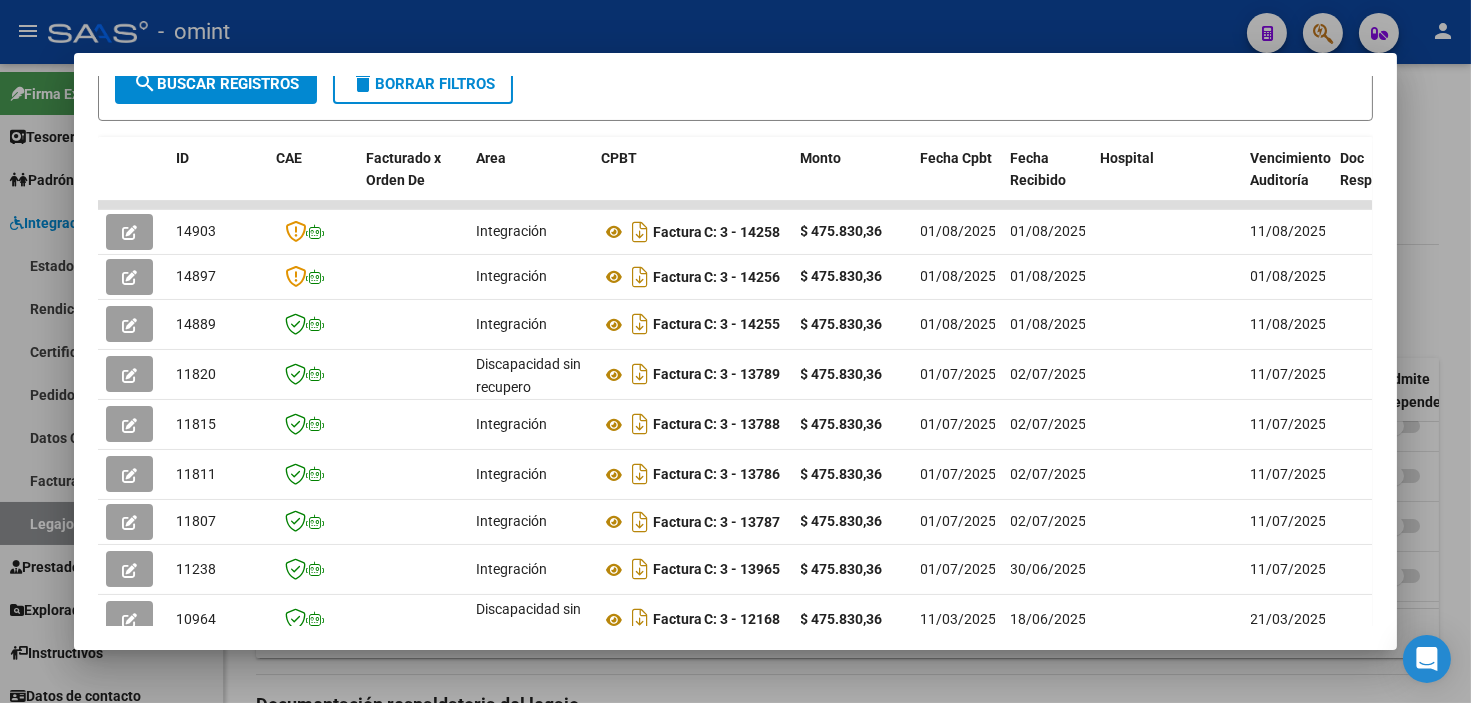 scroll, scrollTop: 605, scrollLeft: 0, axis: vertical 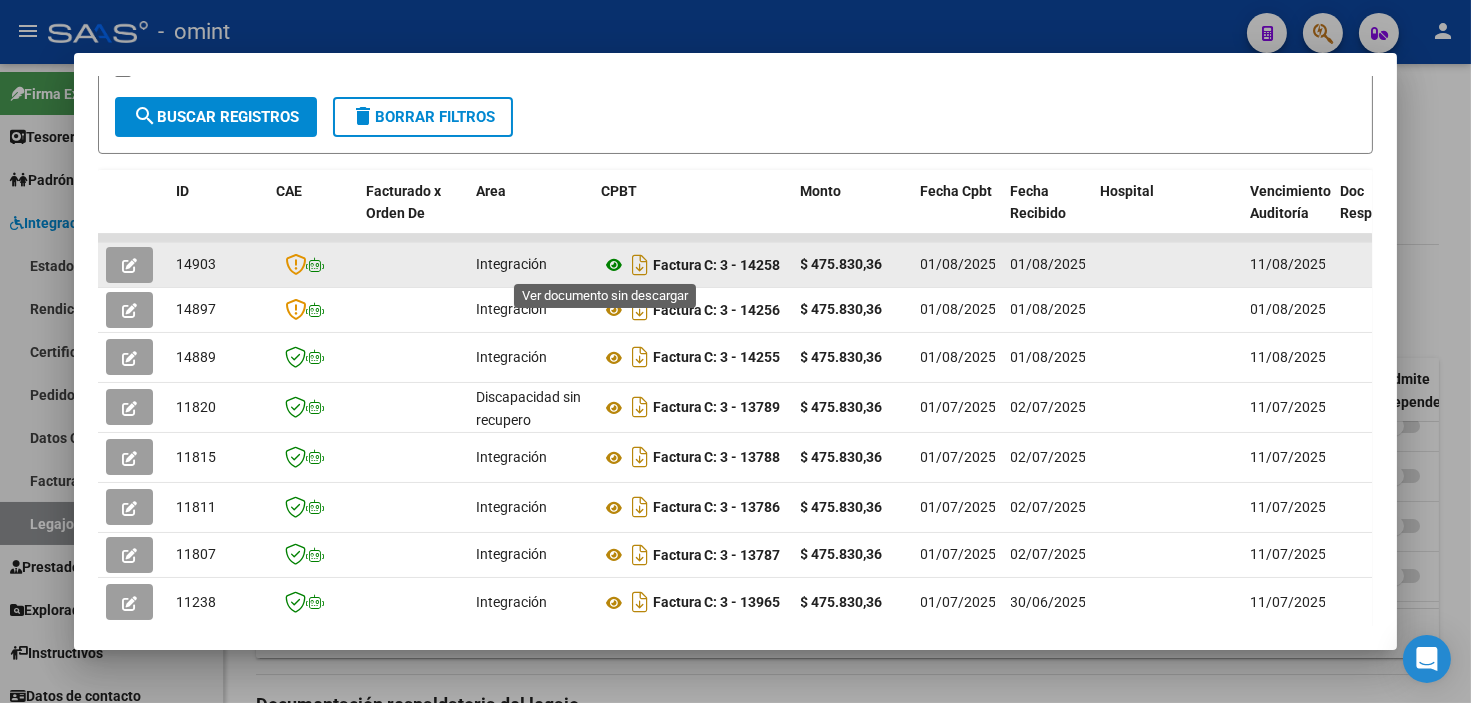 click 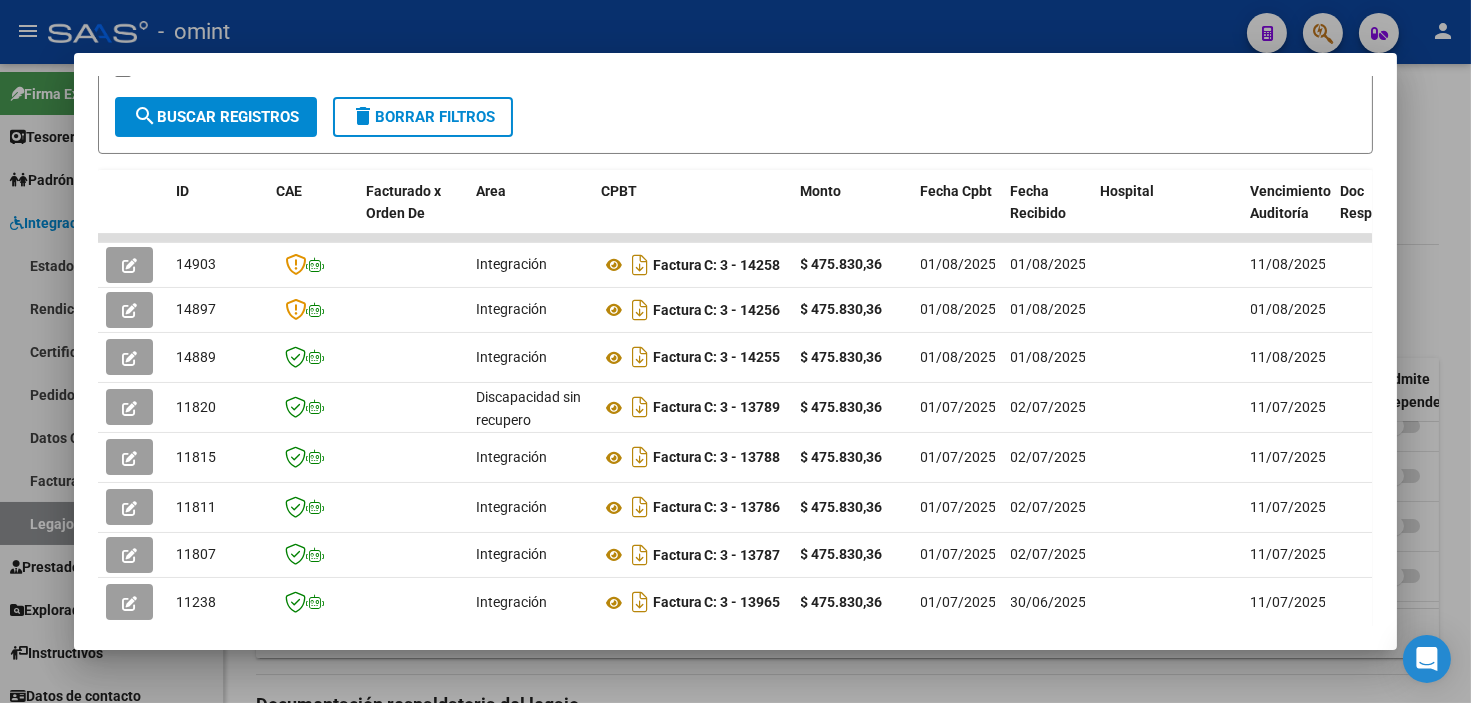 scroll, scrollTop: 605, scrollLeft: 0, axis: vertical 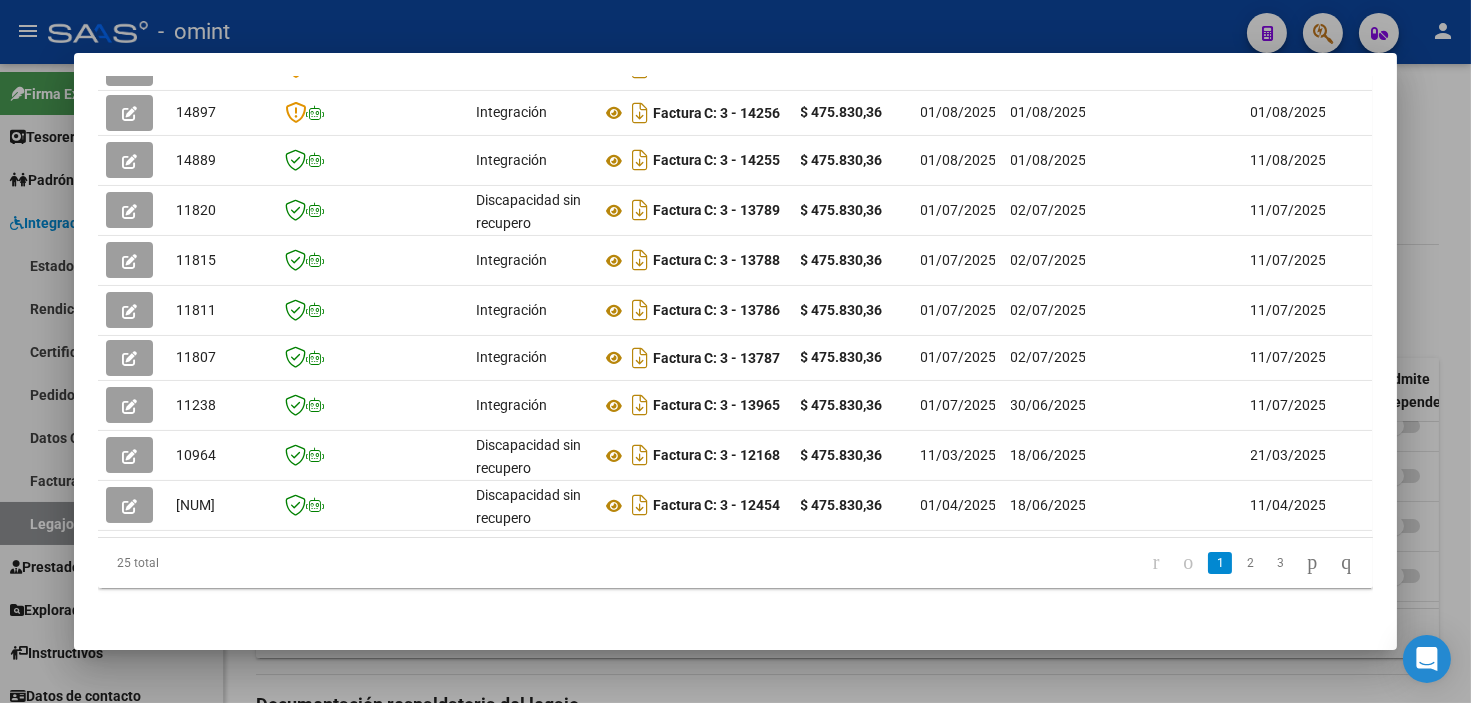 drag, startPoint x: 421, startPoint y: 517, endPoint x: 832, endPoint y: 518, distance: 411.00122 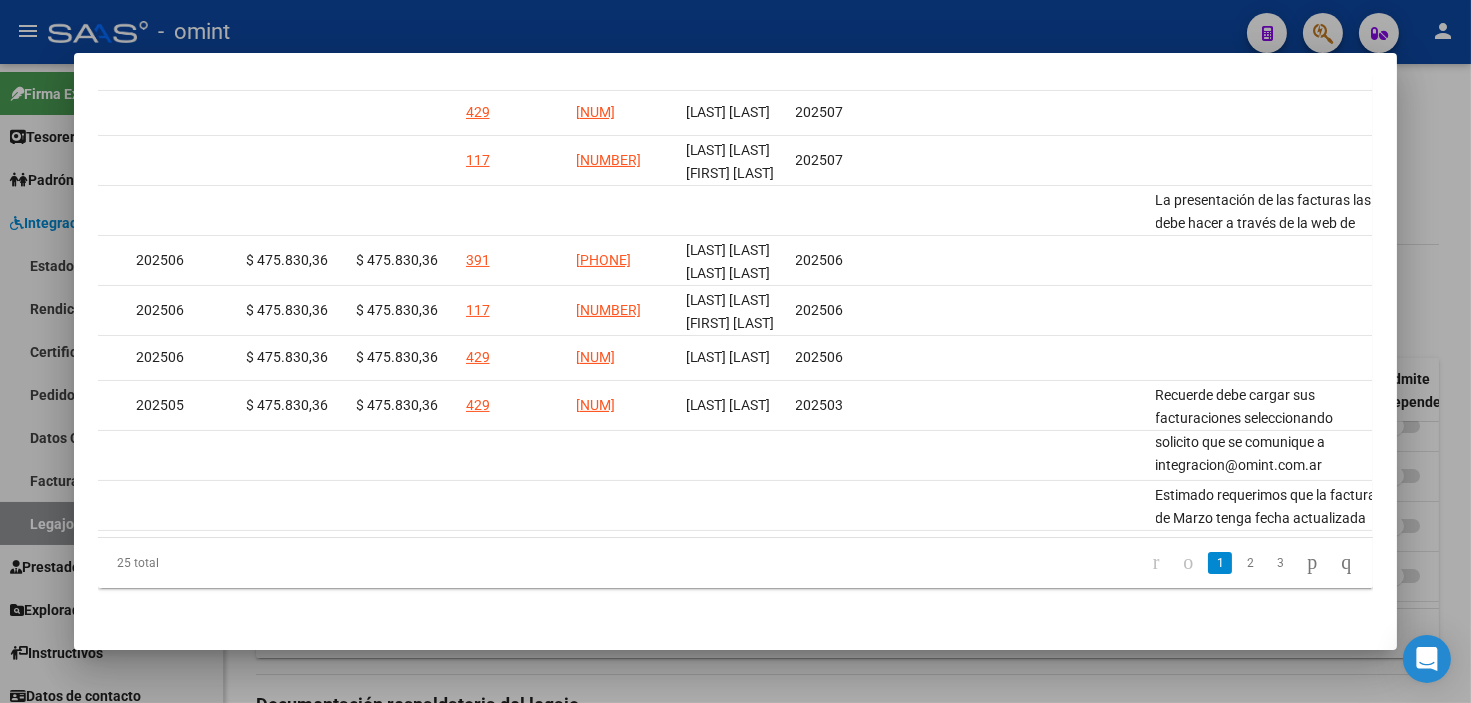 scroll, scrollTop: 0, scrollLeft: 2943, axis: horizontal 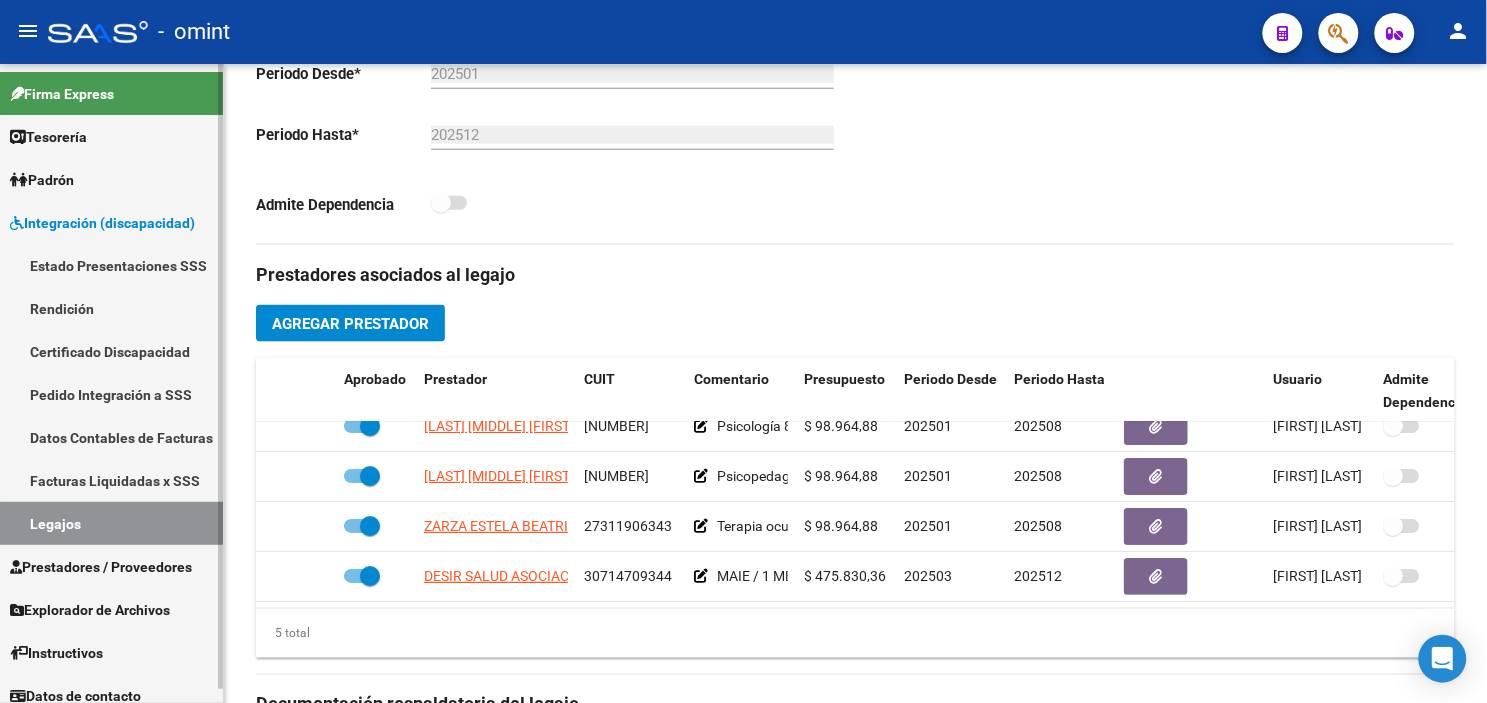 drag, startPoint x: 135, startPoint y: 351, endPoint x: 112, endPoint y: 426, distance: 78.44743 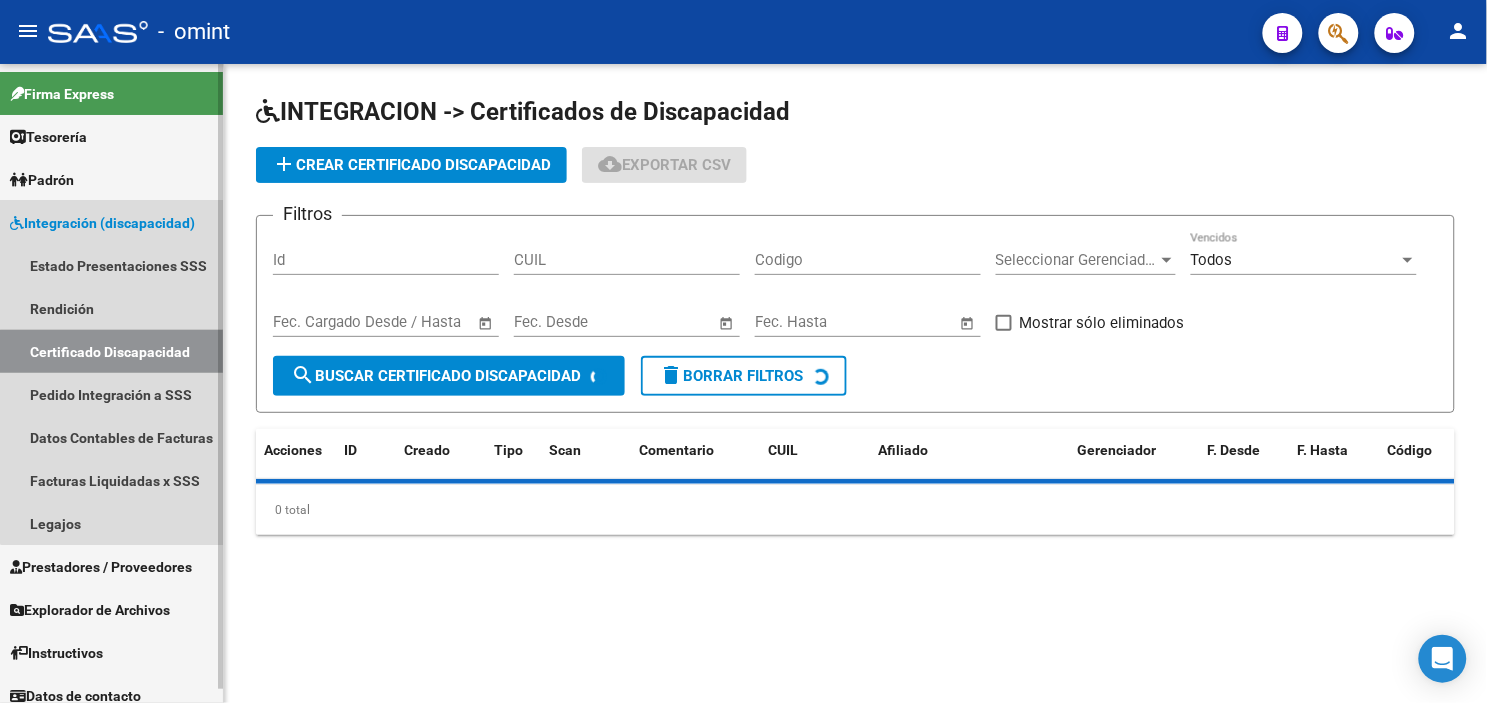 scroll, scrollTop: 0, scrollLeft: 0, axis: both 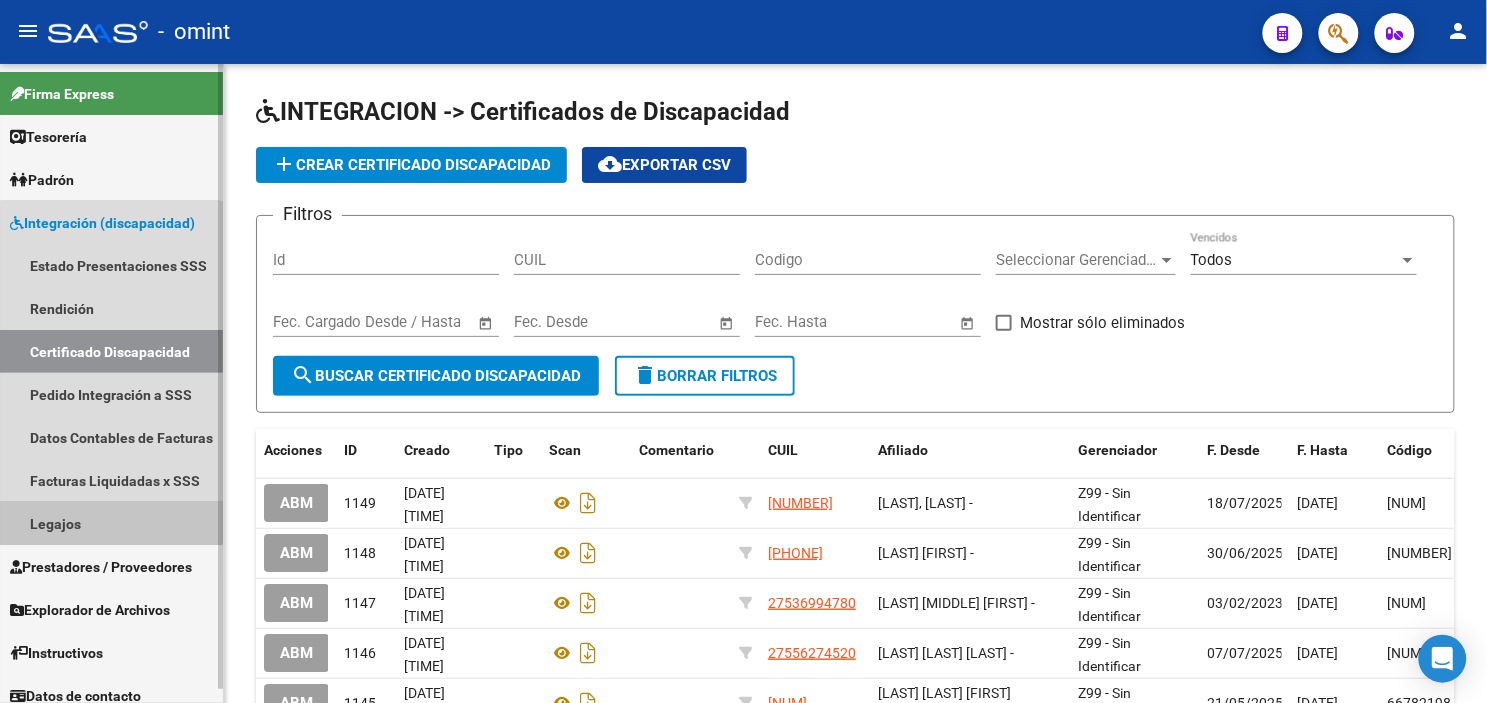 click on "Legajos" at bounding box center (111, 523) 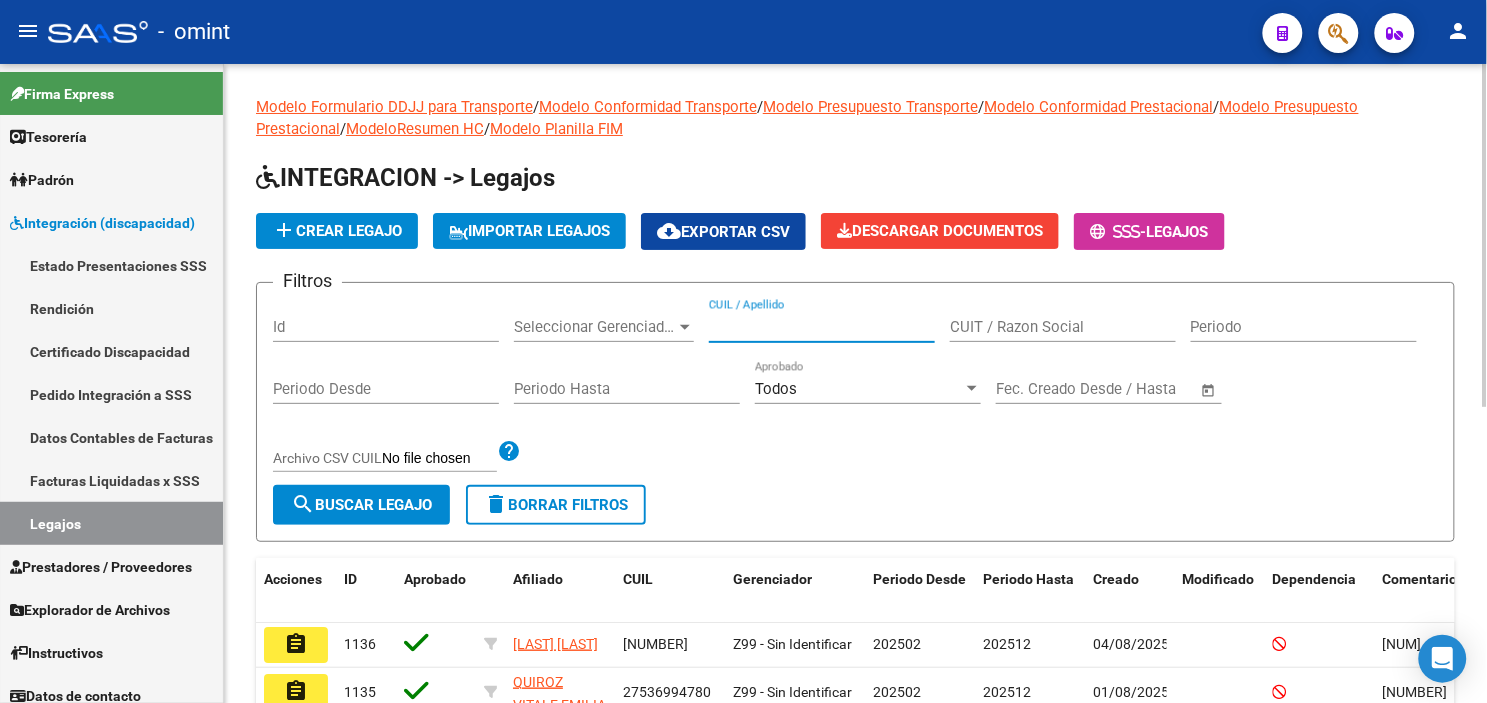 paste on "[LAST] [LAST] [LAST]" 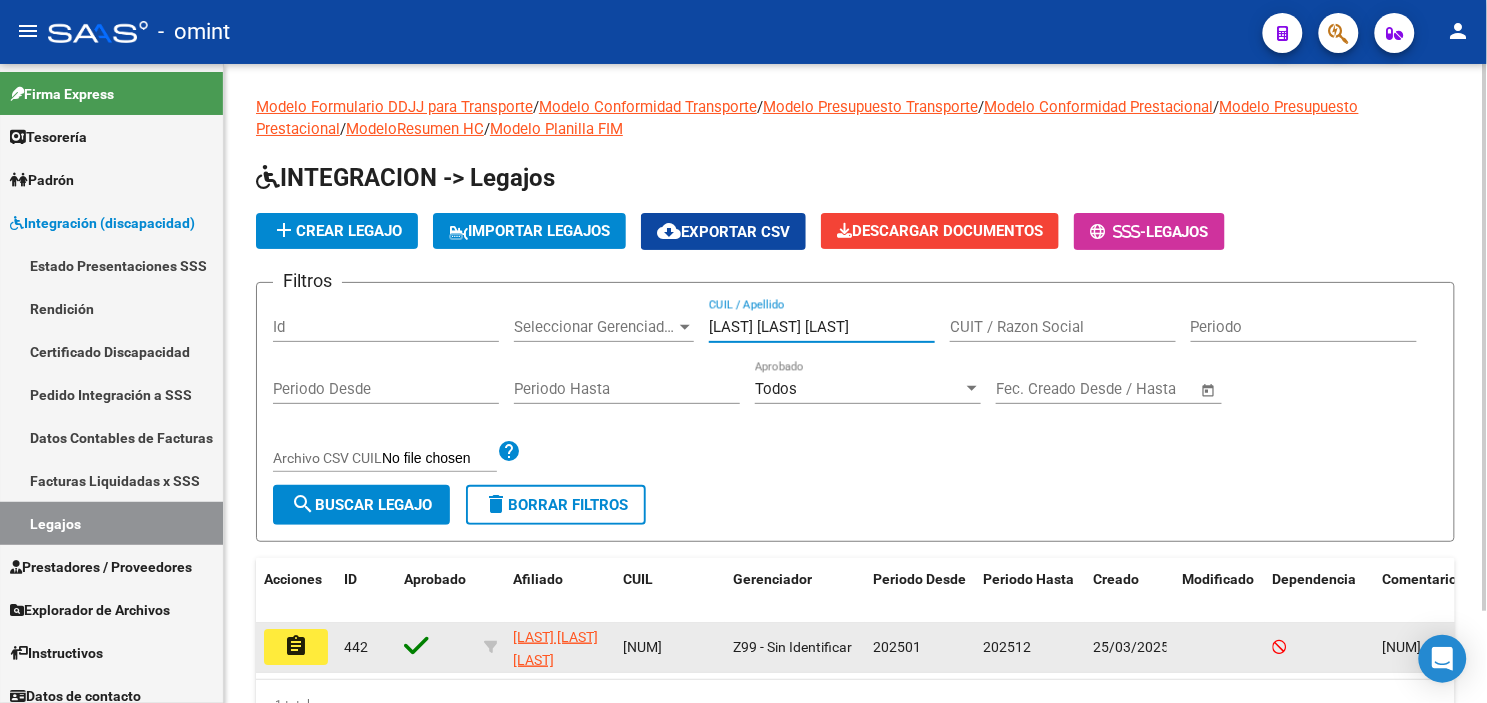 type on "[LAST] [LAST] [LAST]" 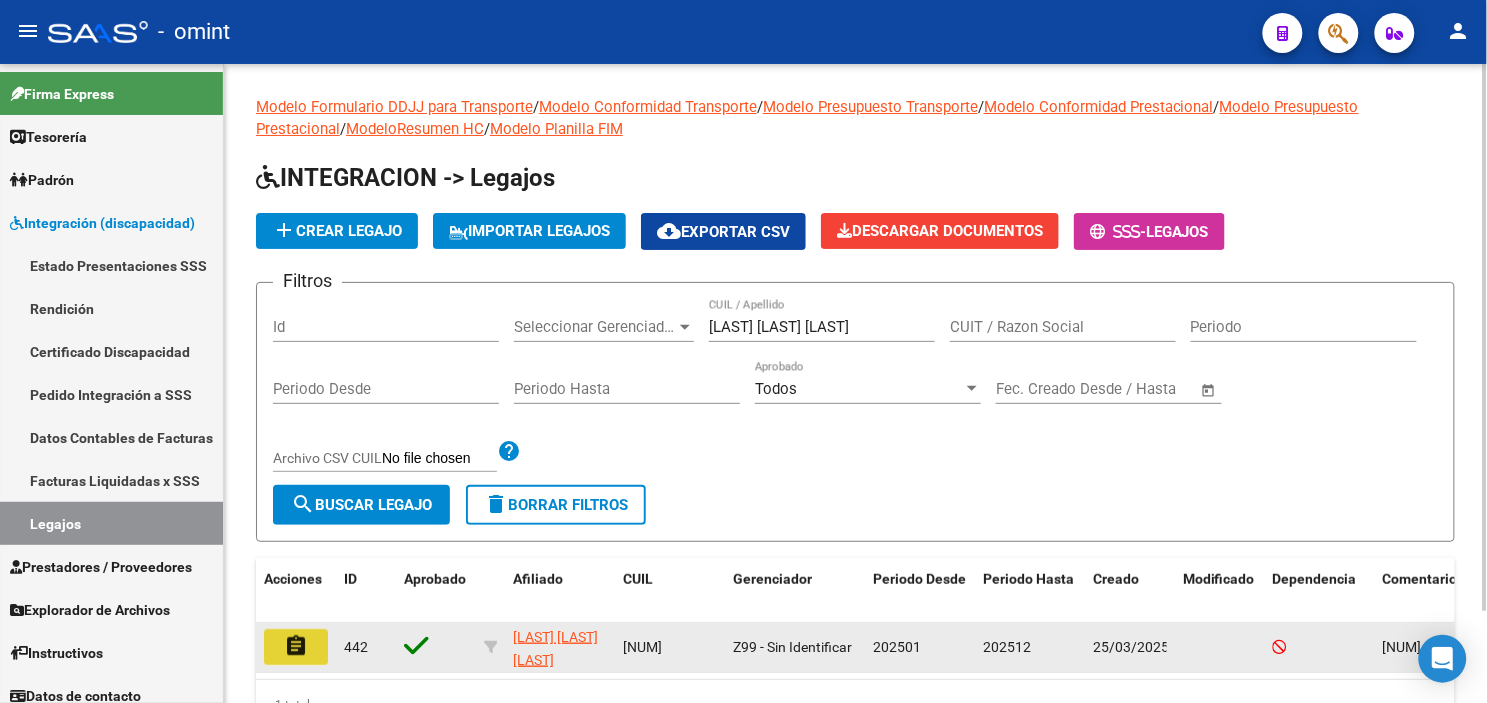 click on "assignment" 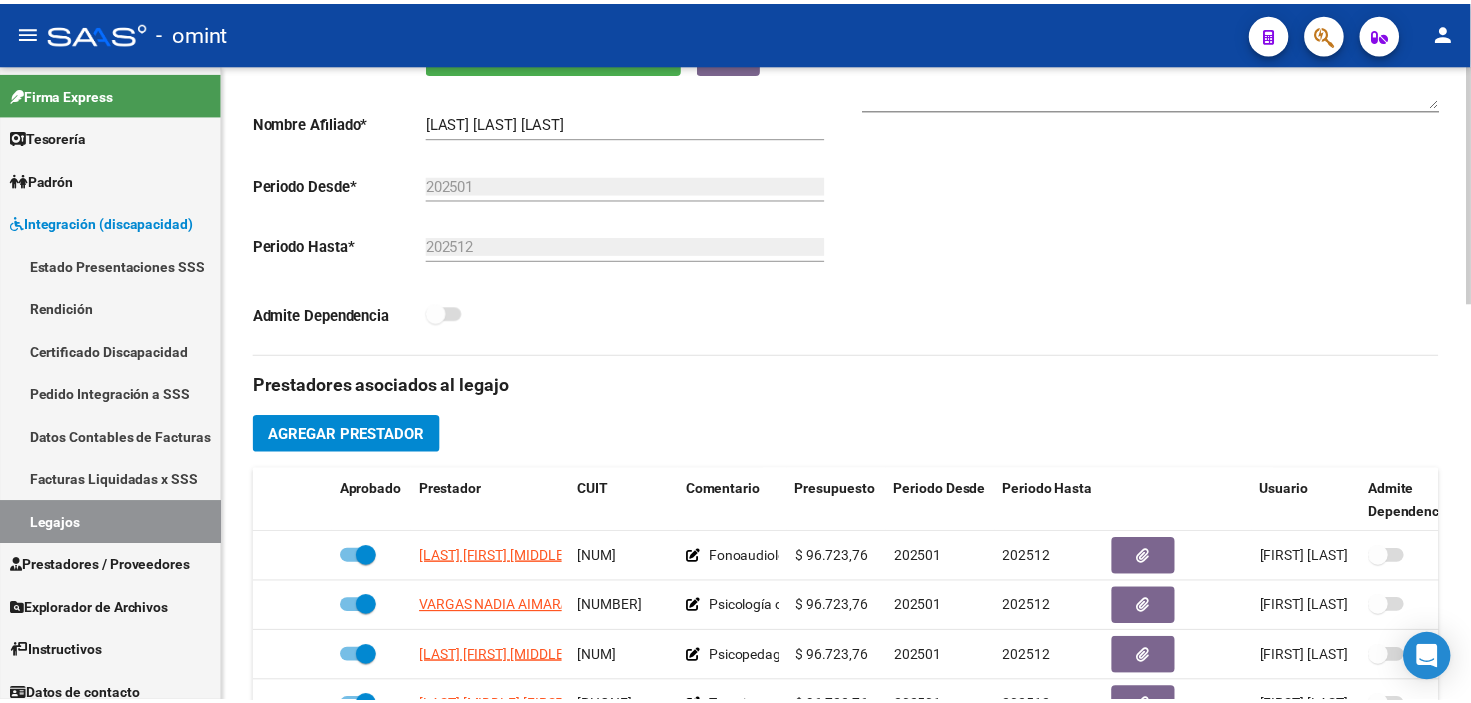 scroll, scrollTop: 555, scrollLeft: 0, axis: vertical 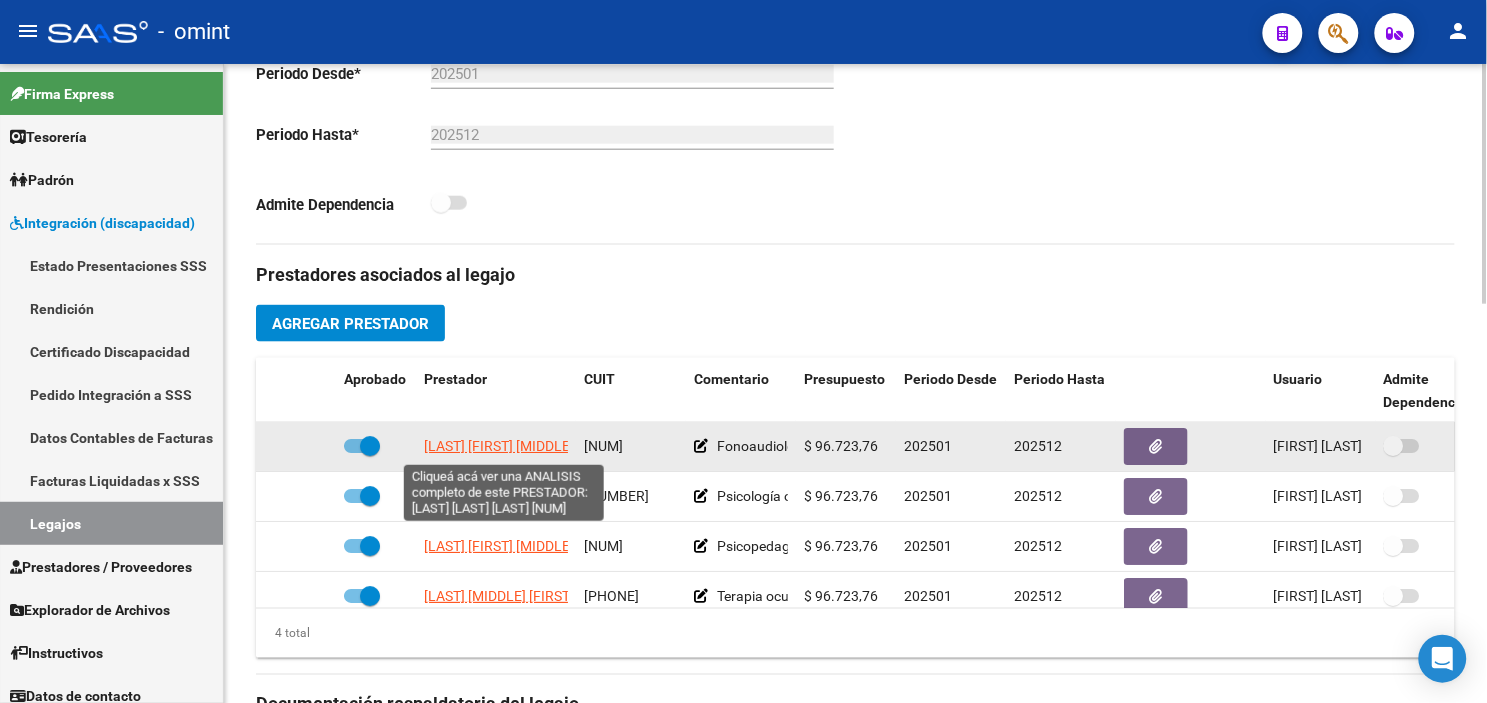 click on "[LAST] [FIRST] [MIDDLE]" 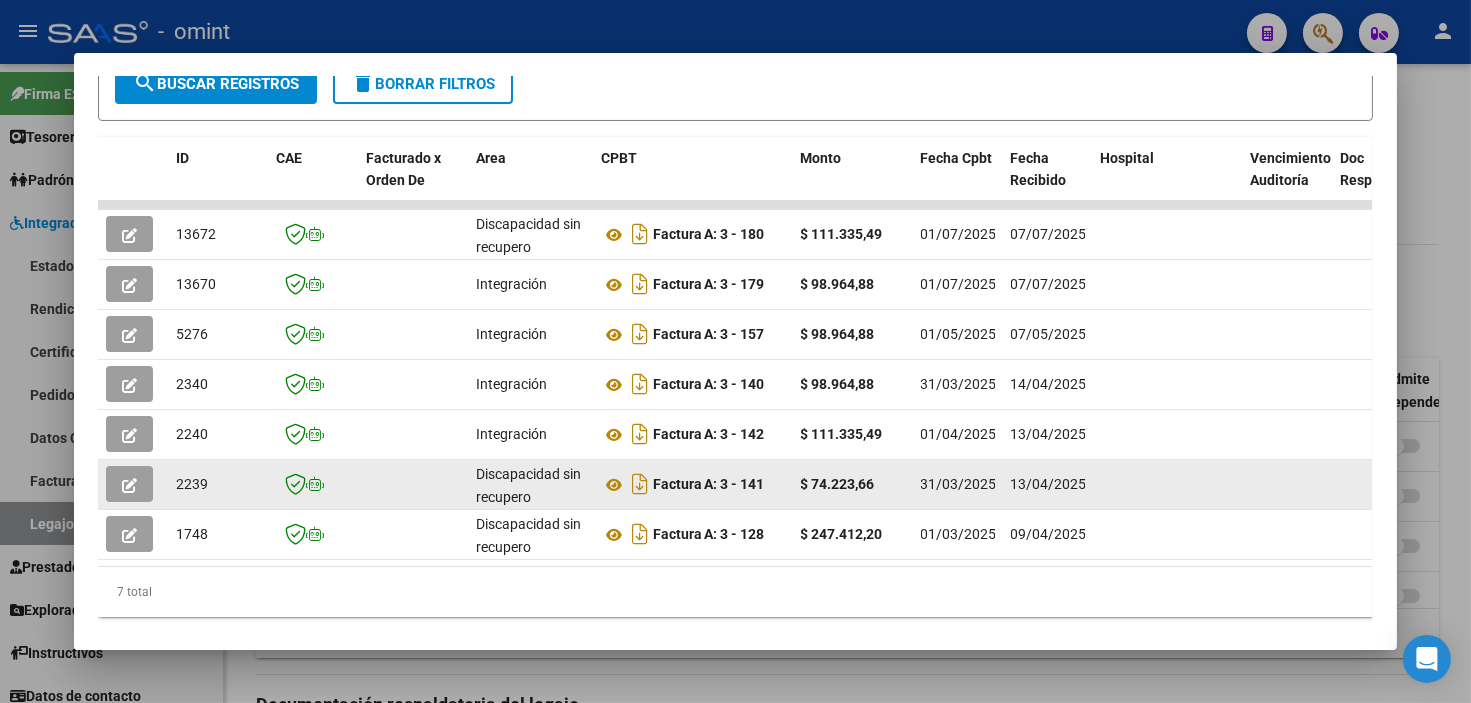 scroll, scrollTop: 460, scrollLeft: 0, axis: vertical 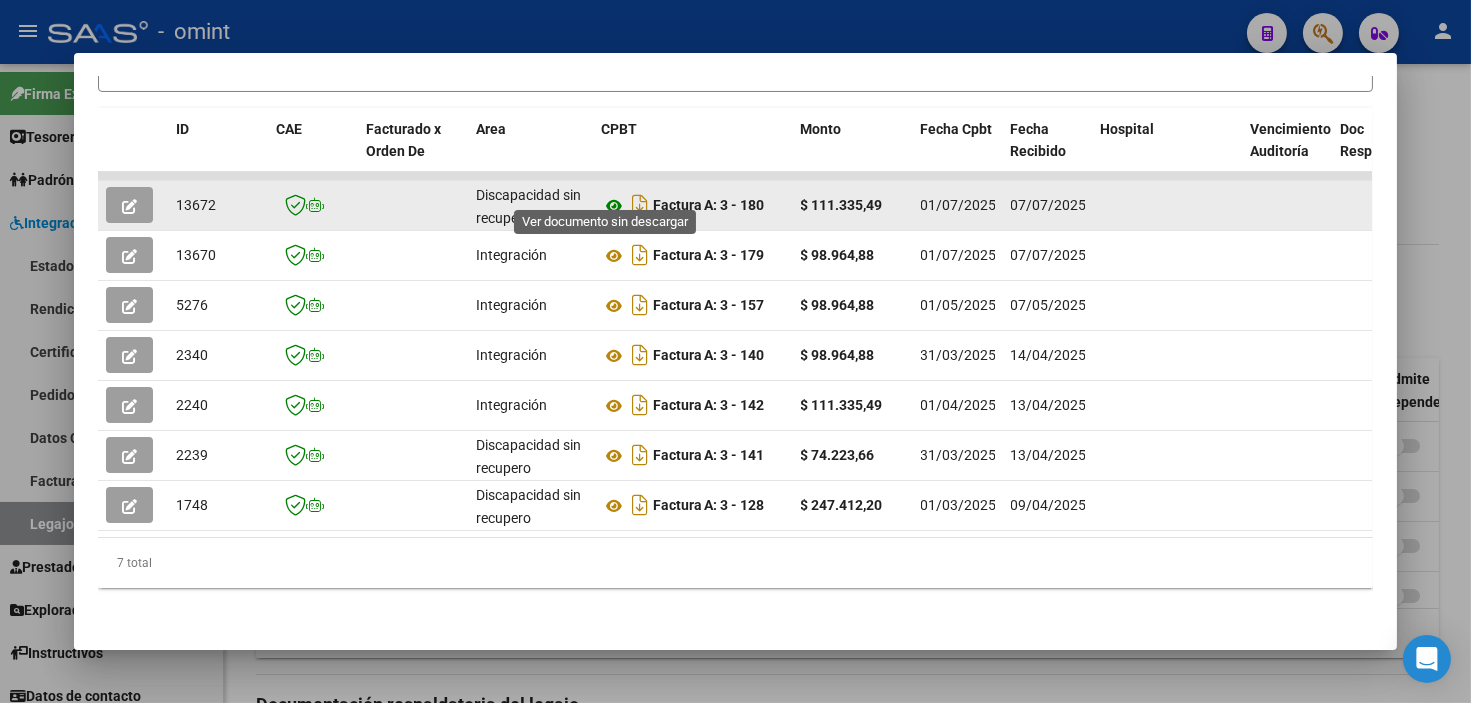 click 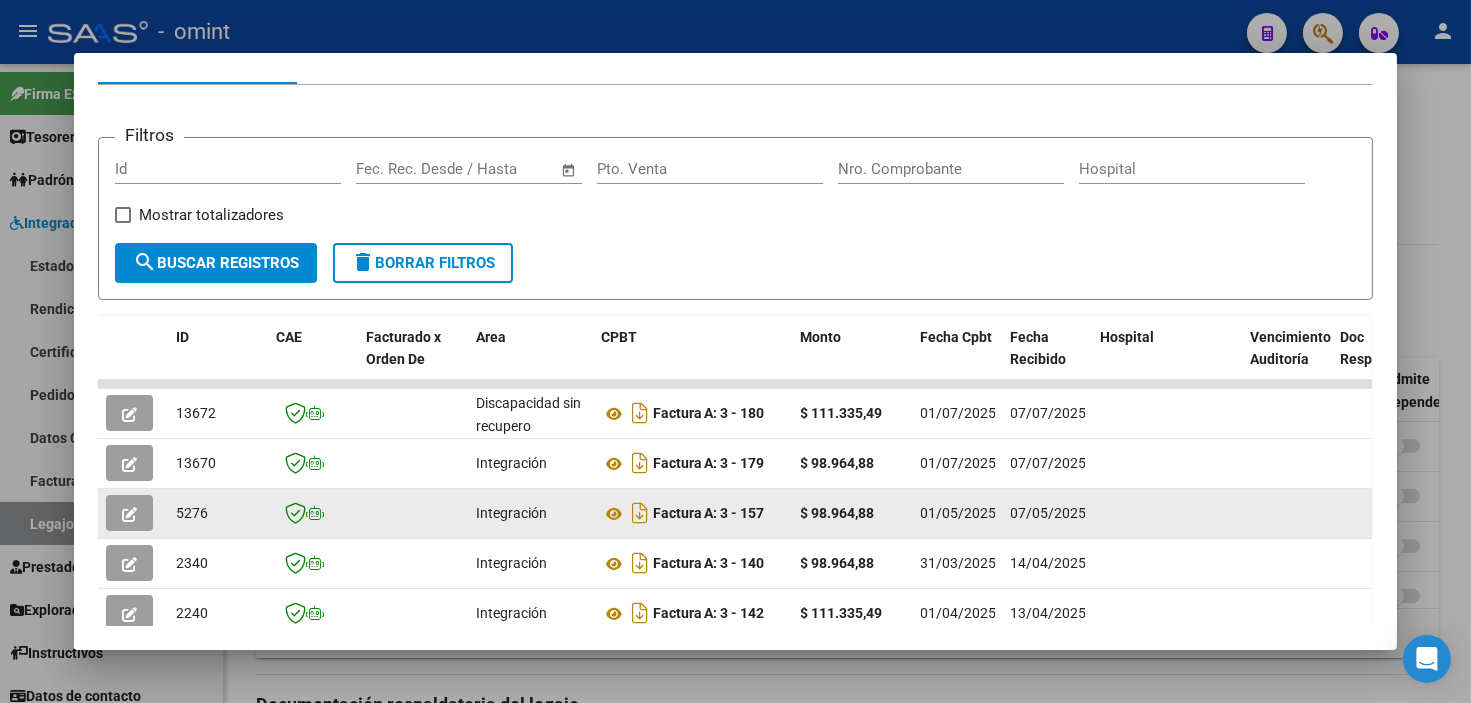 scroll, scrollTop: 460, scrollLeft: 0, axis: vertical 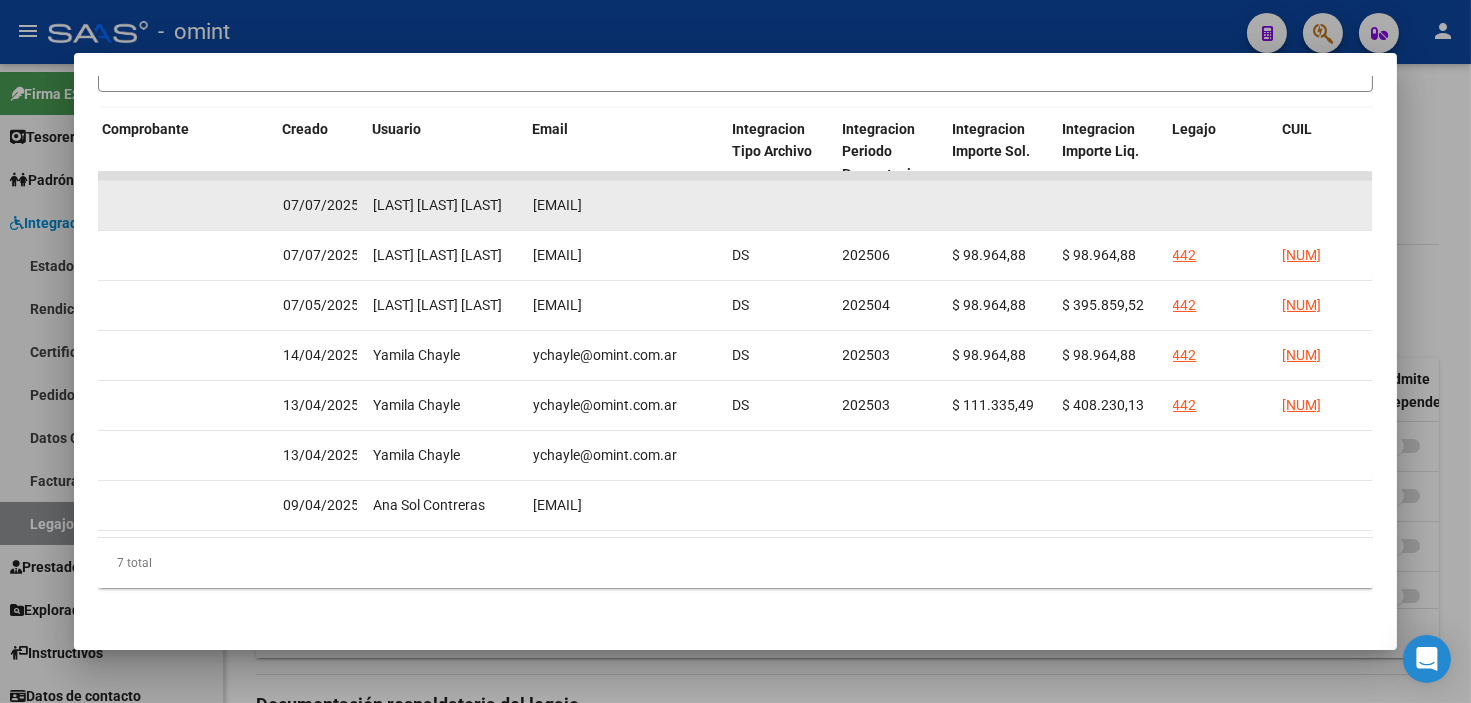 drag, startPoint x: 525, startPoint y: 188, endPoint x: 760, endPoint y: 191, distance: 235.01915 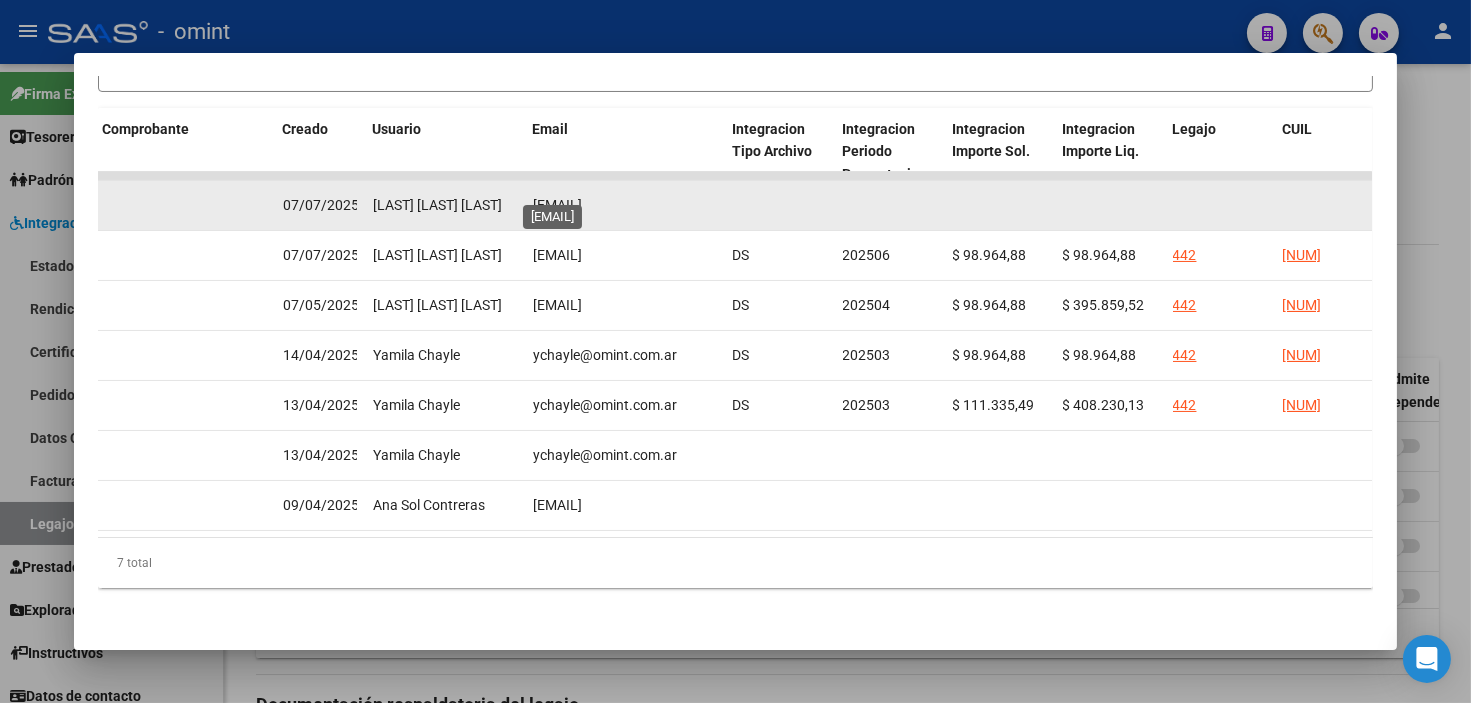 copy on "[EMAIL]" 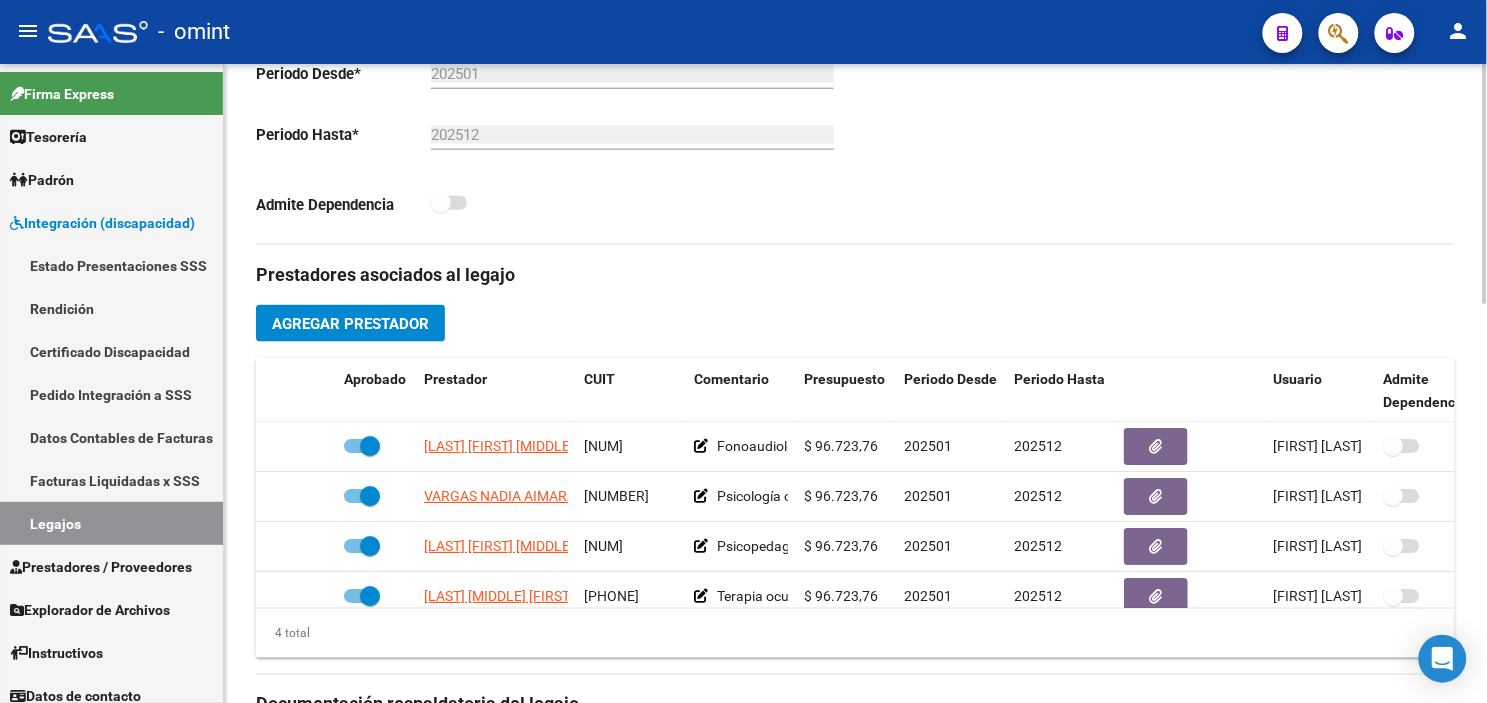 scroll, scrollTop: 222, scrollLeft: 0, axis: vertical 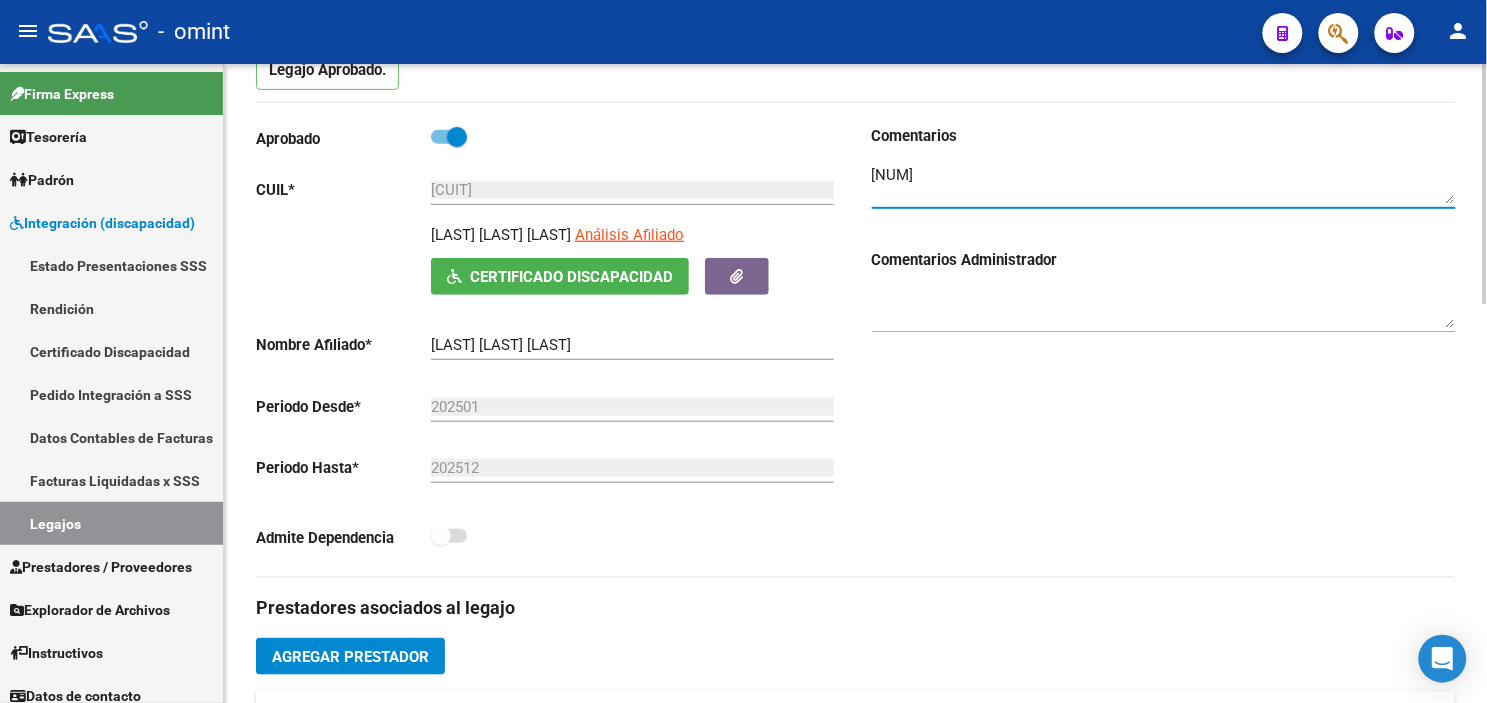 drag, startPoint x: 966, startPoint y: 185, endPoint x: 888, endPoint y: 182, distance: 78.05767 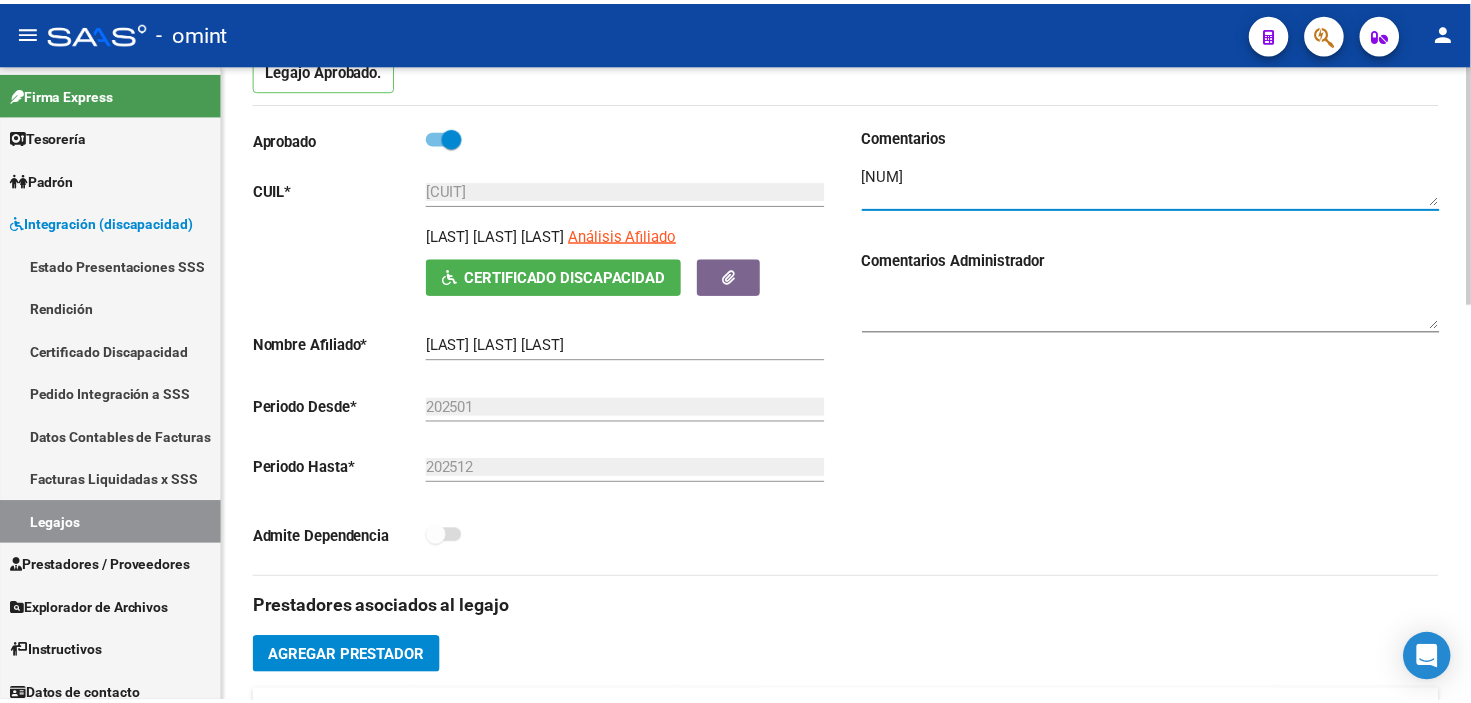 scroll, scrollTop: 555, scrollLeft: 0, axis: vertical 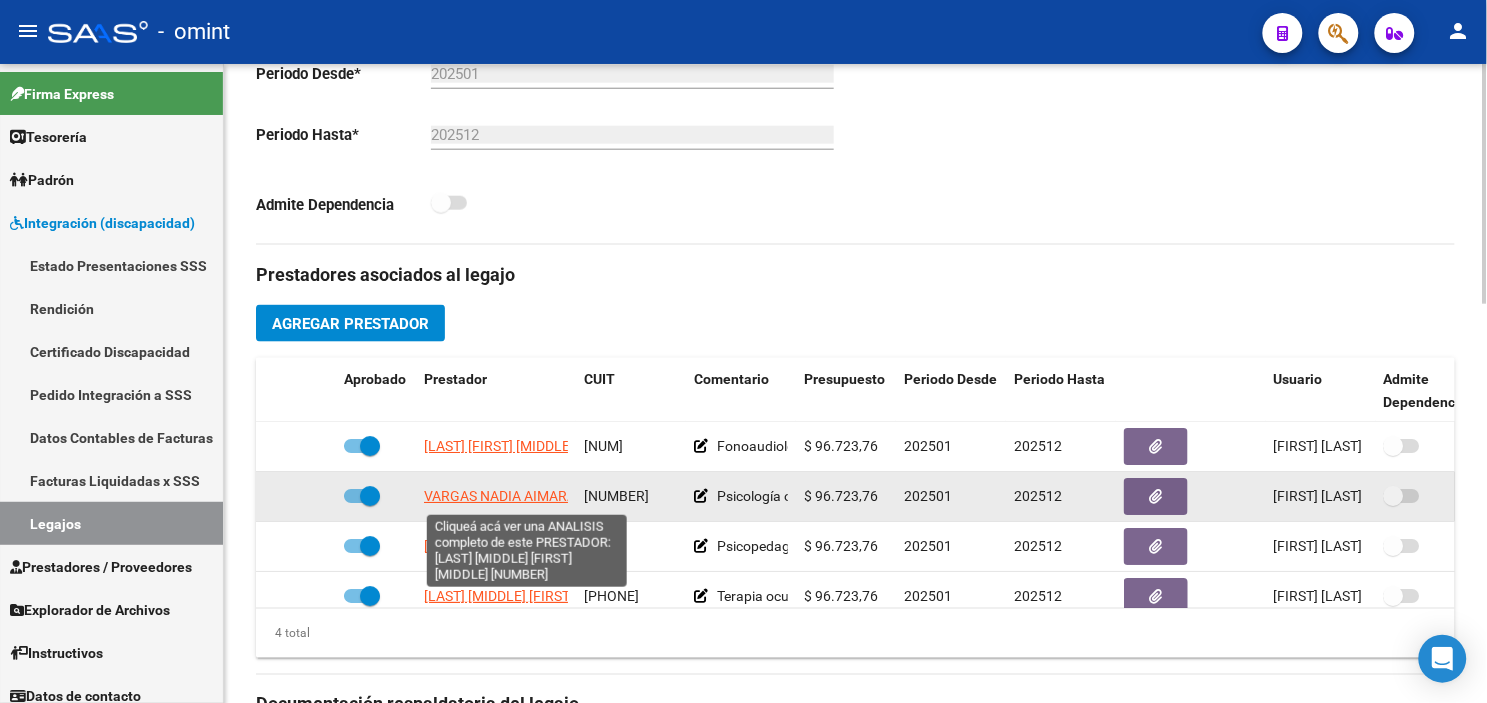 click on "VARGAS NADIA AIMARA MAGALI" 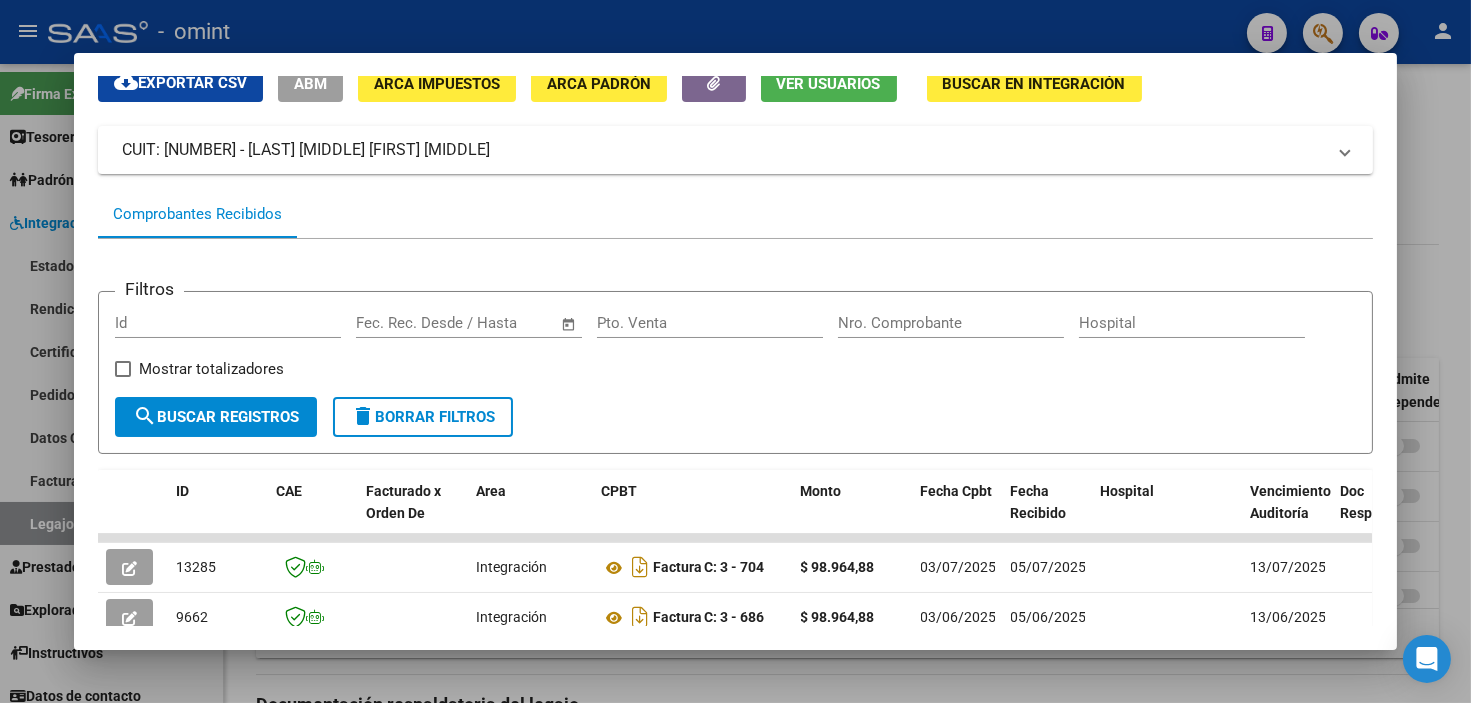 scroll, scrollTop: 194, scrollLeft: 0, axis: vertical 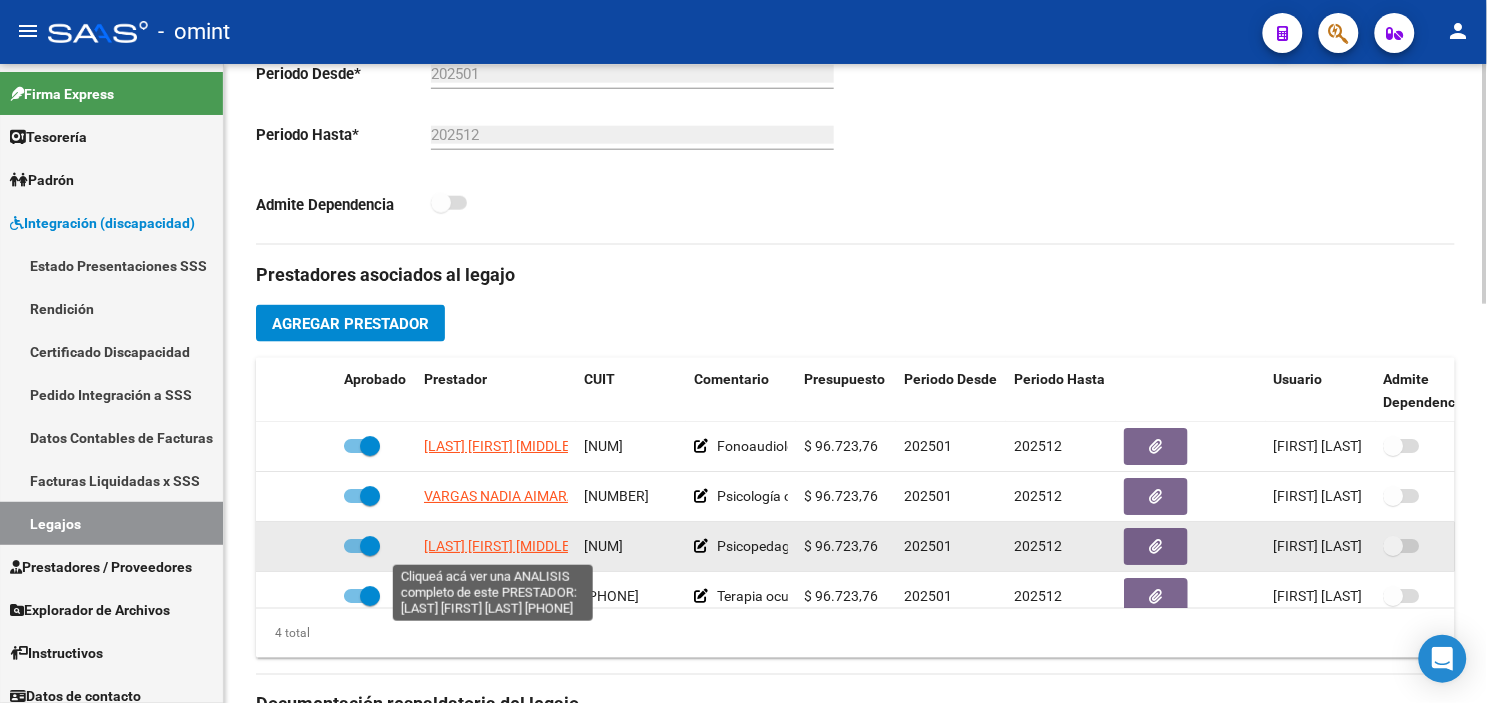 click on "[LAST] [FIRST] [MIDDLE]" 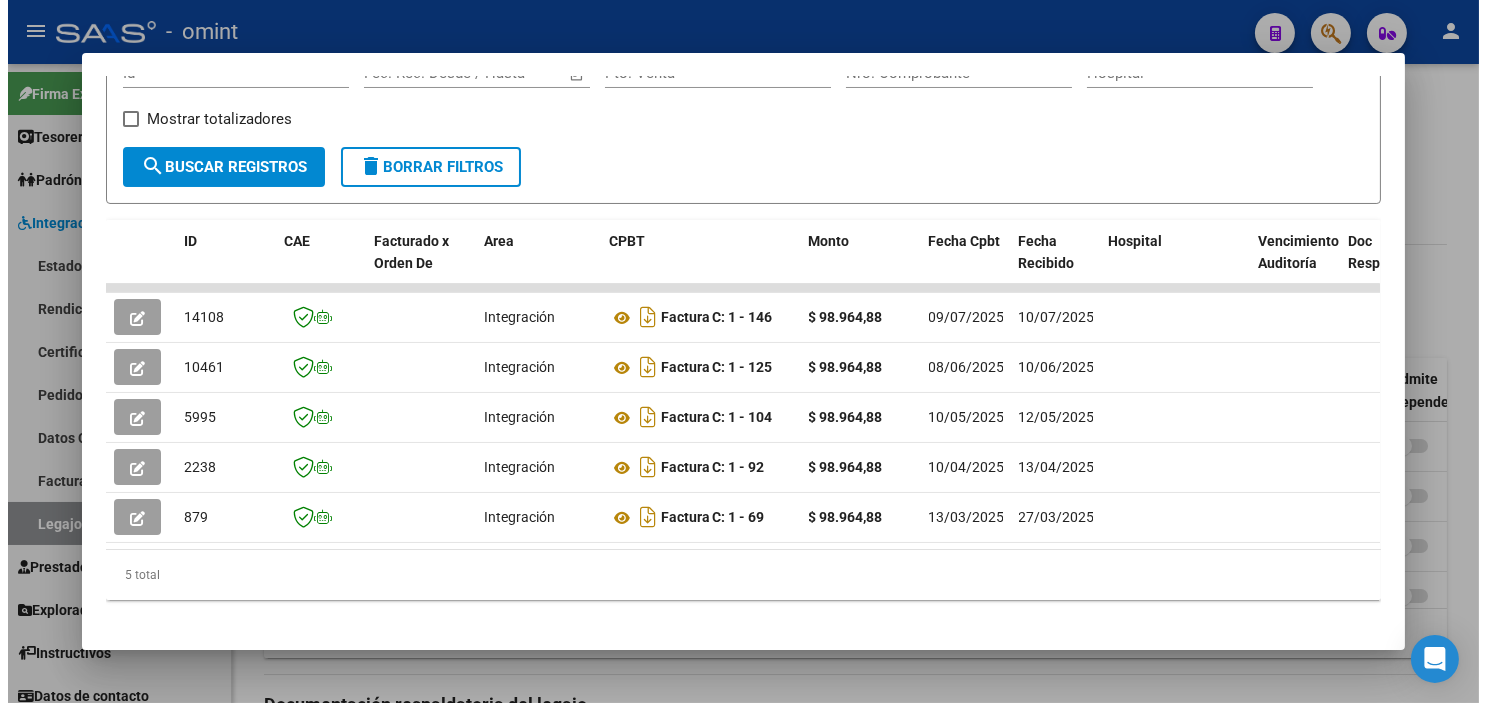 scroll, scrollTop: 360, scrollLeft: 0, axis: vertical 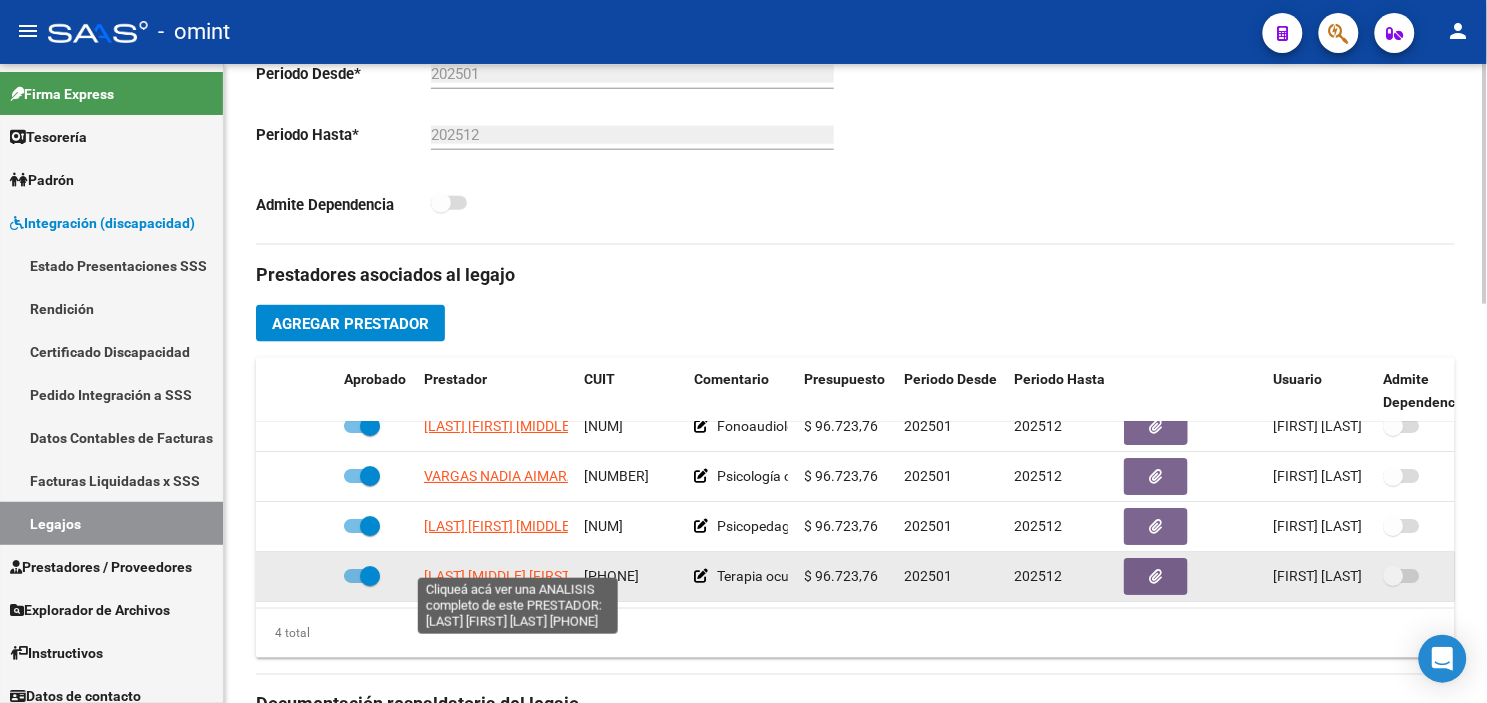 click on "[LAST] [MIDDLE] [FIRST]" 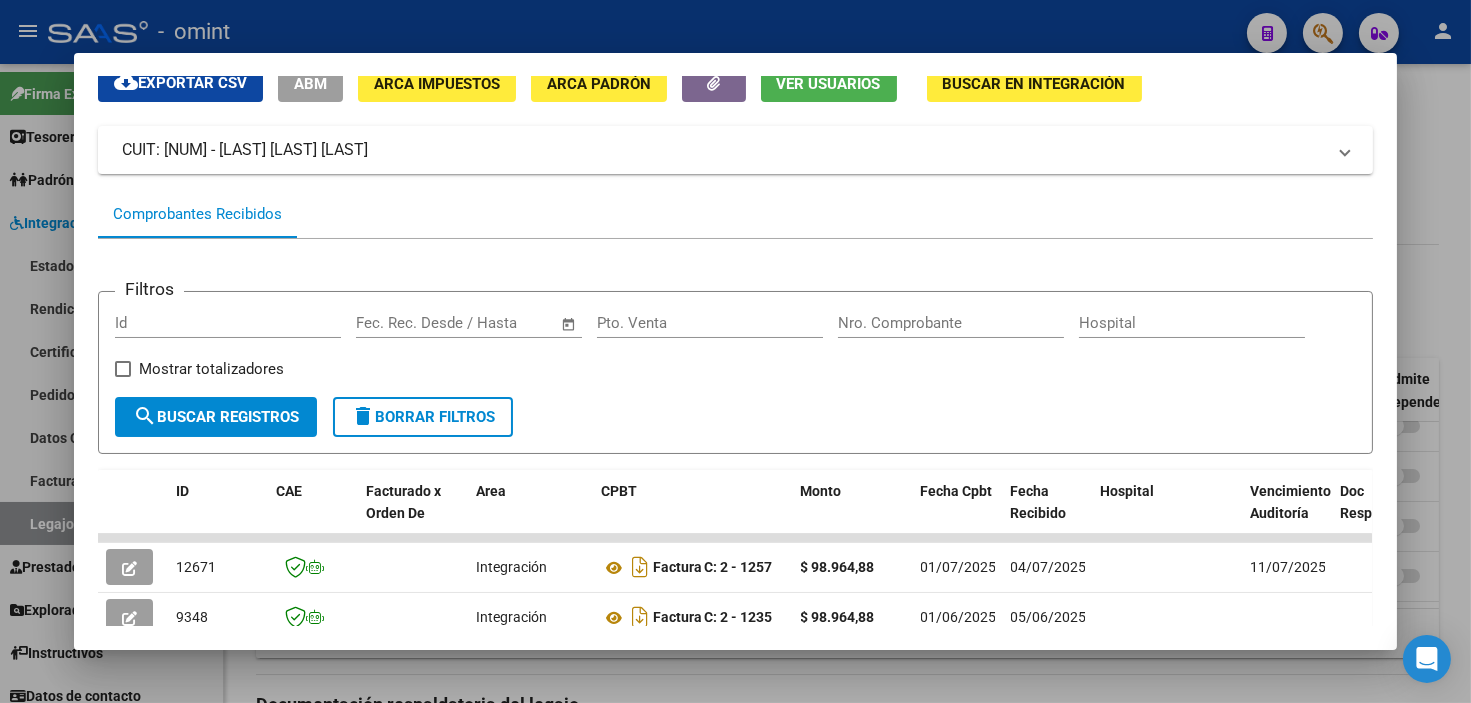 scroll, scrollTop: 305, scrollLeft: 0, axis: vertical 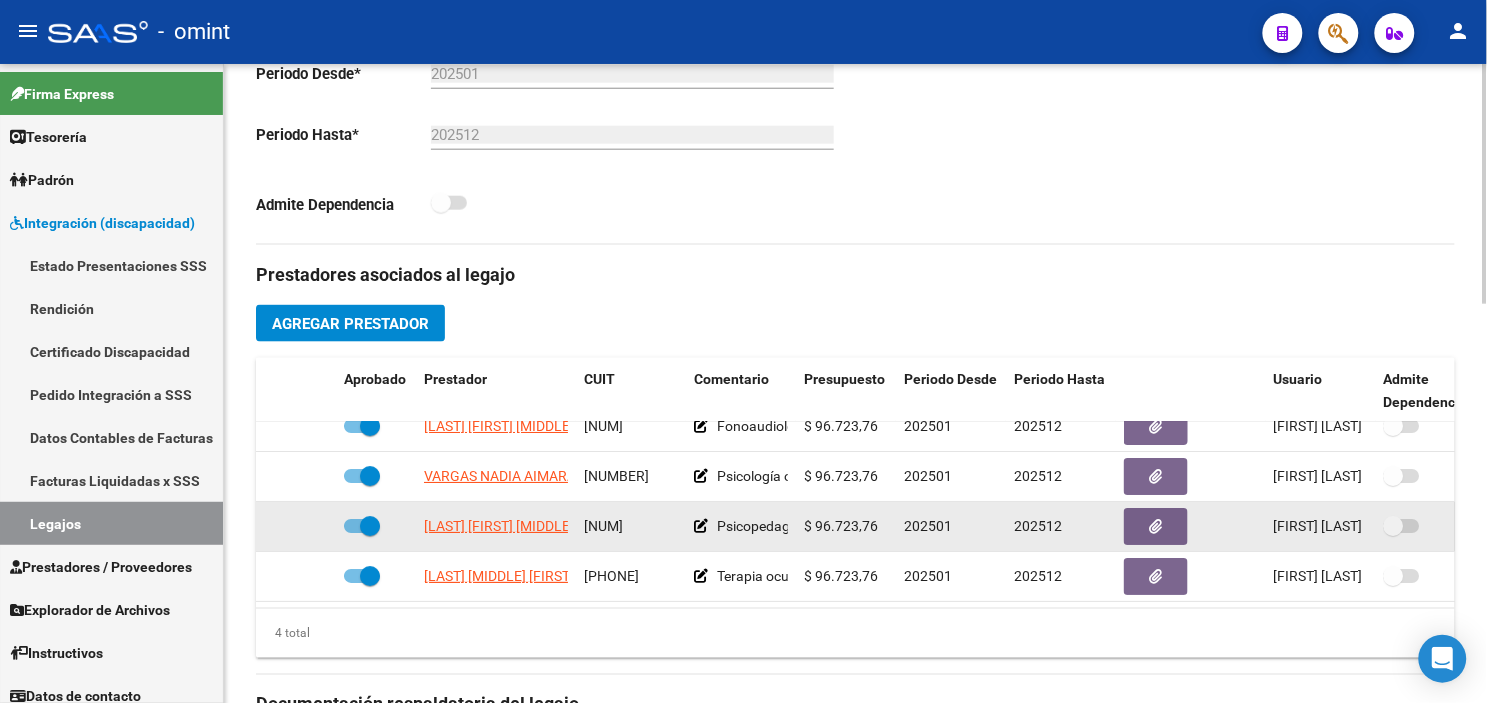 click on "[LAST] [FIRST] [MIDDLE]" 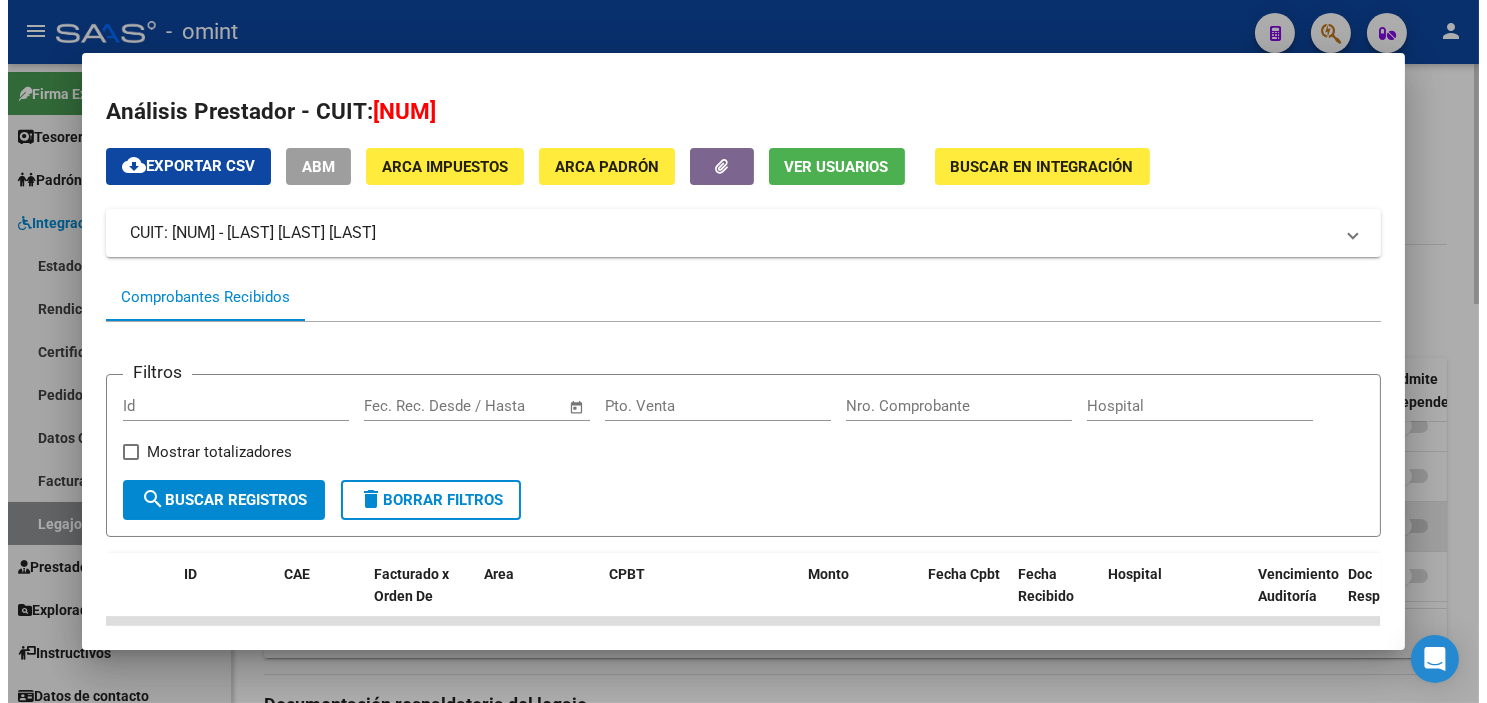 scroll, scrollTop: 222, scrollLeft: 0, axis: vertical 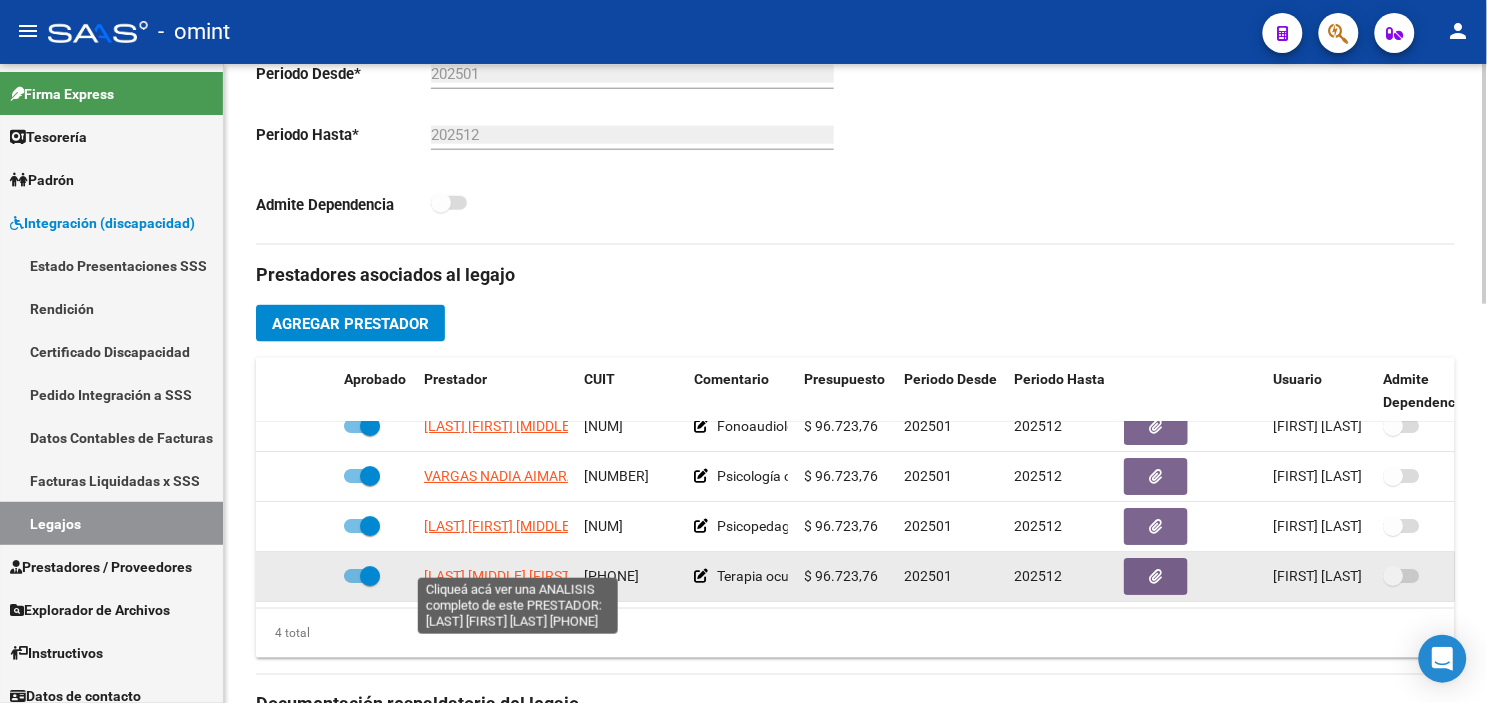 click on "[LAST] [MIDDLE] [FIRST]" 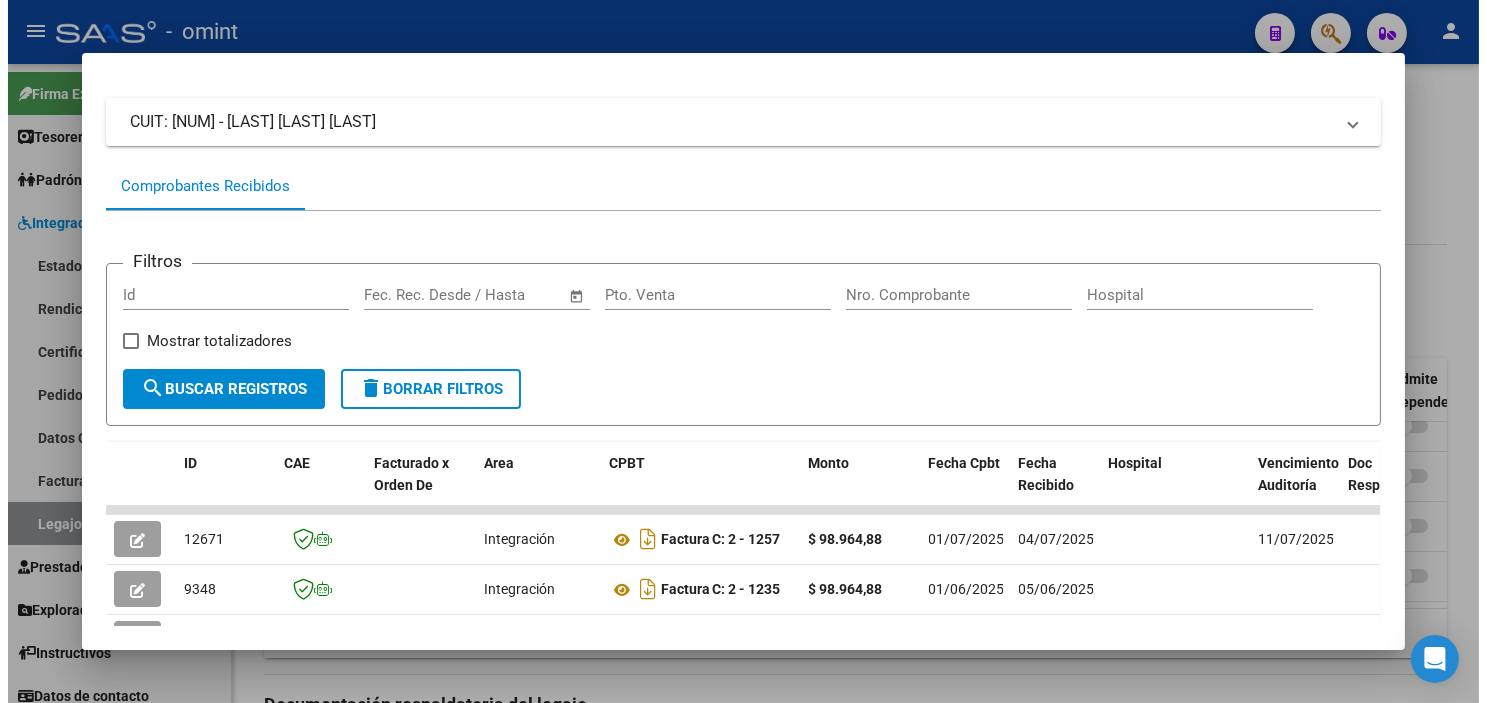 scroll, scrollTop: 128, scrollLeft: 0, axis: vertical 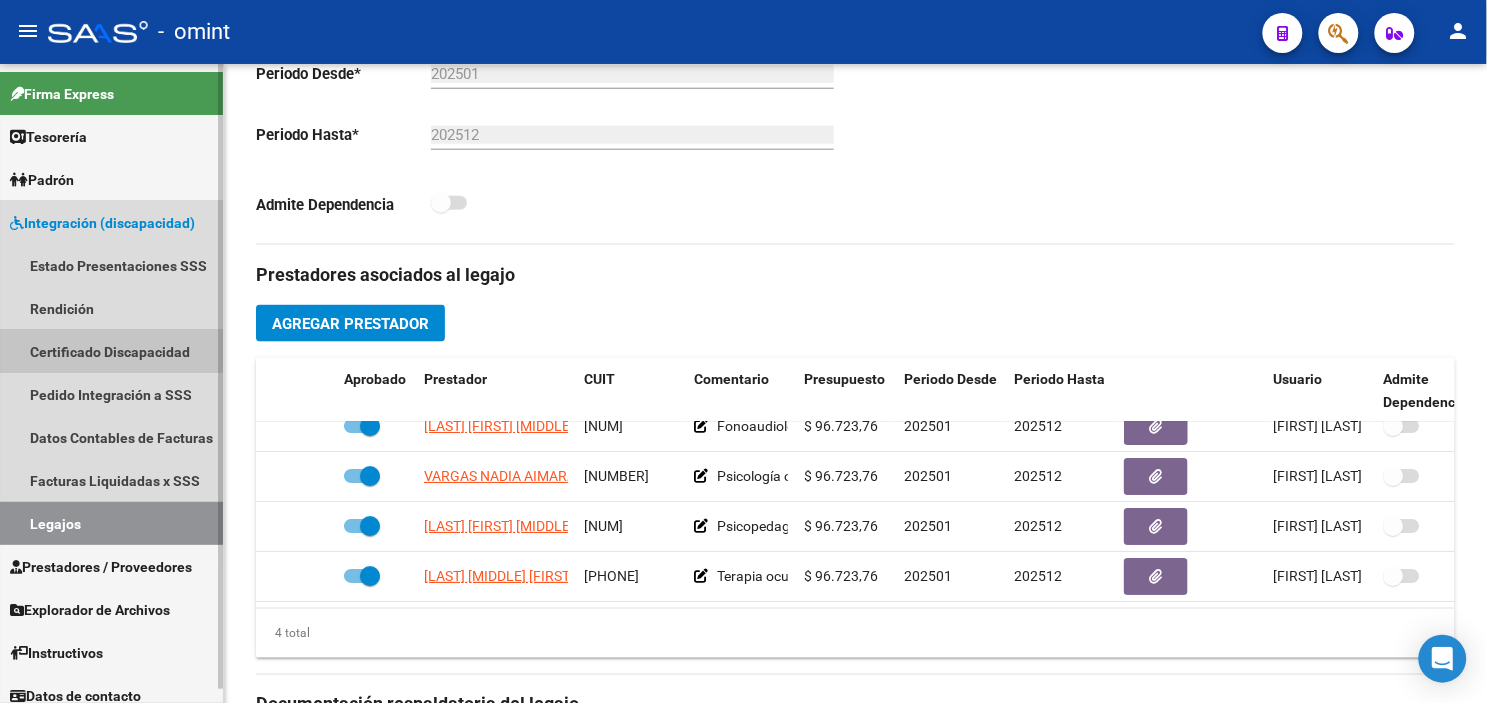 click on "Certificado Discapacidad" at bounding box center (111, 351) 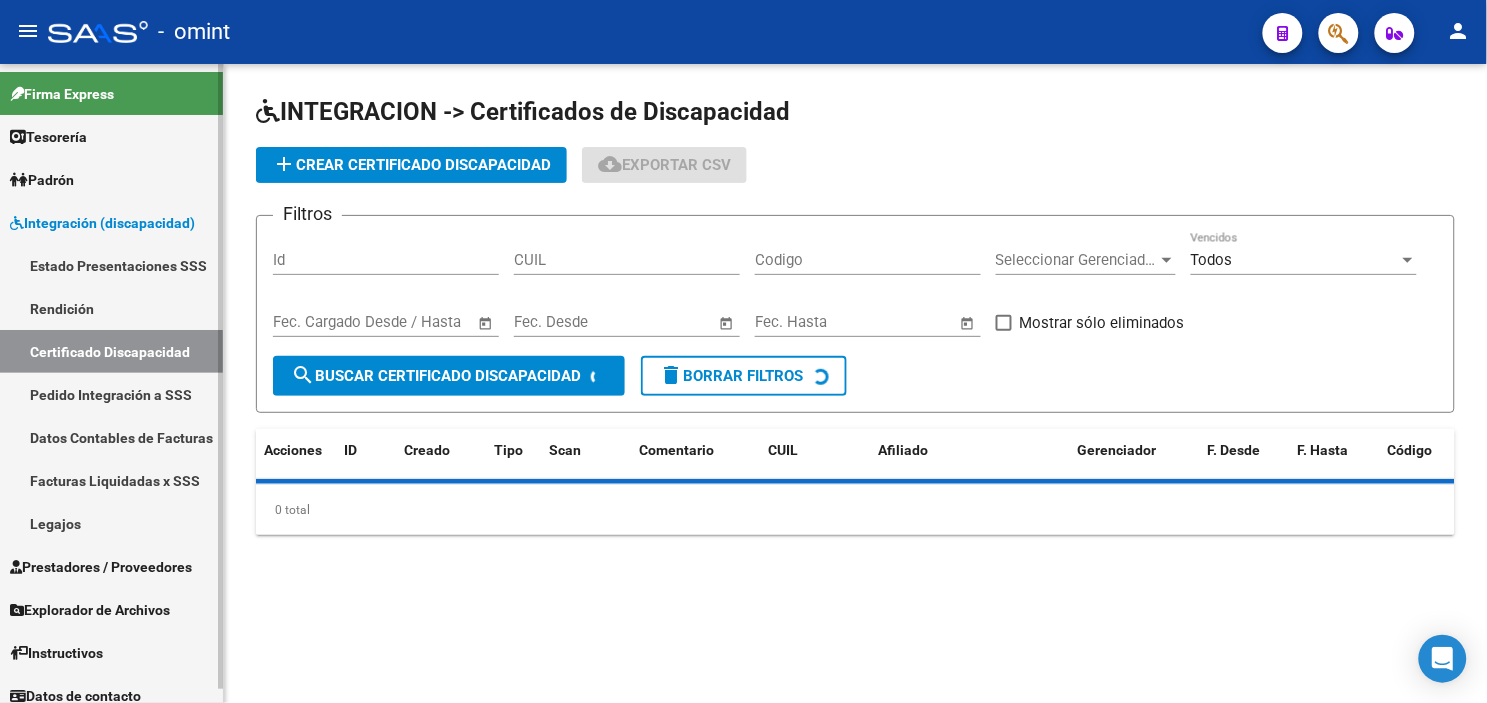 scroll, scrollTop: 0, scrollLeft: 0, axis: both 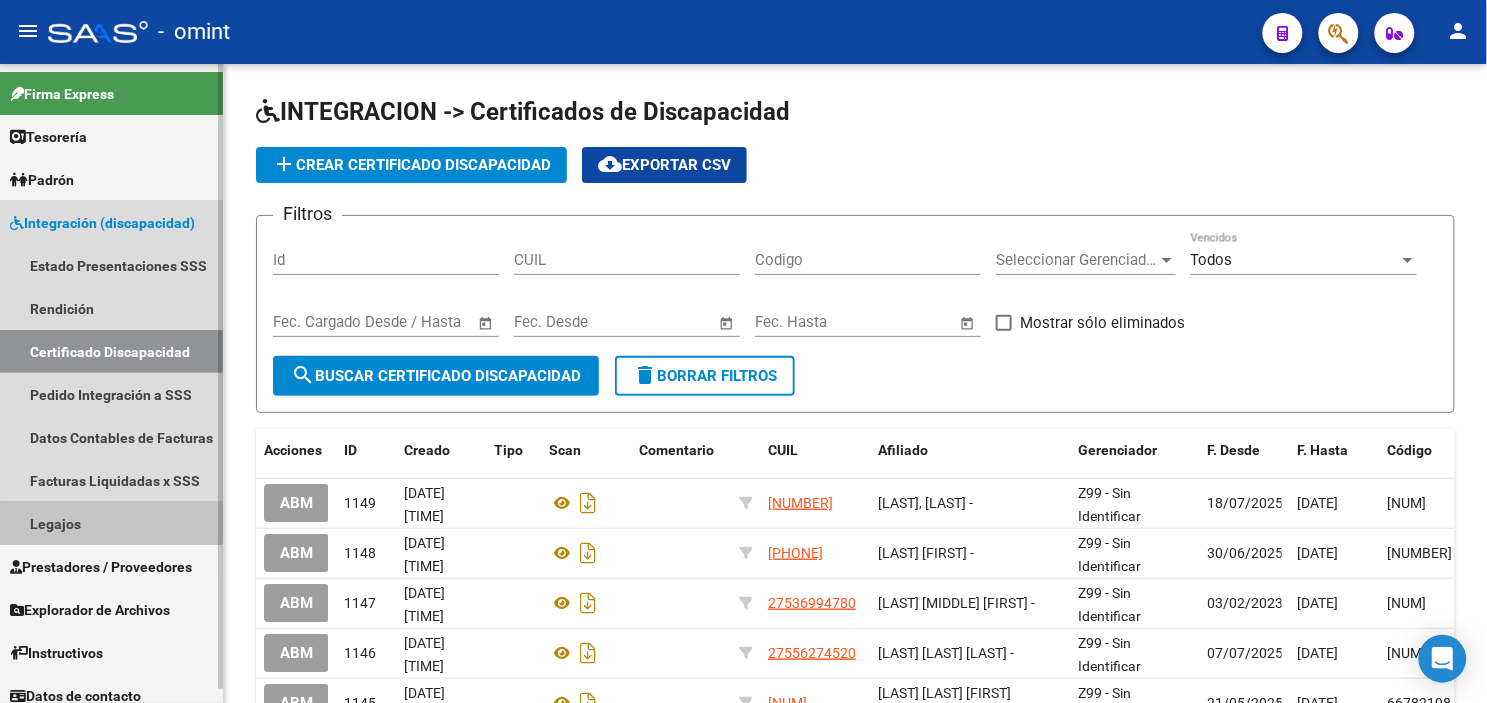 click on "Legajos" at bounding box center [111, 523] 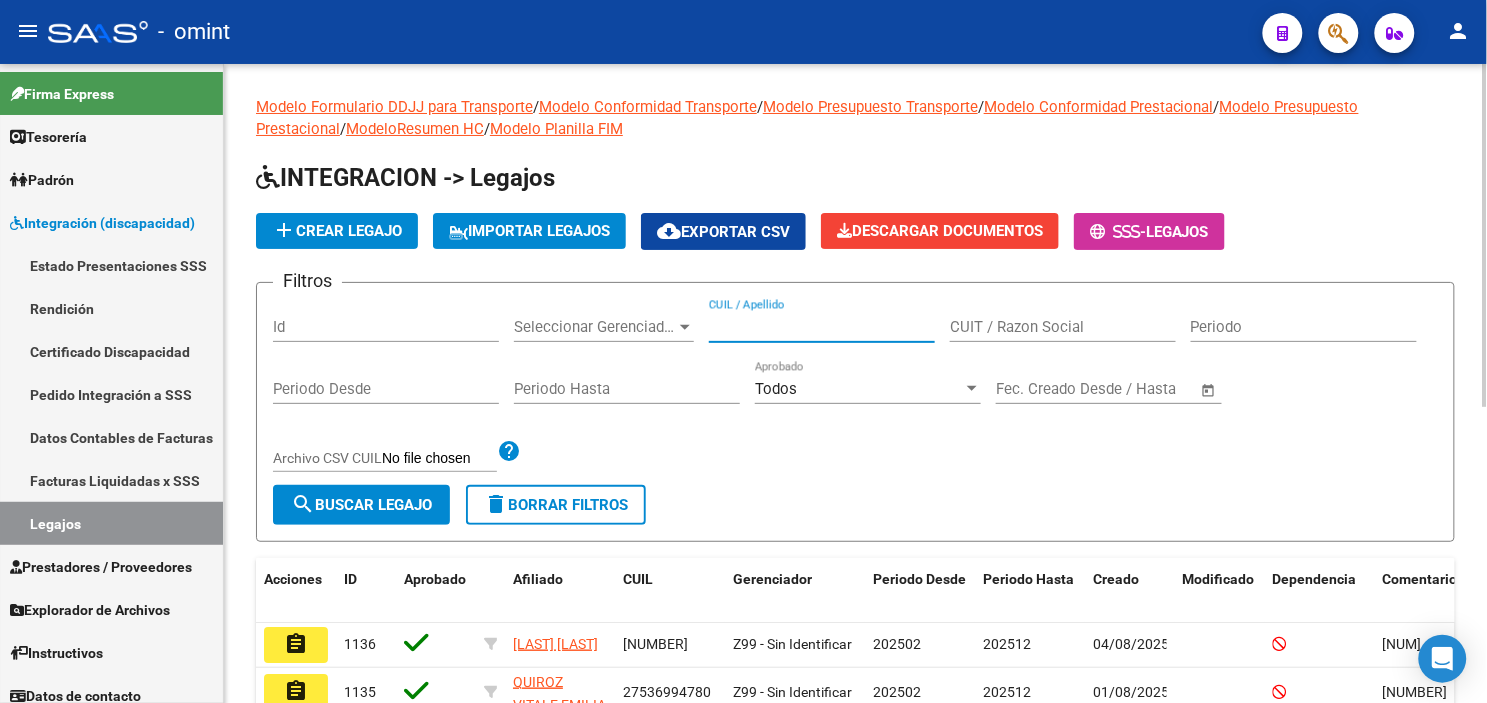 paste on "[LAST] [LAST] [LAST]" 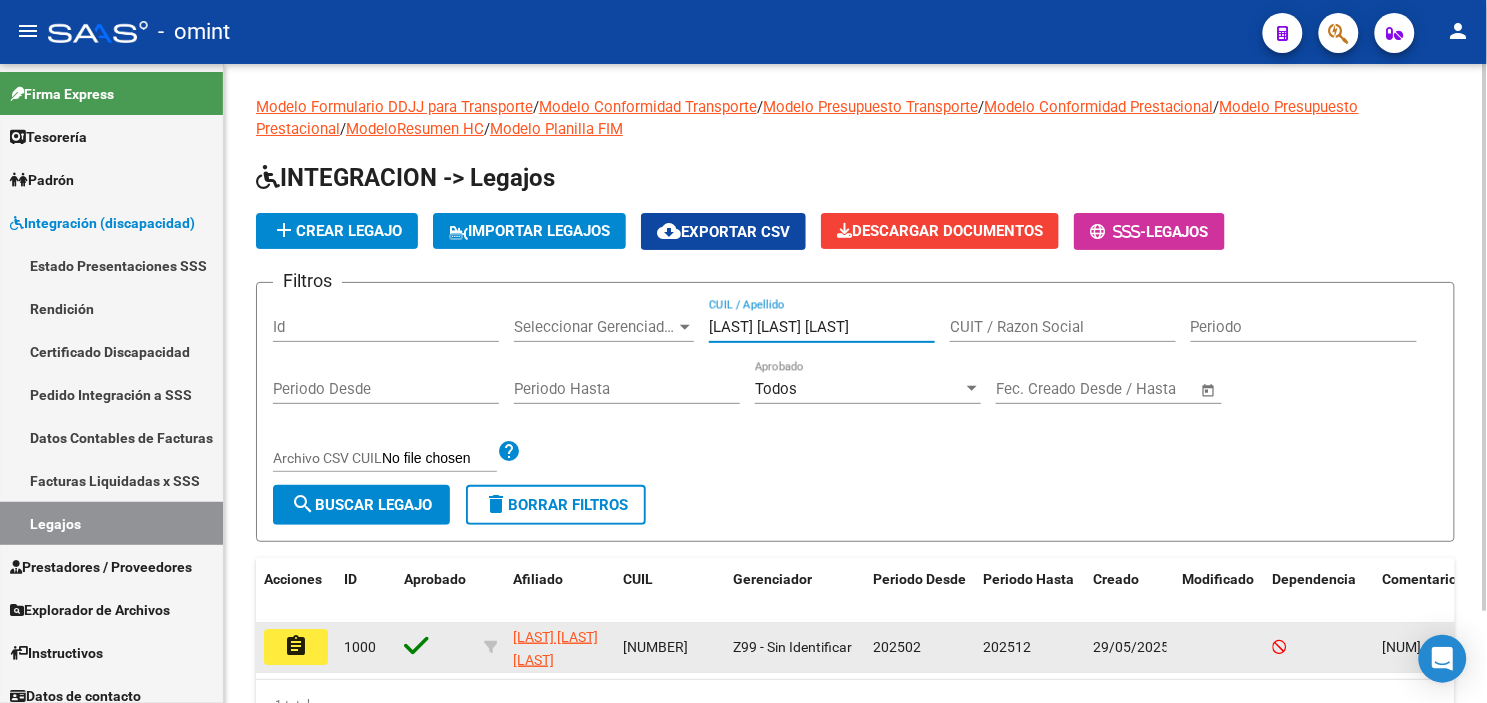type on "[LAST] [LAST] [LAST]" 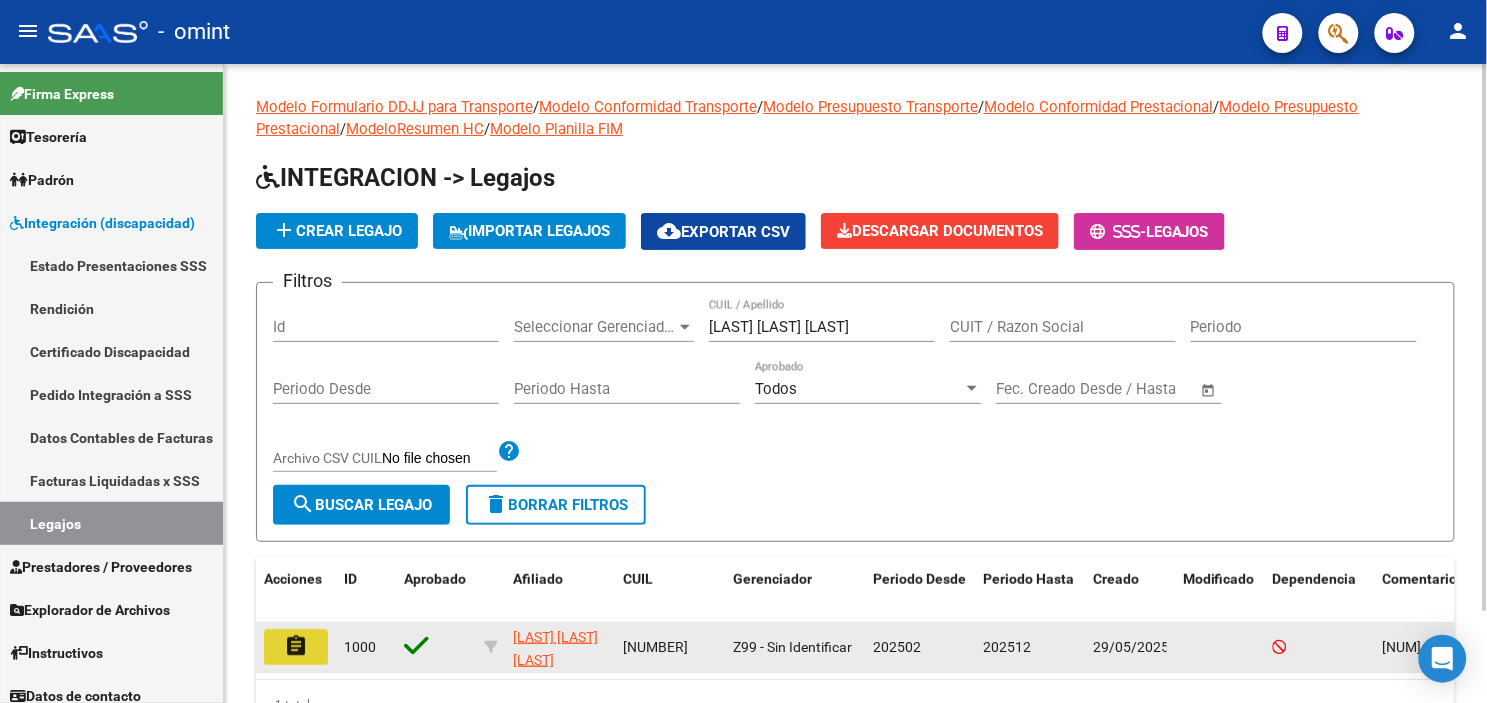 click on "assignment" 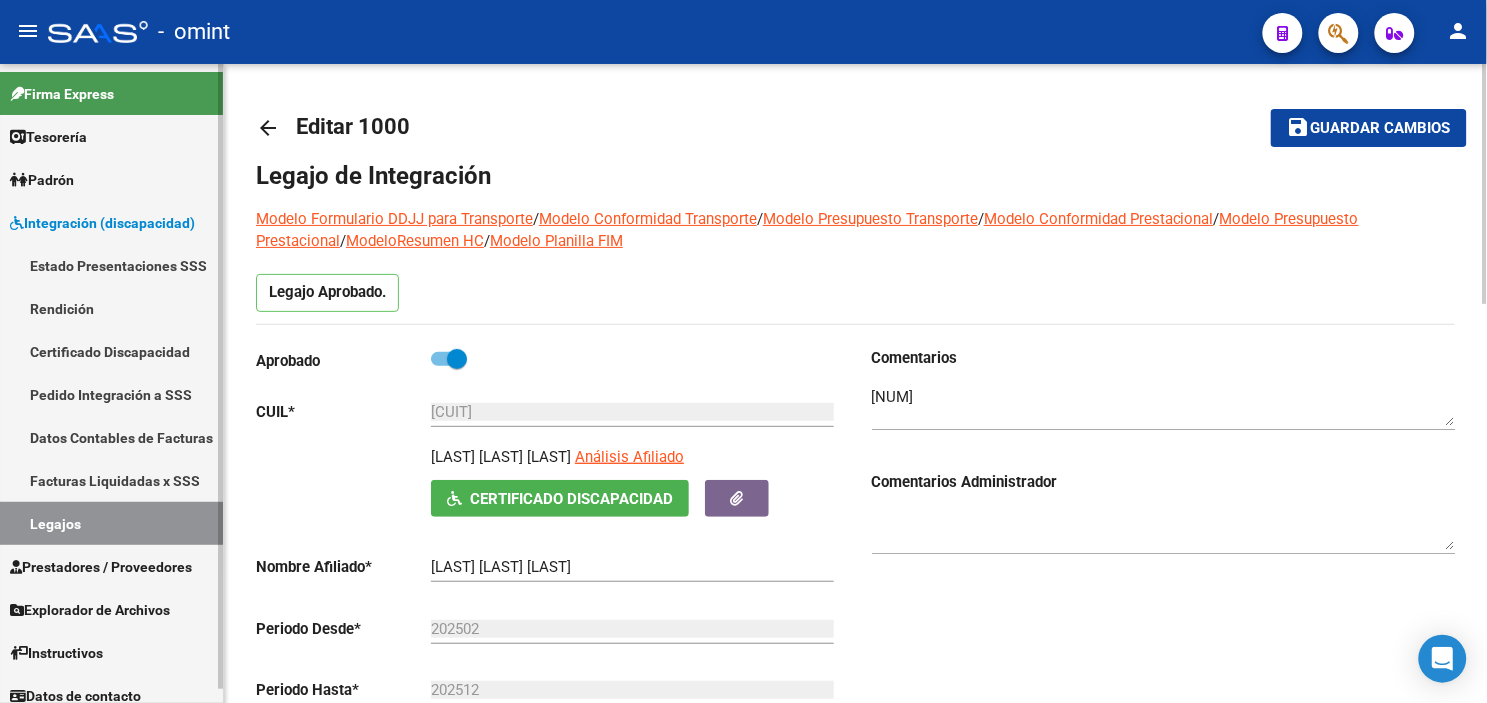 click on "Certificado Discapacidad" at bounding box center (111, 351) 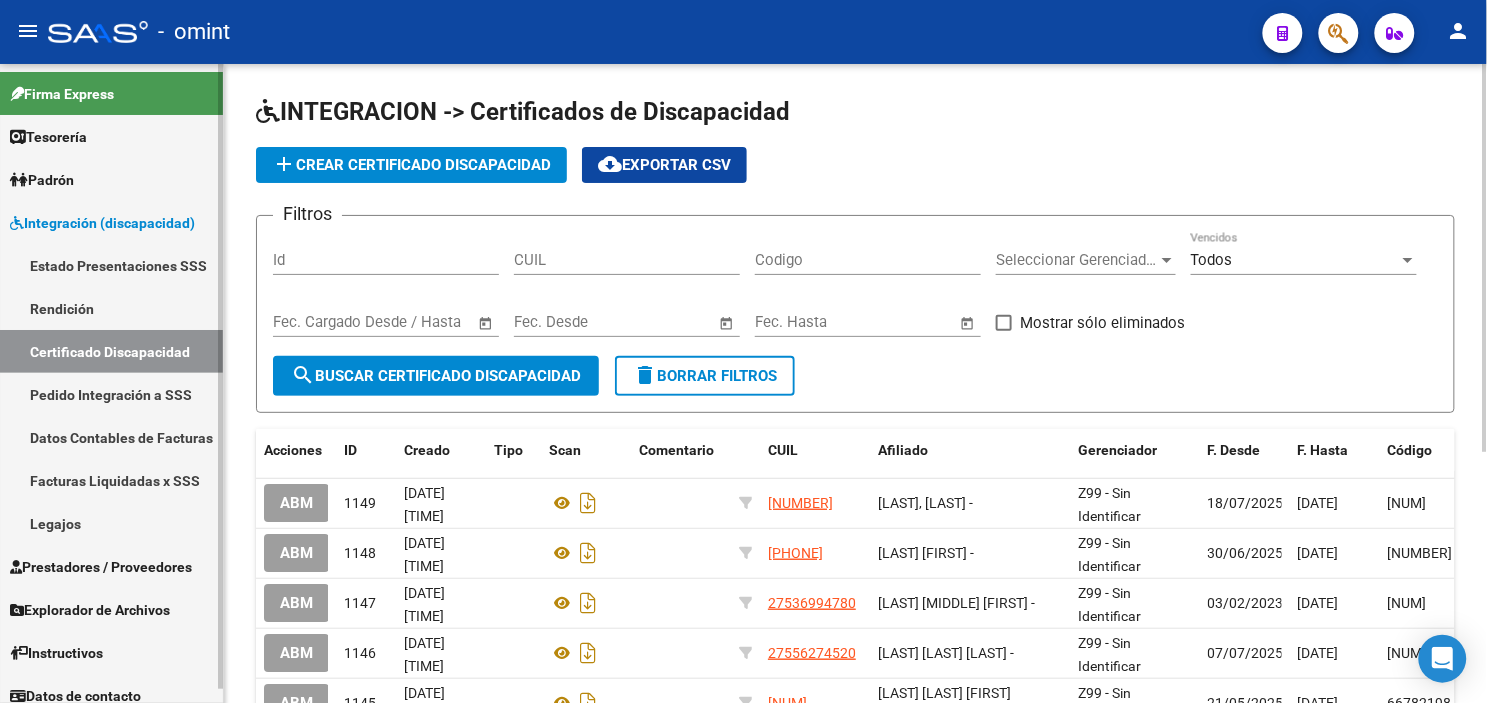 click on "Legajos" at bounding box center (111, 523) 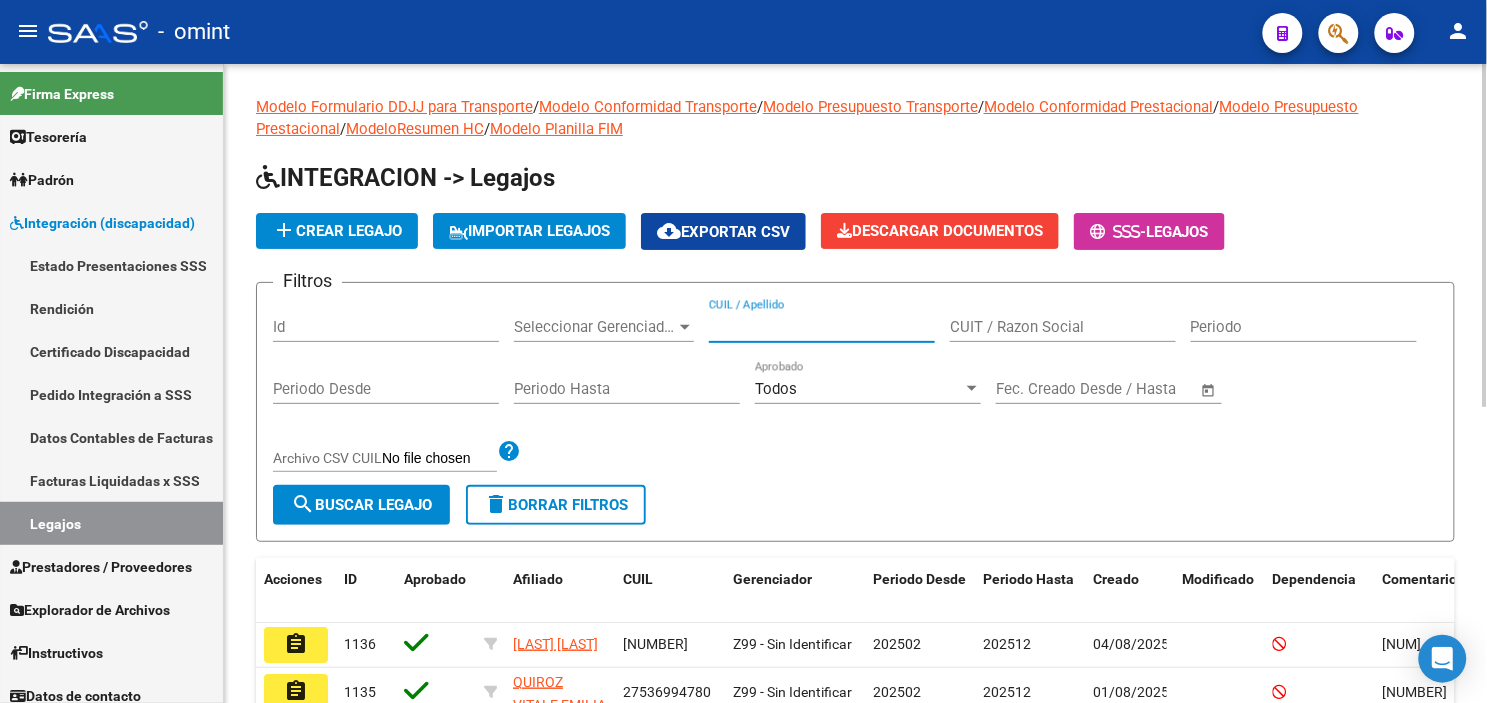 paste on "Rinaldi" 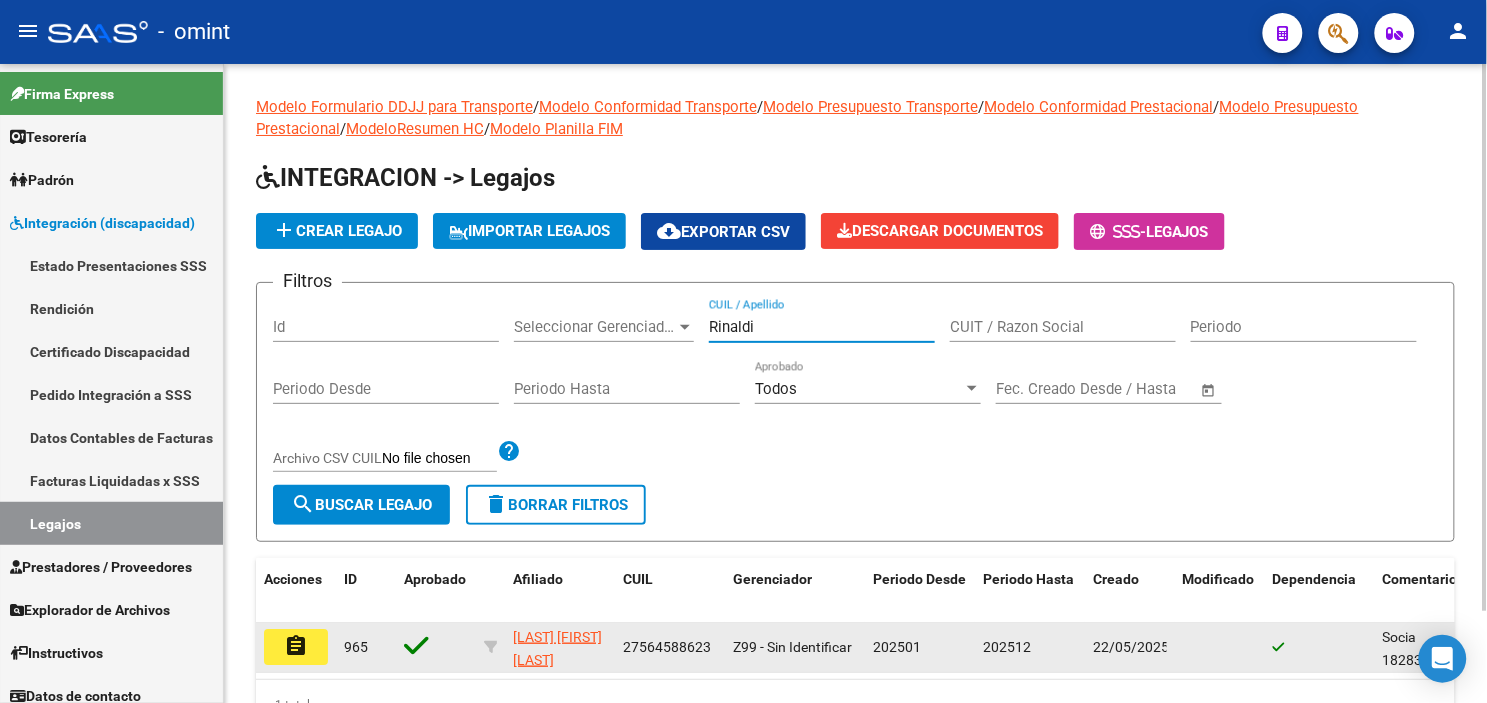 type on "Rinaldi" 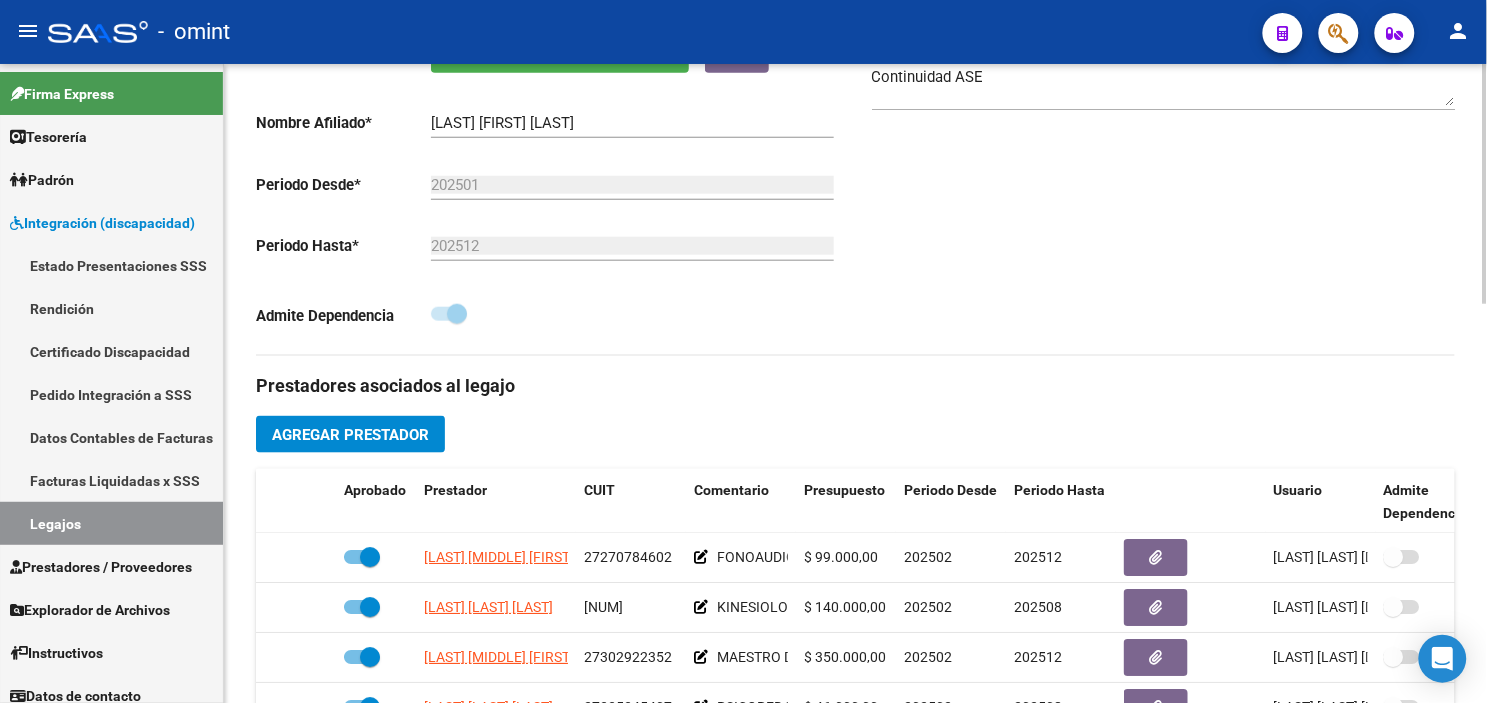 scroll, scrollTop: 555, scrollLeft: 0, axis: vertical 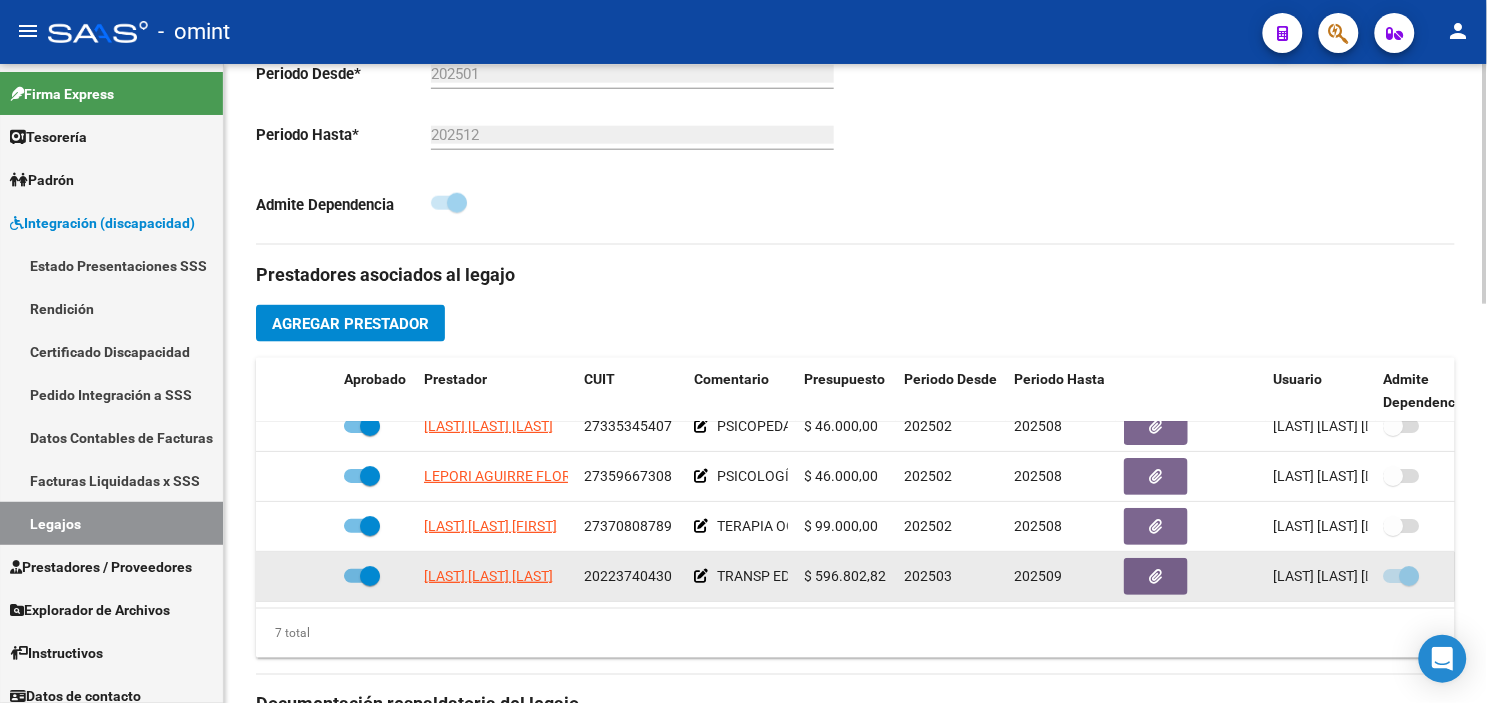 drag, startPoint x: 585, startPoint y: 566, endPoint x: 664, endPoint y: 572, distance: 79.22752 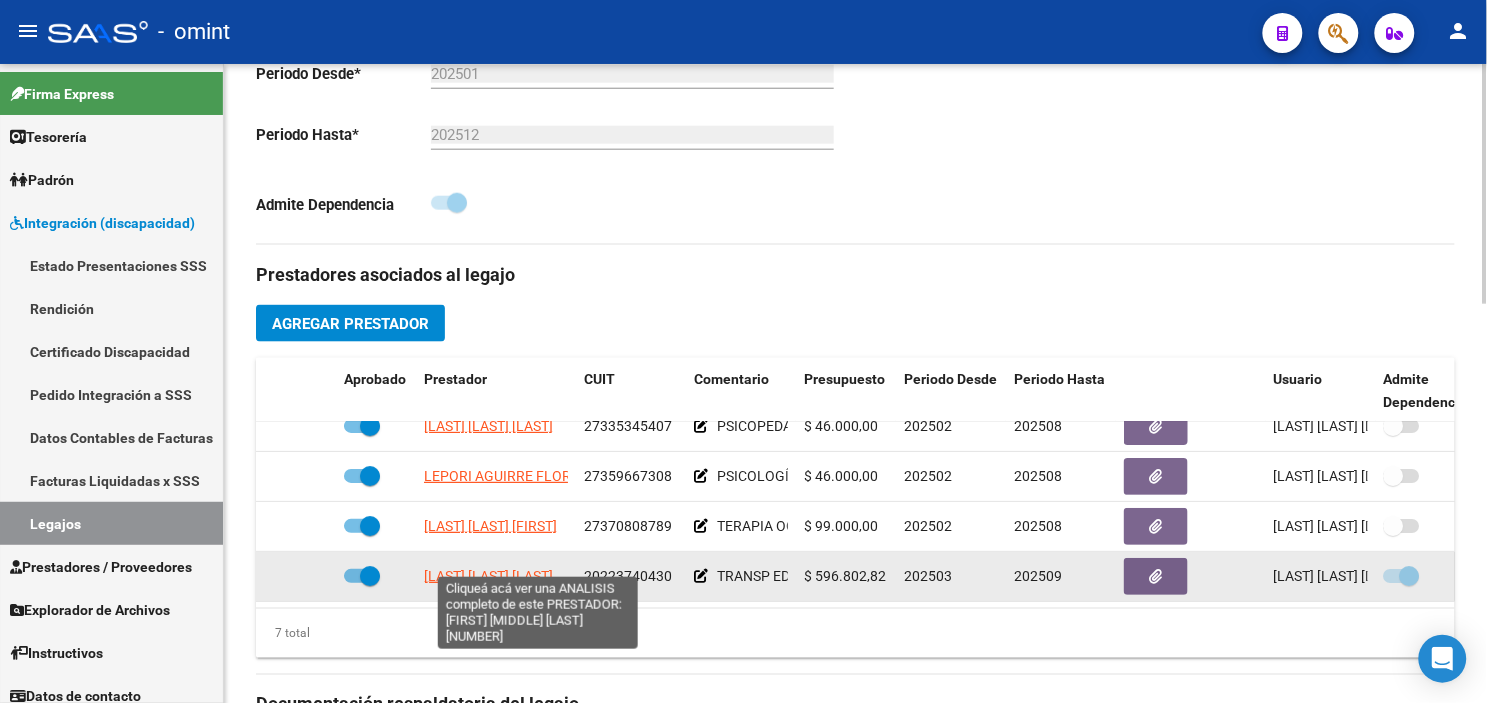 click on "[LAST] [LAST] [LAST]" 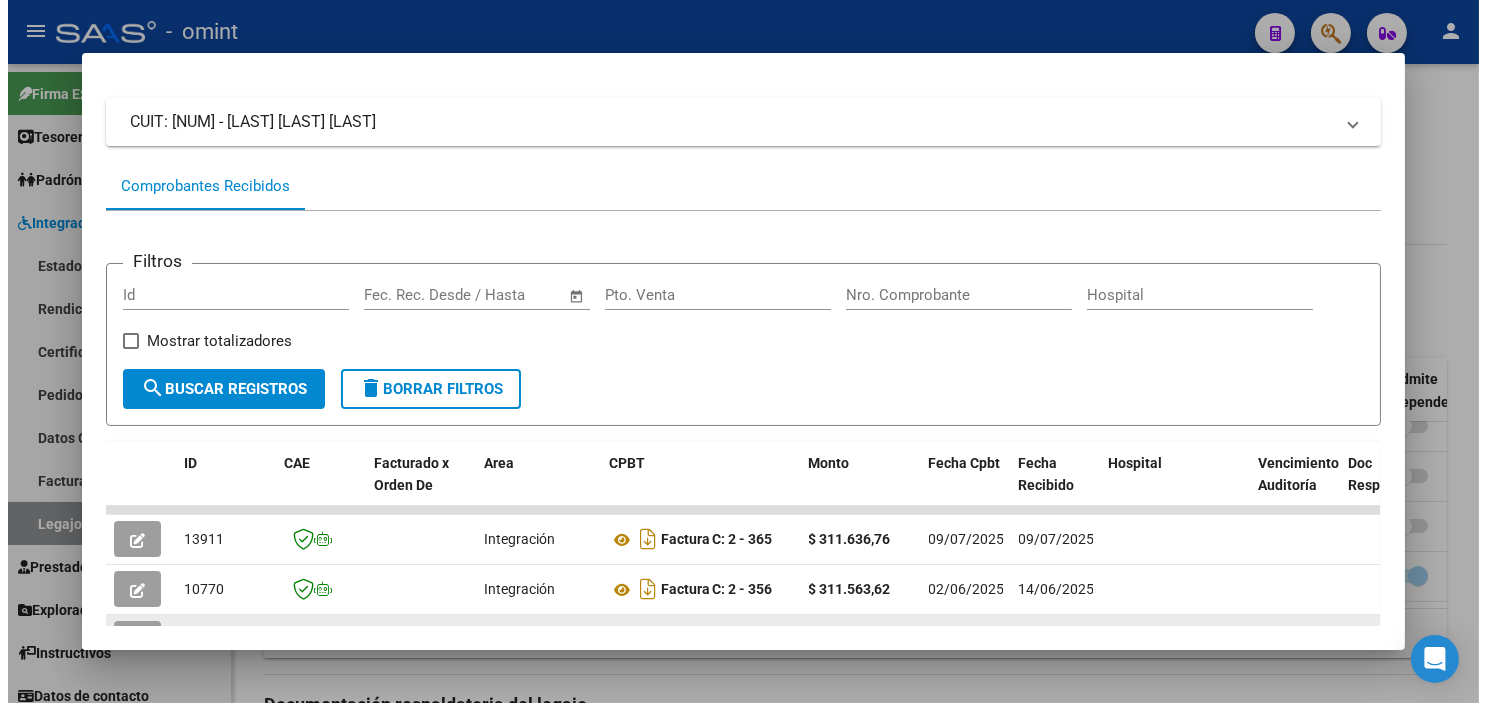 scroll, scrollTop: 310, scrollLeft: 0, axis: vertical 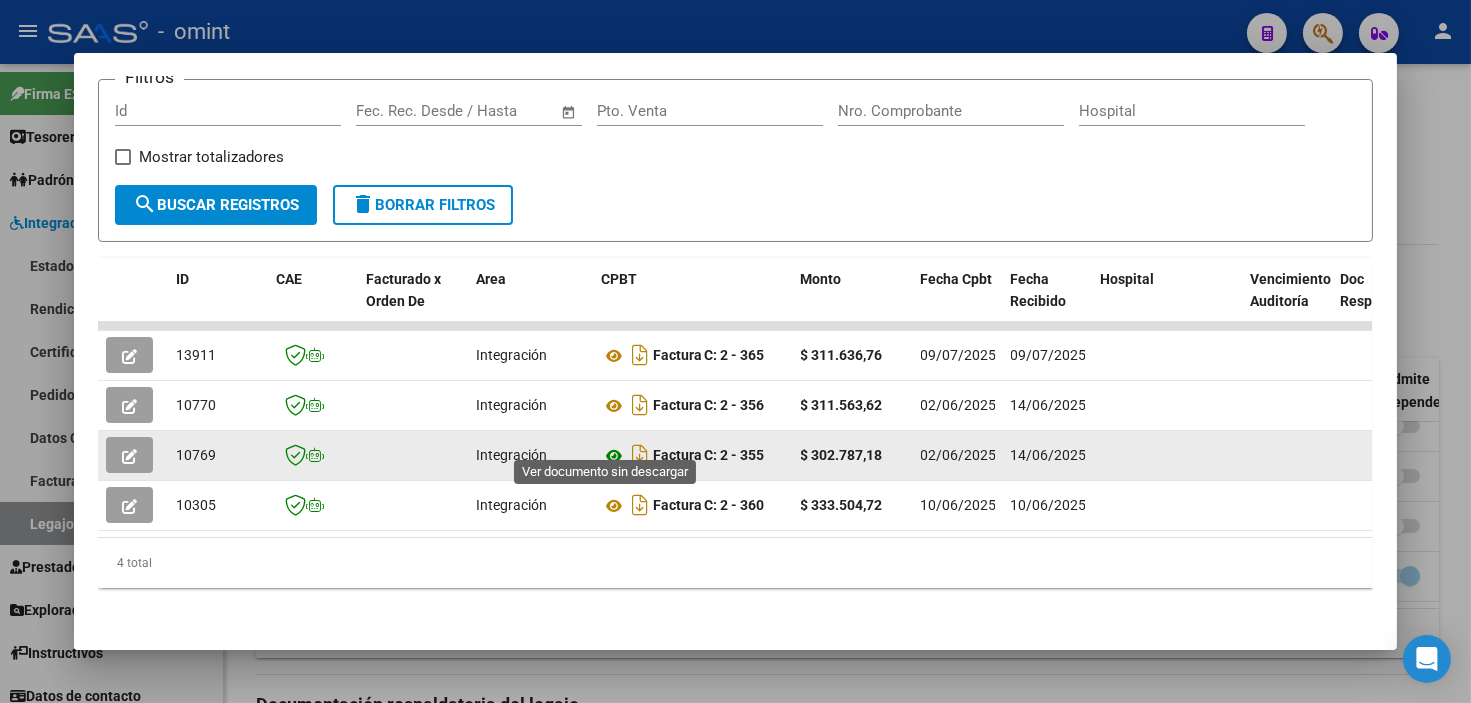 click 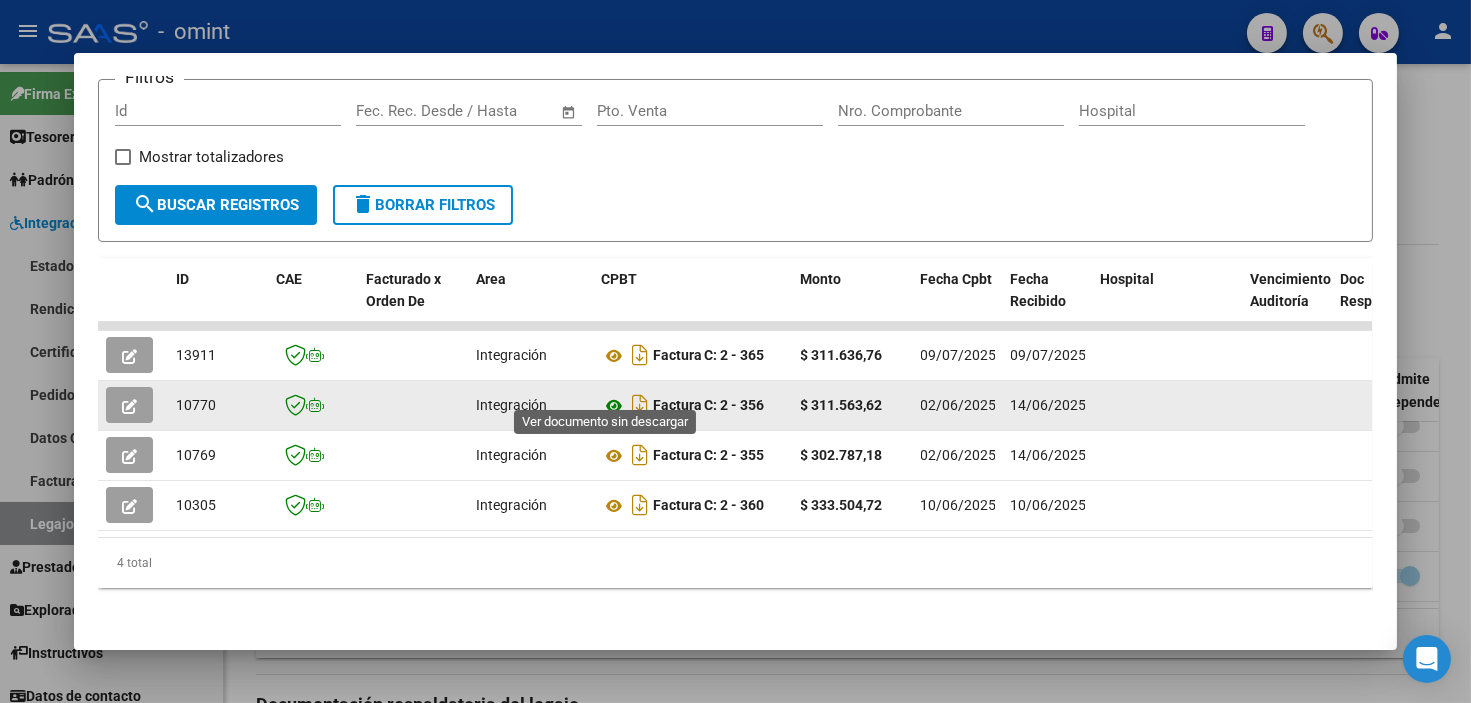 click 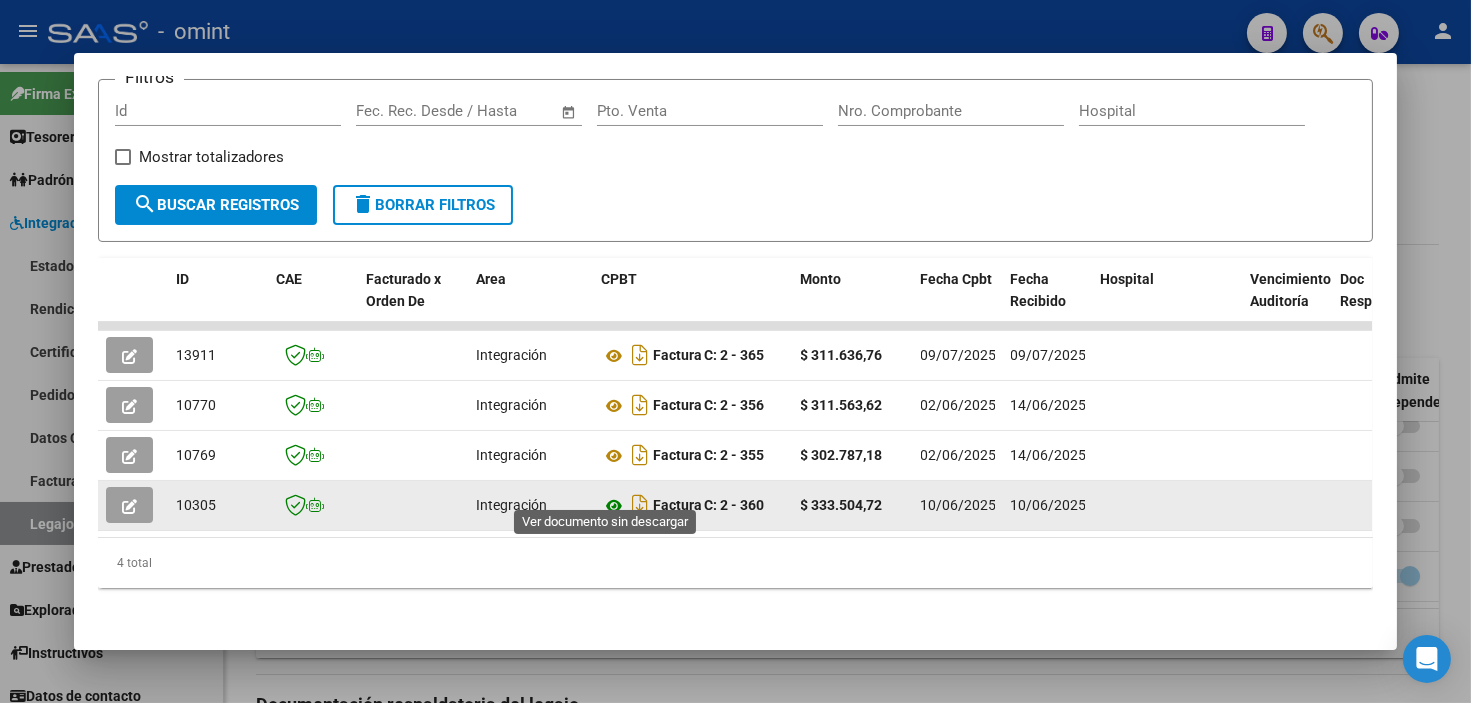 click 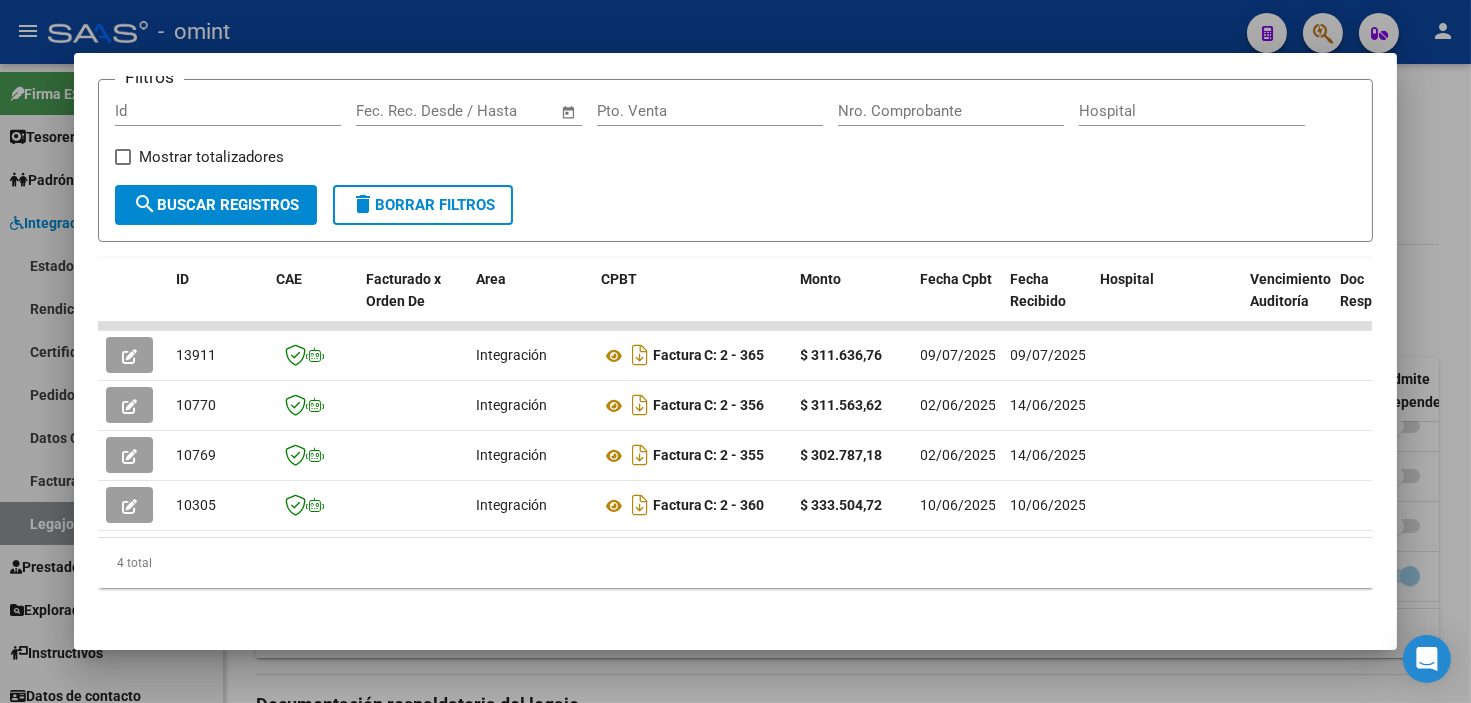 click on "Análisis Prestador - CUIT: [PHONE] cloud_download  Exportar CSV   ABM  ARCA Impuestos ARCA Padrón Ver Usuarios Buscar en Integración  CUIT: [PHONE] - [LAST] [FIRST] [LAST]  Es Prestador Discapacidad:  Si Activo:  Si Comprobantes Recibidos Filtros Id Start date – End date Fec. Rec. Desde / Hasta Pto. Venta Nro. Comprobante Hospital   Mostrar totalizadores  search  Buscar Registros  delete  Borrar Filtros  ID CAE Facturado x Orden De Area CPBT Monto Fecha Cpbt Fecha Recibido Hospital Vencimiento Auditoría Doc Respaldatoria Doc Trazabilidad Expediente SUR Asociado Auditoria Retencion IIBB Retención Ganancias OP Fecha Transferido Monto Transferido Comprobante Creado Usuario Email Integracion Tipo Archivo Integracion Periodo Presentacion Integracion Importe Sol. Integracion Importe Liq. Legajo CUIL Nombre Afiliado Periodo Prestacion Comentario Prestador / Gerenciador Comentario Obra Social Fecha Confimado Codigo SSS
13911  Integración  Factura C: 2 - 365  $ 311.636,76 [DATE]" at bounding box center [736, 352] 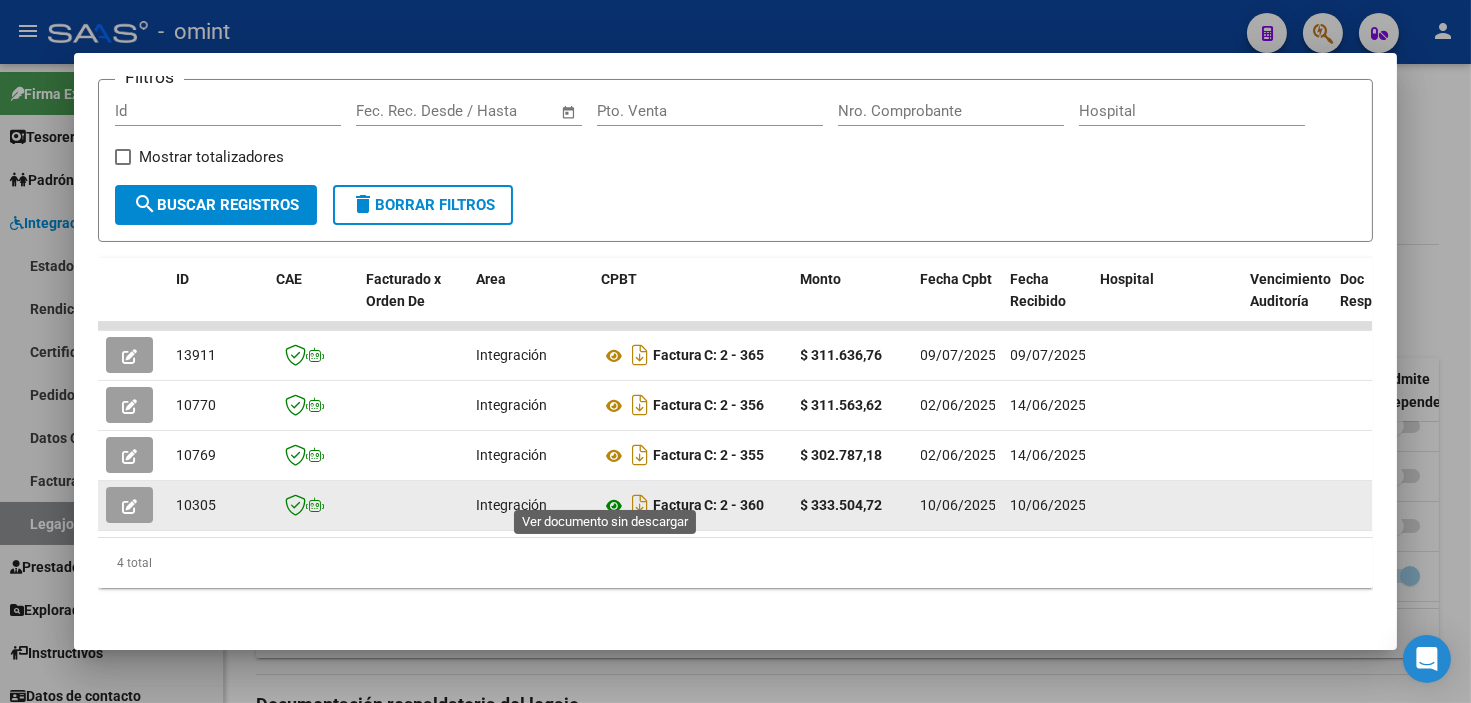 click 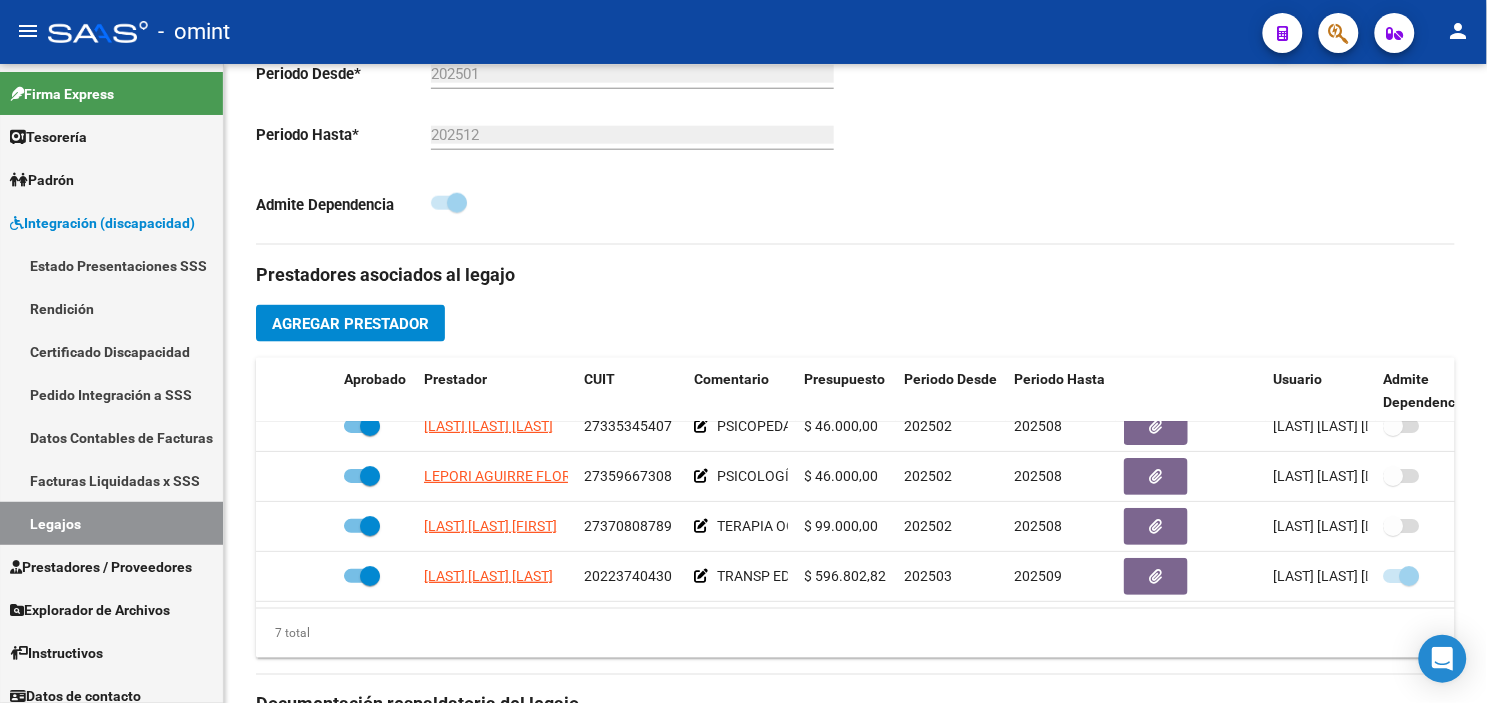scroll, scrollTop: 222, scrollLeft: 0, axis: vertical 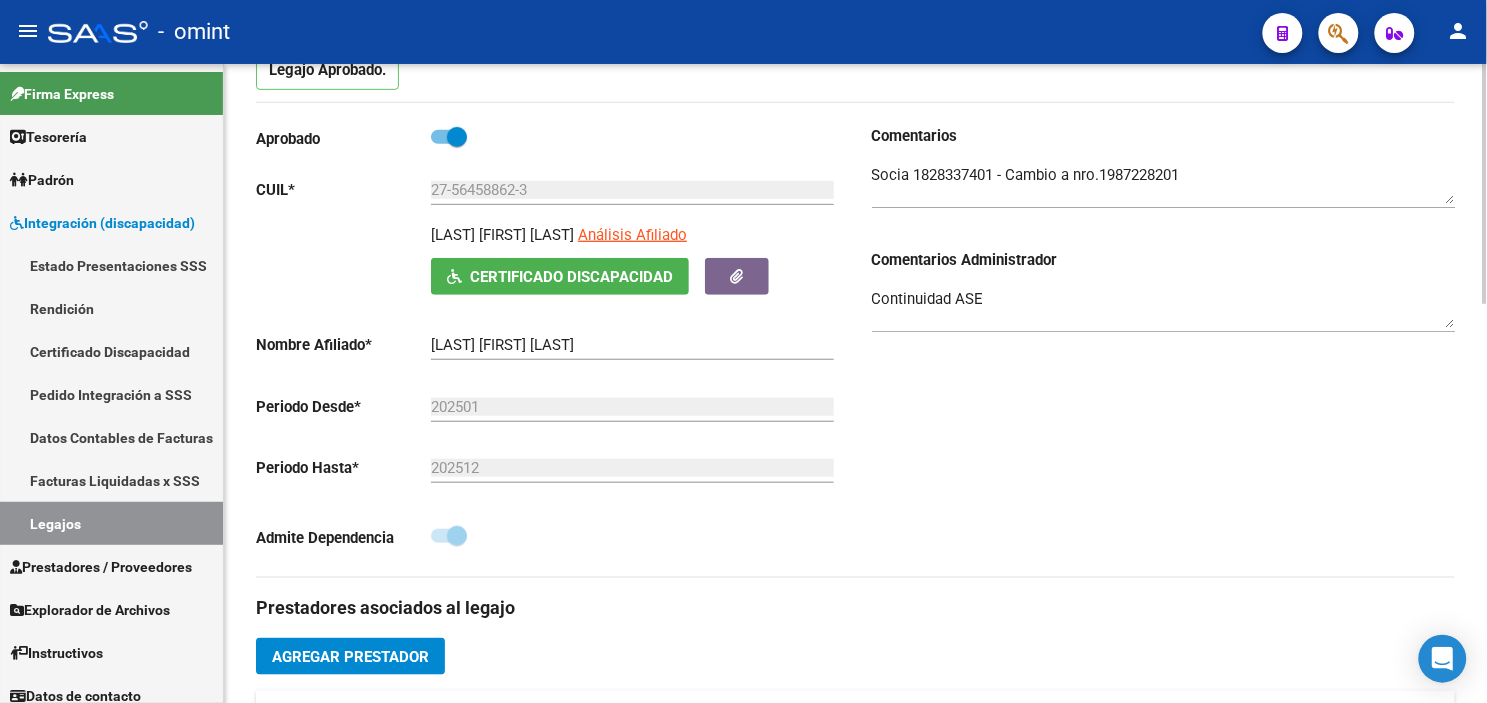 drag, startPoint x: 427, startPoint y: 230, endPoint x: 602, endPoint y: 243, distance: 175.4822 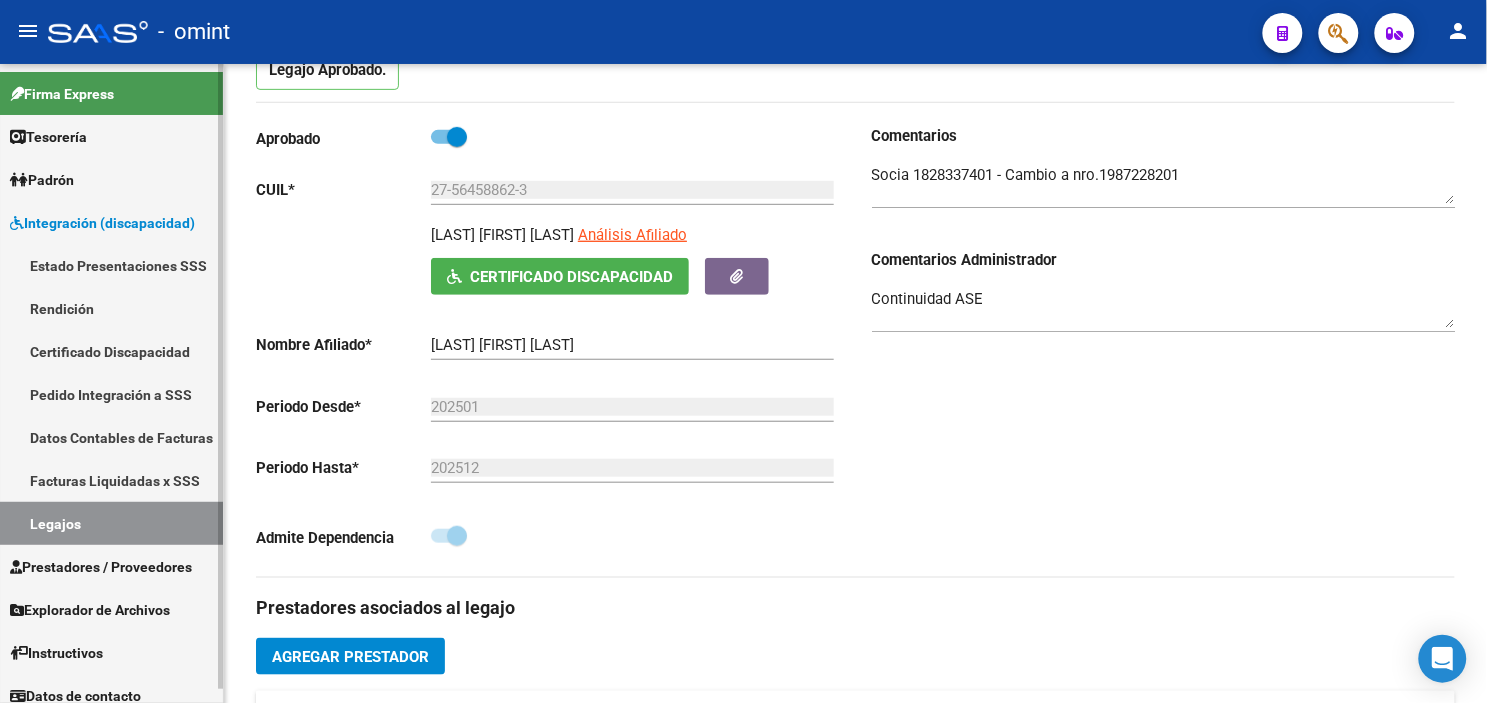 click on "Legajos" at bounding box center (111, 523) 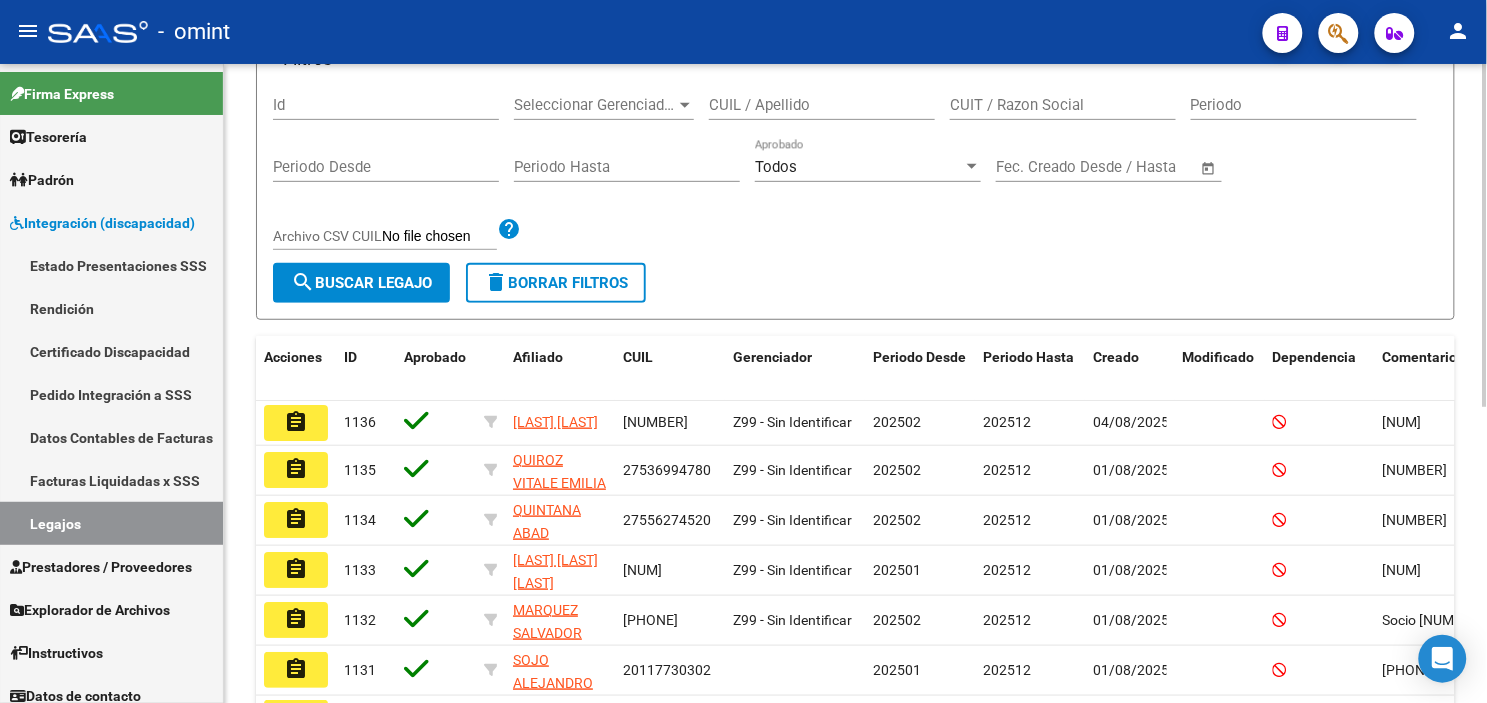 scroll, scrollTop: 0, scrollLeft: 0, axis: both 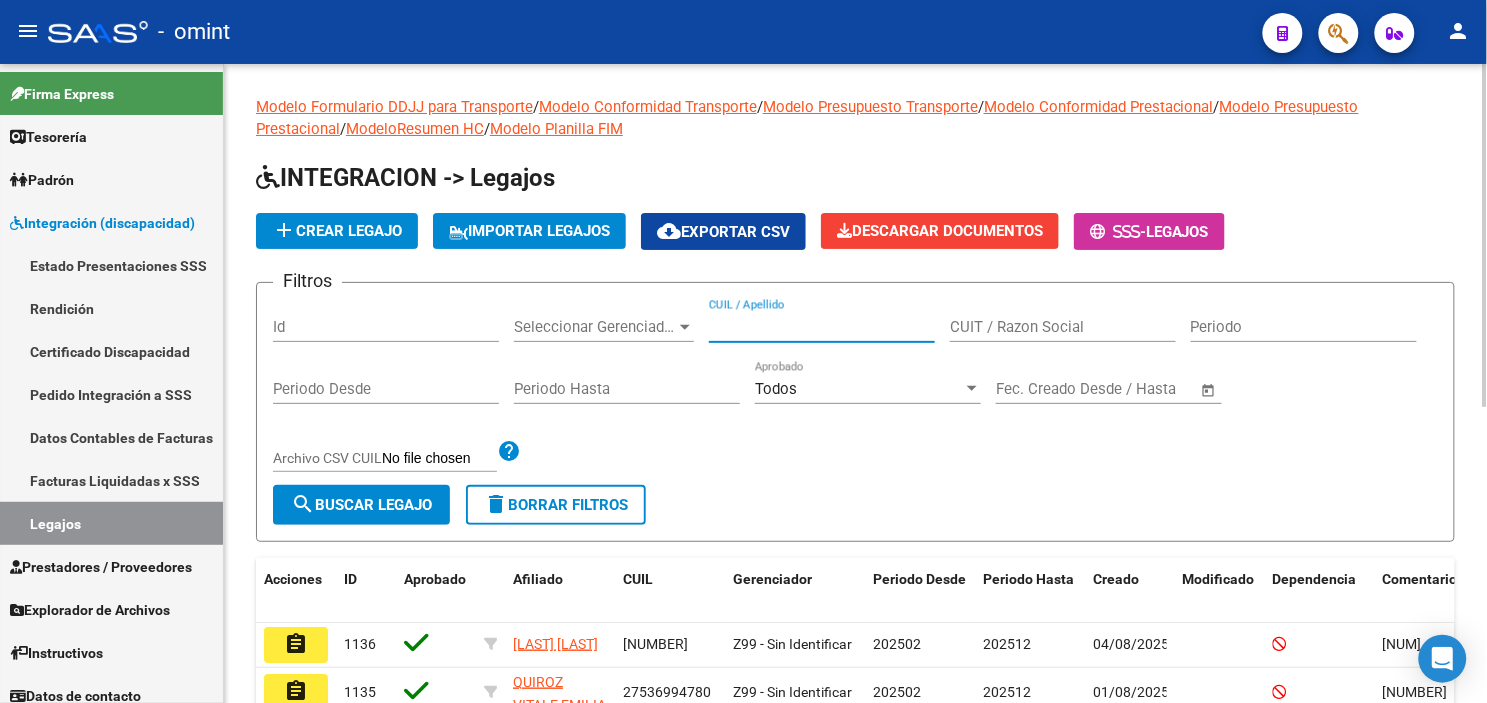paste on "[LAST] [LAST] [LAST]" 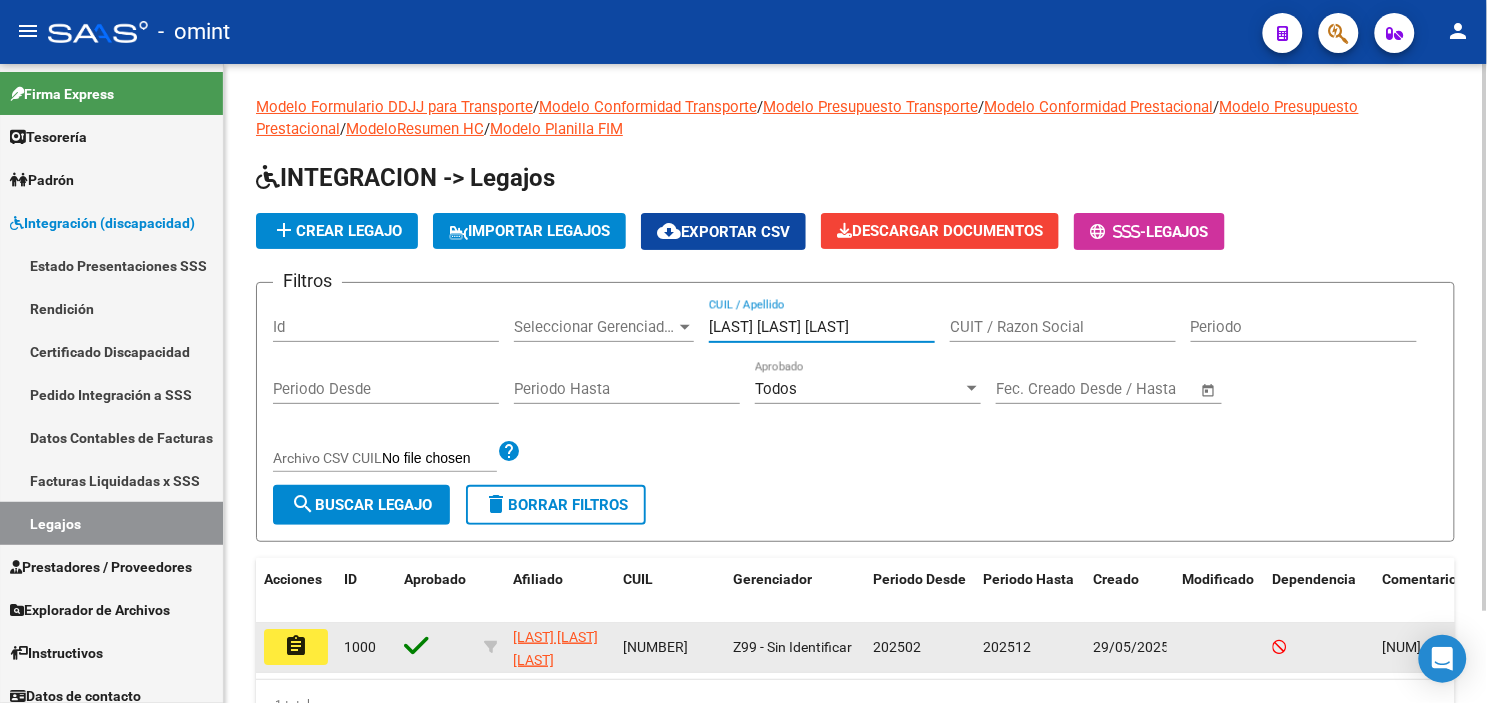 type on "[LAST] [LAST] [LAST]" 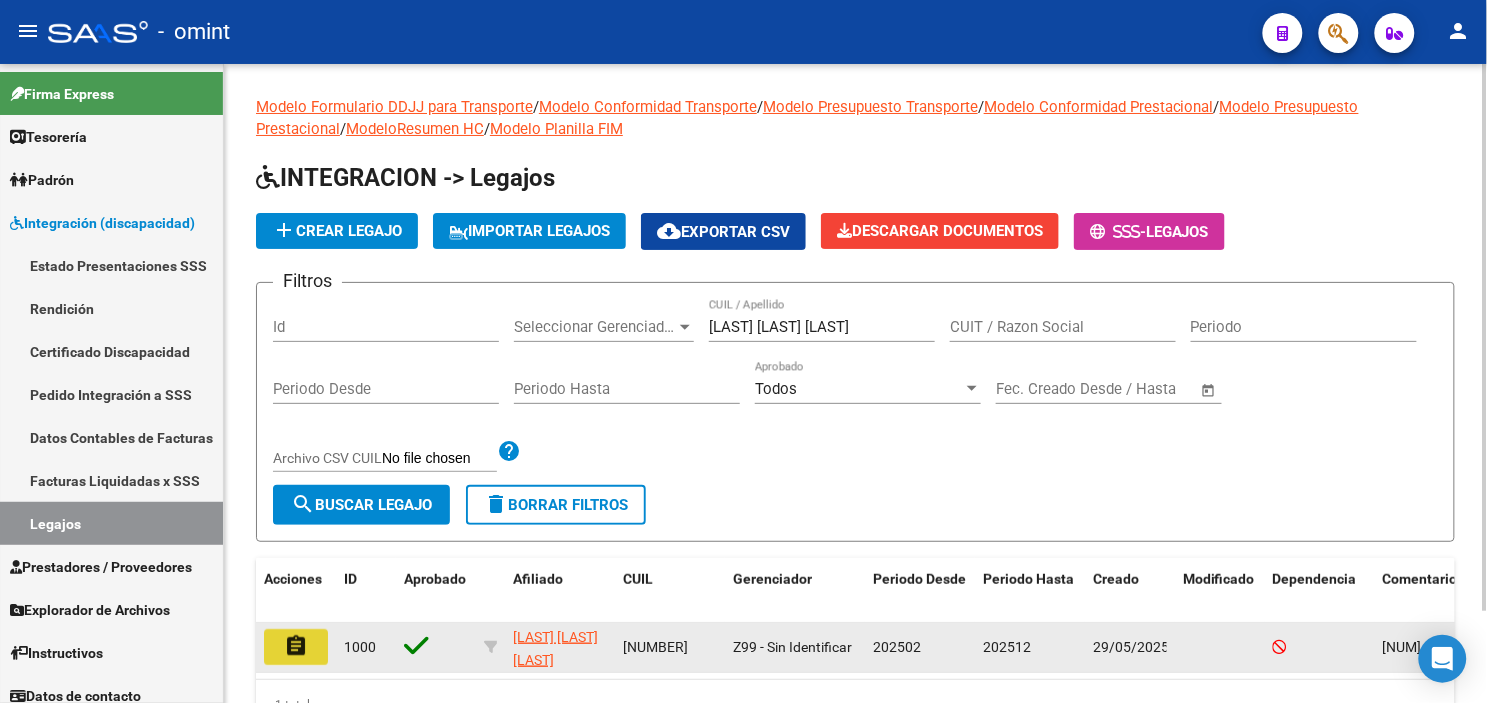 click on "assignment" 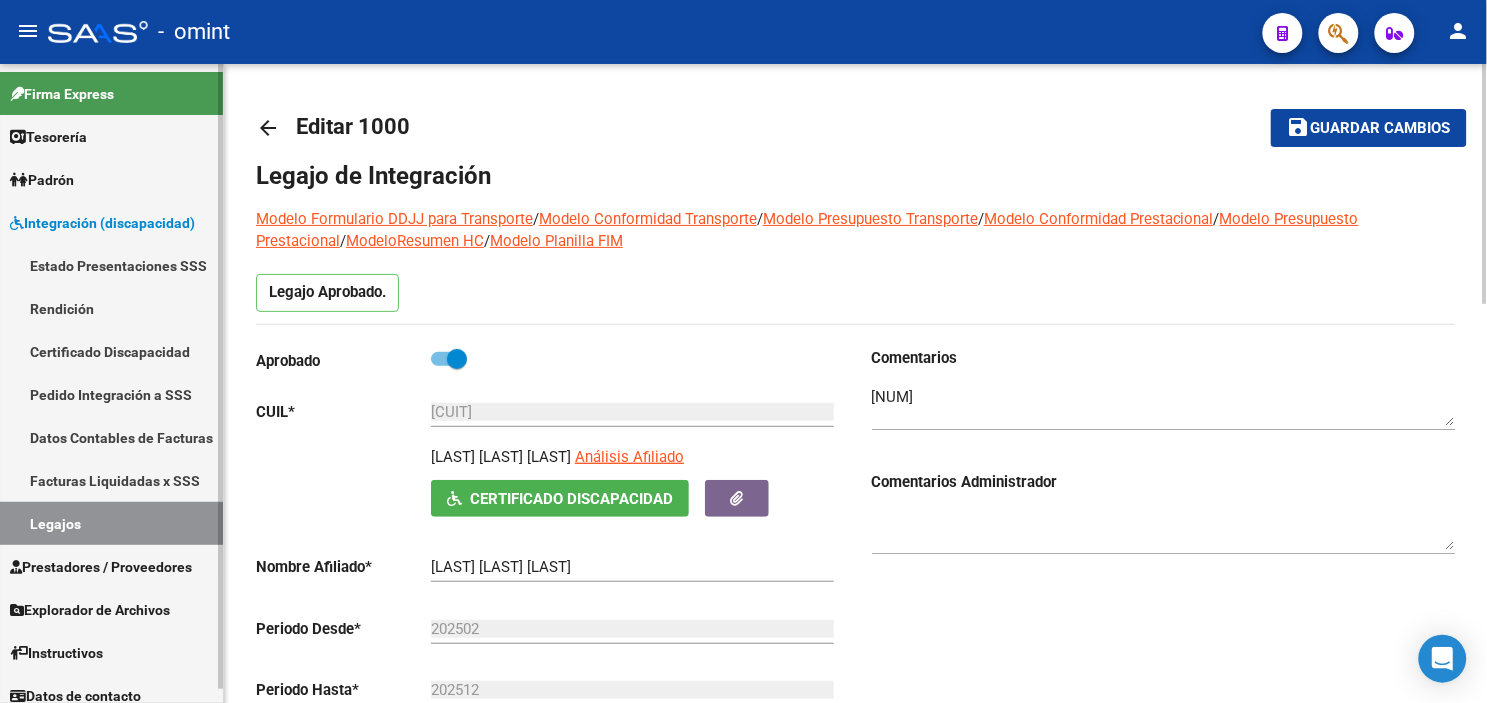 click on "Legajos" at bounding box center (111, 523) 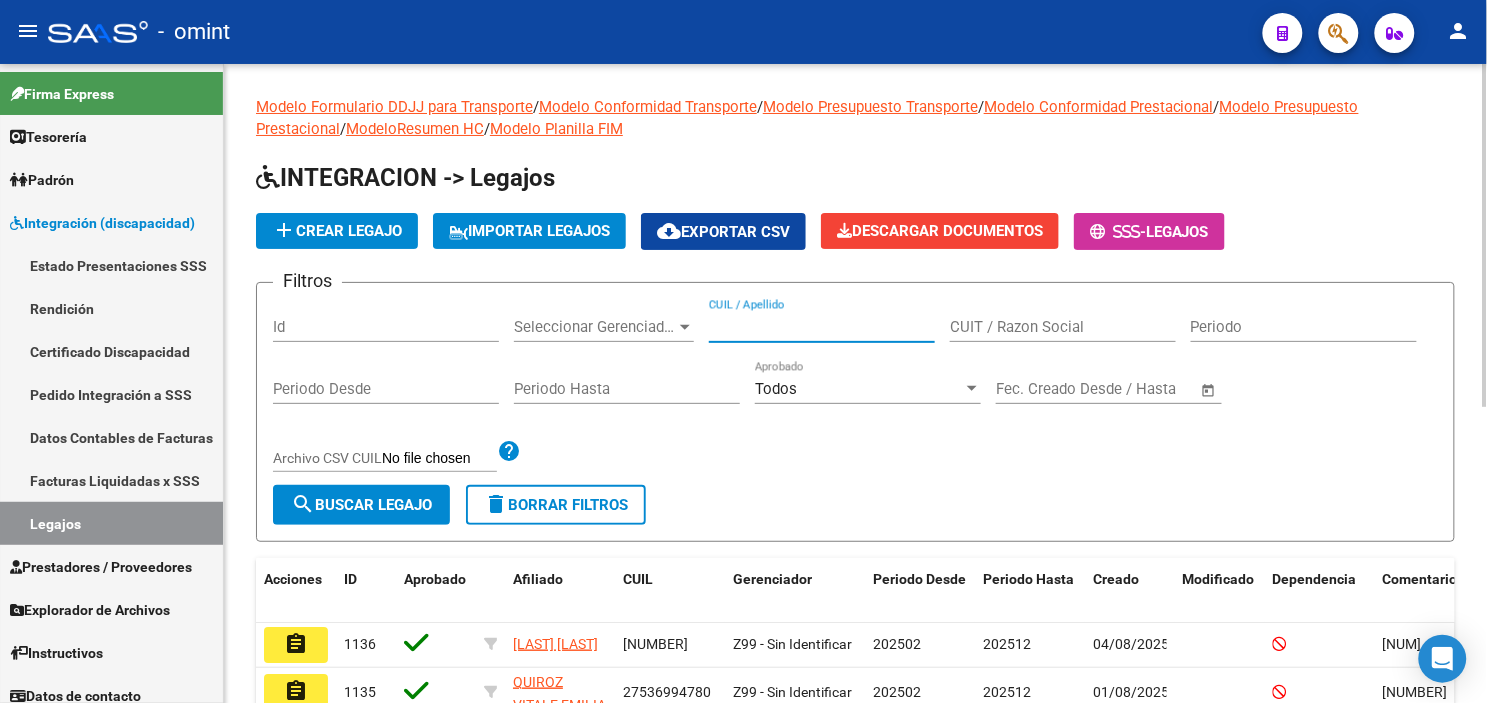 drag, startPoint x: 760, startPoint y: 314, endPoint x: 743, endPoint y: 323, distance: 19.235384 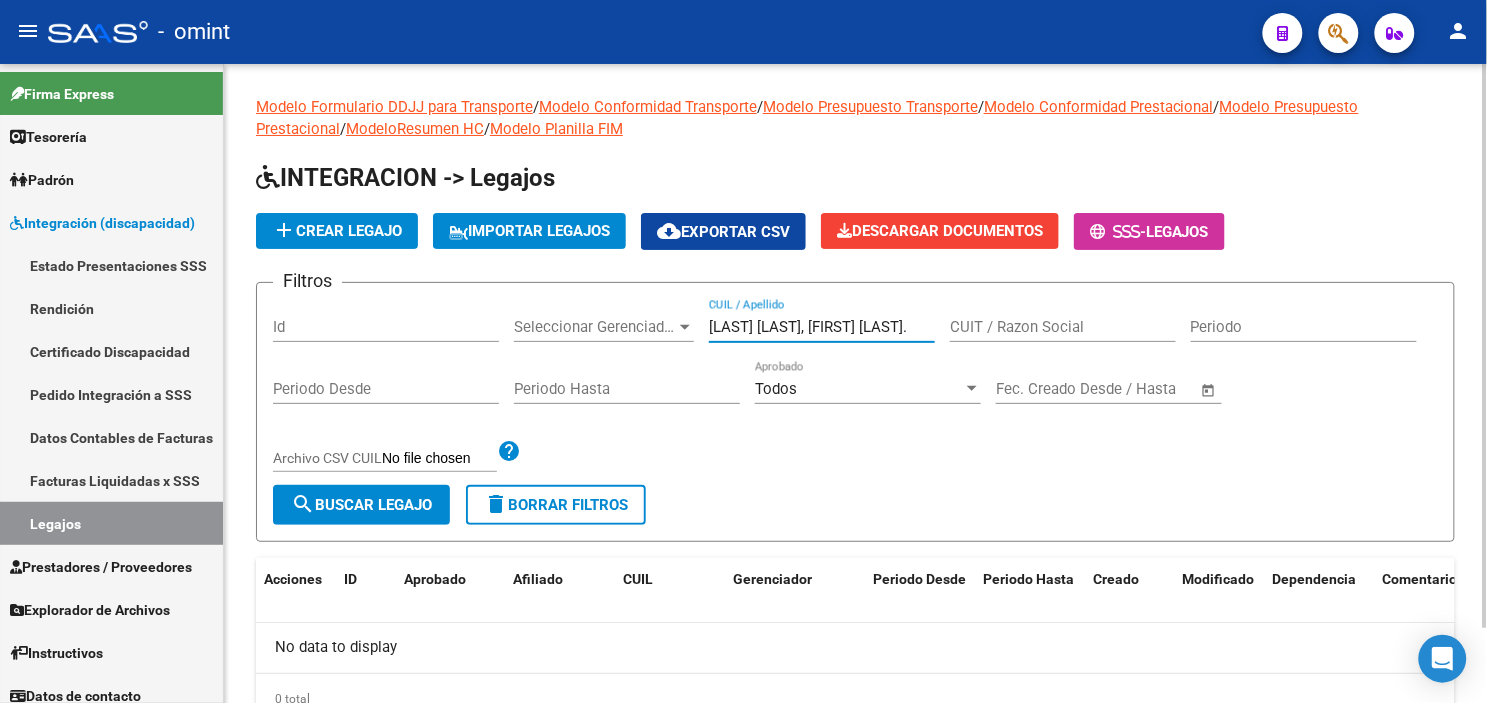 drag, startPoint x: 826, startPoint y: 331, endPoint x: 902, endPoint y: 338, distance: 76.321686 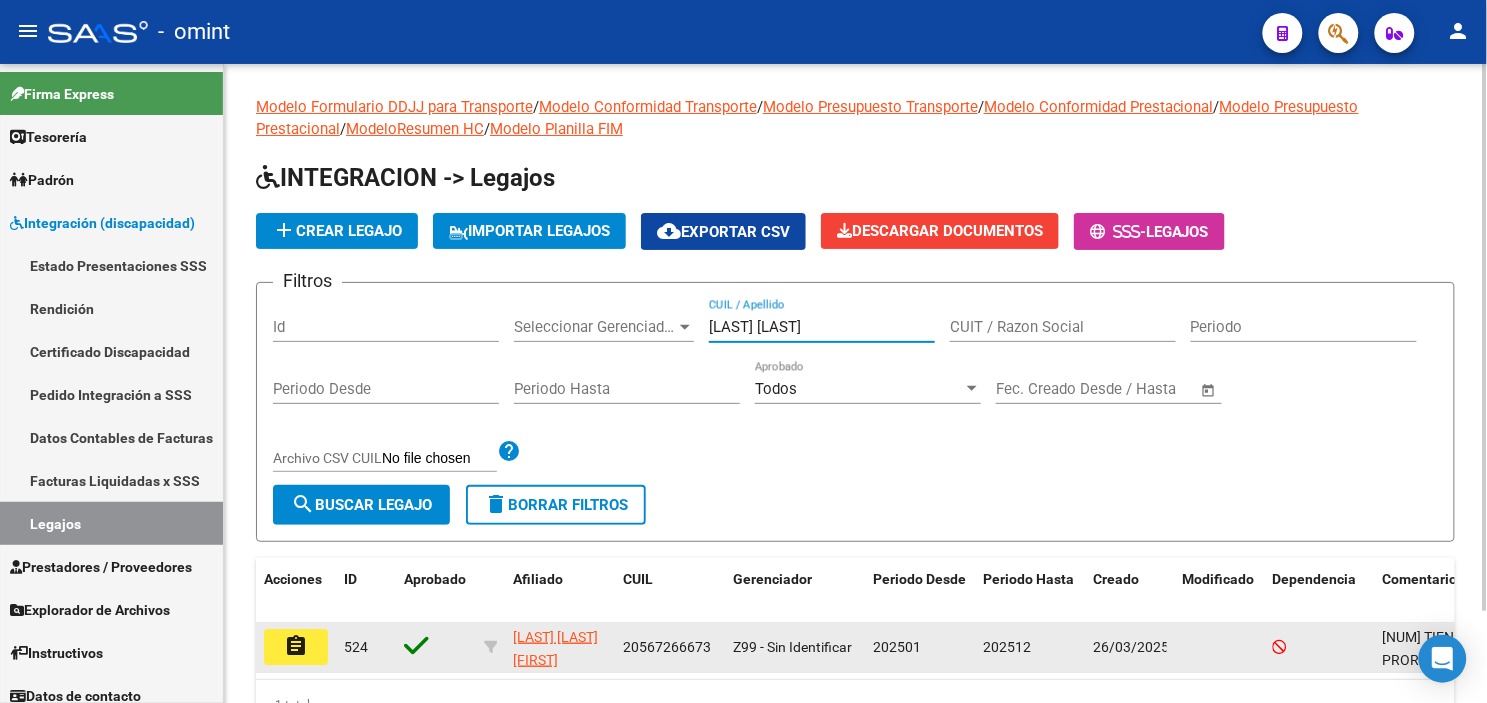 type on "[LAST] [LAST]" 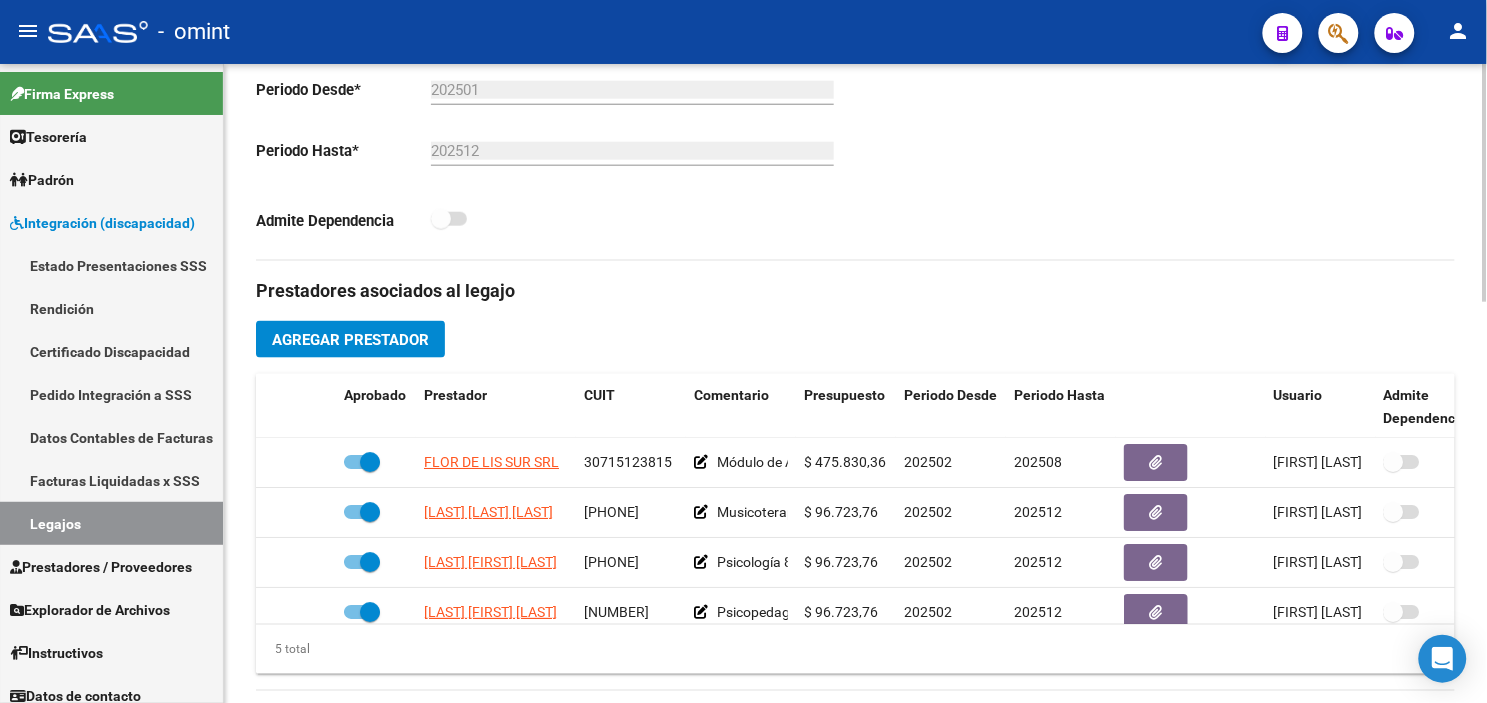 scroll, scrollTop: 666, scrollLeft: 0, axis: vertical 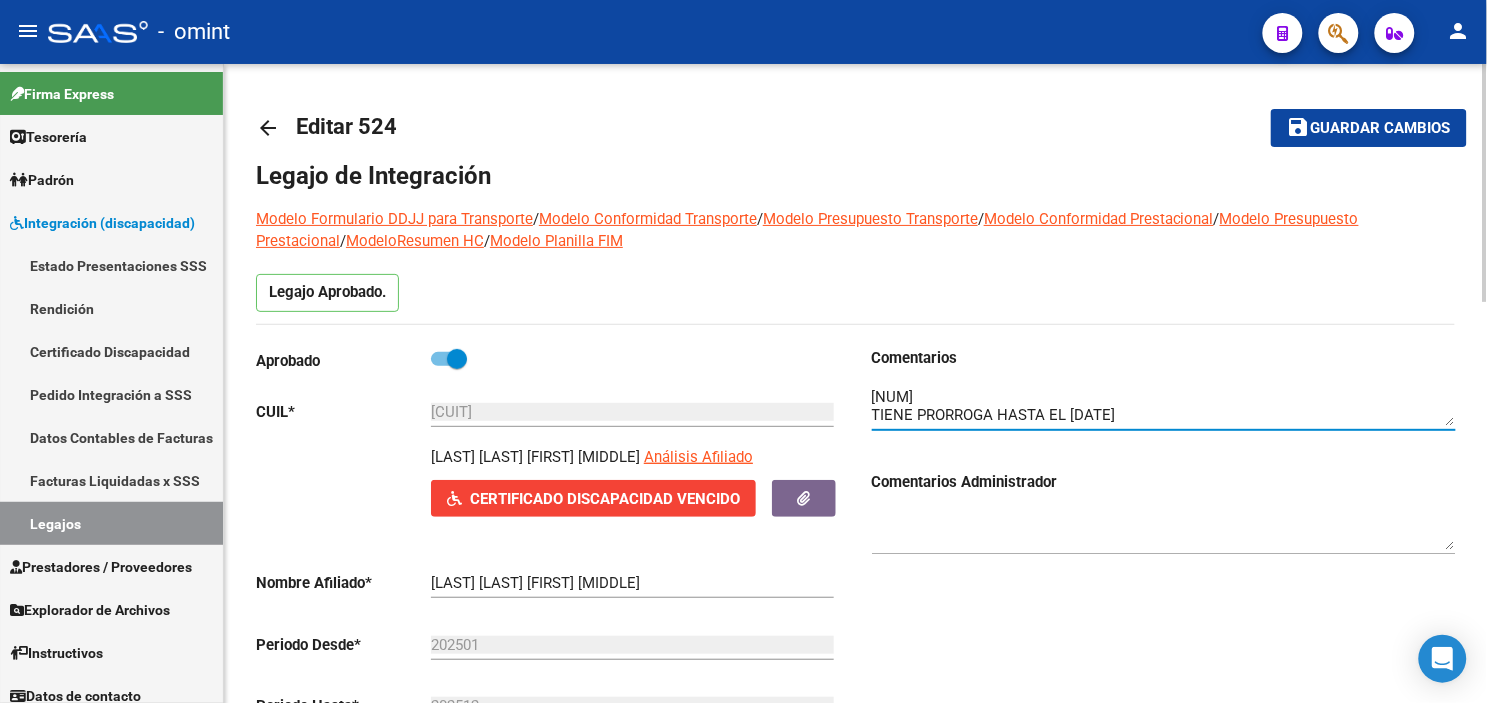 drag, startPoint x: 963, startPoint y: 398, endPoint x: 873, endPoint y: 398, distance: 90 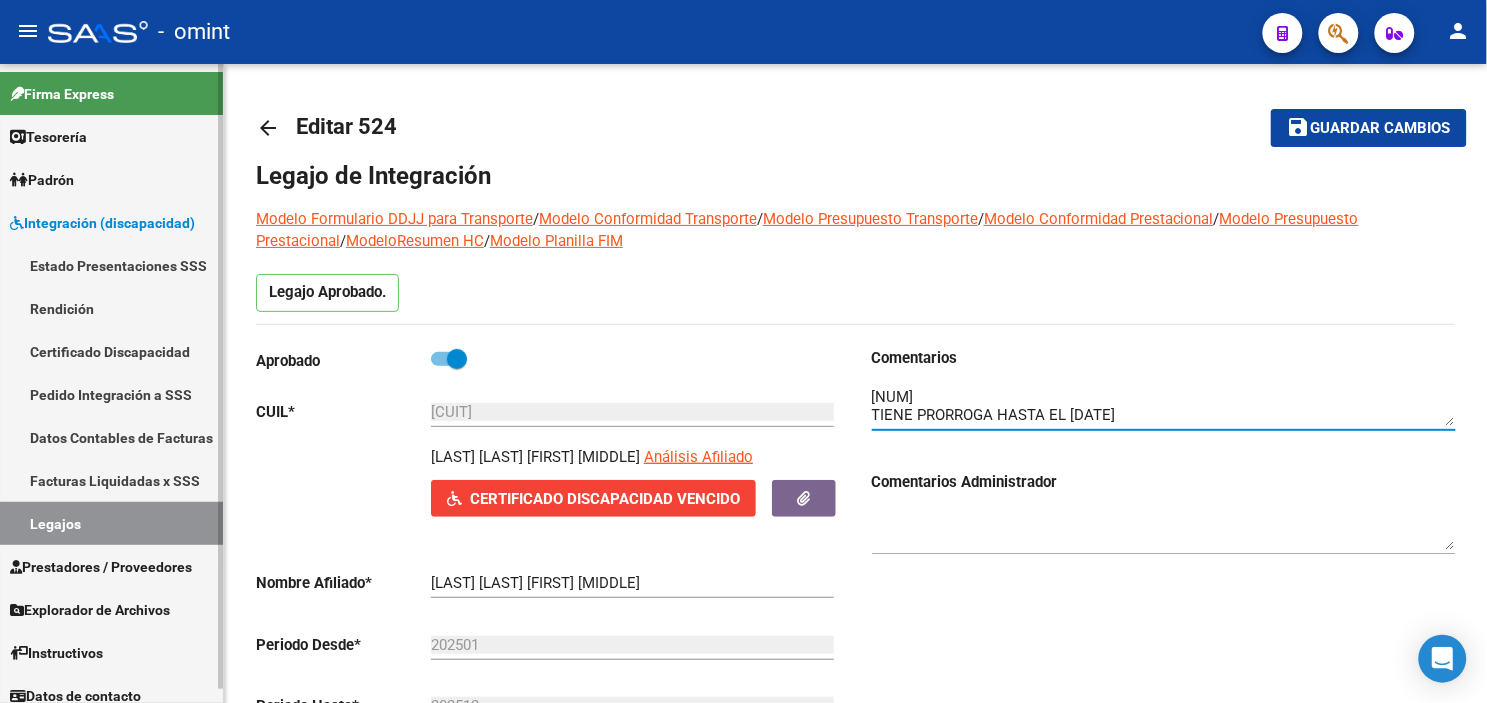 click on "Legajos" at bounding box center (111, 523) 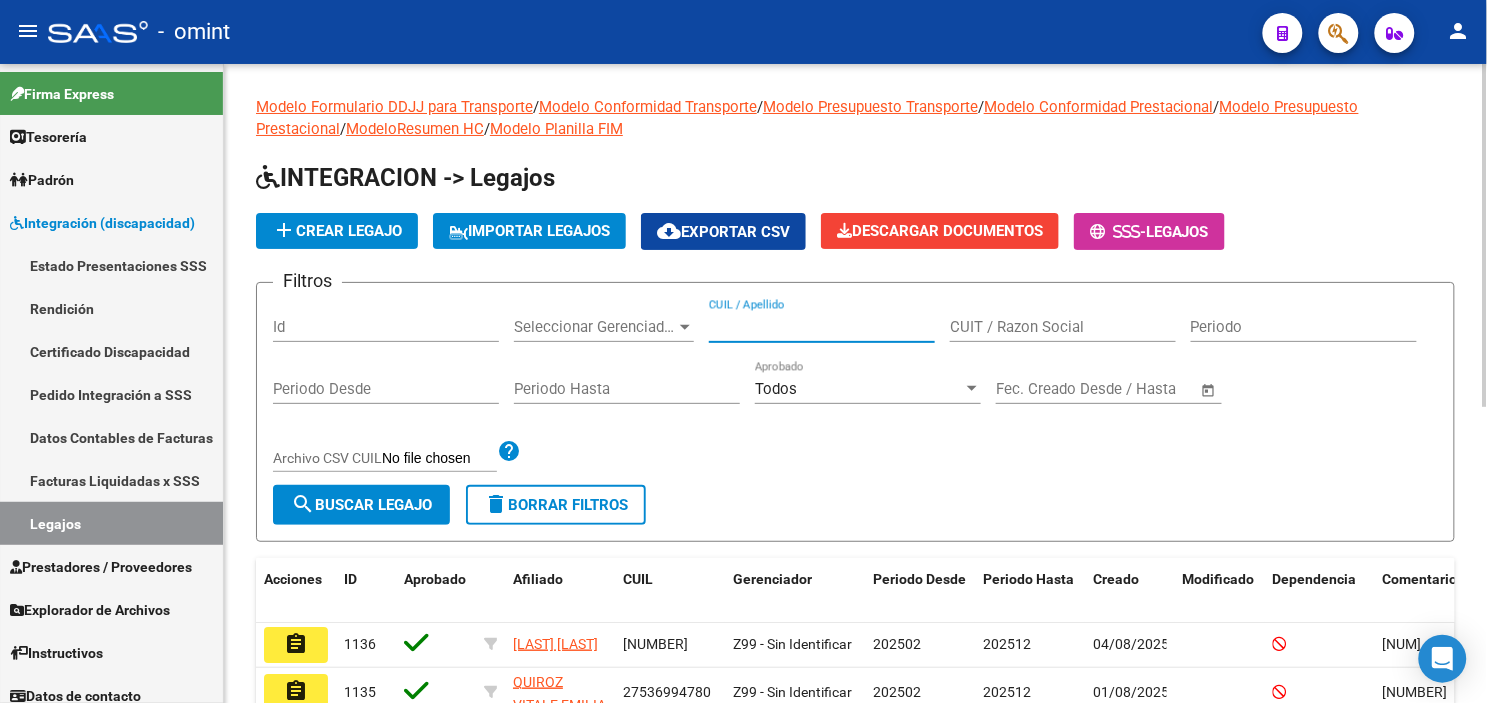 paste on "[LAST] [LAST] [LAST]" 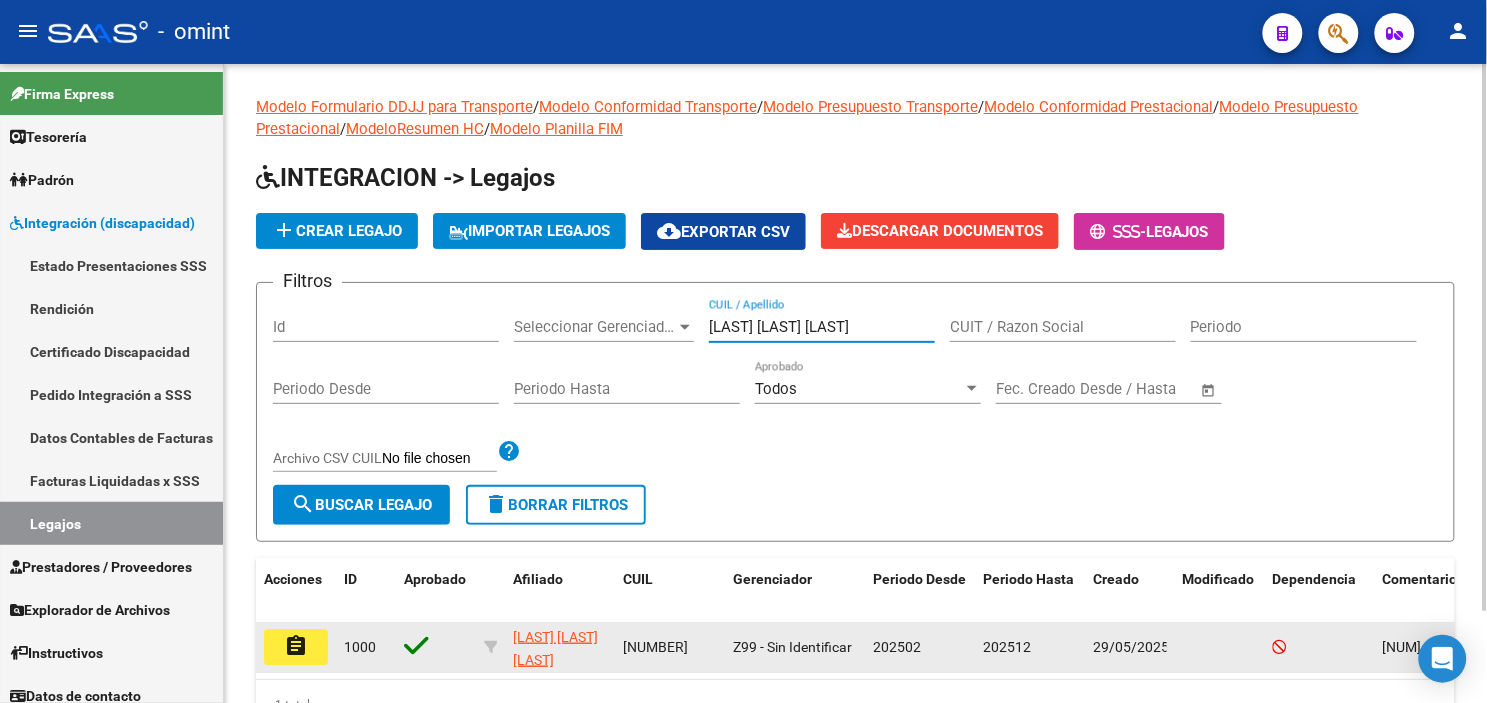 type on "[LAST] [LAST] [LAST]" 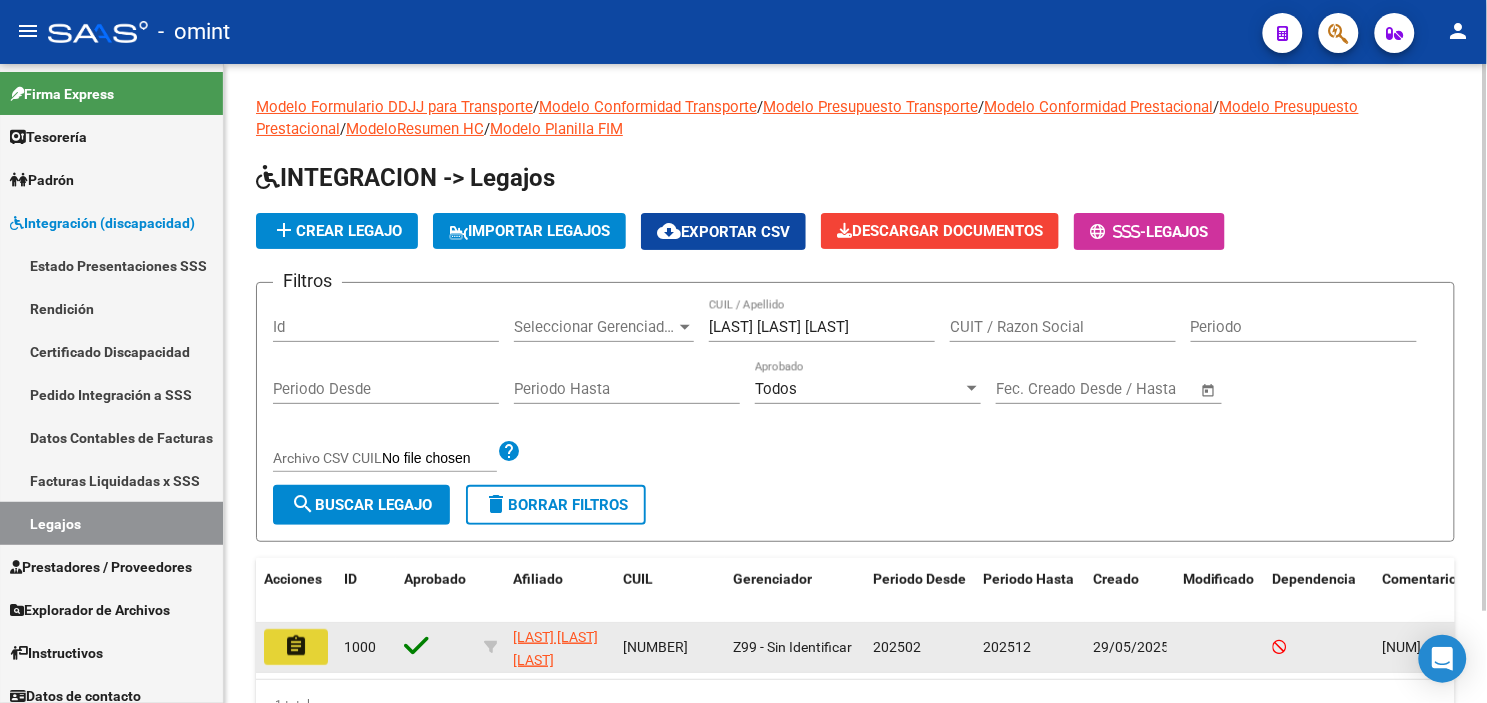click on "assignment" 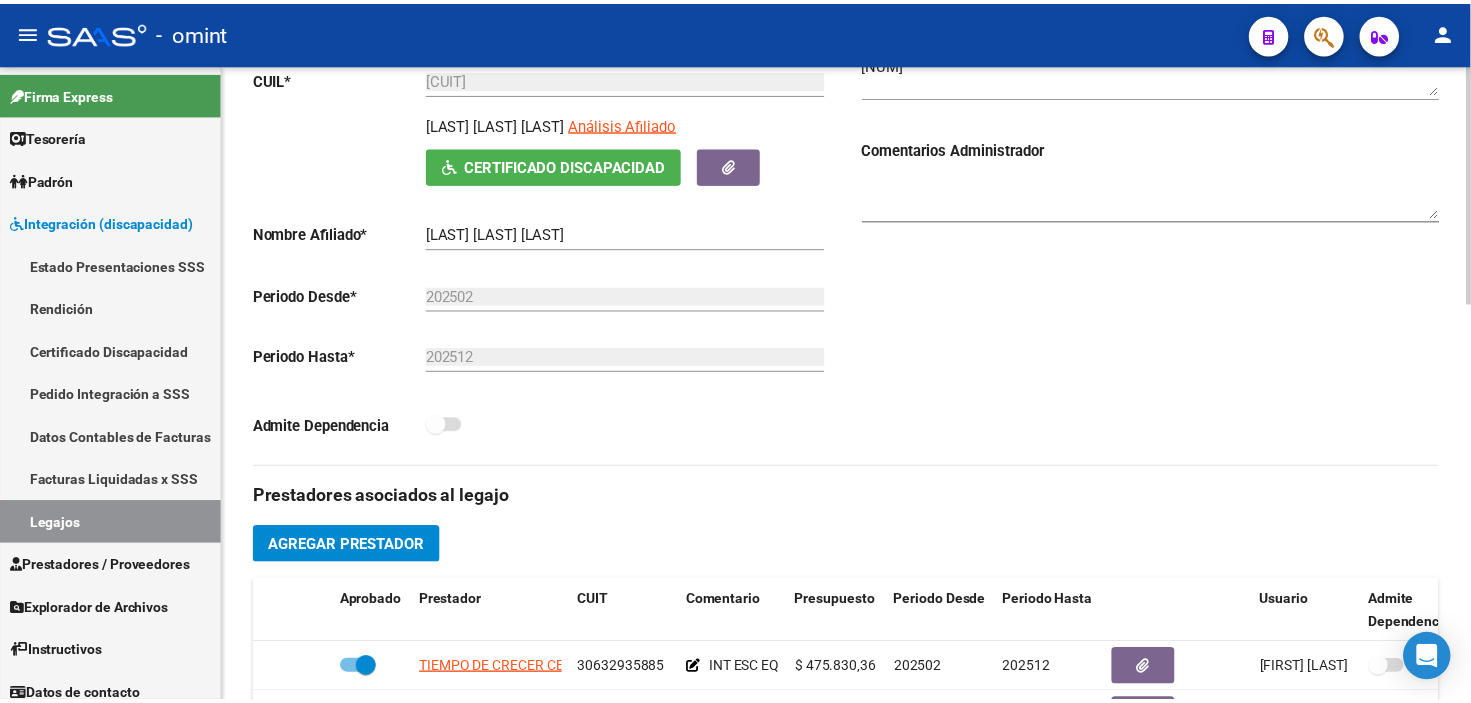 scroll, scrollTop: 666, scrollLeft: 0, axis: vertical 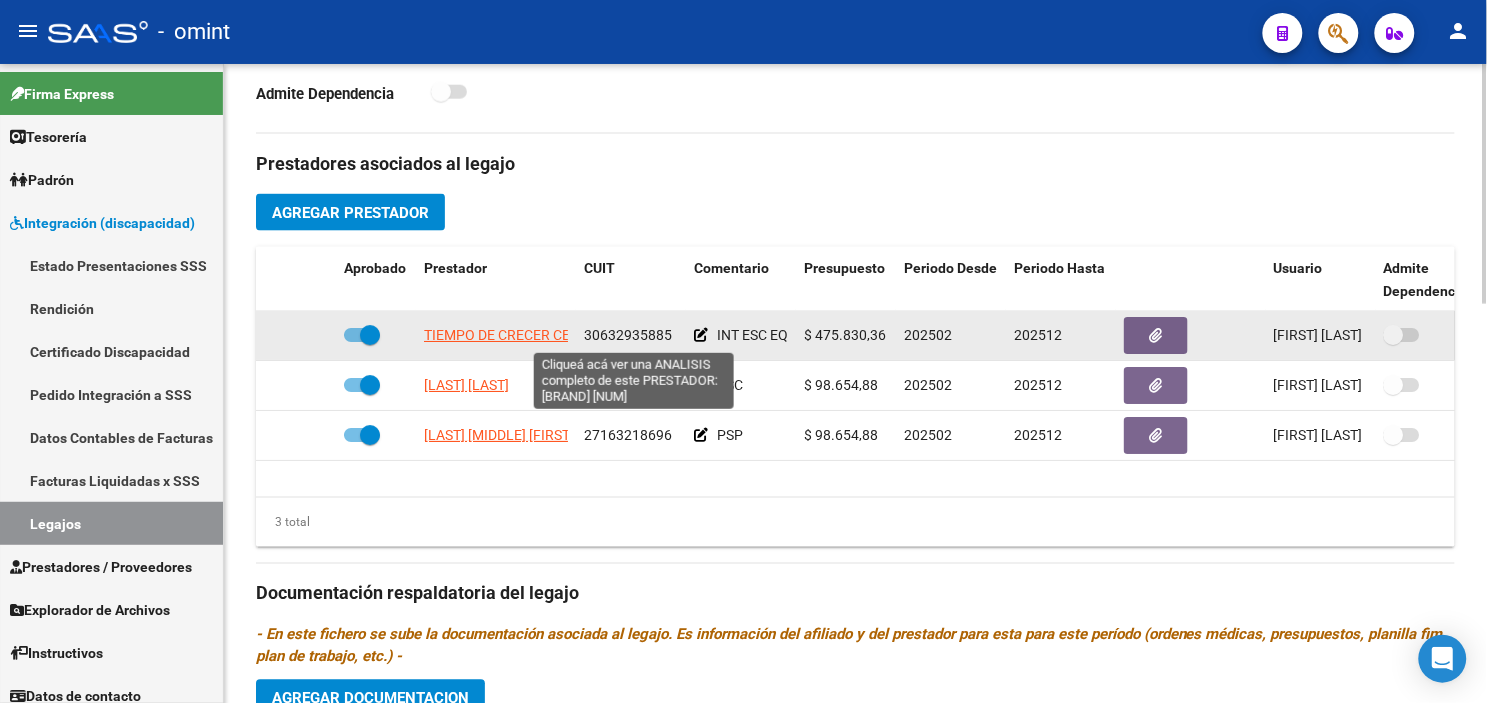 click on "TIEMPO DE CRECER CENTRO DE EDUCACION ESPECIALIZADA S R L" 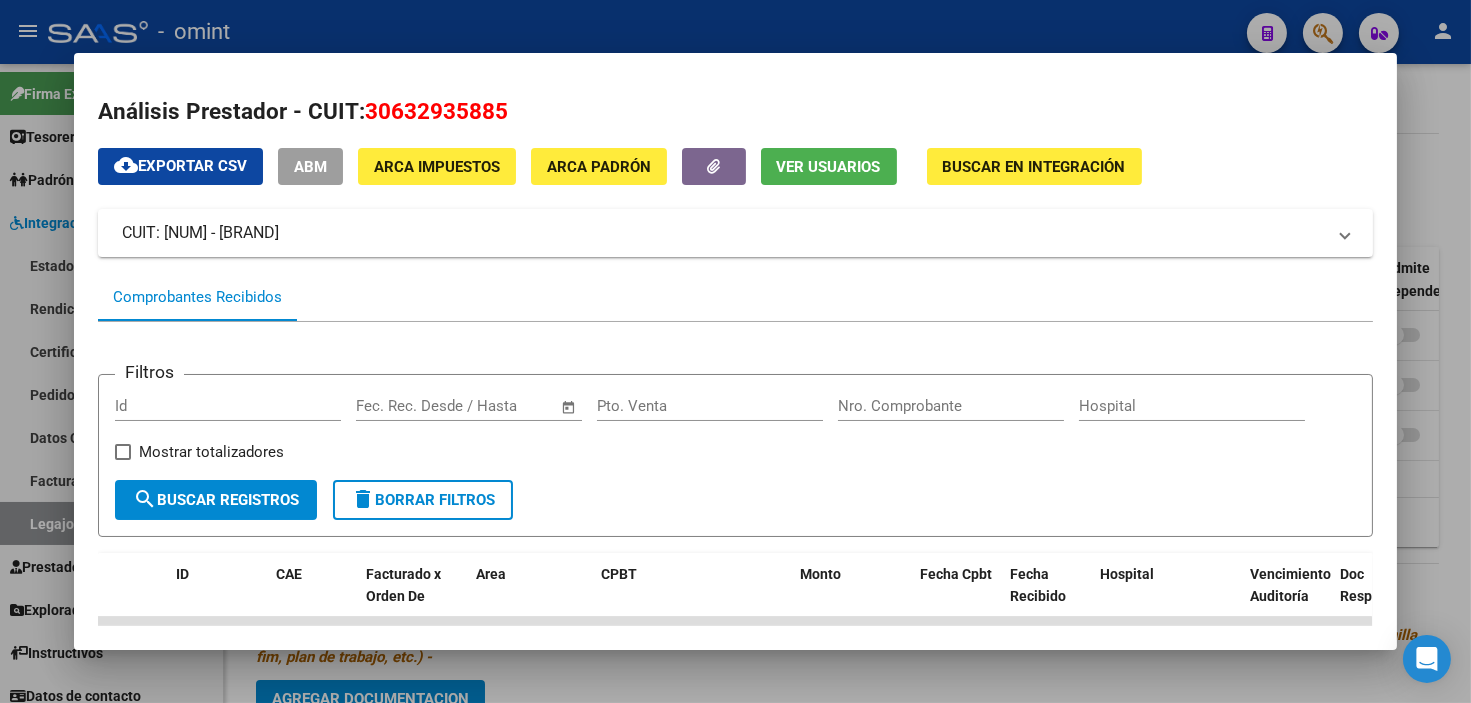 scroll, scrollTop: 360, scrollLeft: 0, axis: vertical 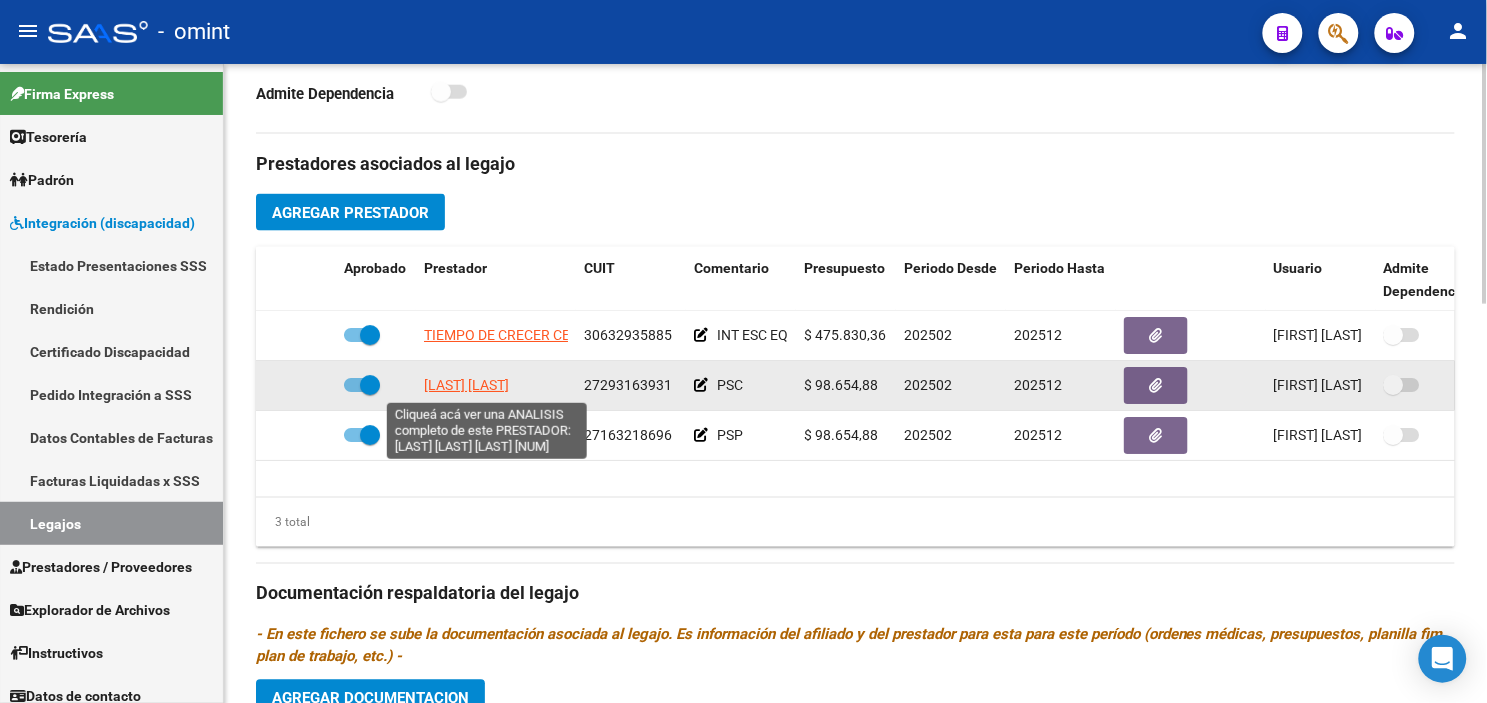 click on "[LAST] [LAST]" 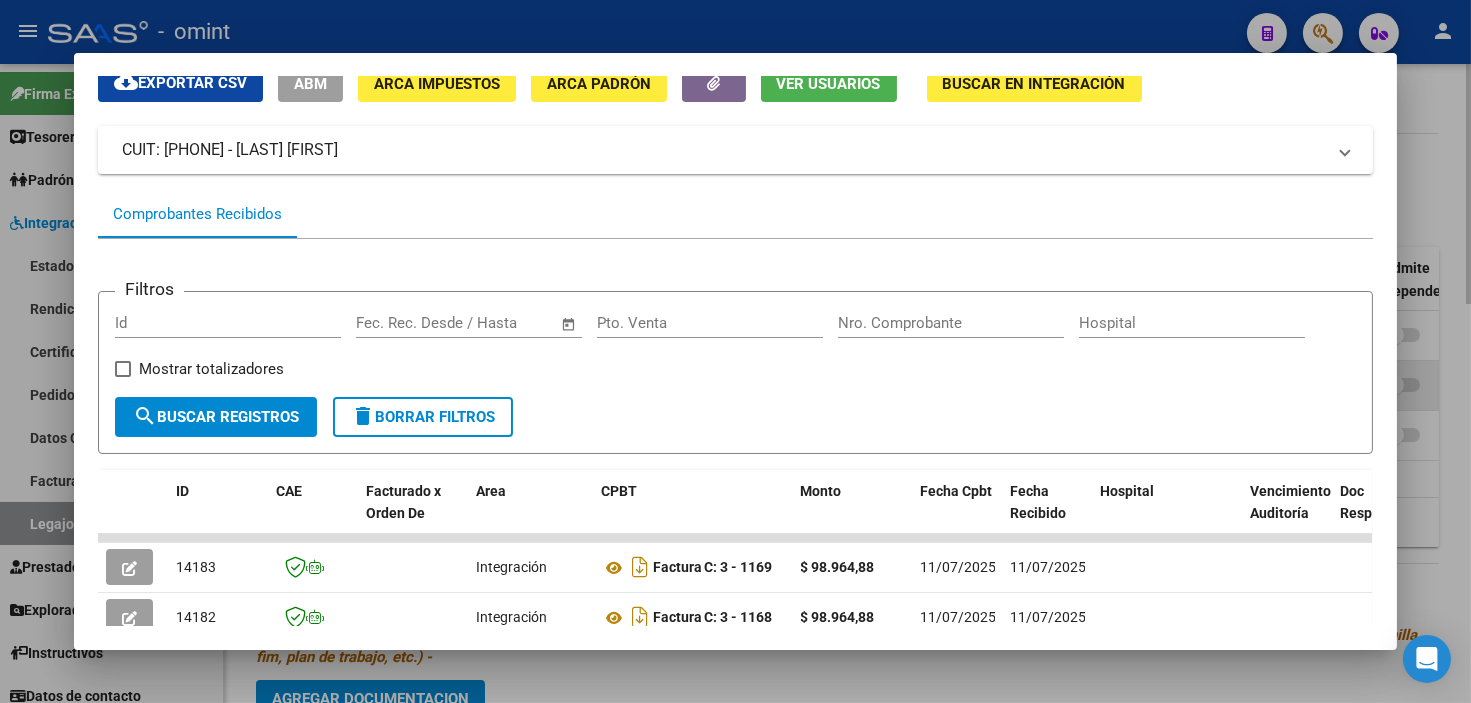scroll, scrollTop: 305, scrollLeft: 0, axis: vertical 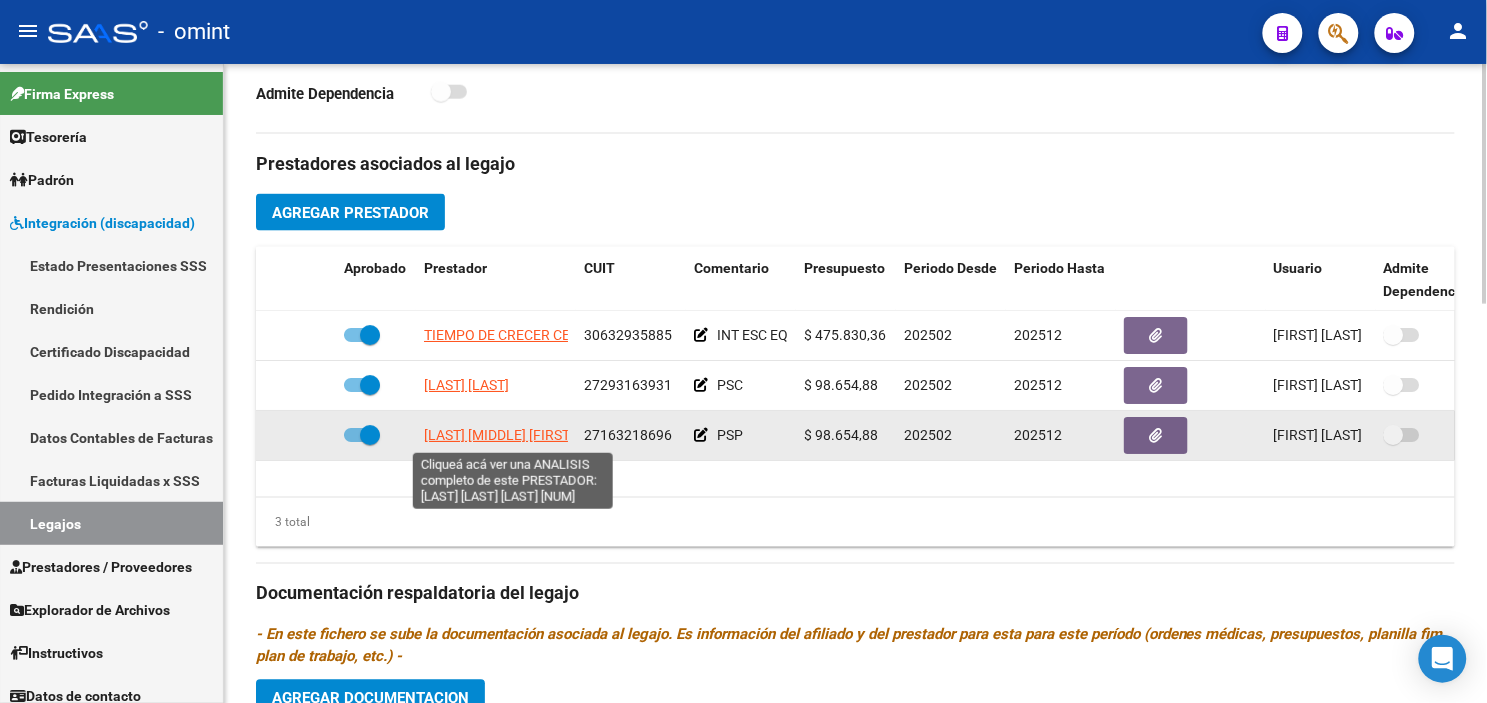 click on "[LAST] [MIDDLE] [FIRST]" 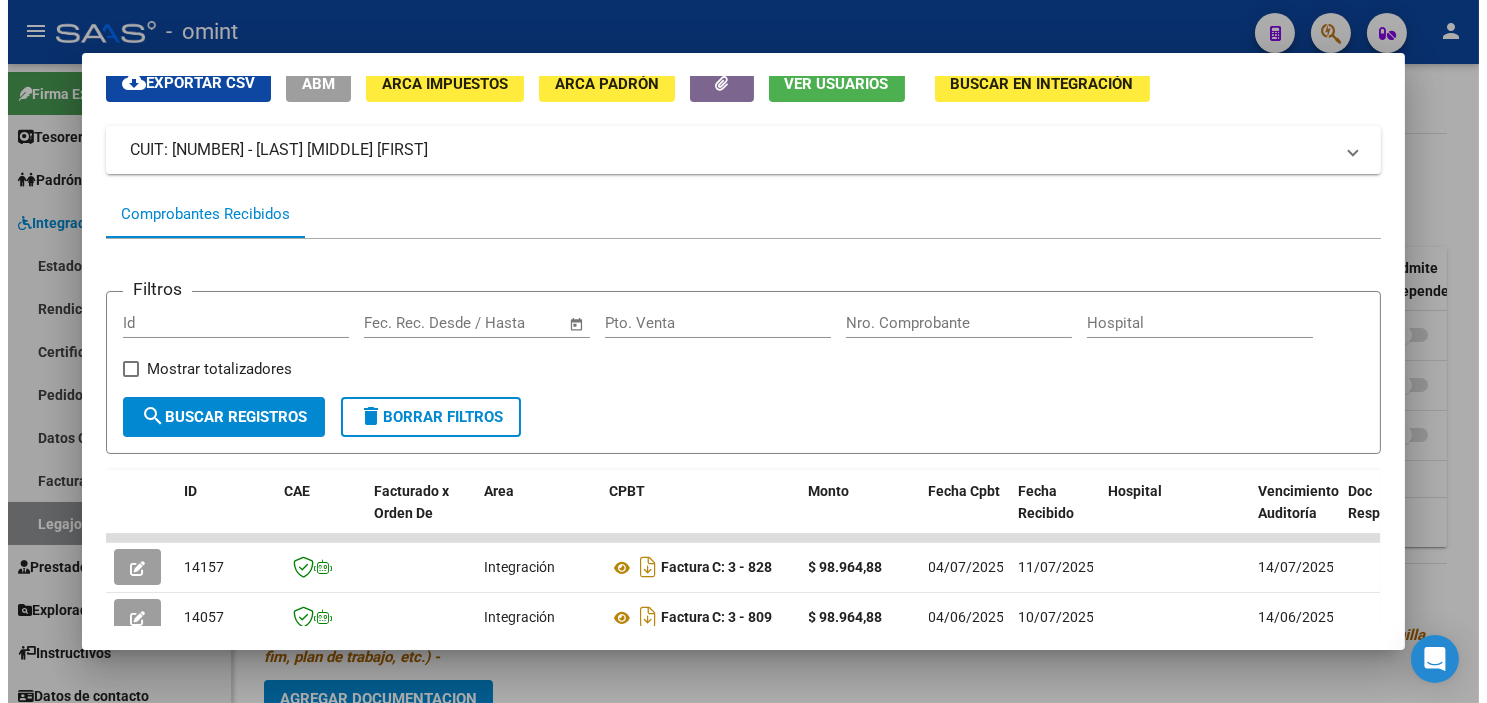 scroll, scrollTop: 194, scrollLeft: 0, axis: vertical 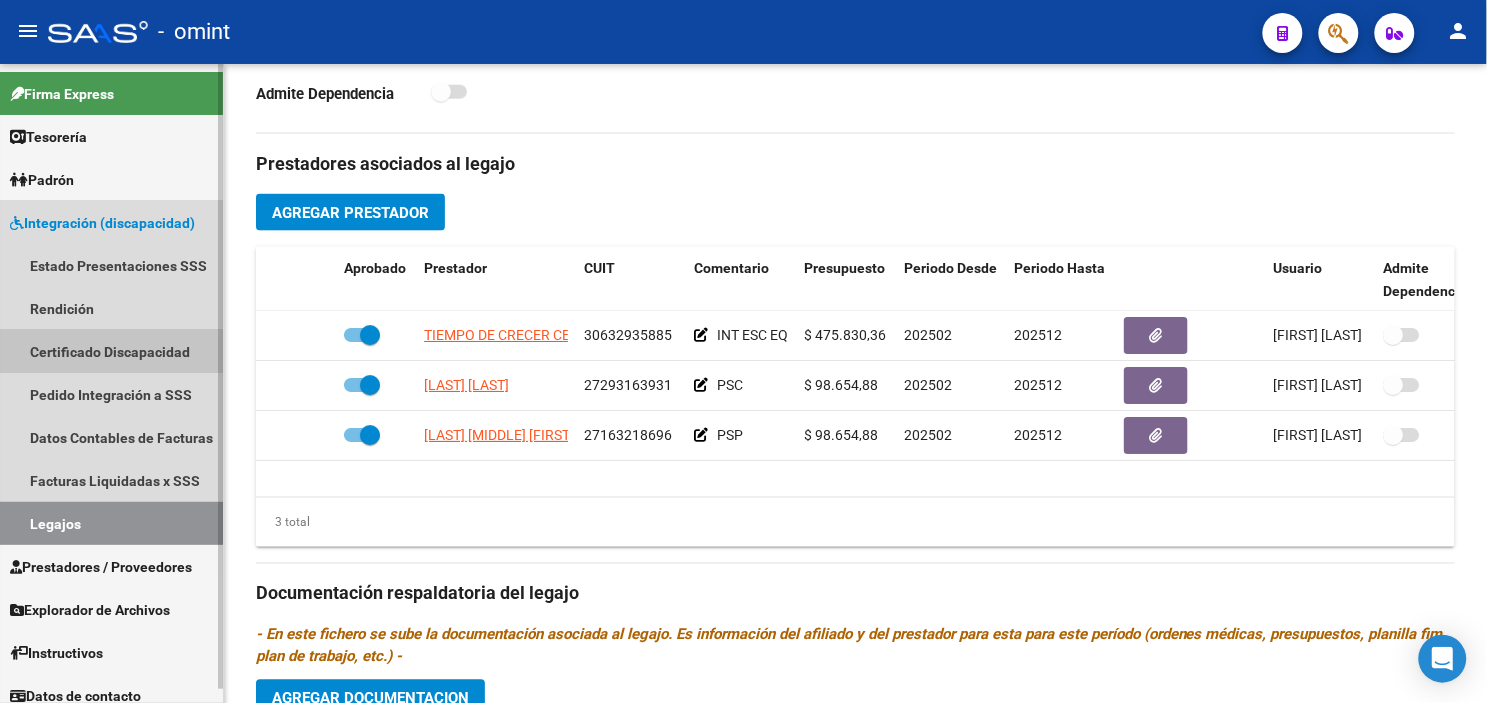 click on "Certificado Discapacidad" at bounding box center [111, 351] 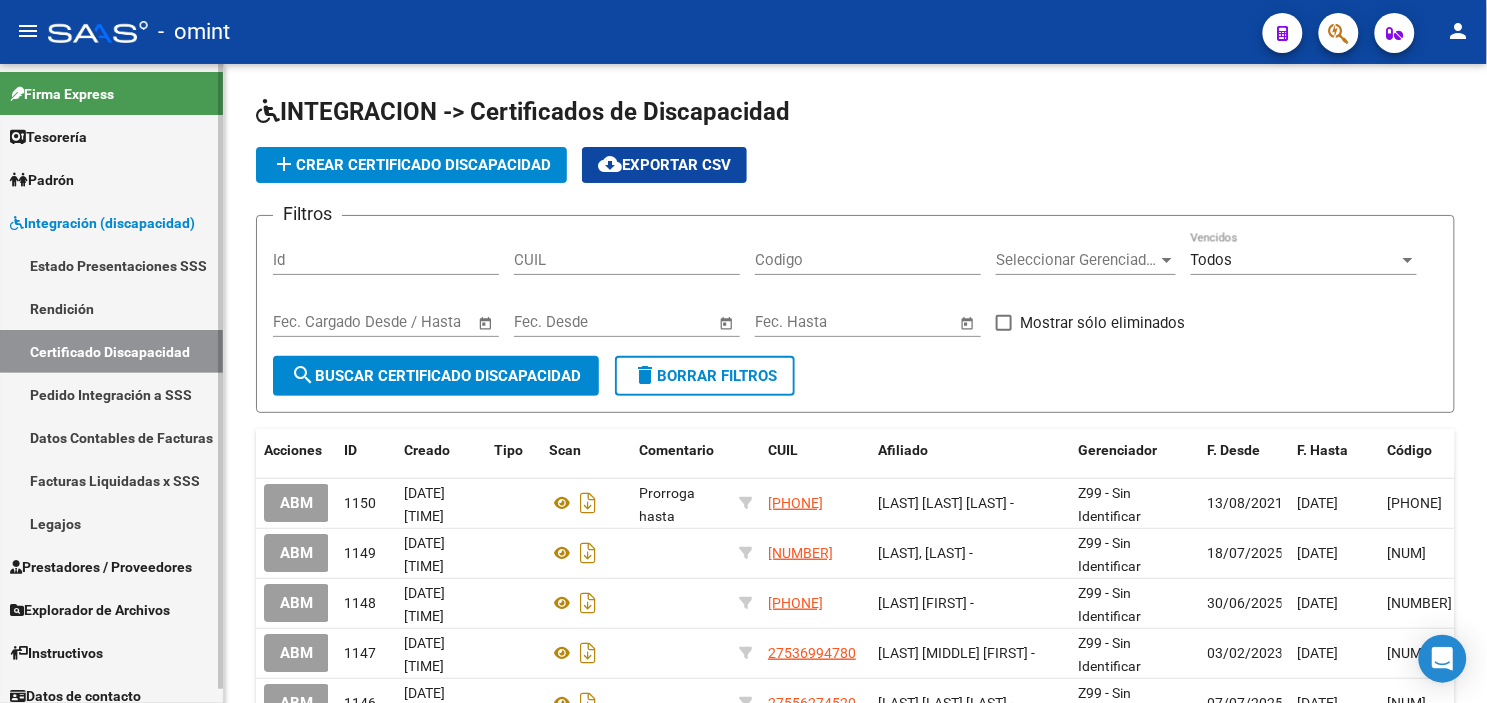 click on "Legajos" at bounding box center [111, 523] 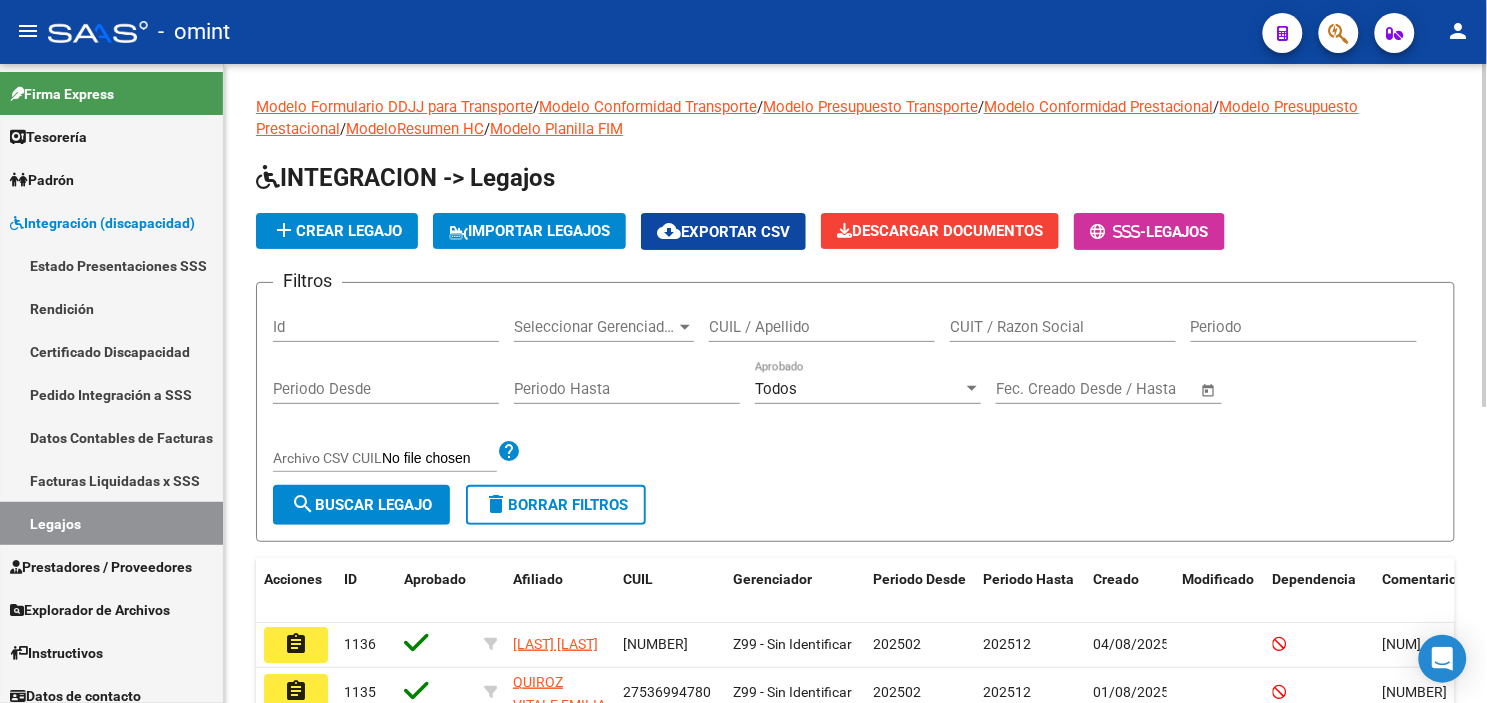 drag, startPoint x: 757, startPoint y: 316, endPoint x: 736, endPoint y: 324, distance: 22.472204 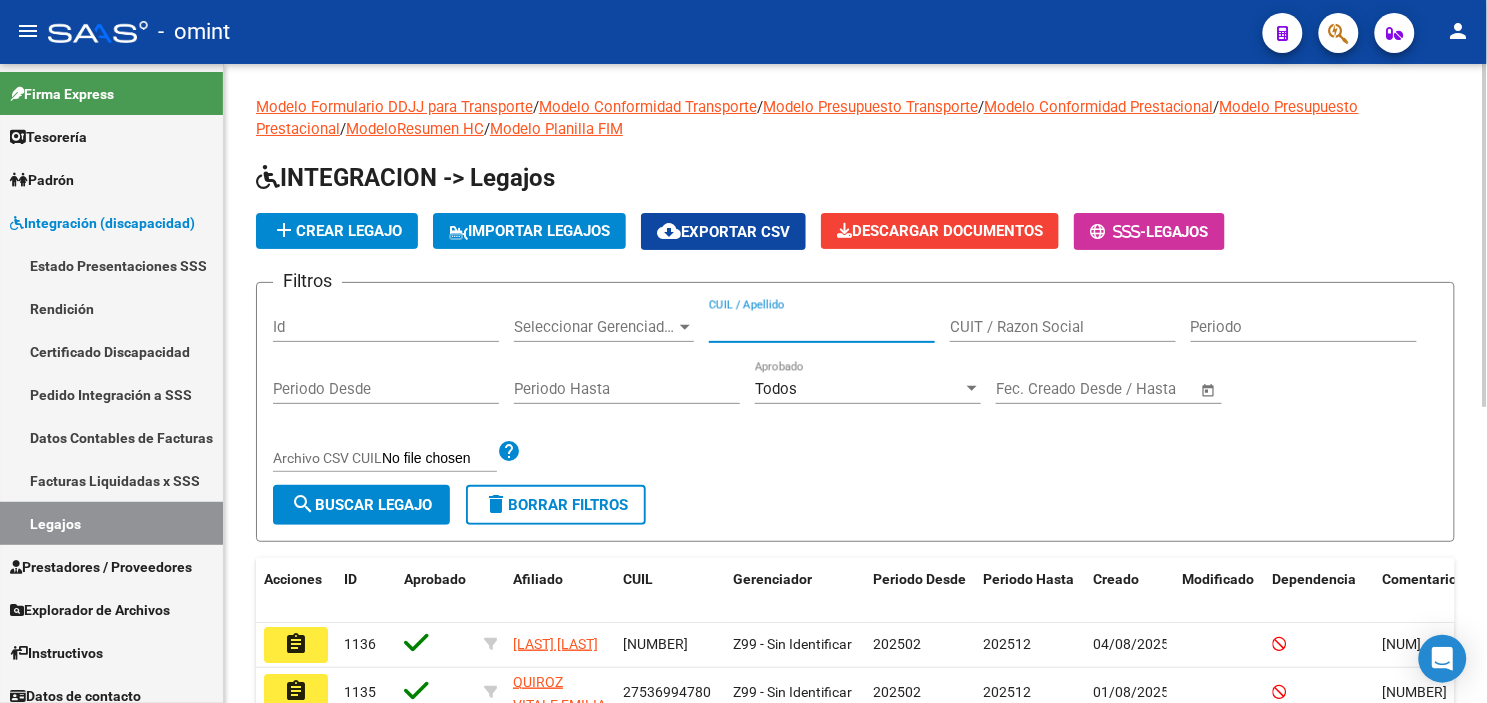 paste on "[LAST] [LAST] [LAST]" 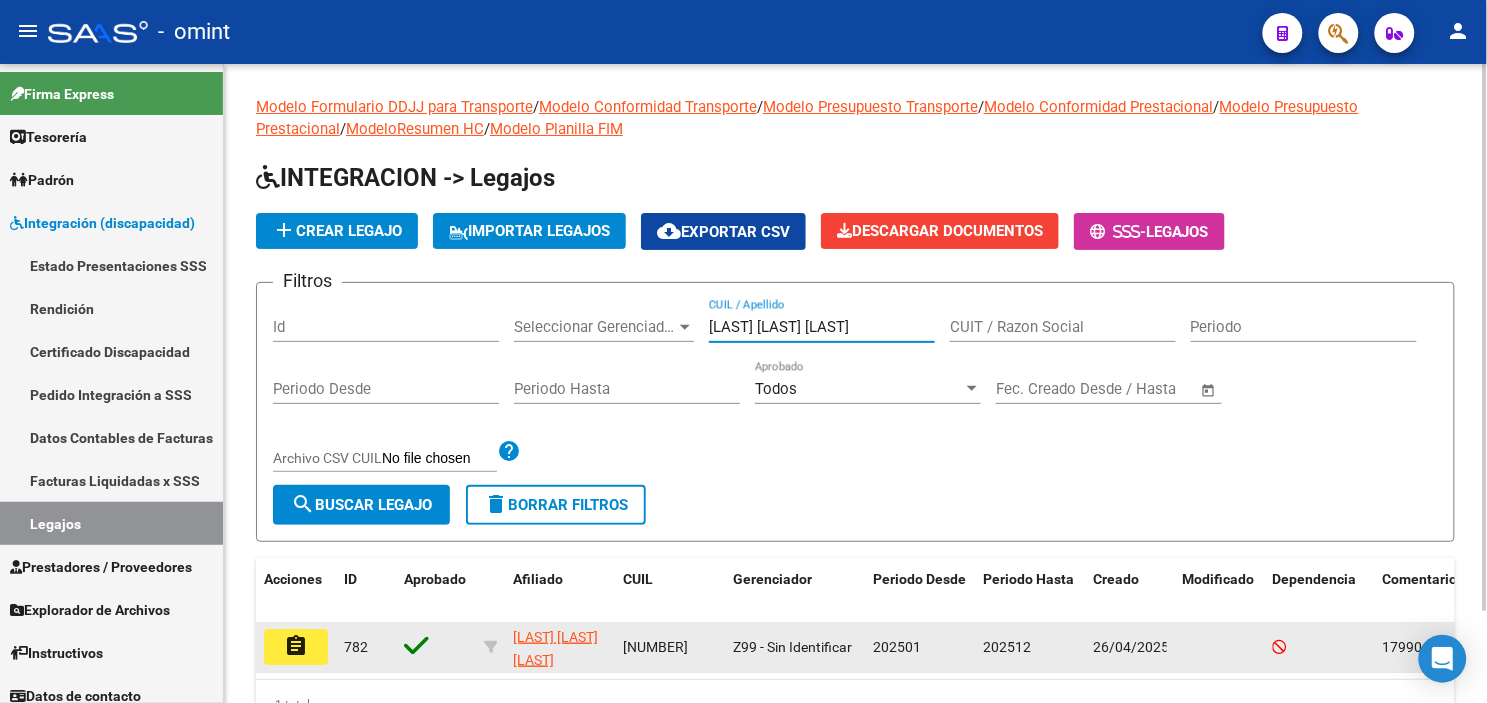 type on "[LAST] [LAST] [LAST]" 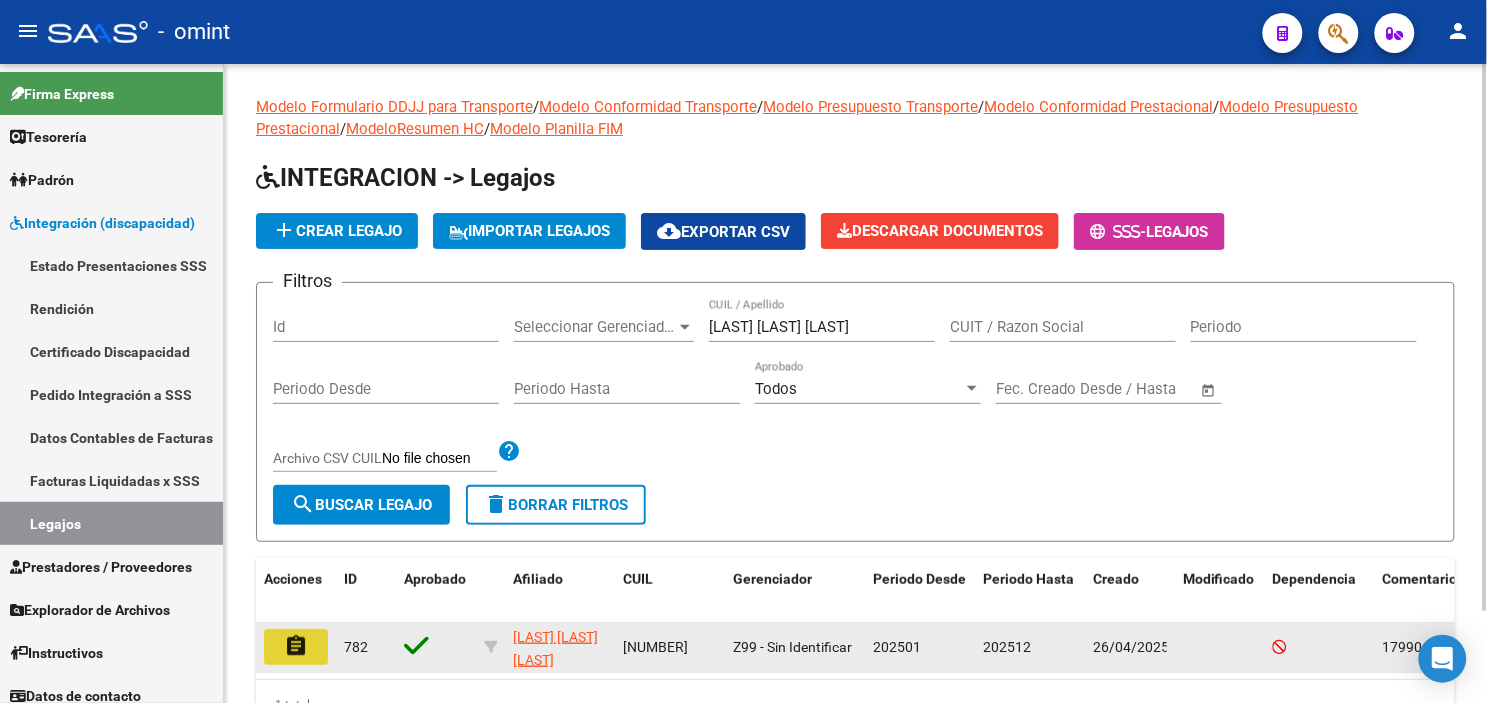 click on "assignment" 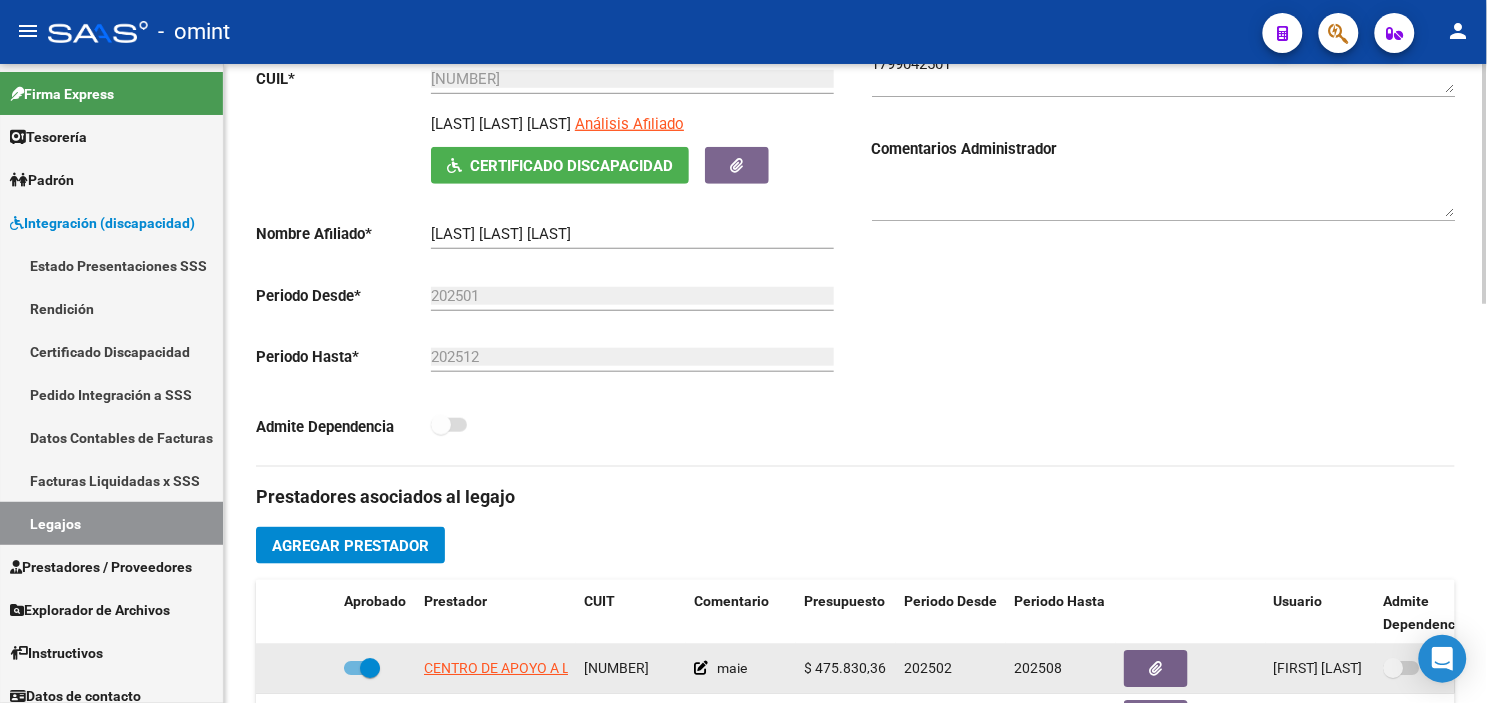 scroll, scrollTop: 444, scrollLeft: 0, axis: vertical 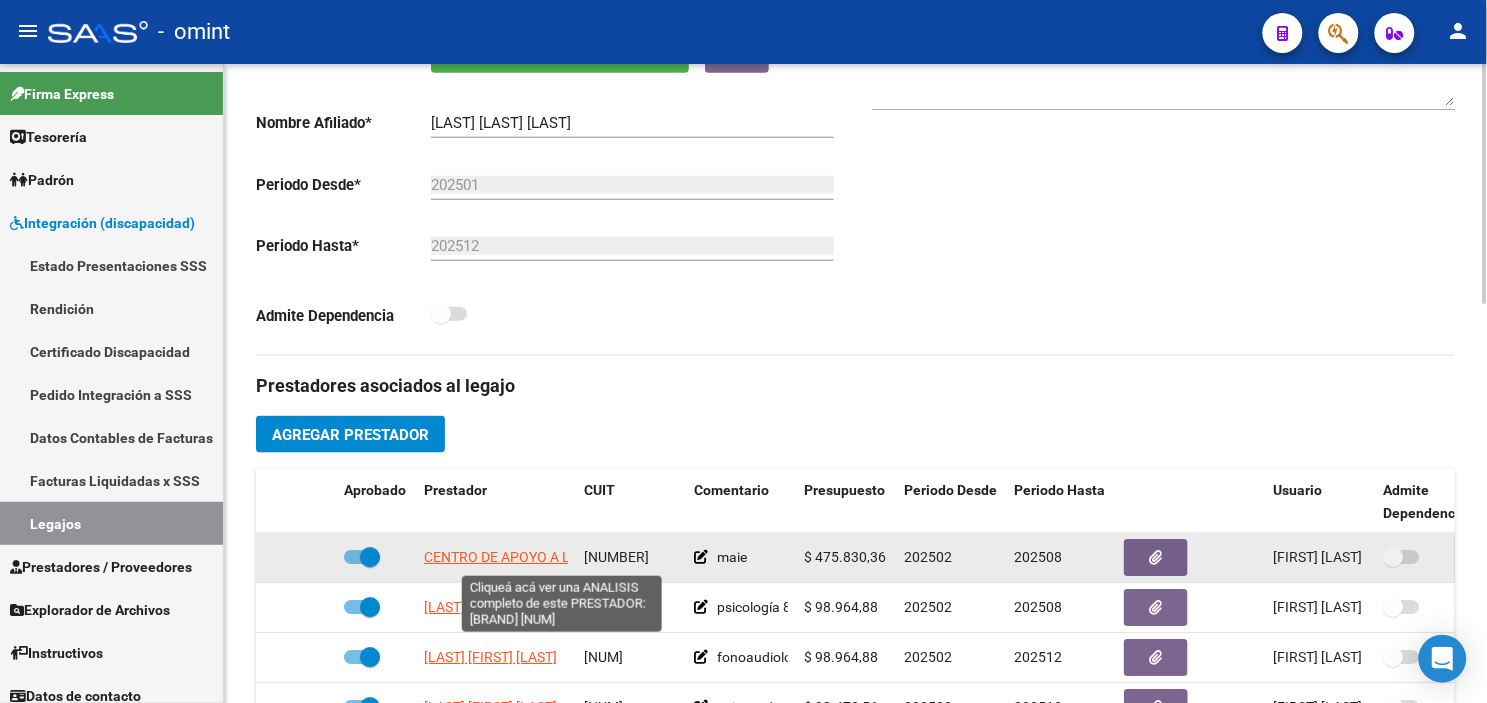 click on "CENTRO DE APOYO A LA INTEGRACION SRL" 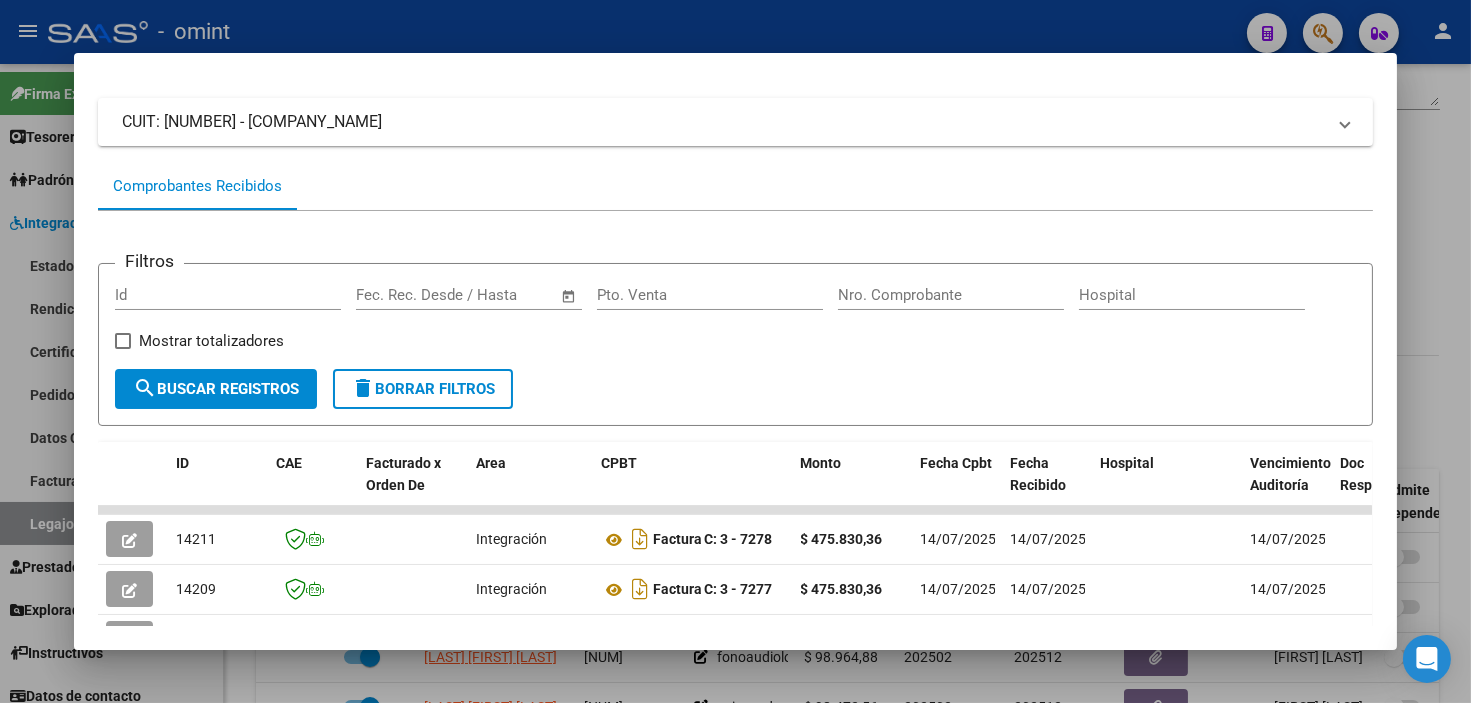 scroll, scrollTop: 222, scrollLeft: 0, axis: vertical 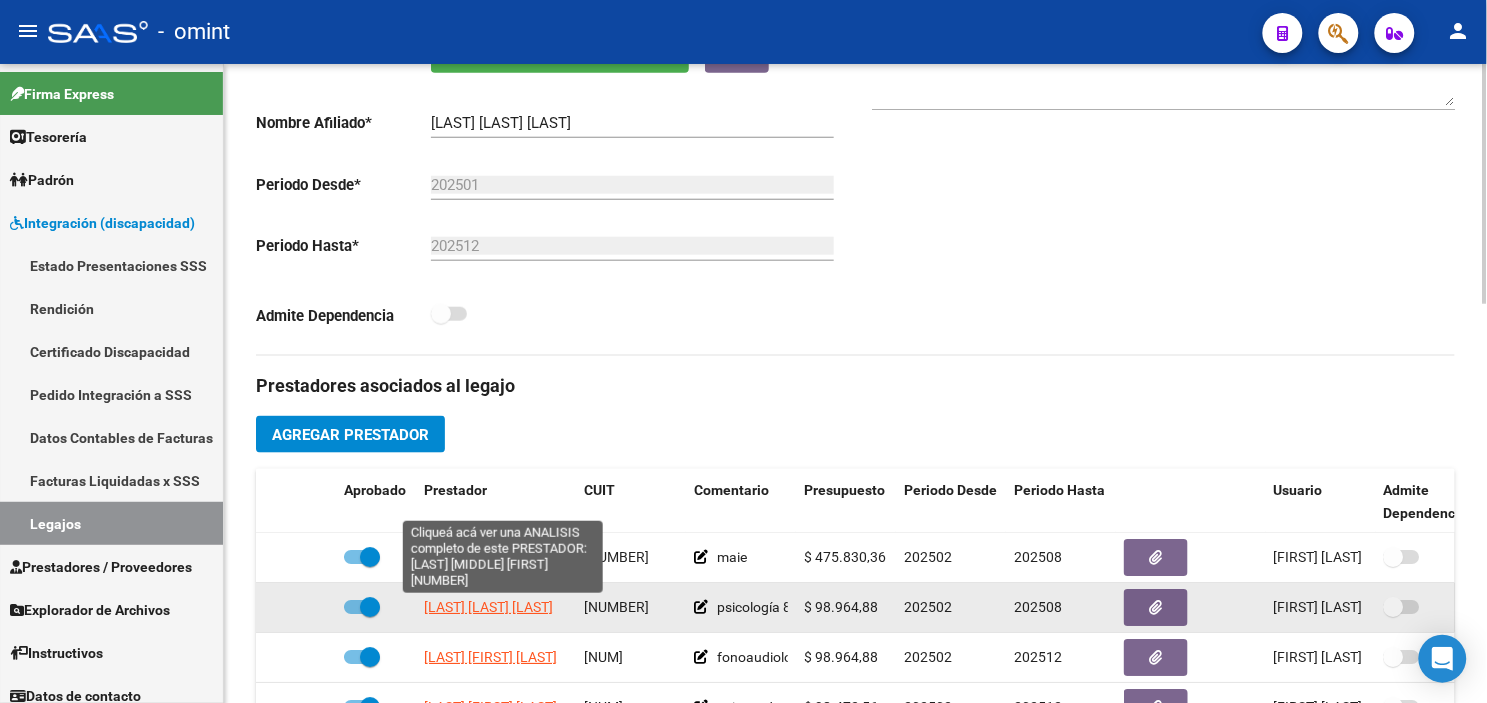 click on "[LAST] [LAST] [LAST]" 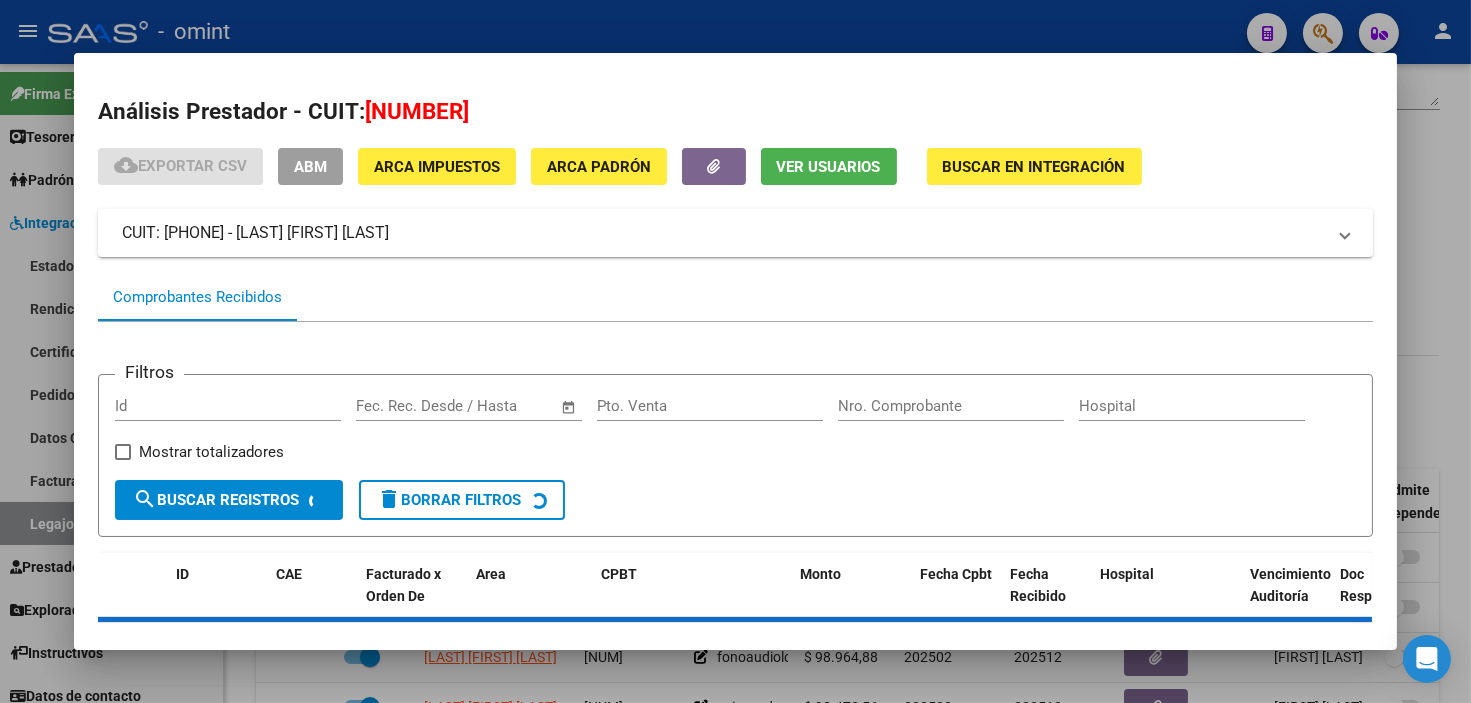 scroll, scrollTop: 83, scrollLeft: 0, axis: vertical 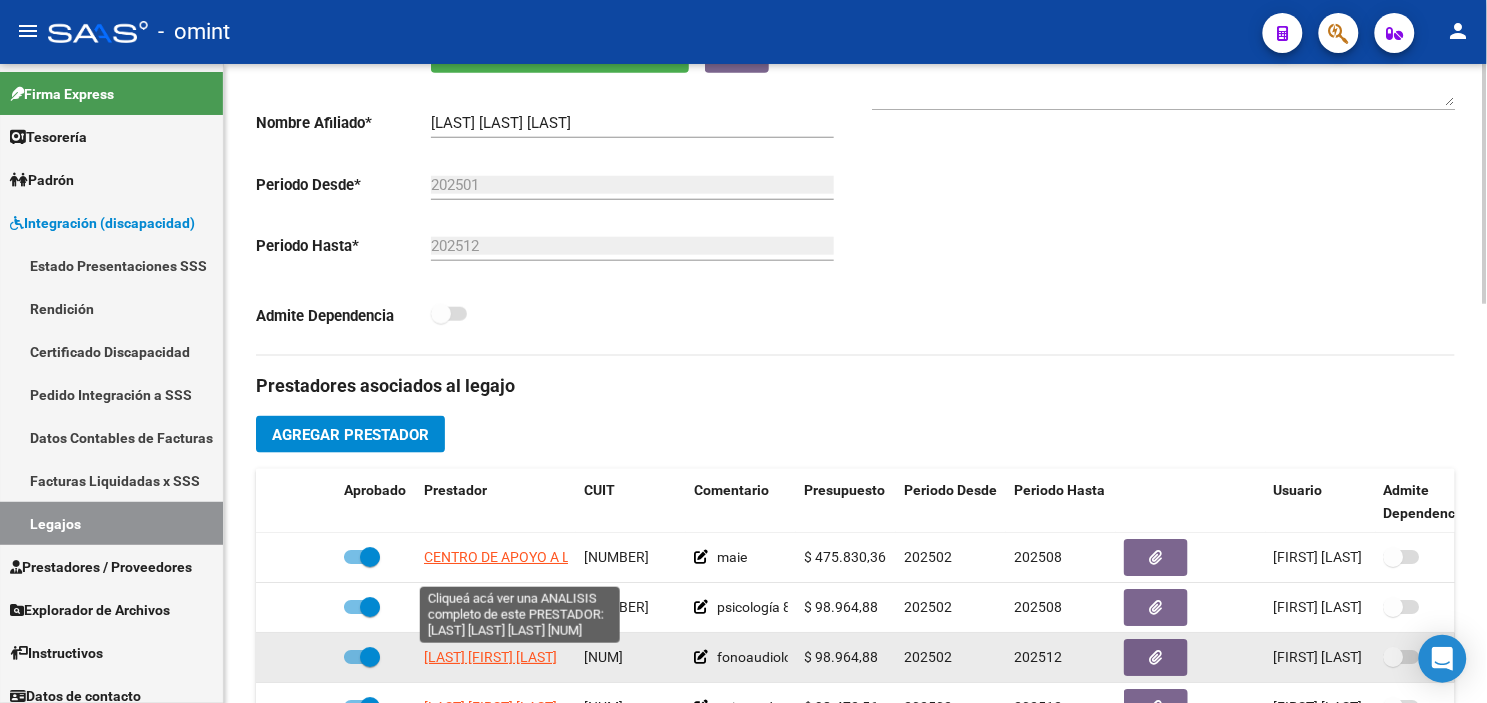 click on "[LAST] [FIRST] [LAST]" 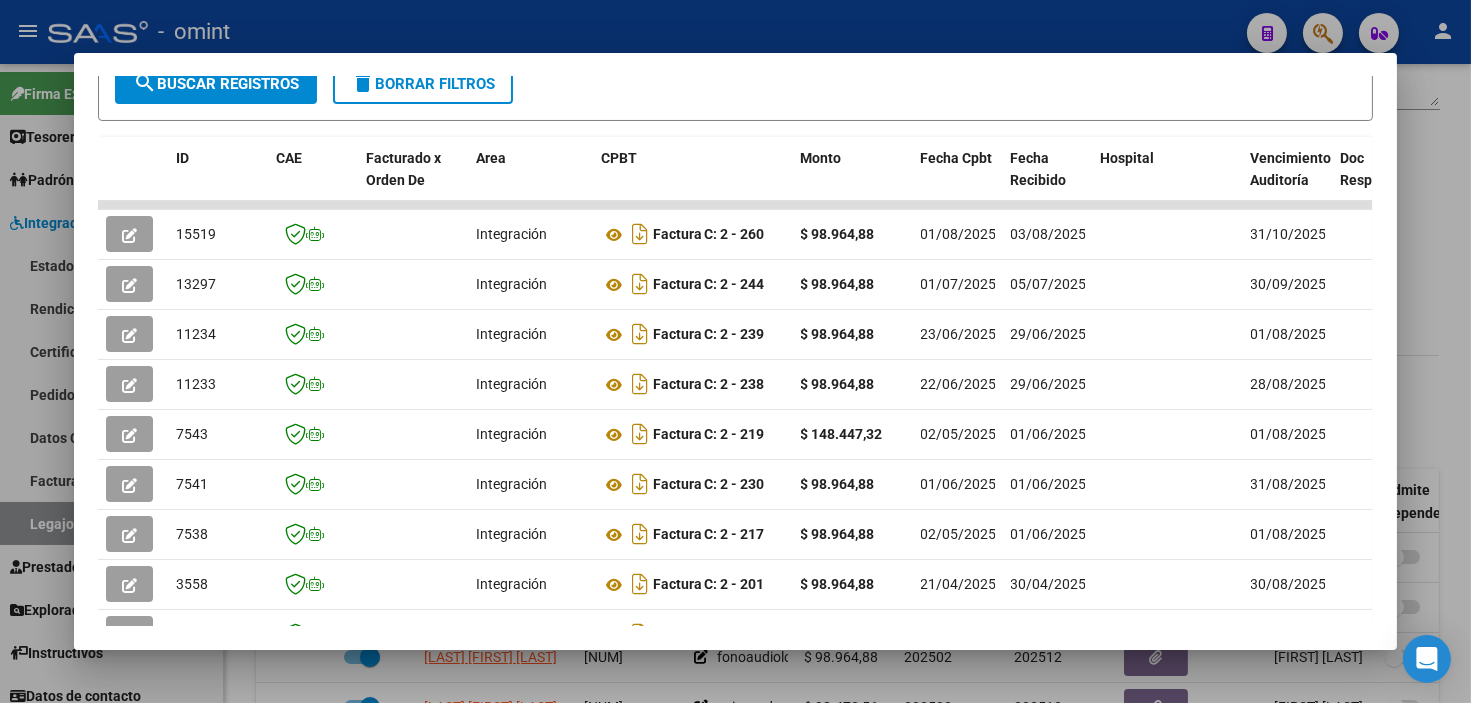 scroll, scrollTop: 610, scrollLeft: 0, axis: vertical 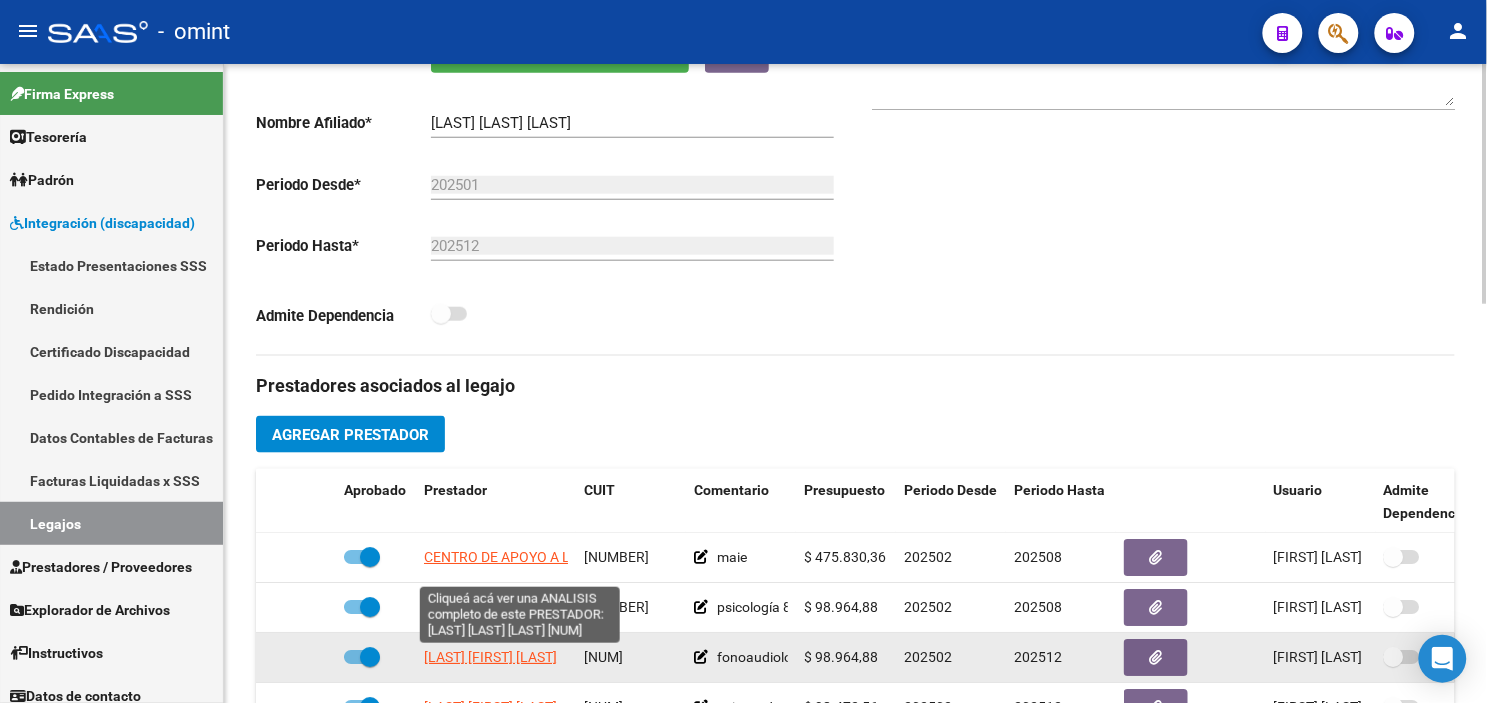 click on "[LAST] [FIRST] [LAST]" 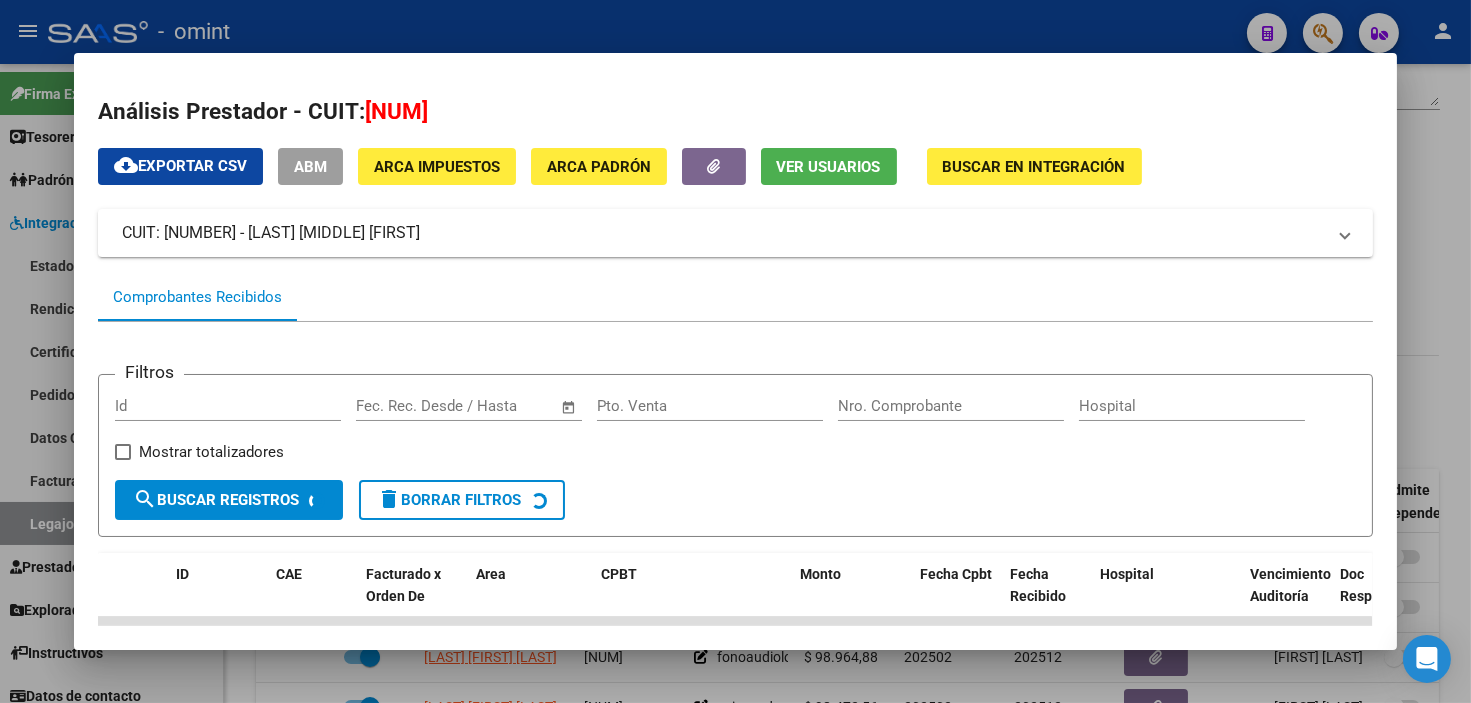scroll, scrollTop: 128, scrollLeft: 0, axis: vertical 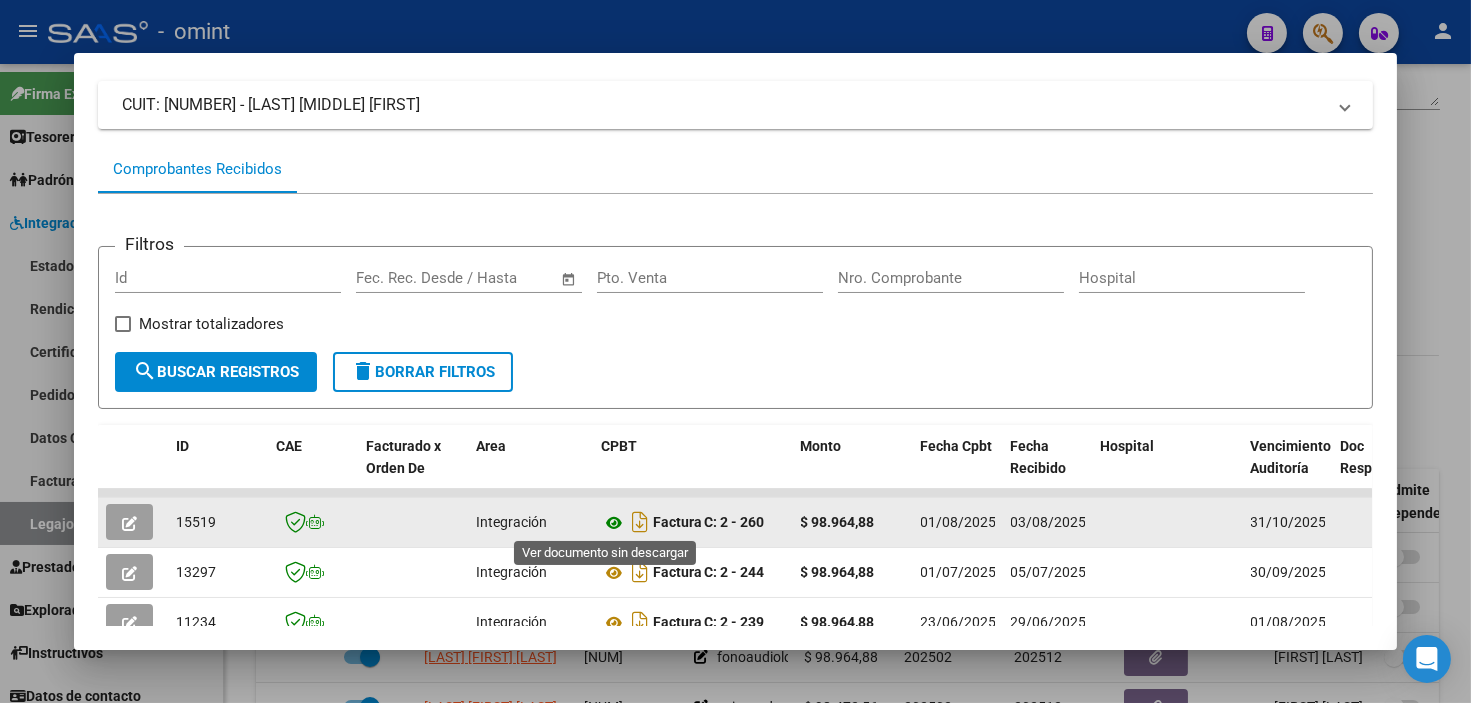click 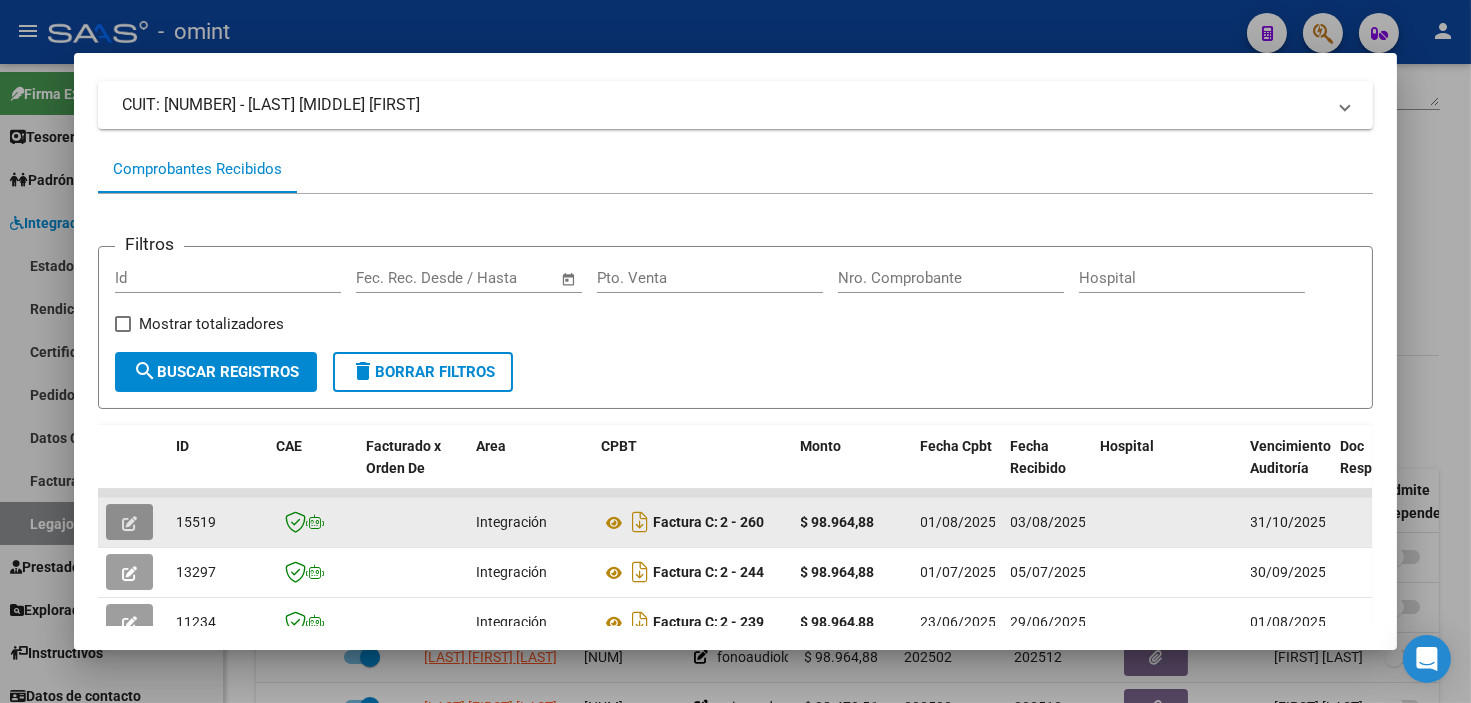 click 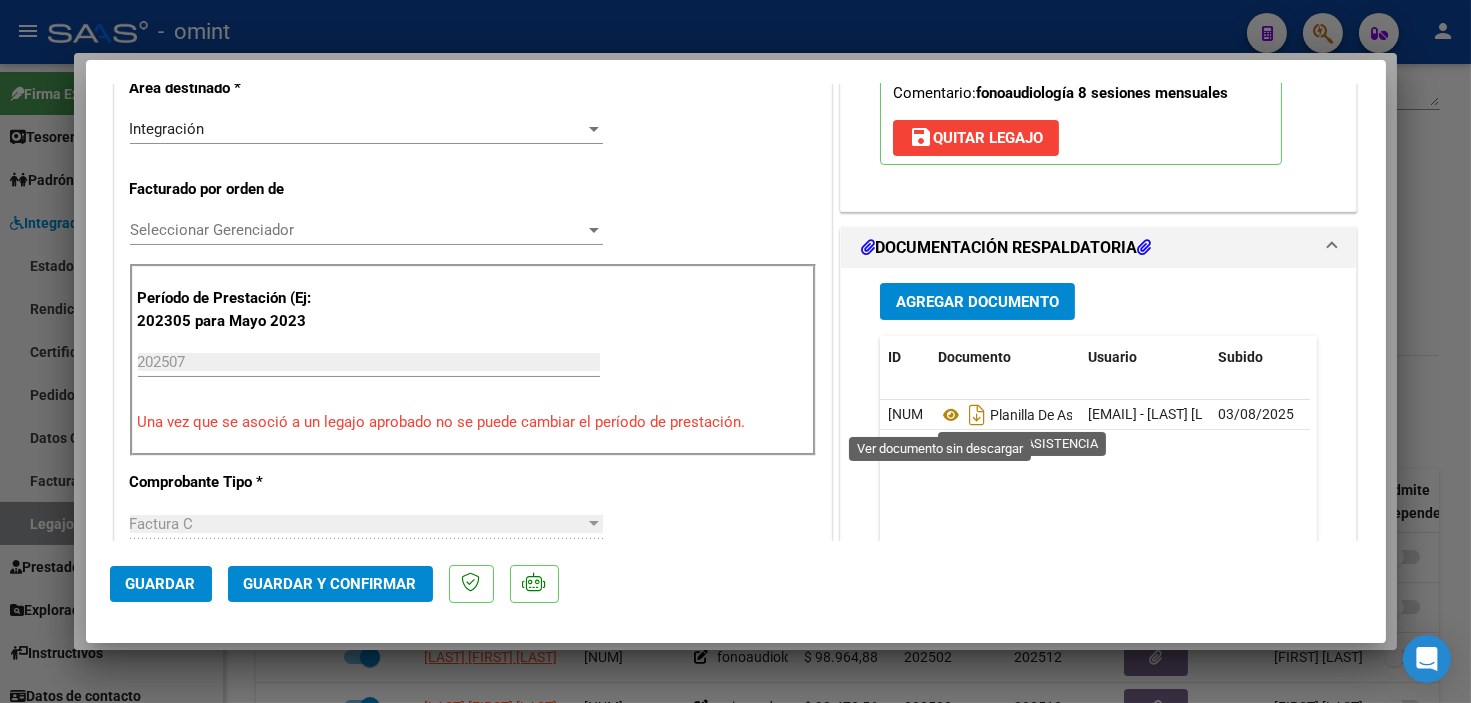 scroll, scrollTop: 666, scrollLeft: 0, axis: vertical 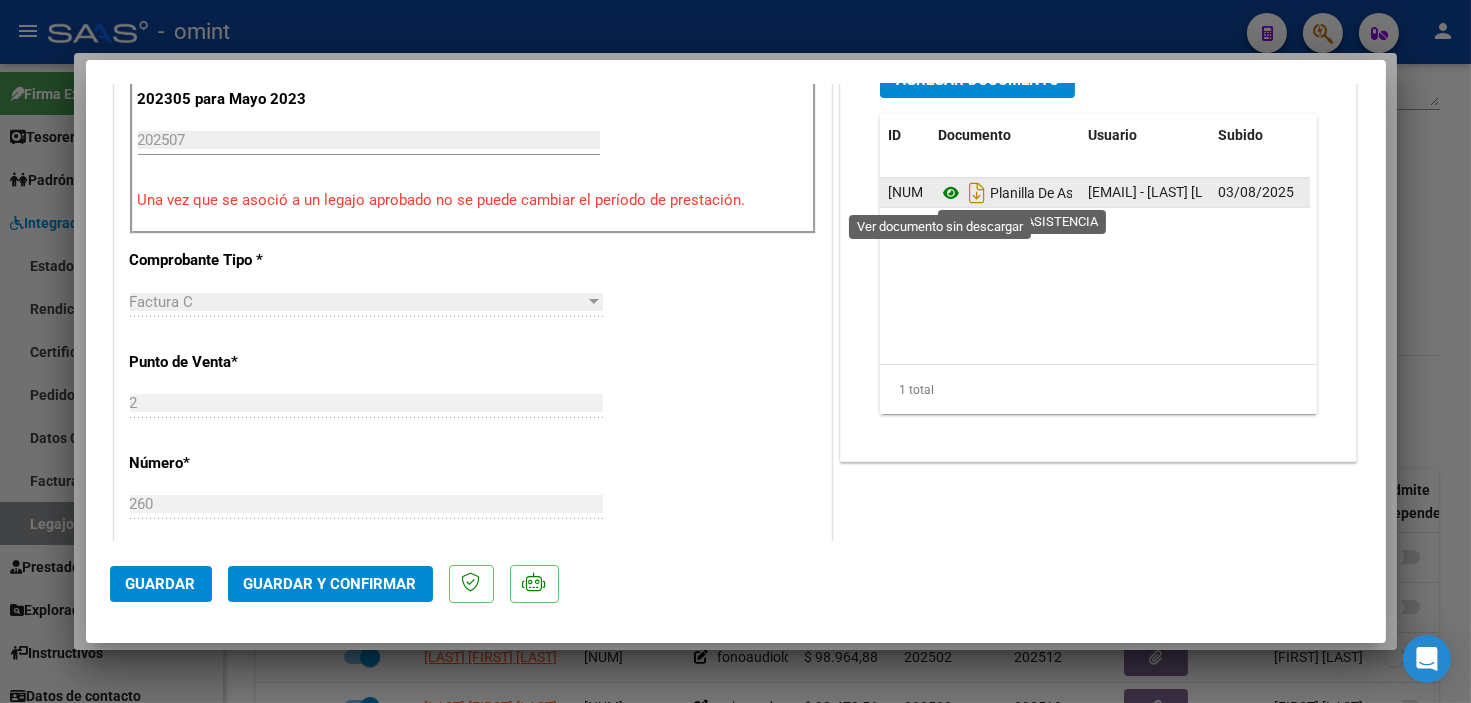 click 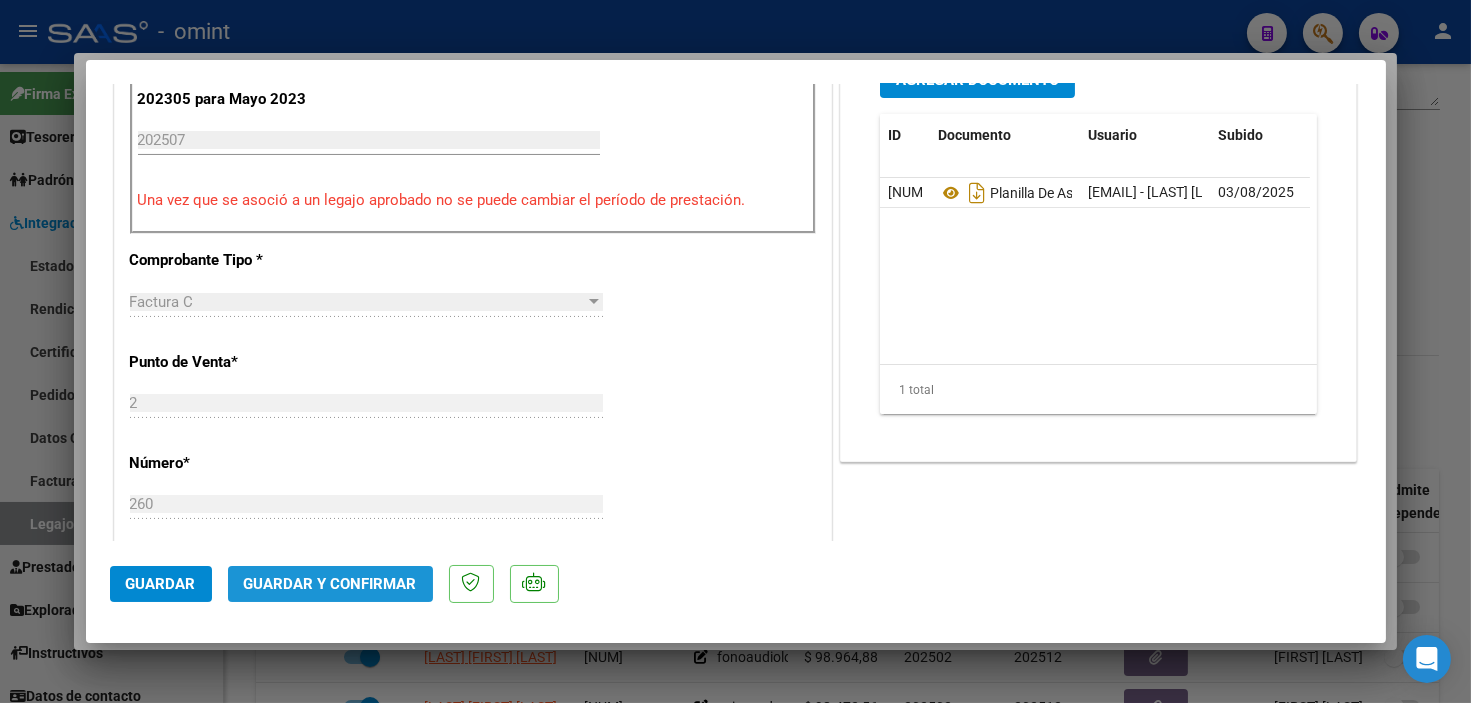 click on "Guardar y Confirmar" 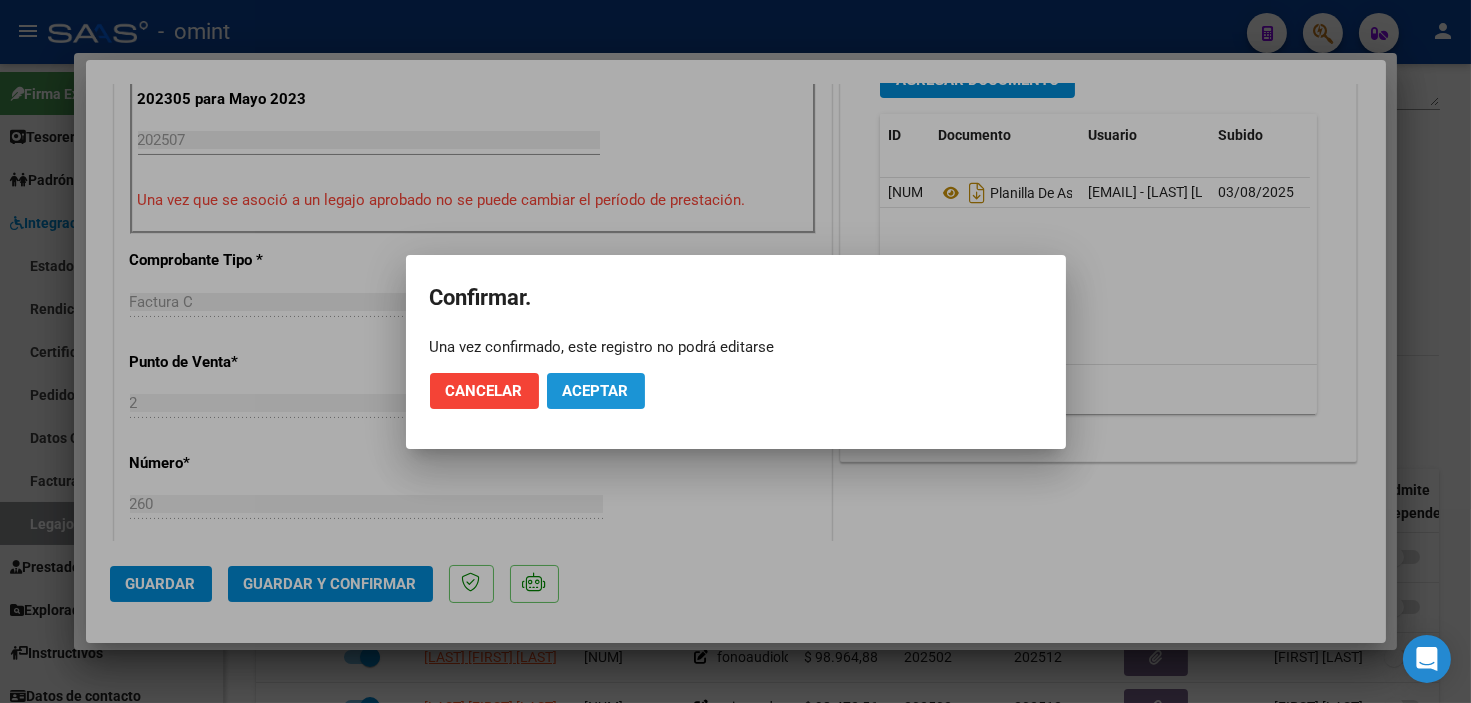 click on "Aceptar" 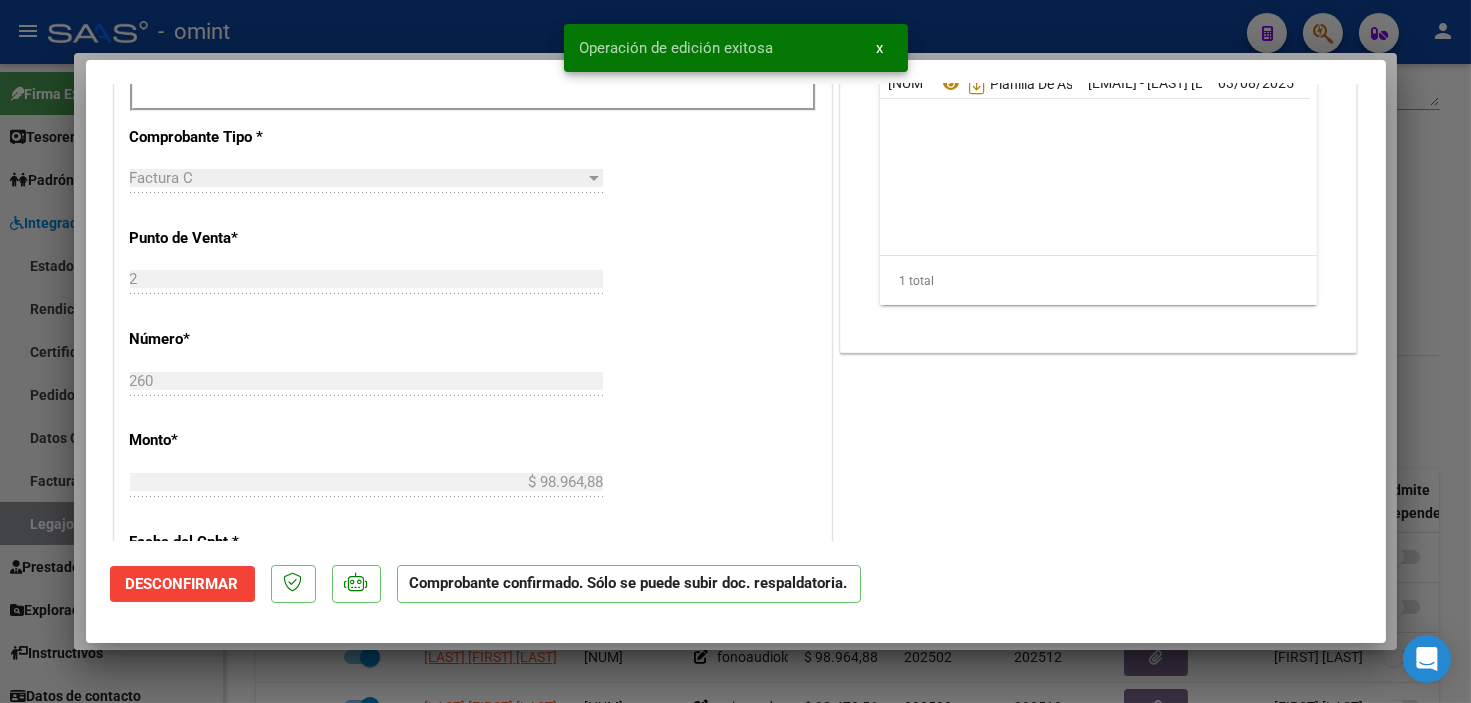 type 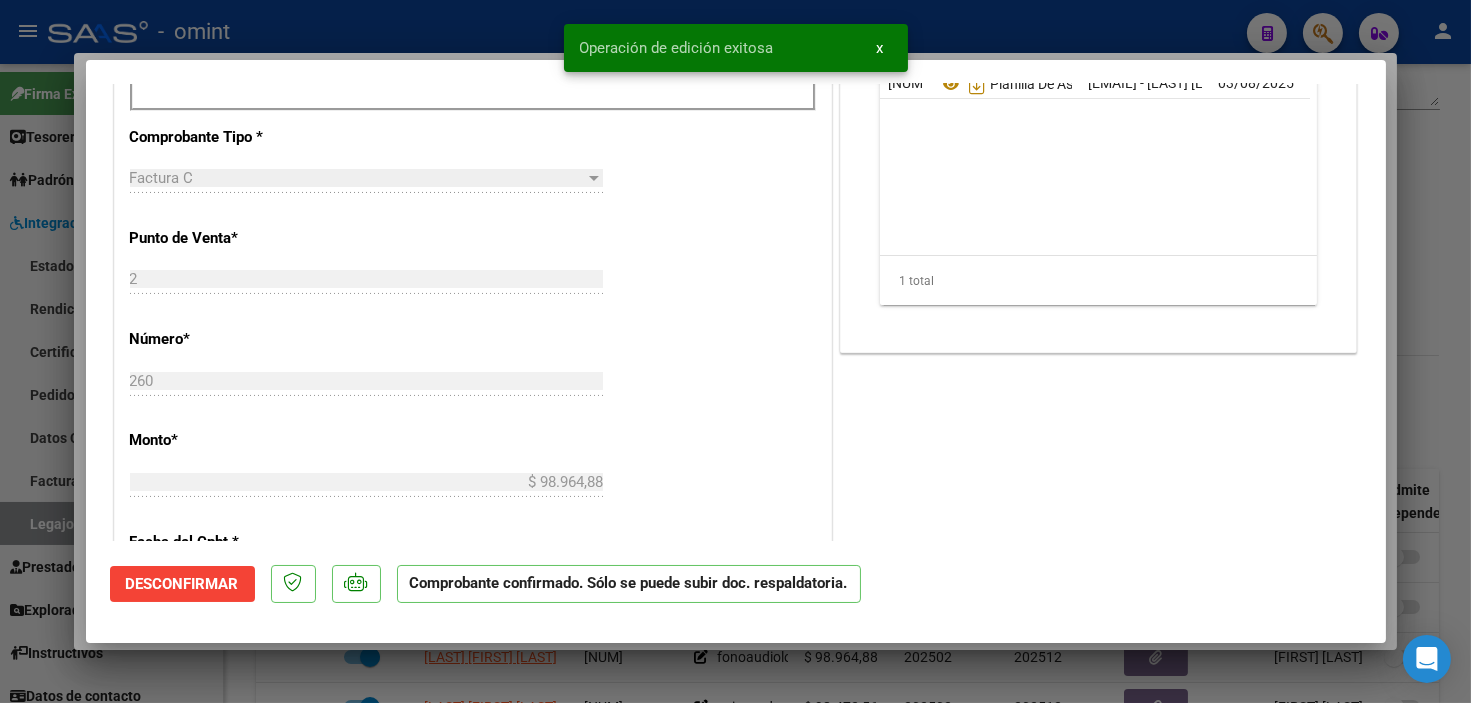 type 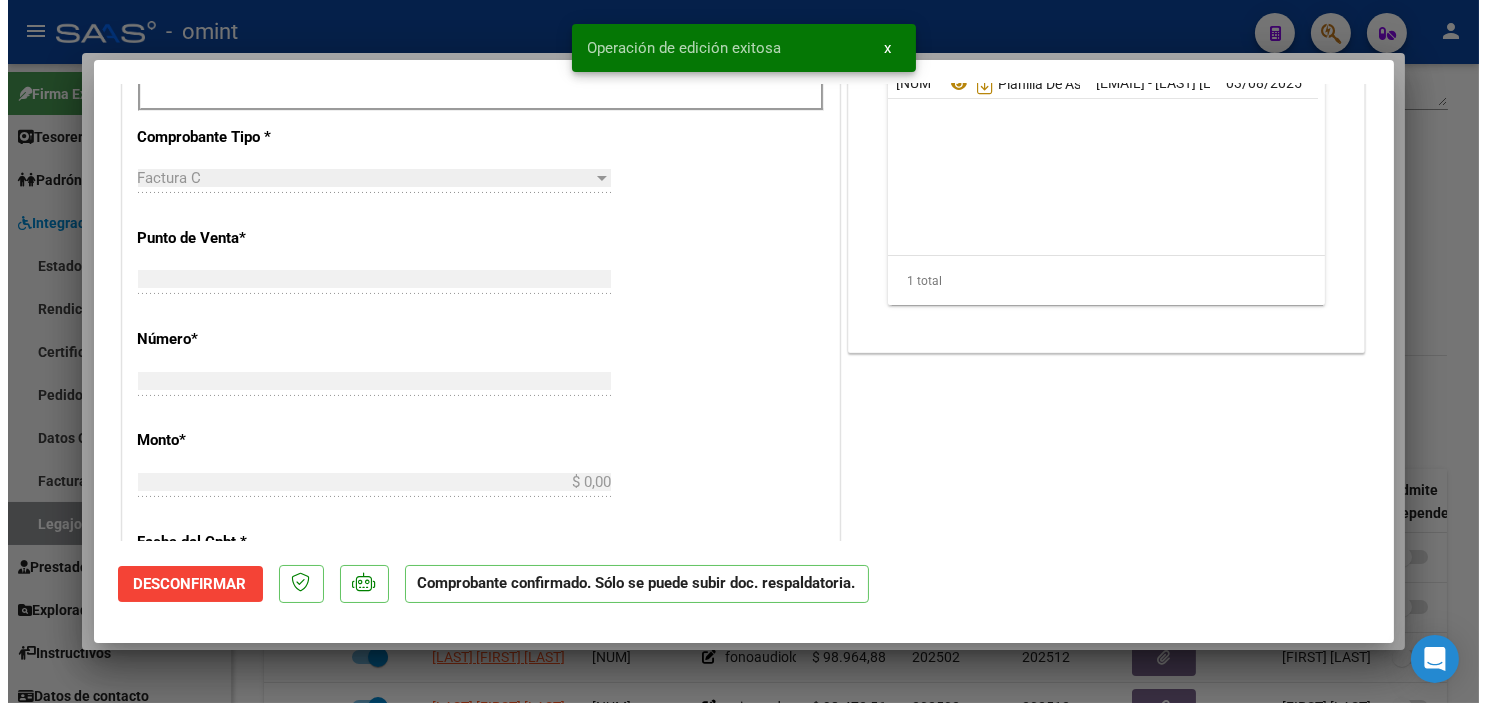 scroll, scrollTop: 0, scrollLeft: 0, axis: both 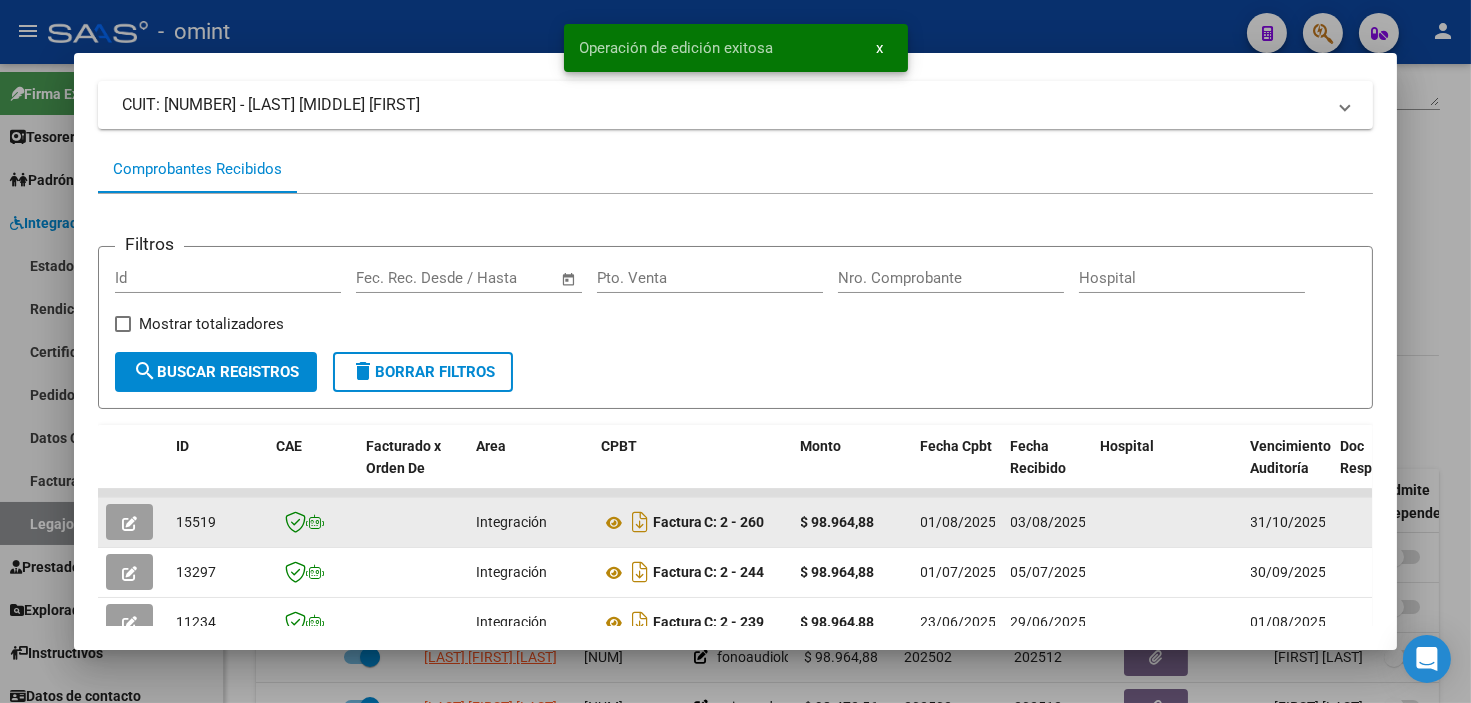 drag, startPoint x: 172, startPoint y: 521, endPoint x: 215, endPoint y: 528, distance: 43.56604 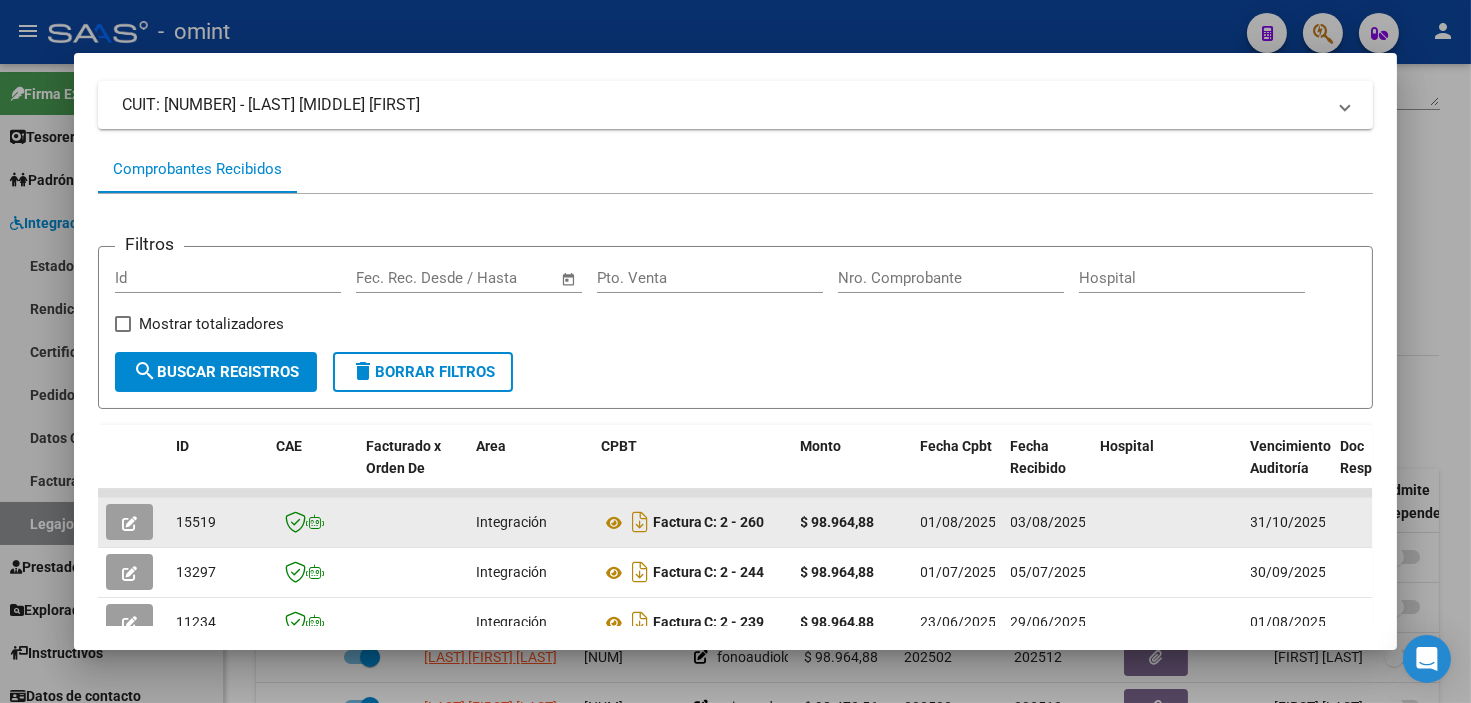 drag, startPoint x: 206, startPoint y: 525, endPoint x: 195, endPoint y: 518, distance: 13.038404 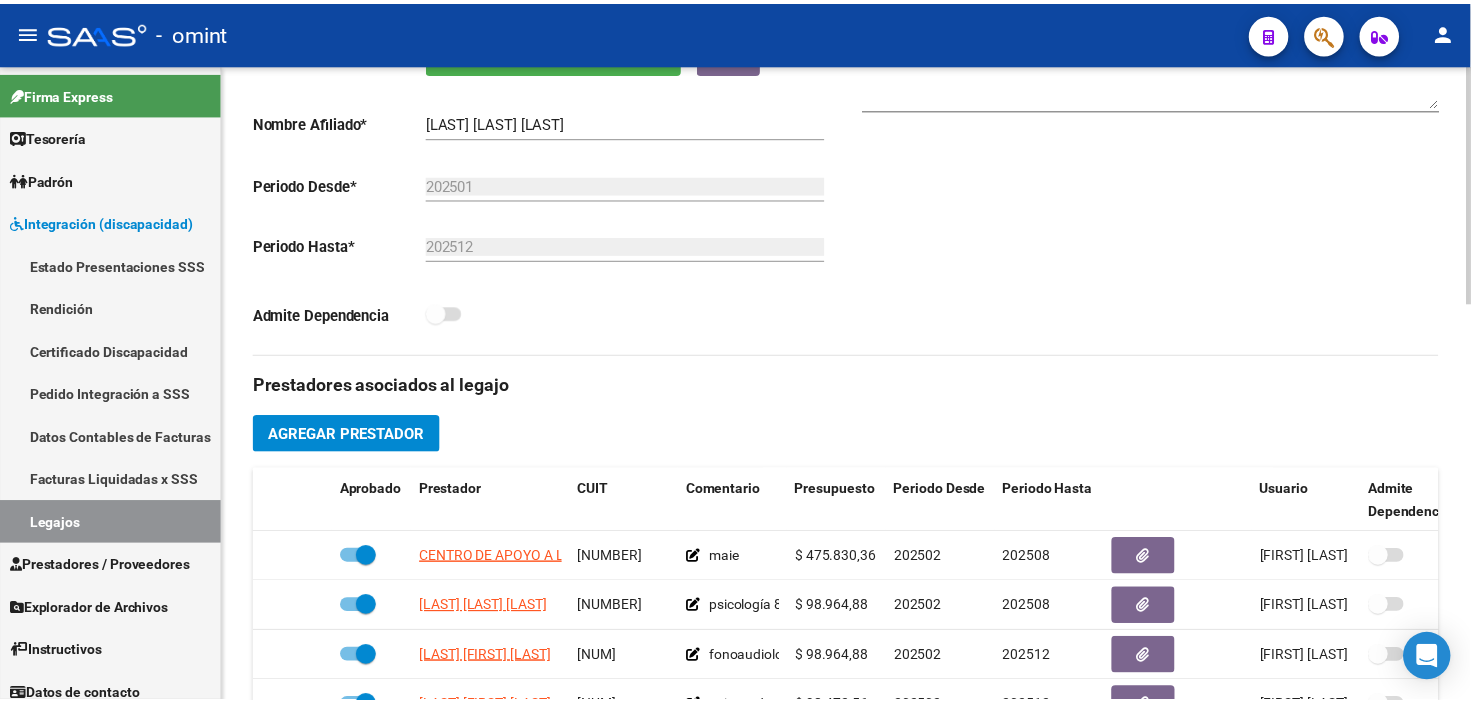 scroll, scrollTop: 56, scrollLeft: 0, axis: vertical 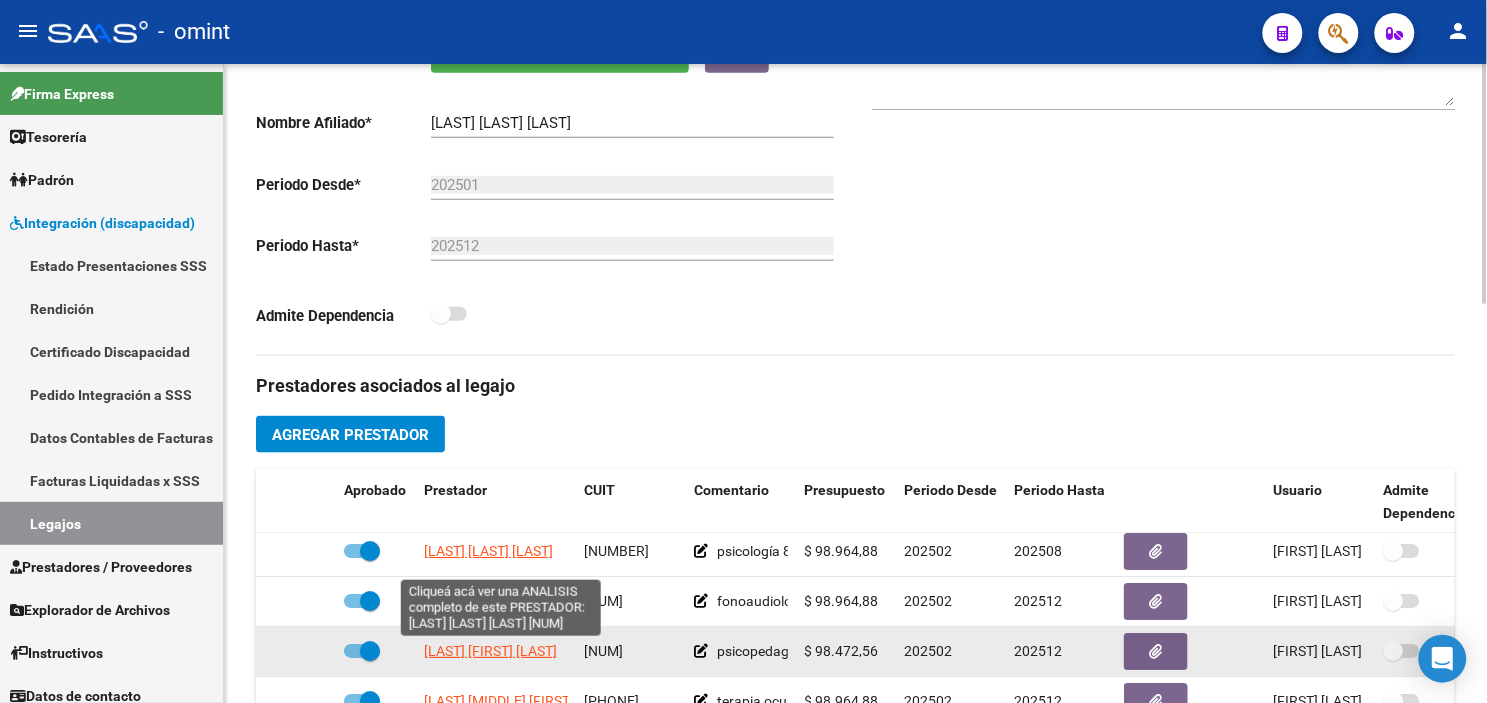 click on "[LAST] [FIRST] [LAST]" 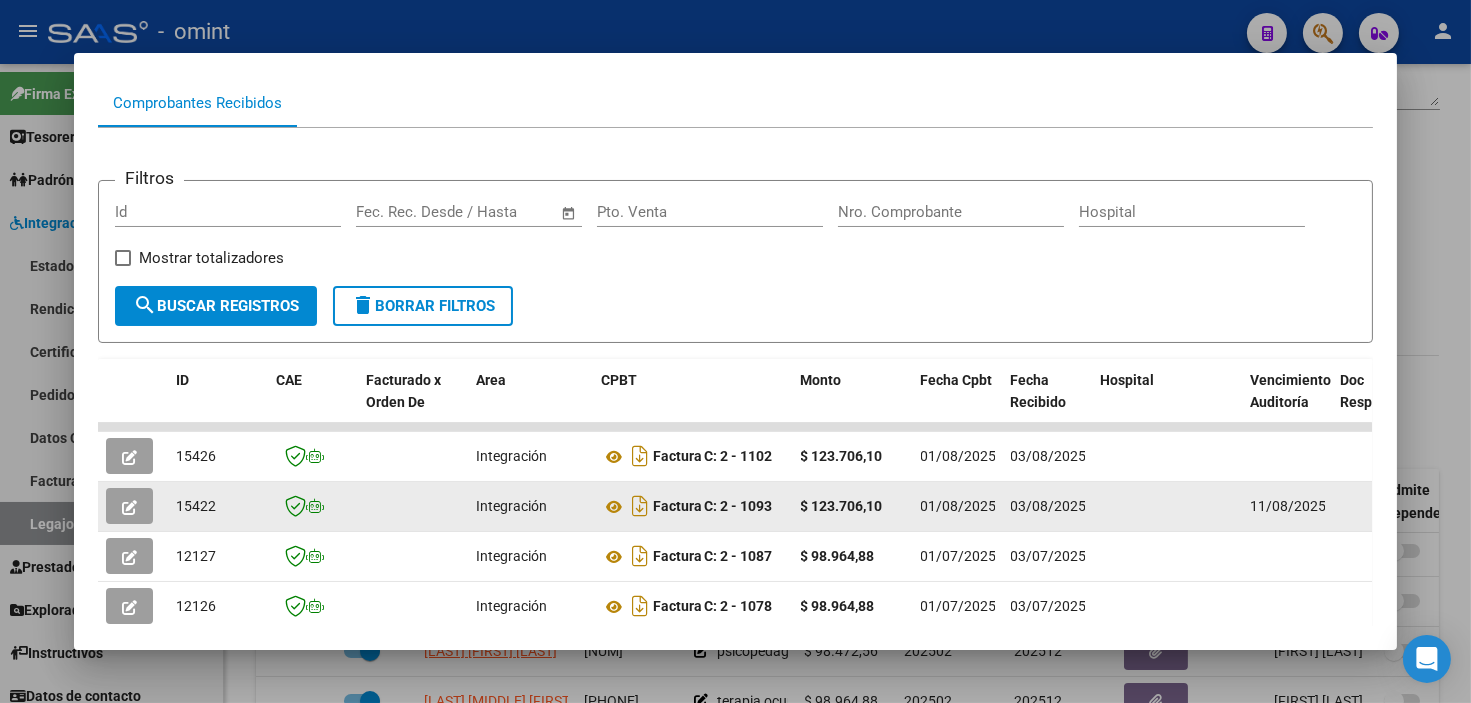 scroll, scrollTop: 527, scrollLeft: 0, axis: vertical 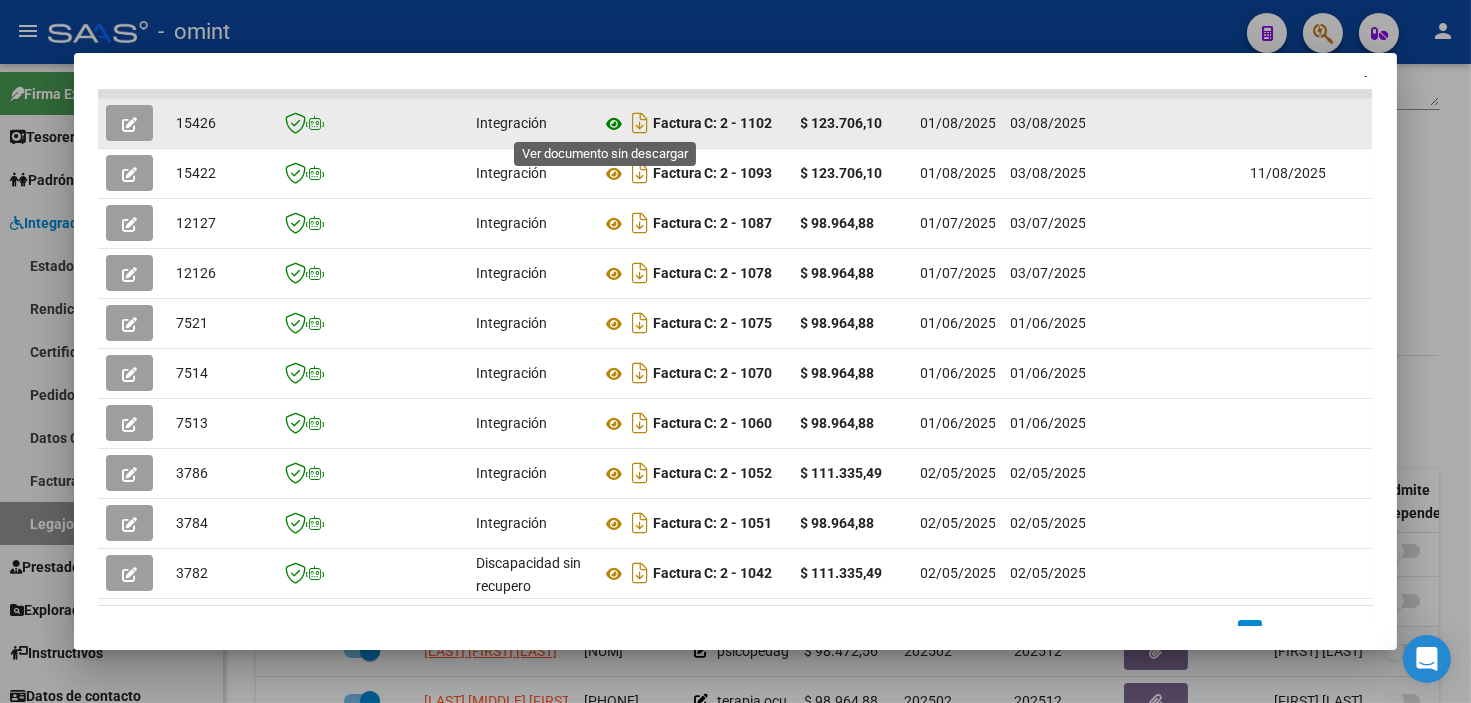 click 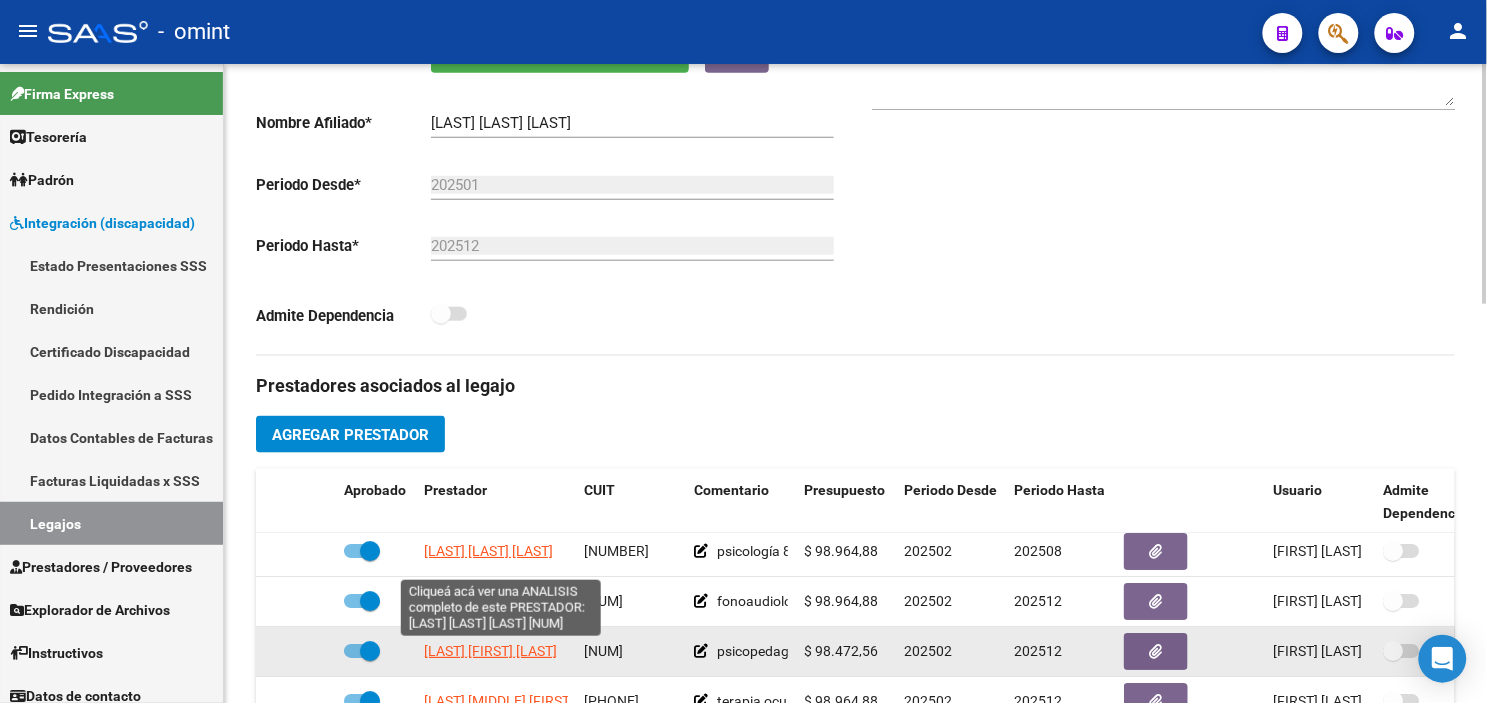 click on "[LAST] [FIRST] [LAST]" 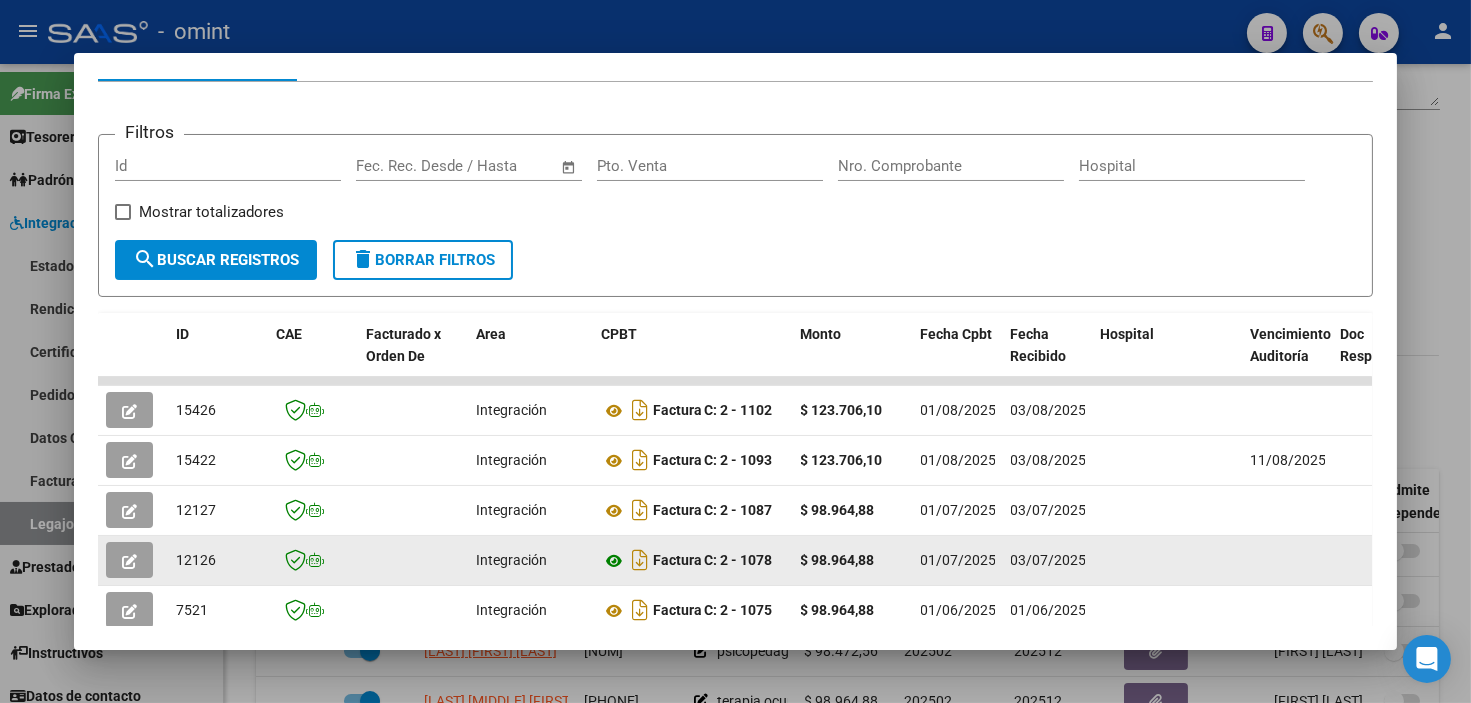 scroll, scrollTop: 573, scrollLeft: 0, axis: vertical 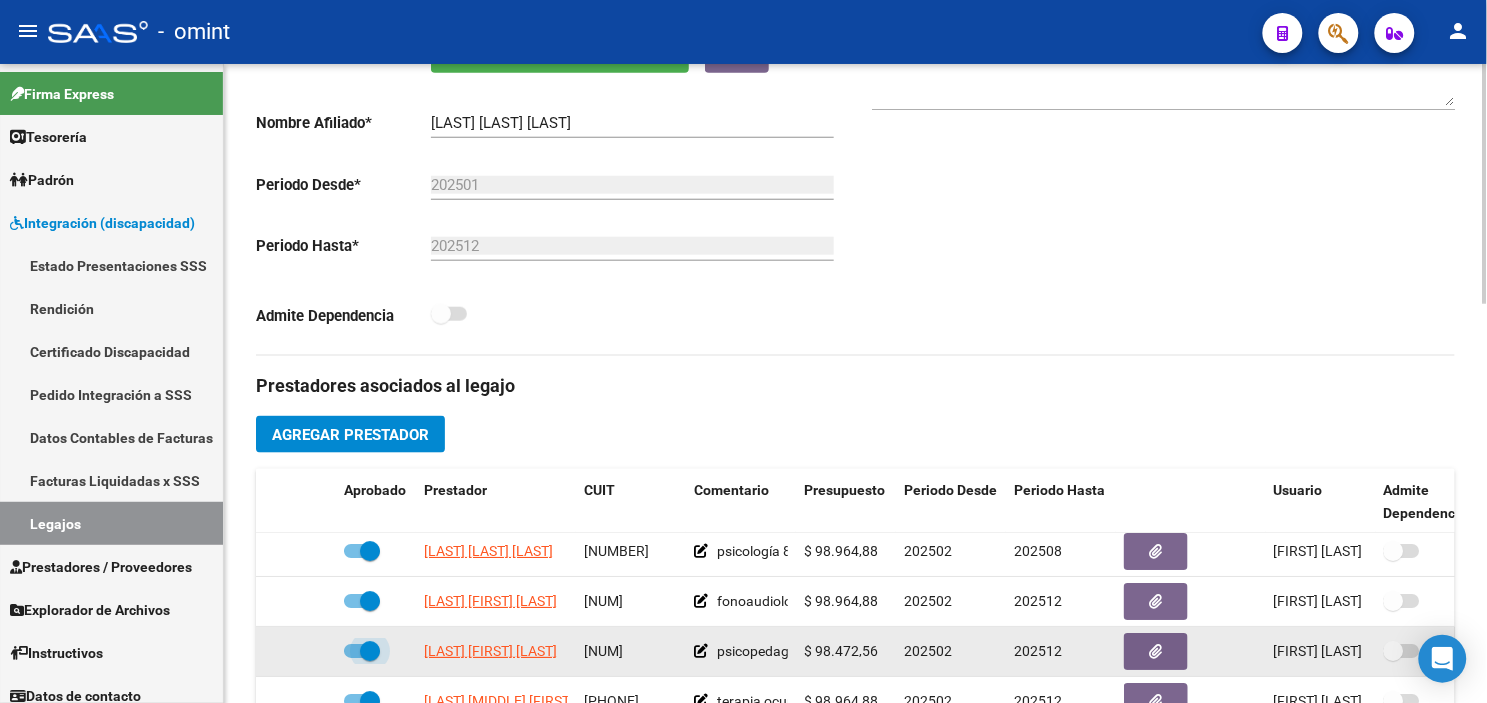 click at bounding box center (370, 651) 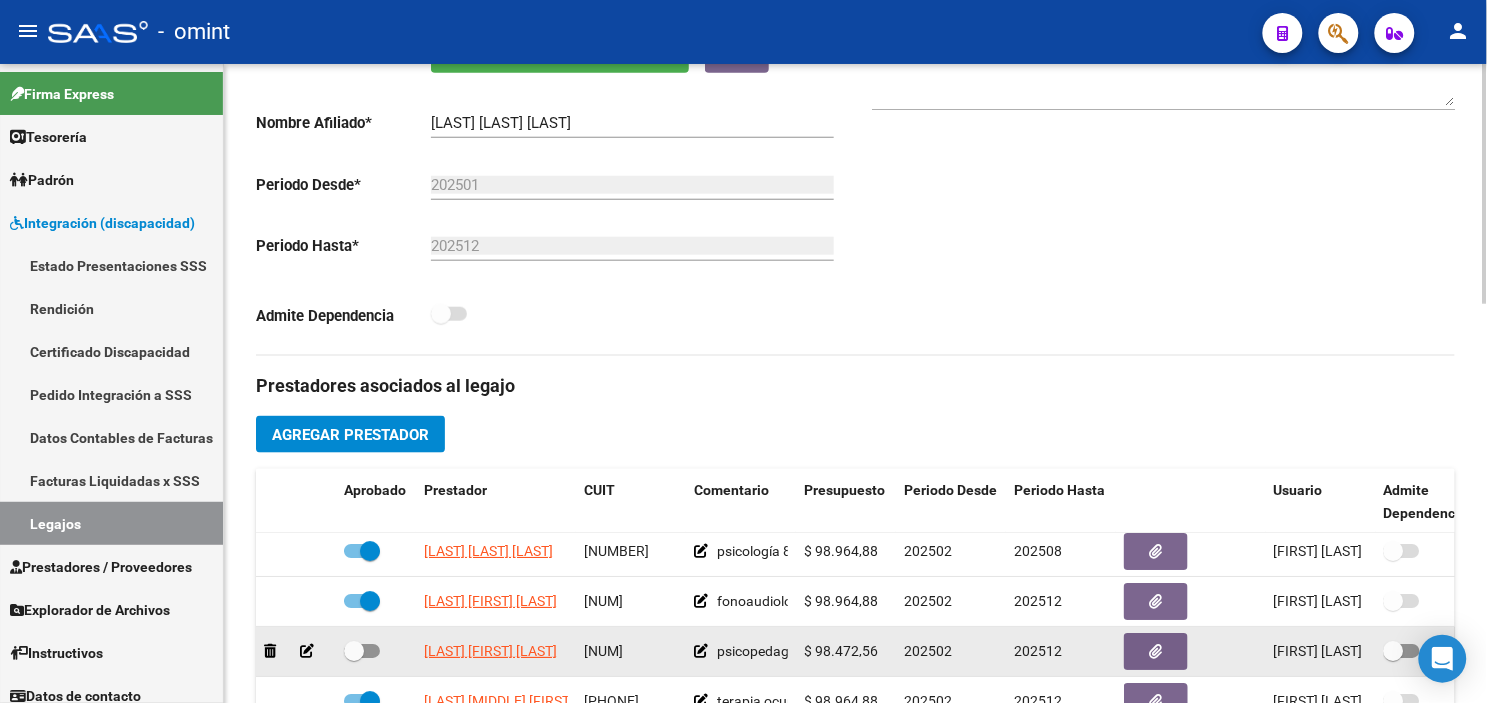 click 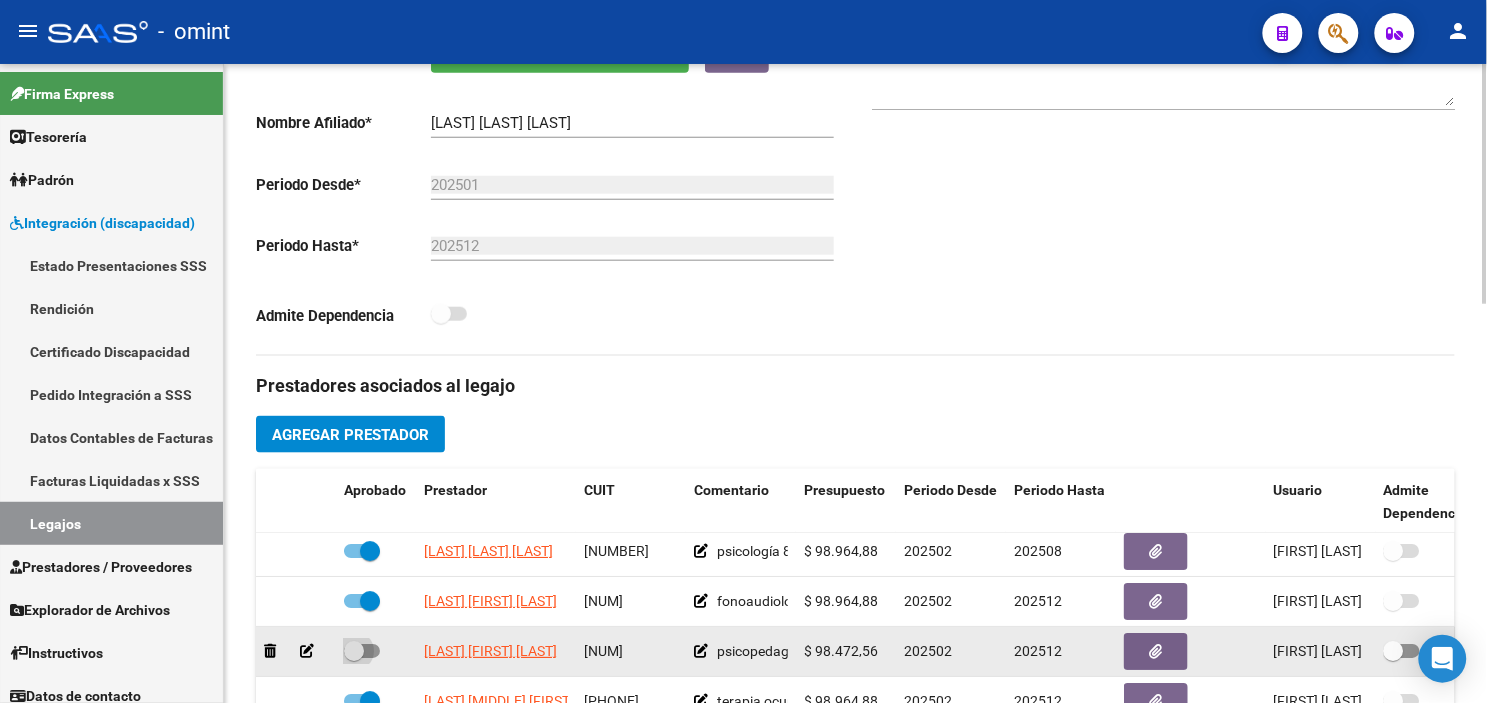click at bounding box center (354, 651) 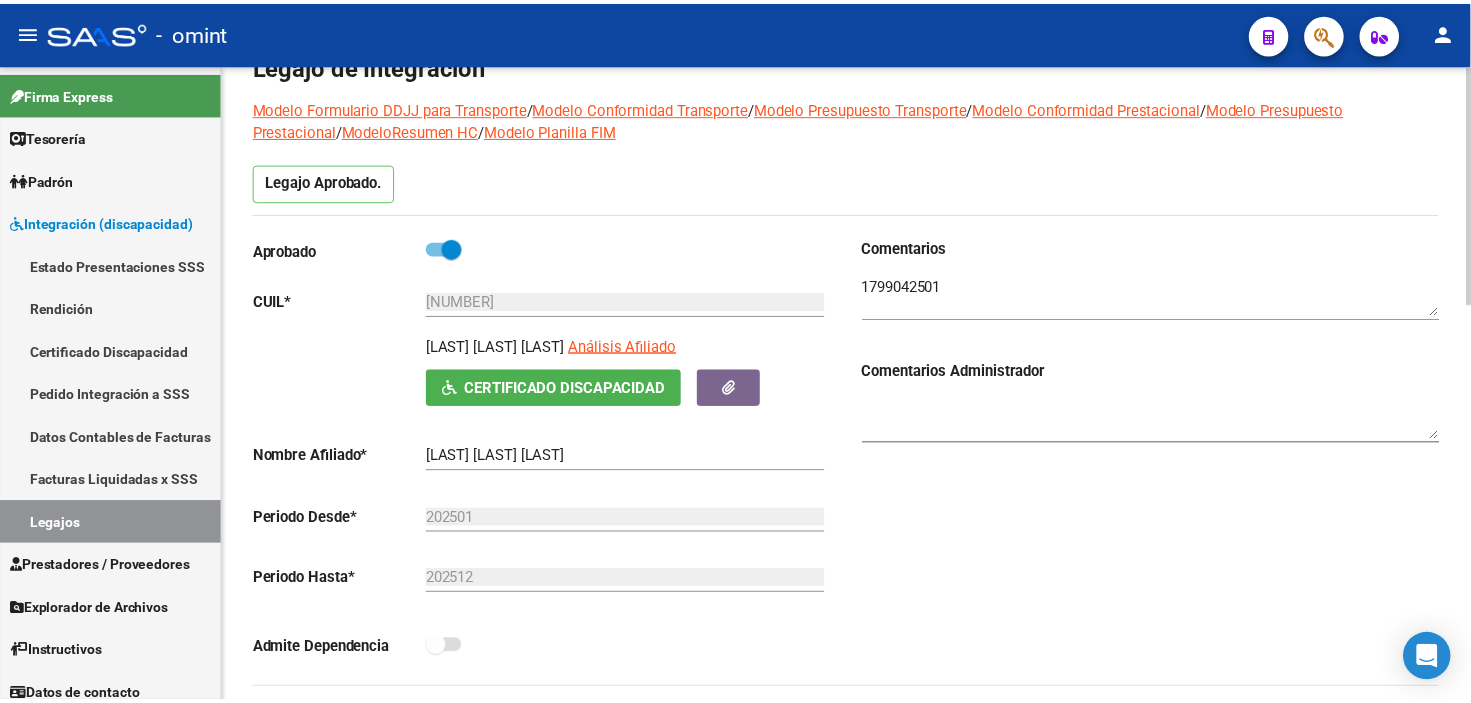 scroll, scrollTop: 444, scrollLeft: 0, axis: vertical 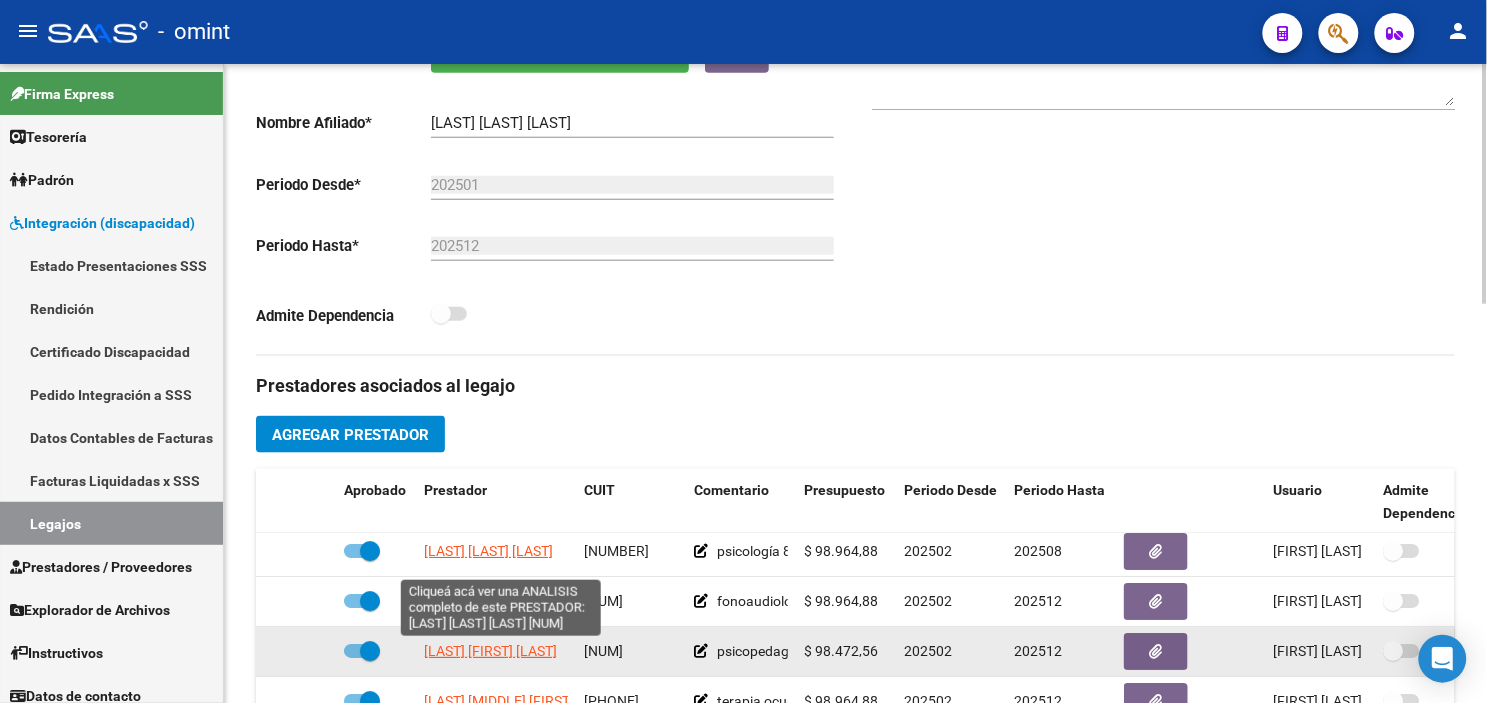 click on "[LAST] [FIRST] [LAST]" 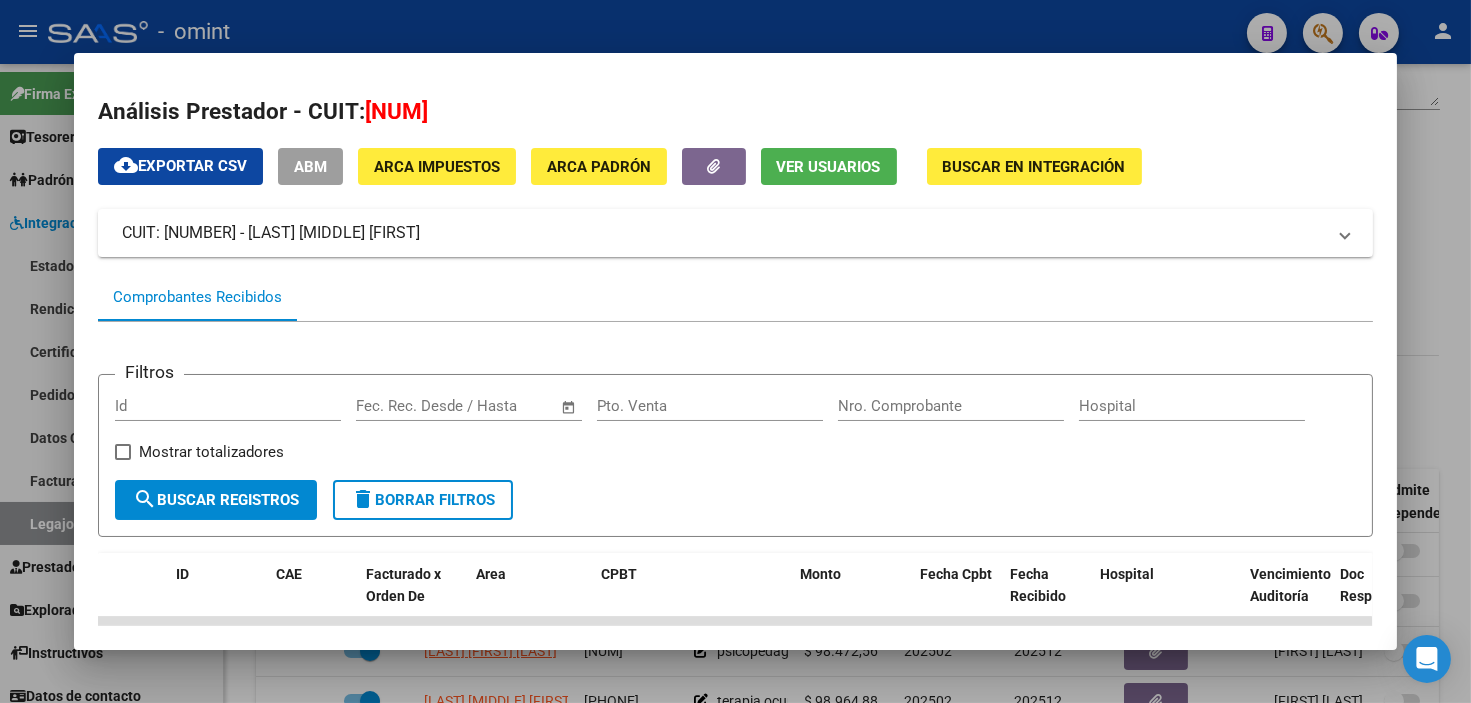 scroll, scrollTop: 605, scrollLeft: 0, axis: vertical 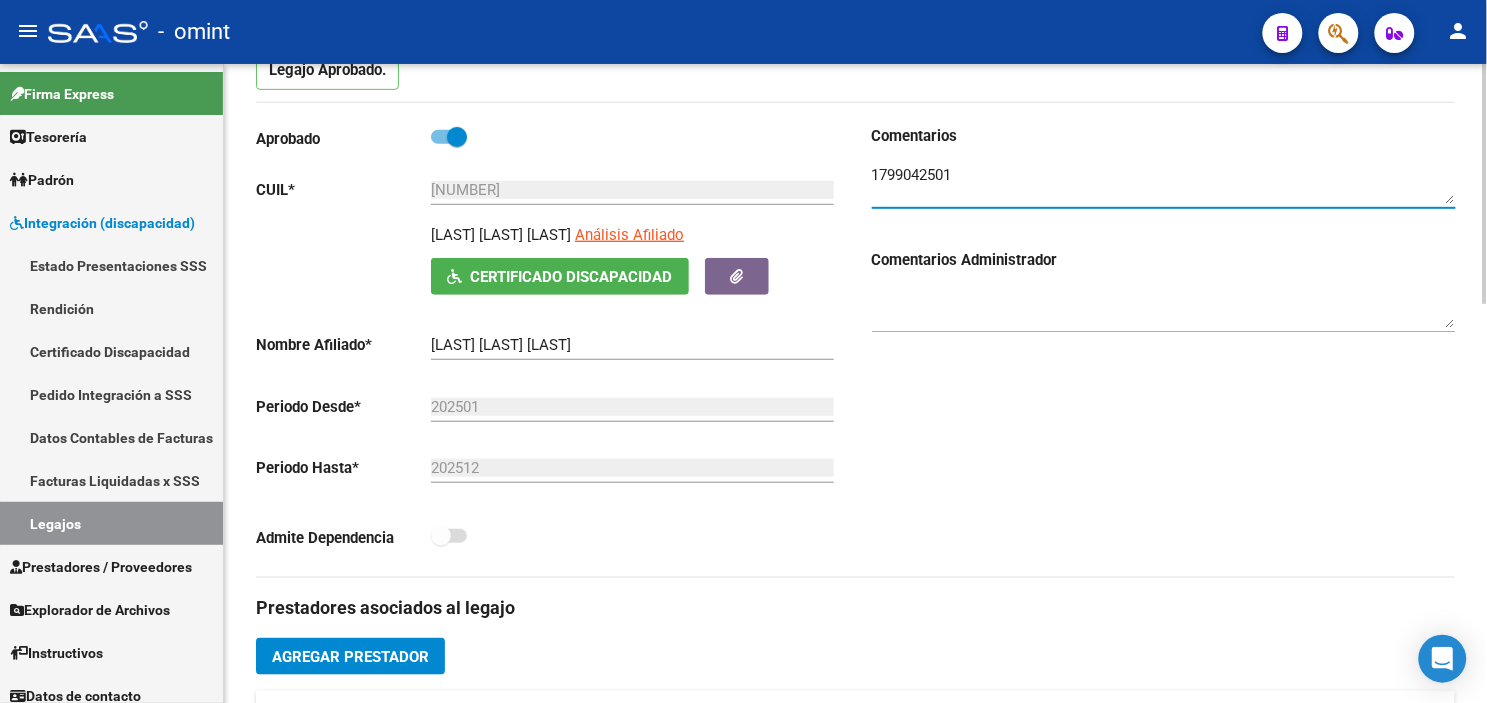 drag, startPoint x: 967, startPoint y: 181, endPoint x: 870, endPoint y: 170, distance: 97.62172 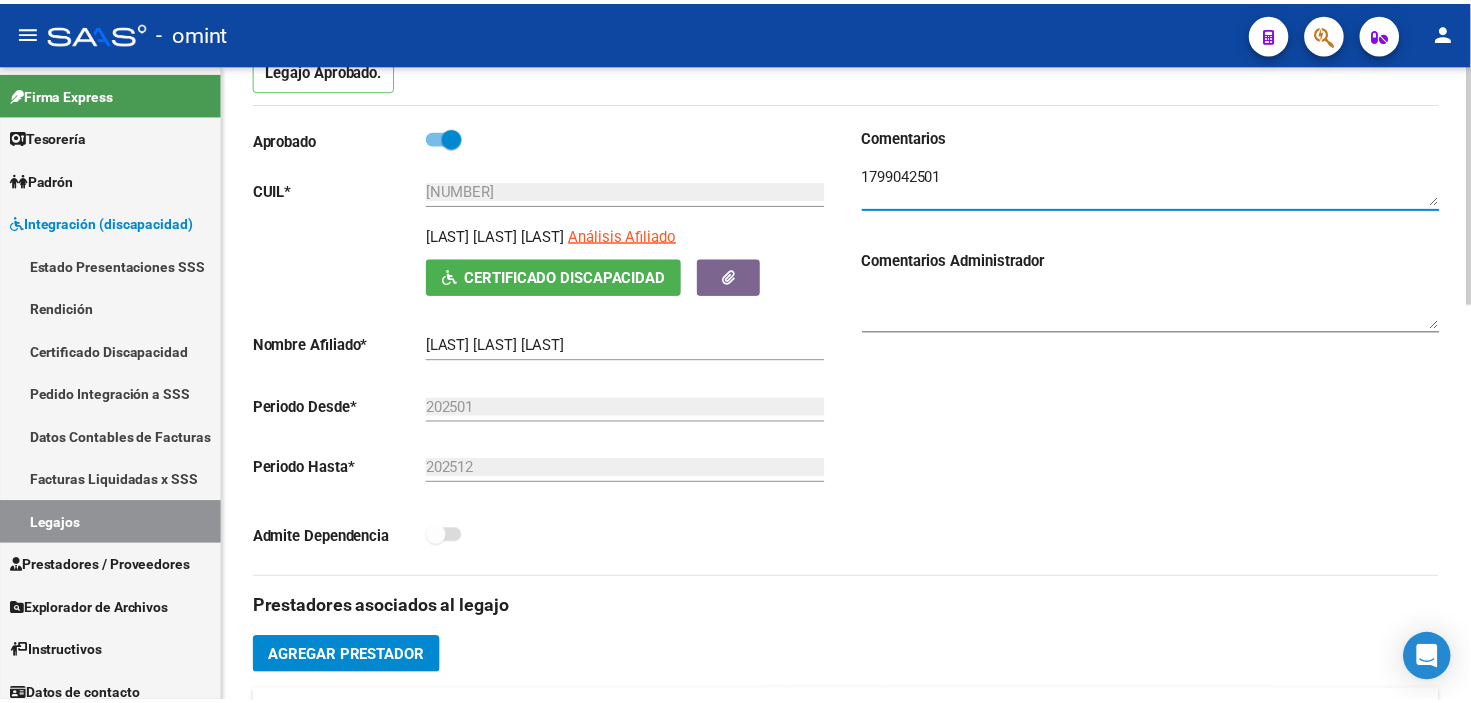 scroll, scrollTop: 666, scrollLeft: 0, axis: vertical 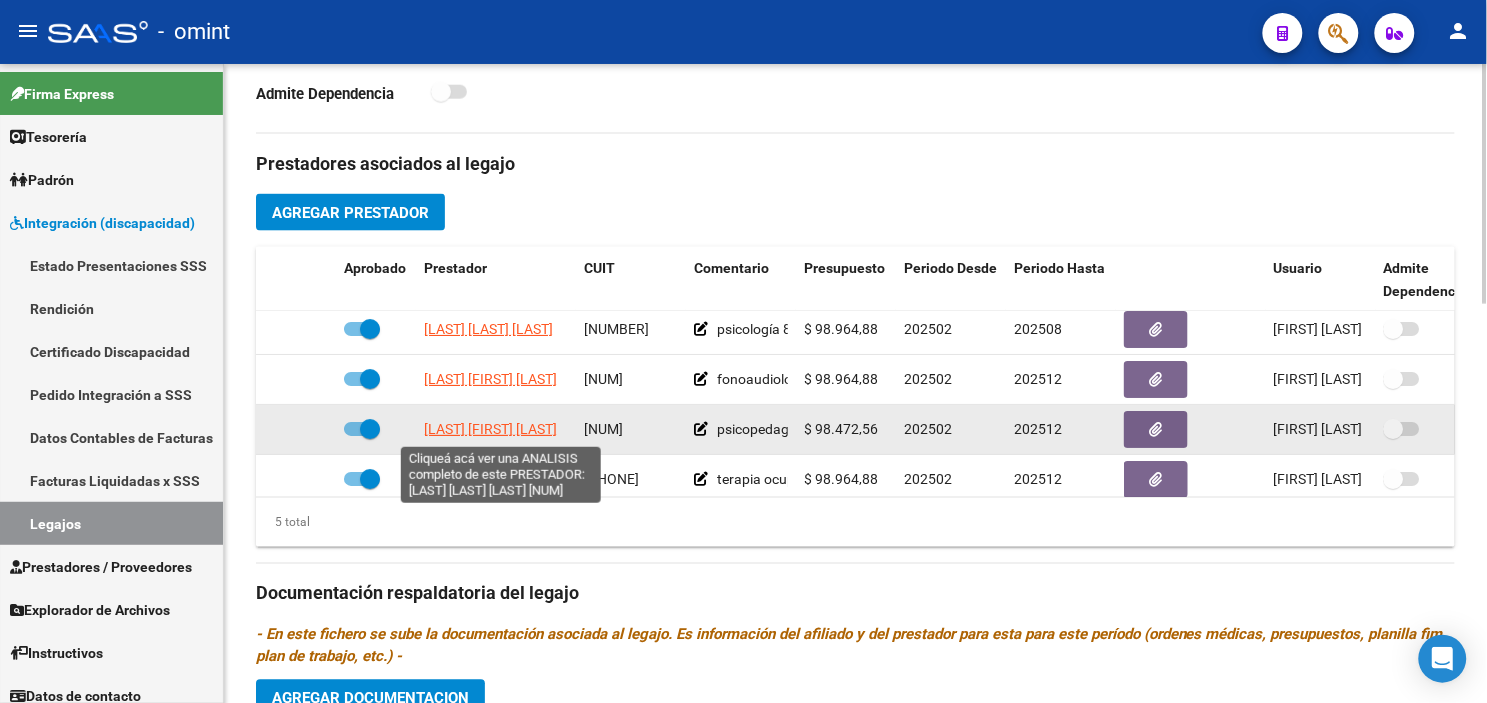 click on "[LAST] [FIRST] [LAST]" 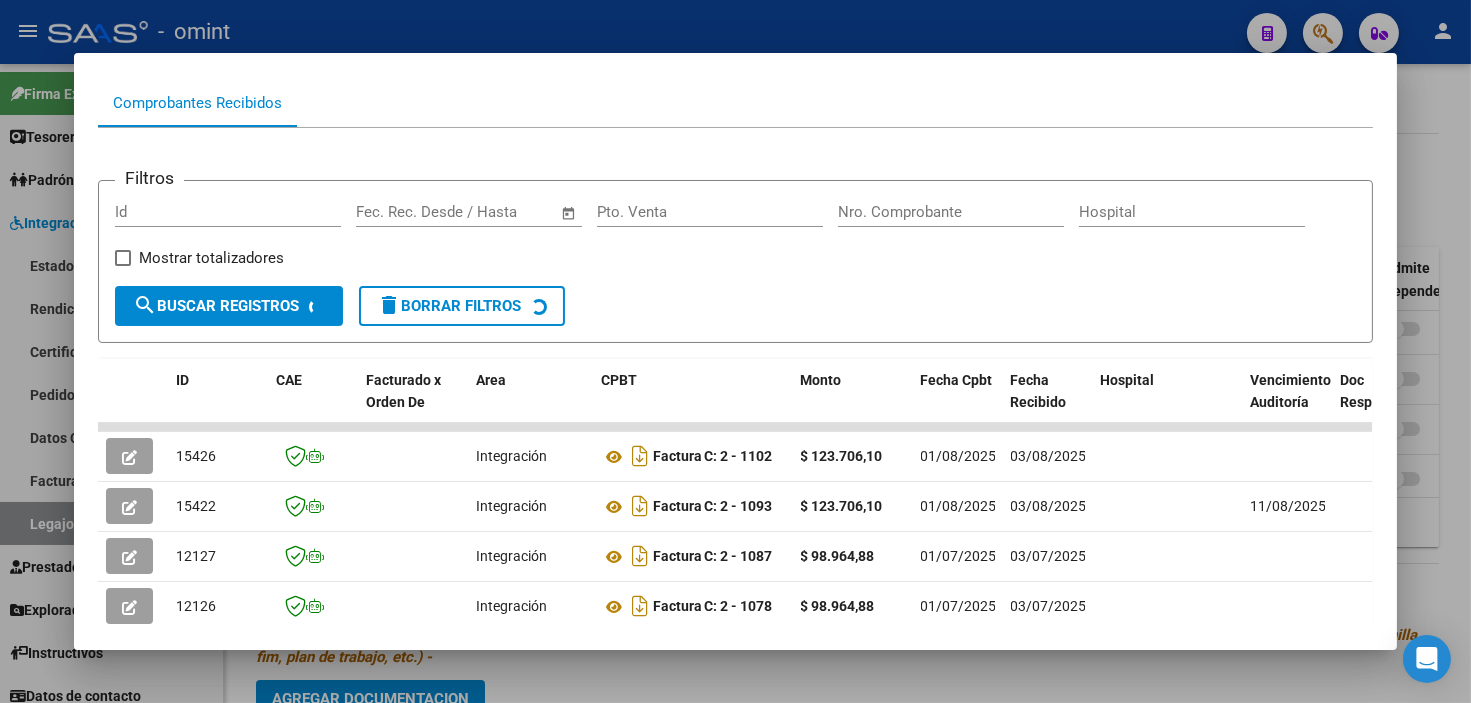 scroll, scrollTop: 305, scrollLeft: 0, axis: vertical 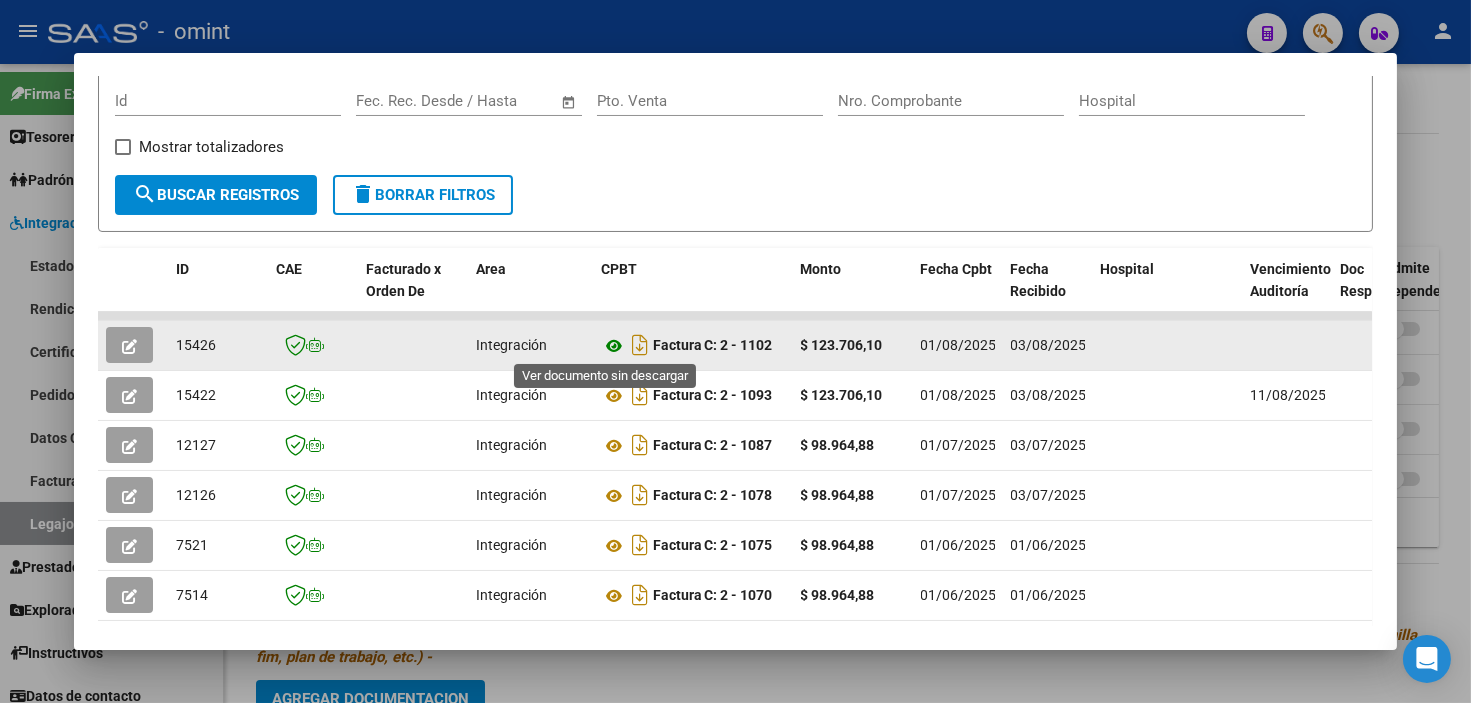 click 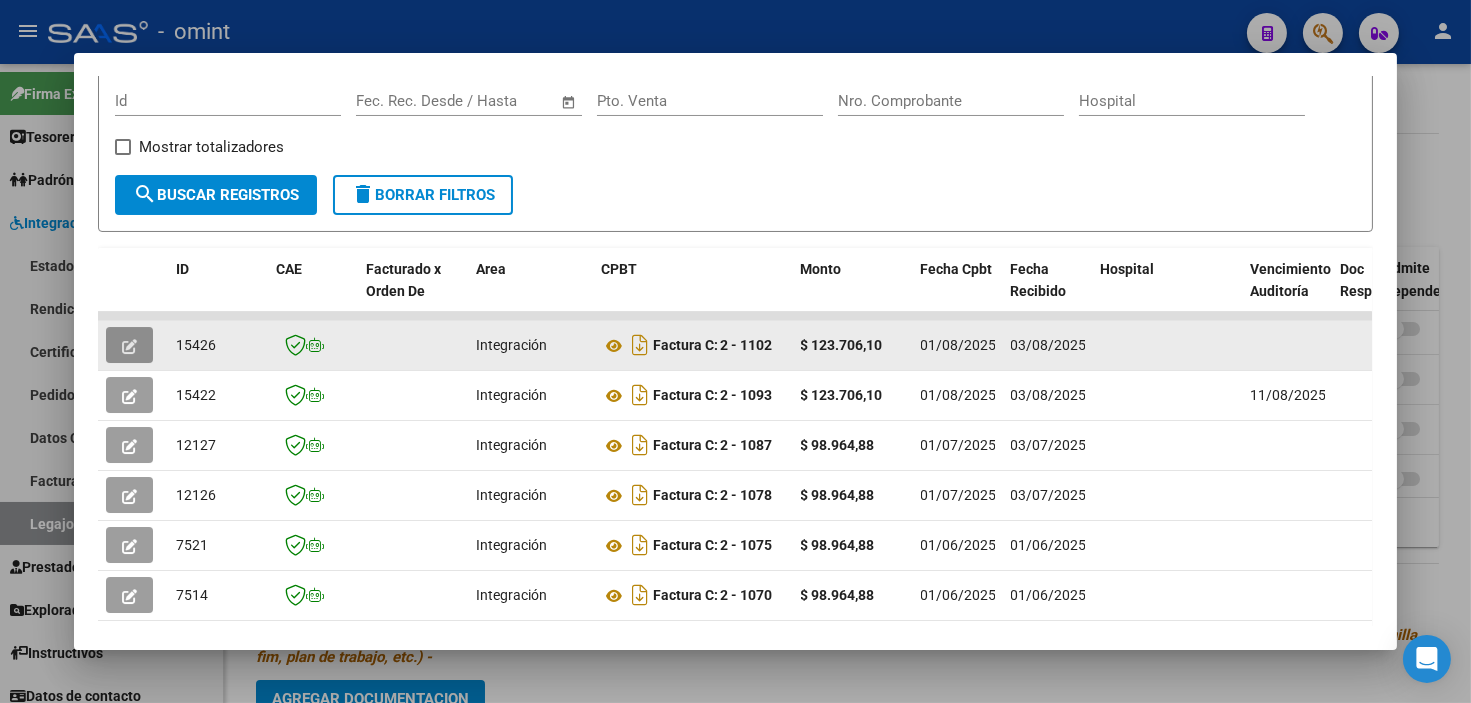 click 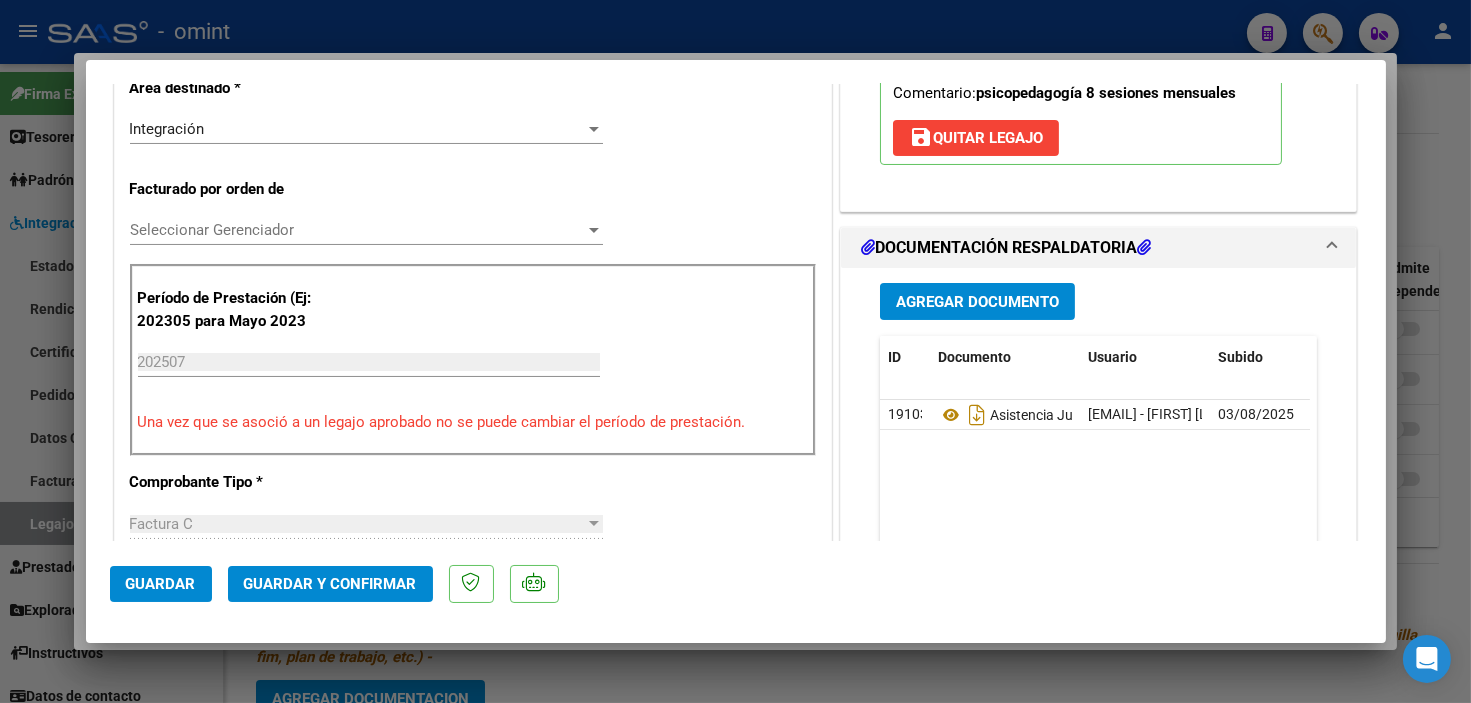 scroll, scrollTop: 222, scrollLeft: 0, axis: vertical 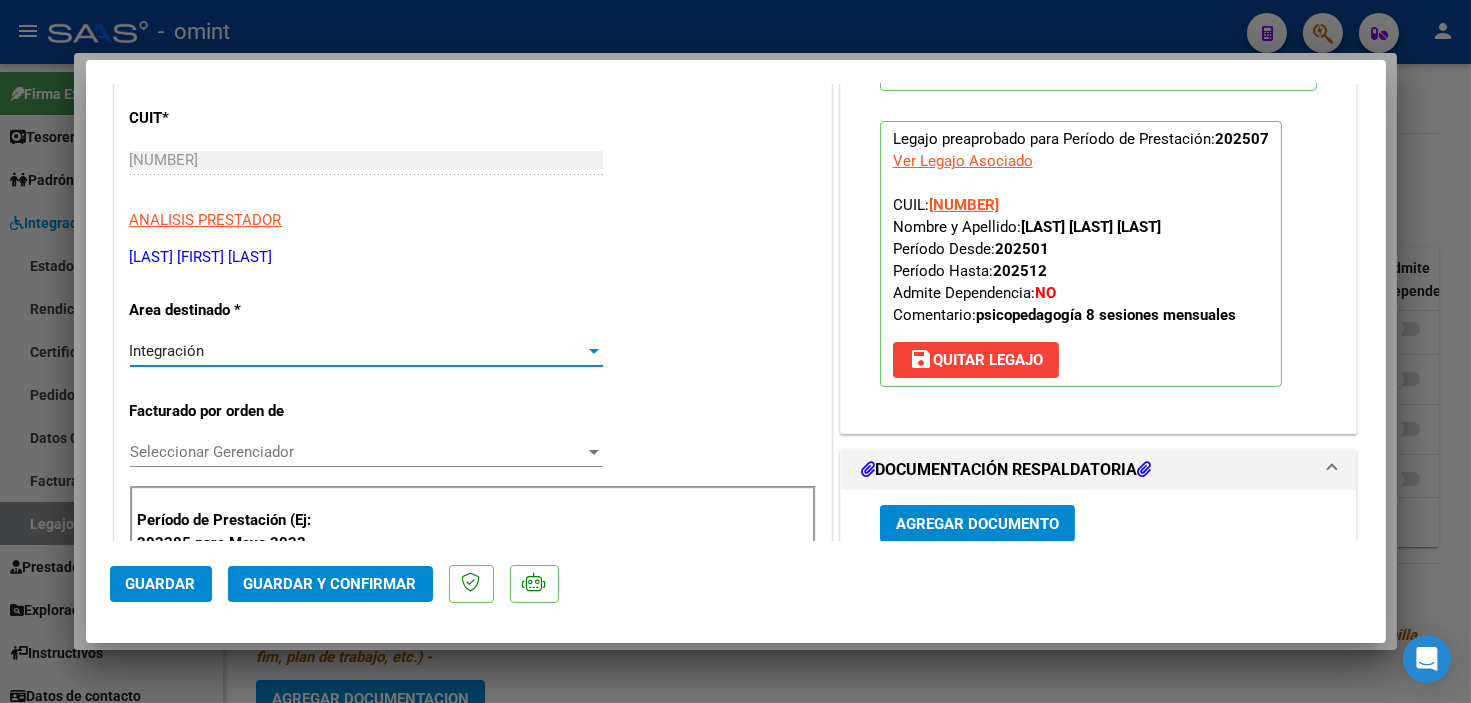 click on "Integración" at bounding box center (357, 351) 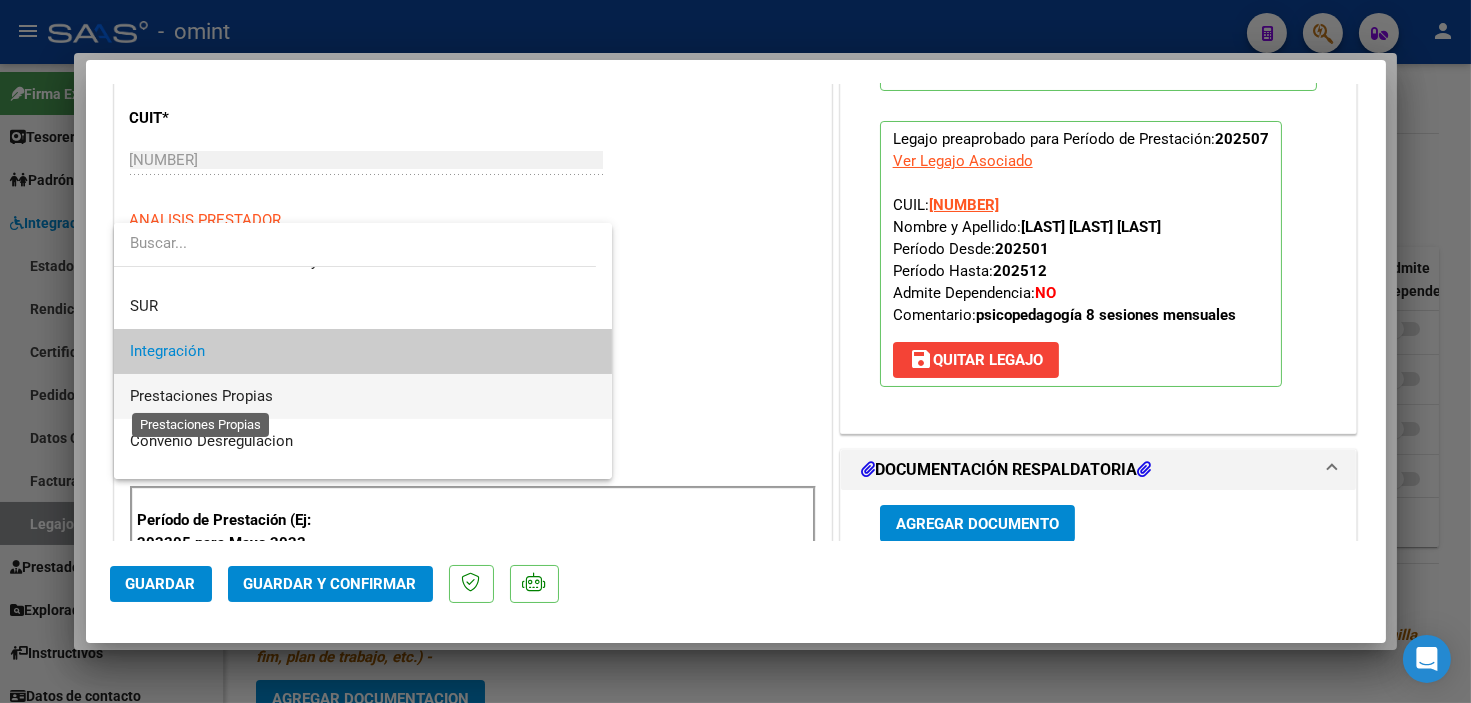scroll, scrollTop: 194, scrollLeft: 0, axis: vertical 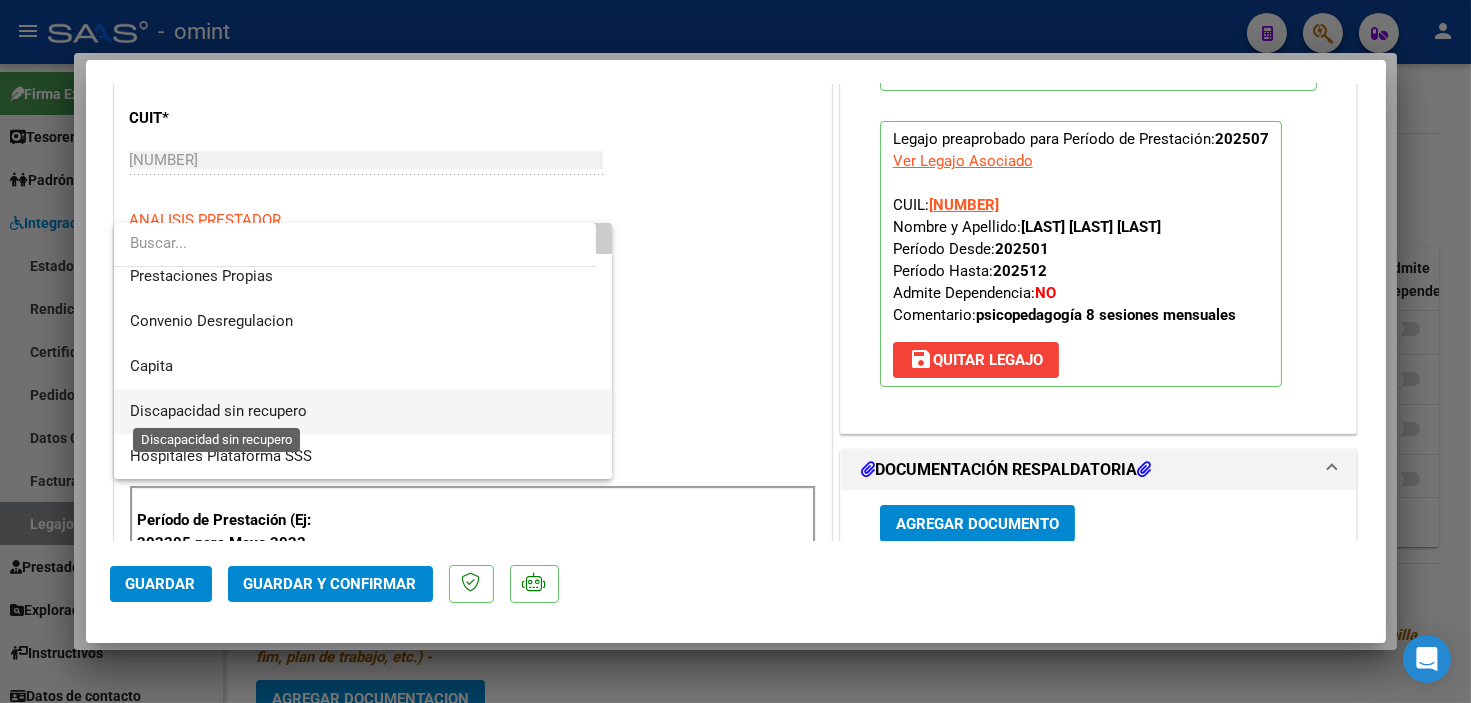 click on "Discapacidad sin recupero" at bounding box center (218, 411) 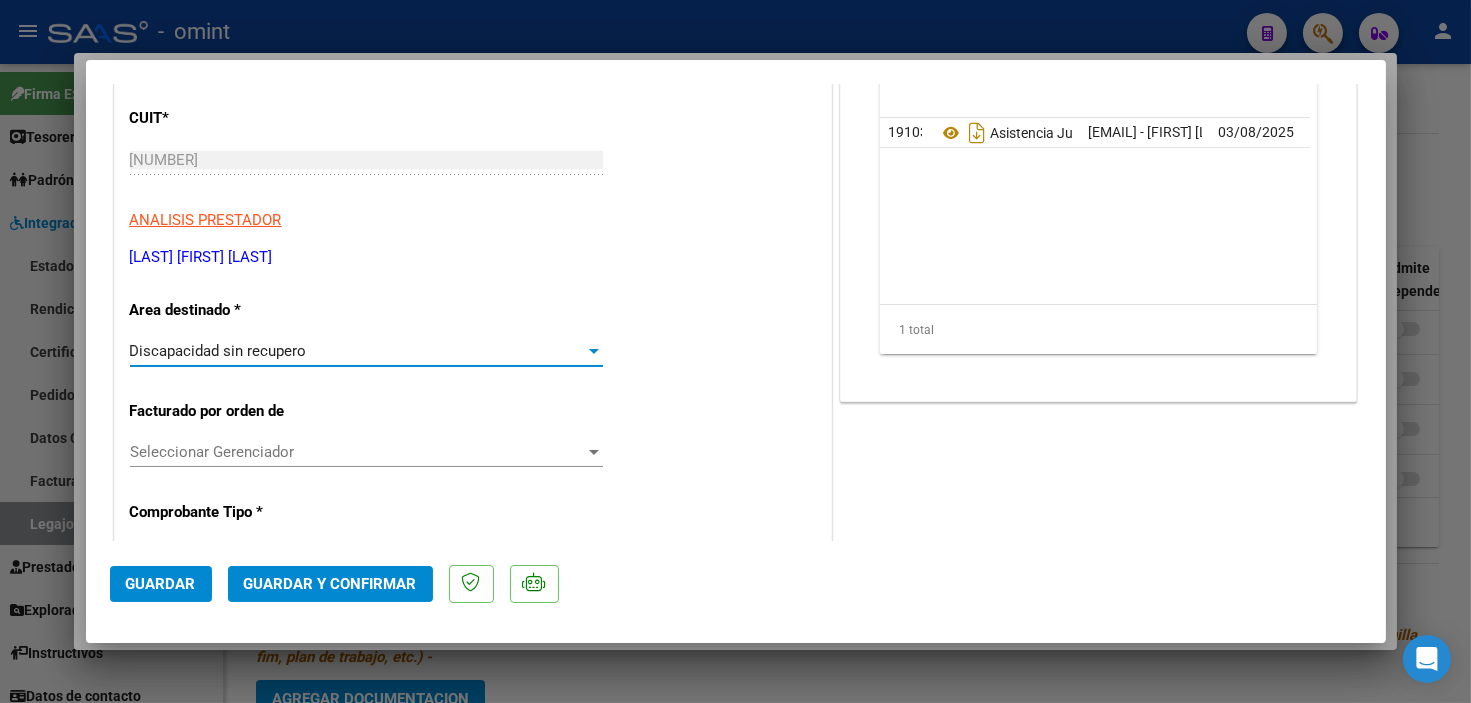 scroll, scrollTop: 0, scrollLeft: 0, axis: both 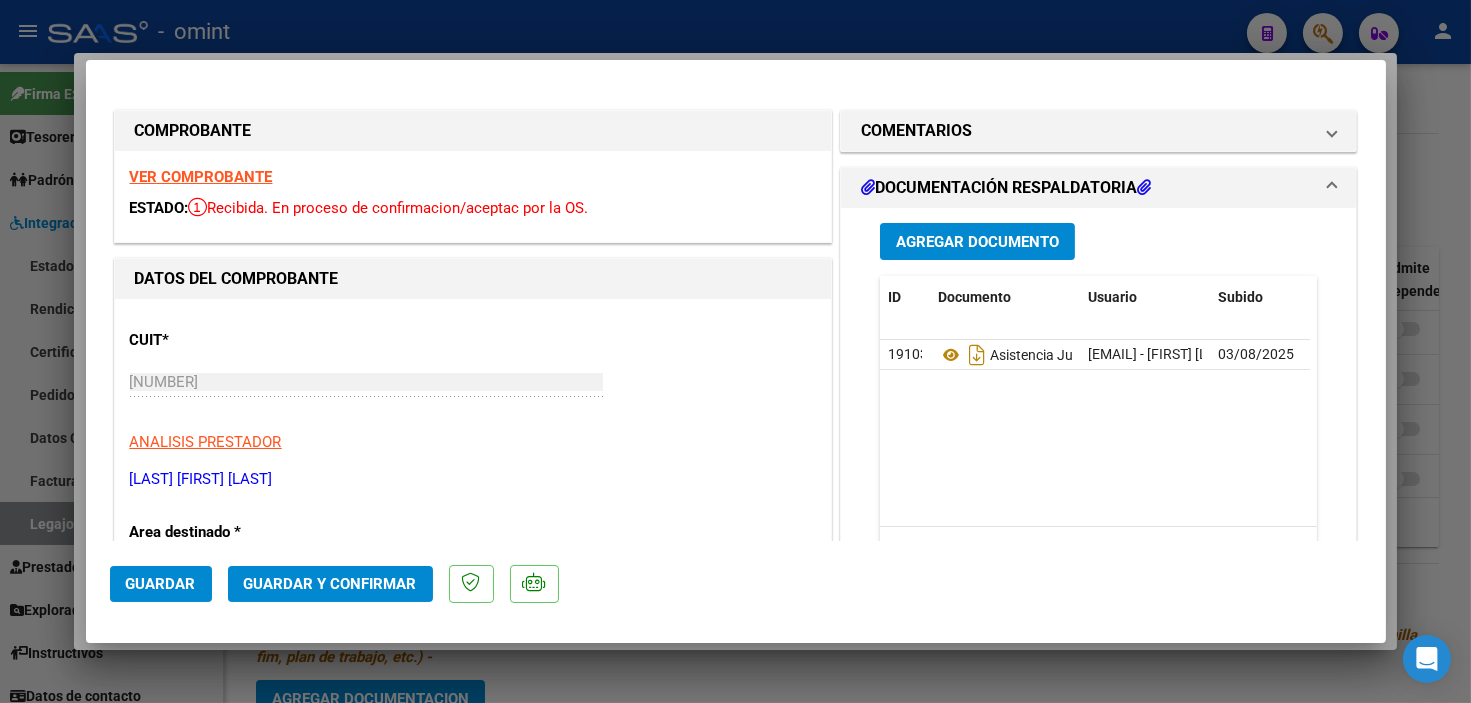 click on "COMENTARIOS" at bounding box center (1087, 131) 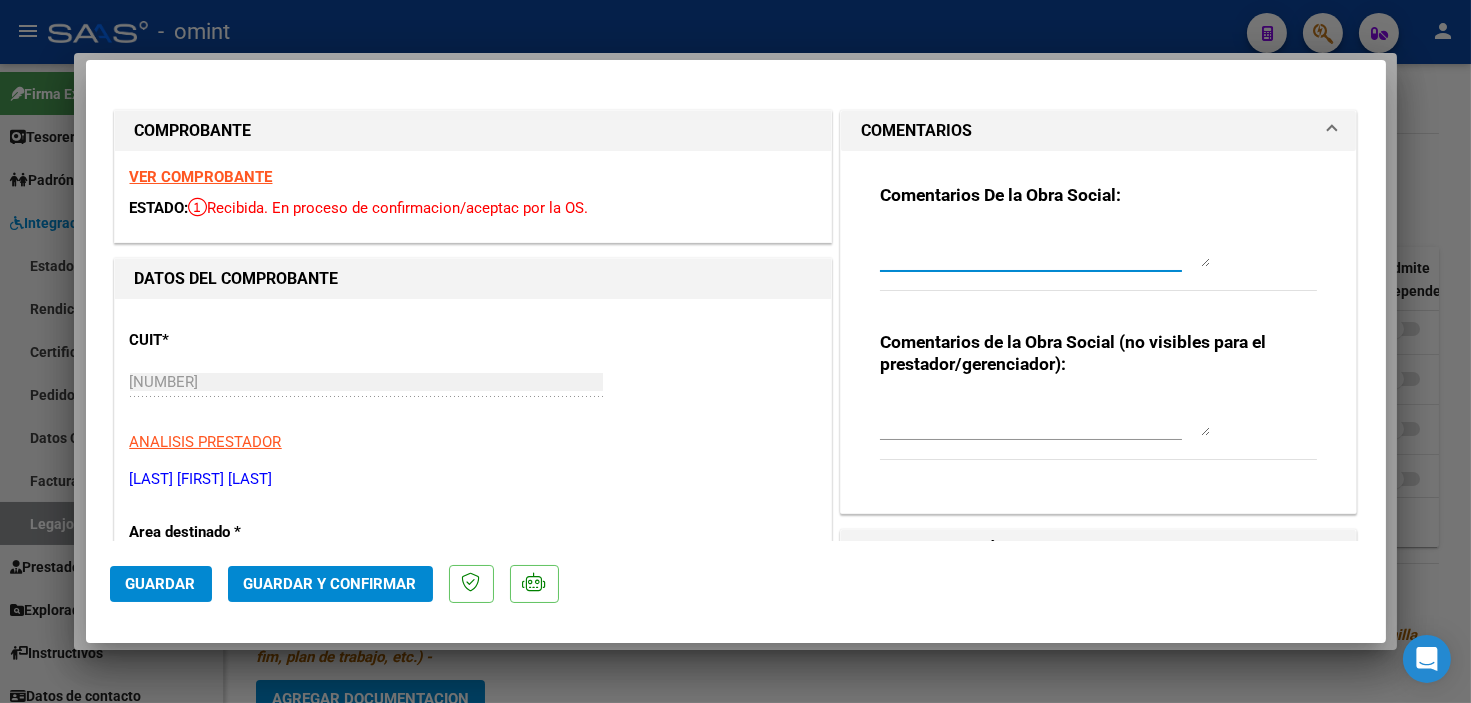 click at bounding box center (1045, 247) 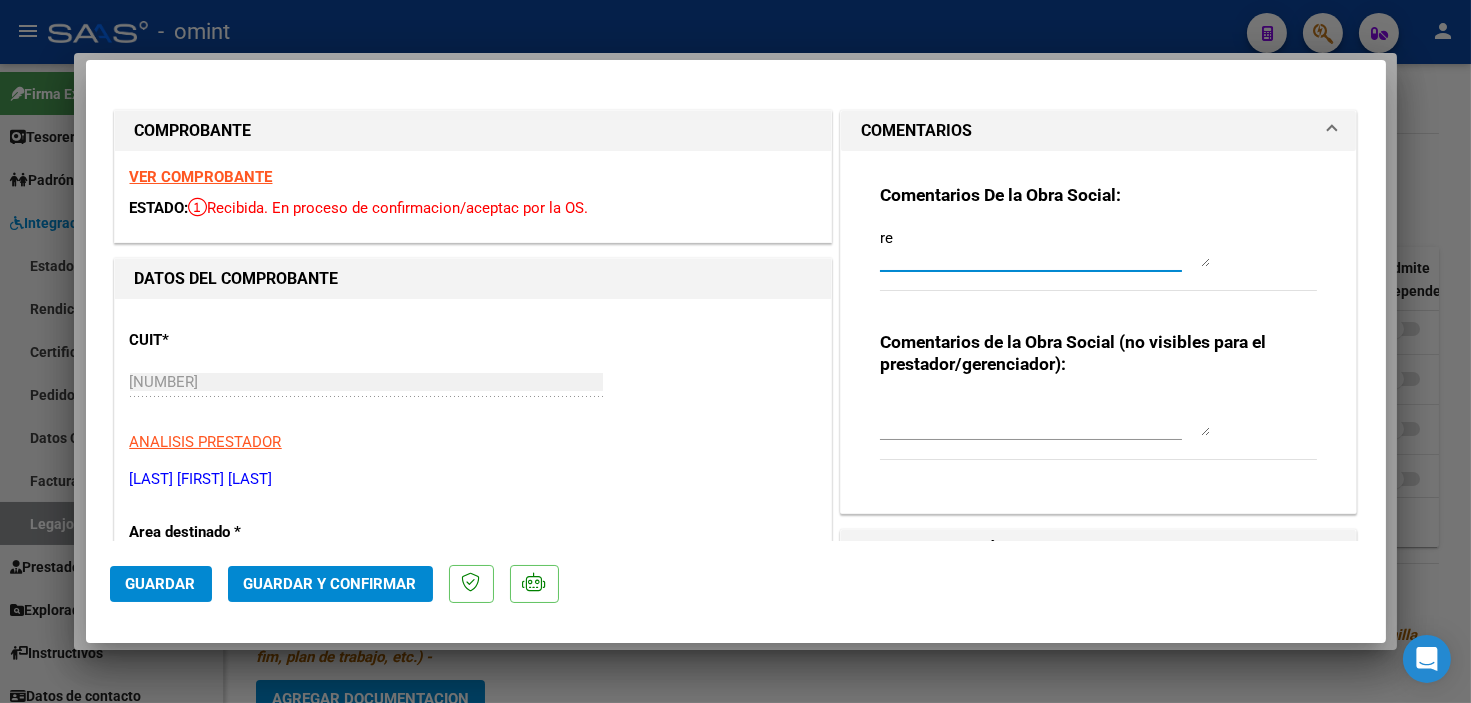 type on "r" 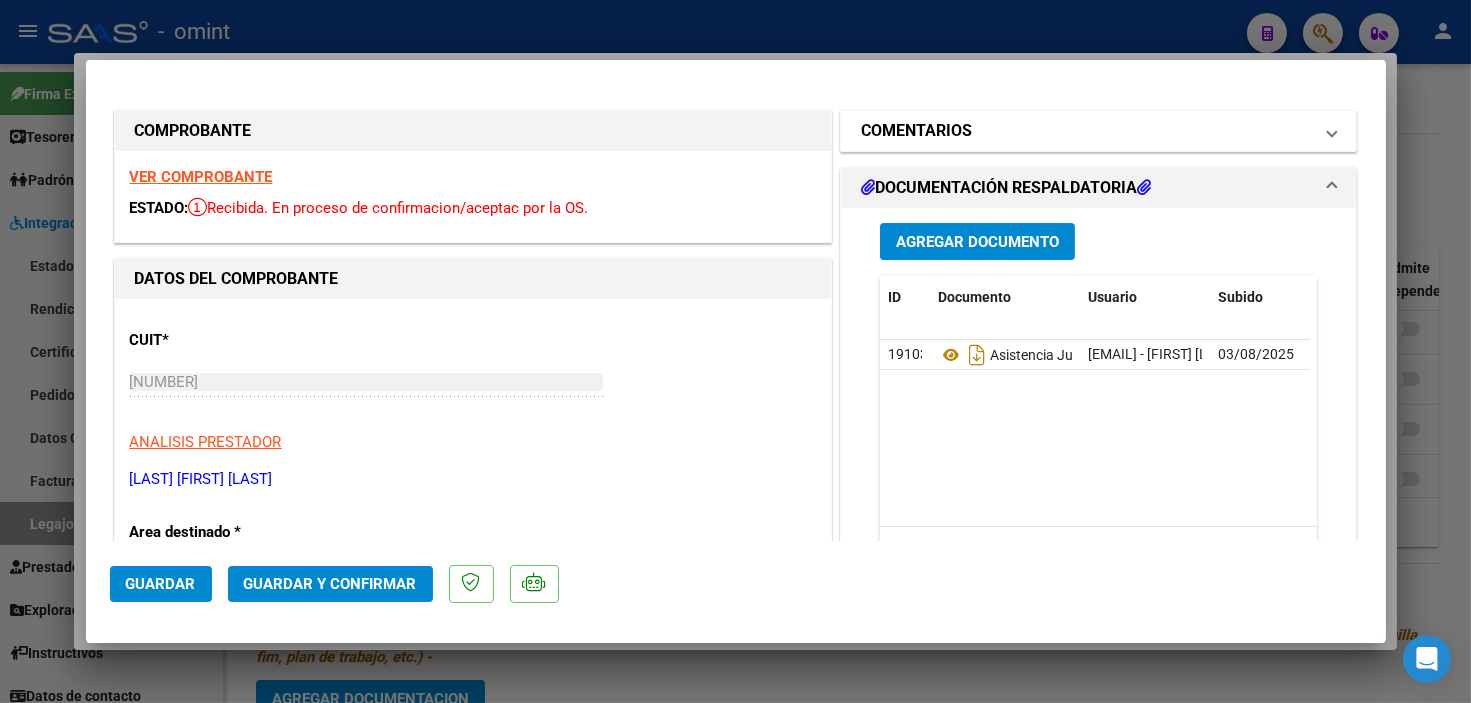 click on "COMENTARIOS" at bounding box center [1087, 131] 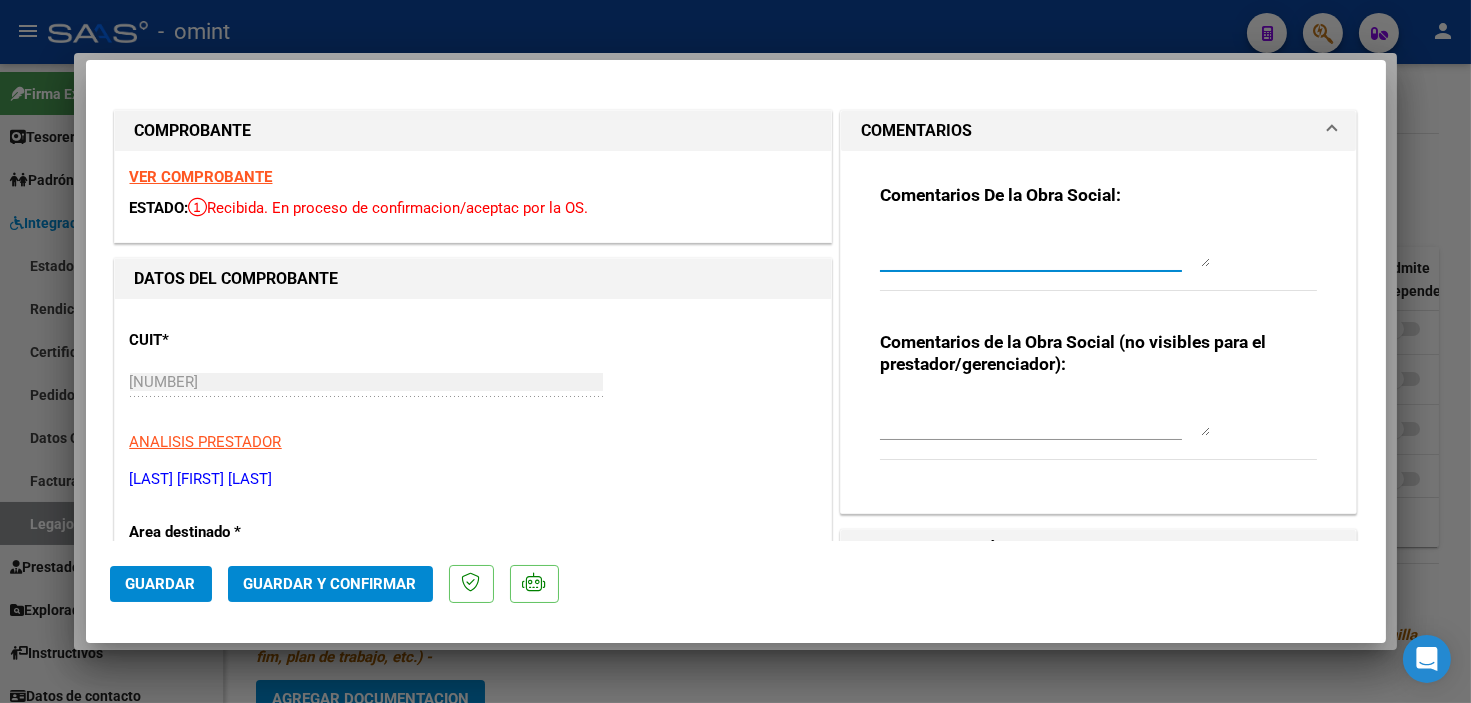 click at bounding box center (1045, 247) 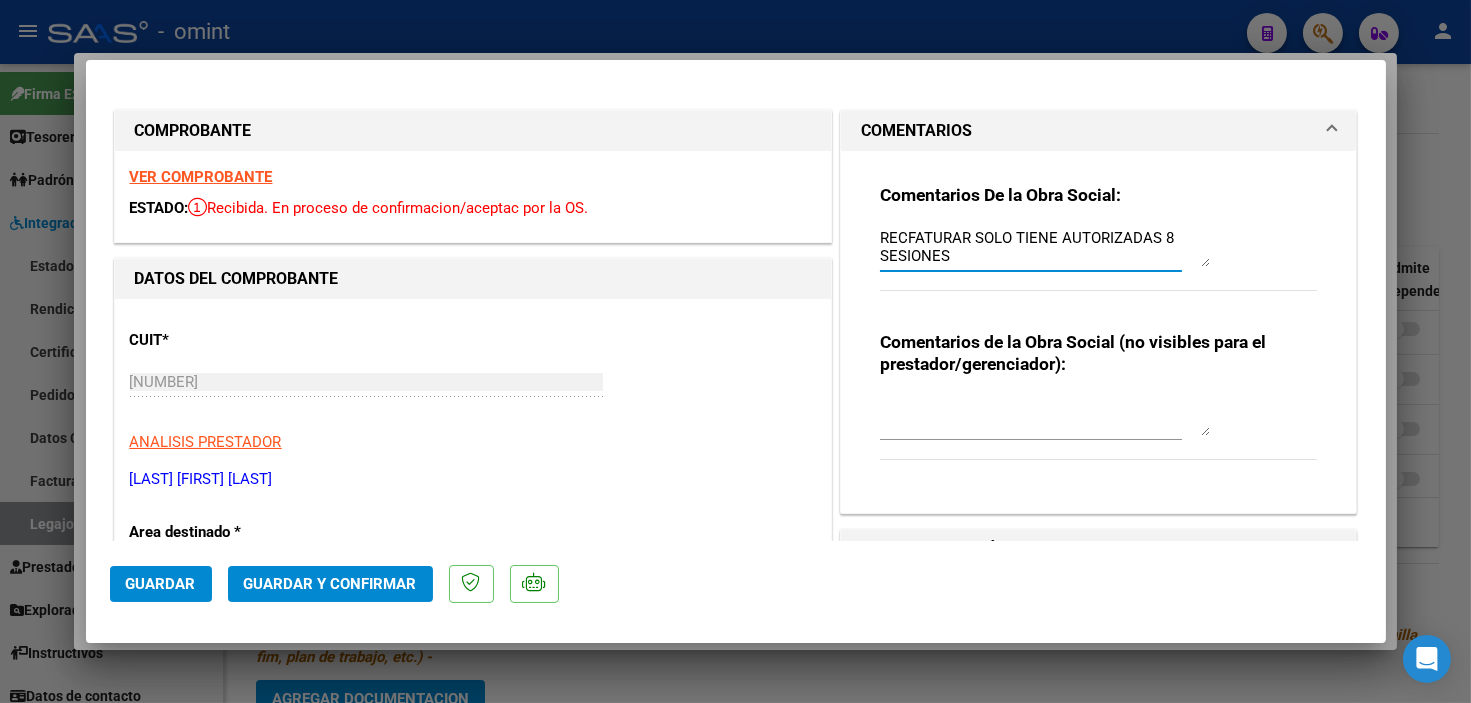 click on "RECFATURAR SOLO TIENE AUTORIZADAS 8 SESIONES" at bounding box center (1045, 247) 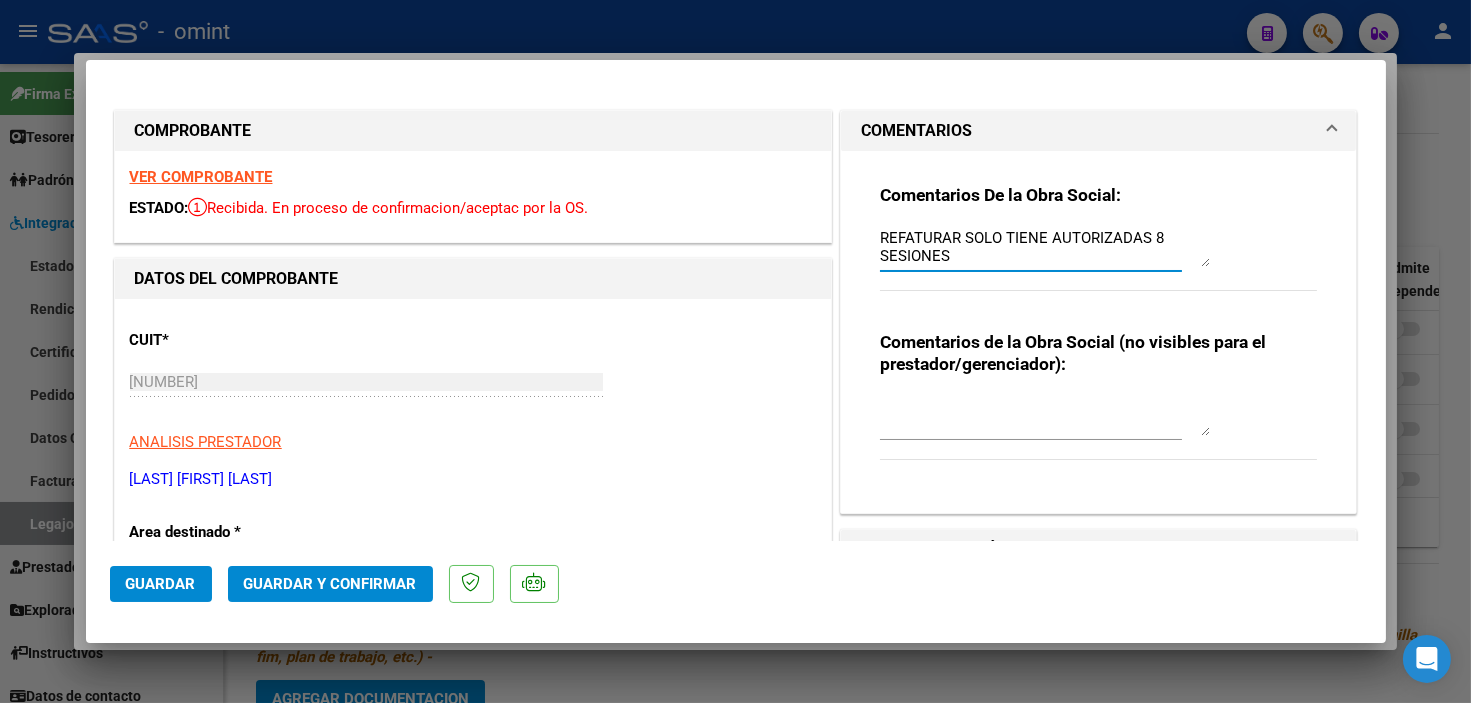 click on "REFATURAR SOLO TIENE AUTORIZADAS 8 SESIONES" at bounding box center (1045, 247) 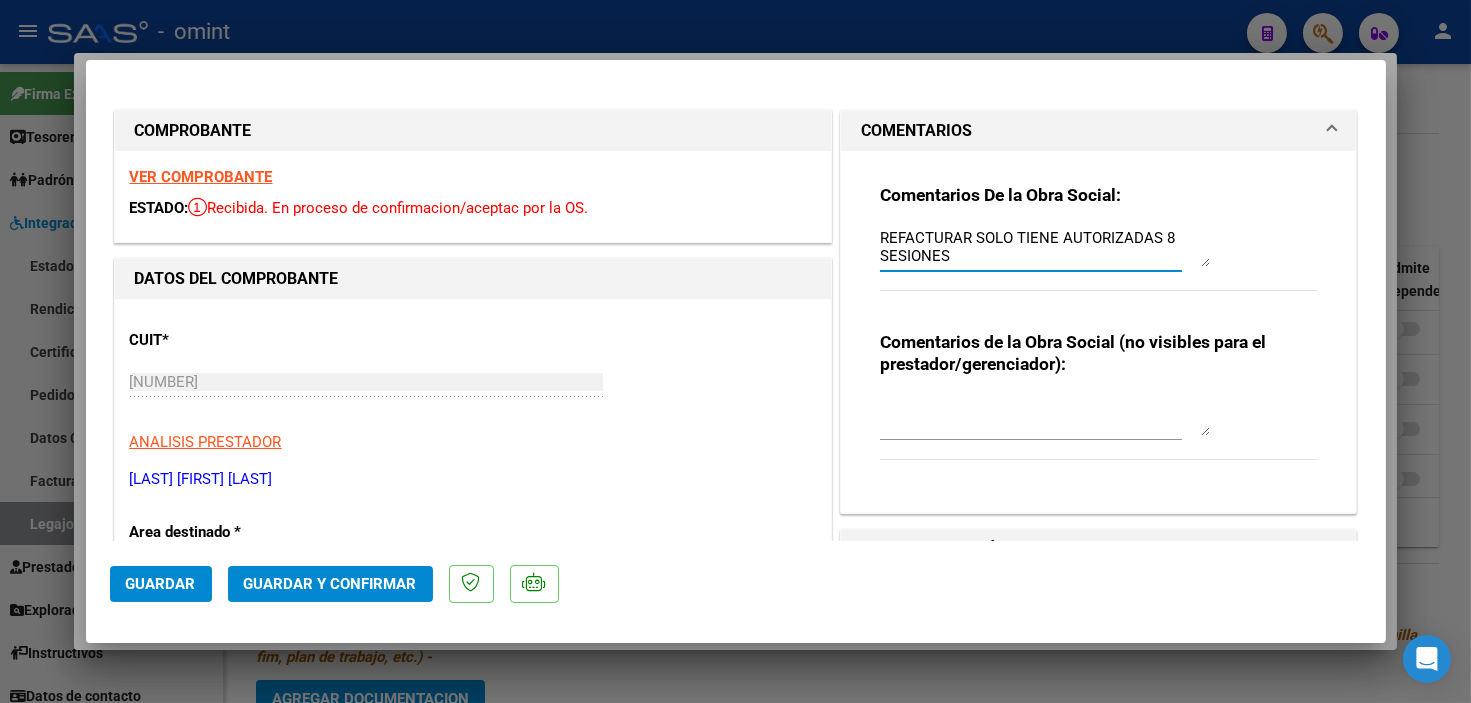 click on "REFACTURAR SOLO TIENE AUTORIZADAS 8 SESIONES" at bounding box center (1045, 247) 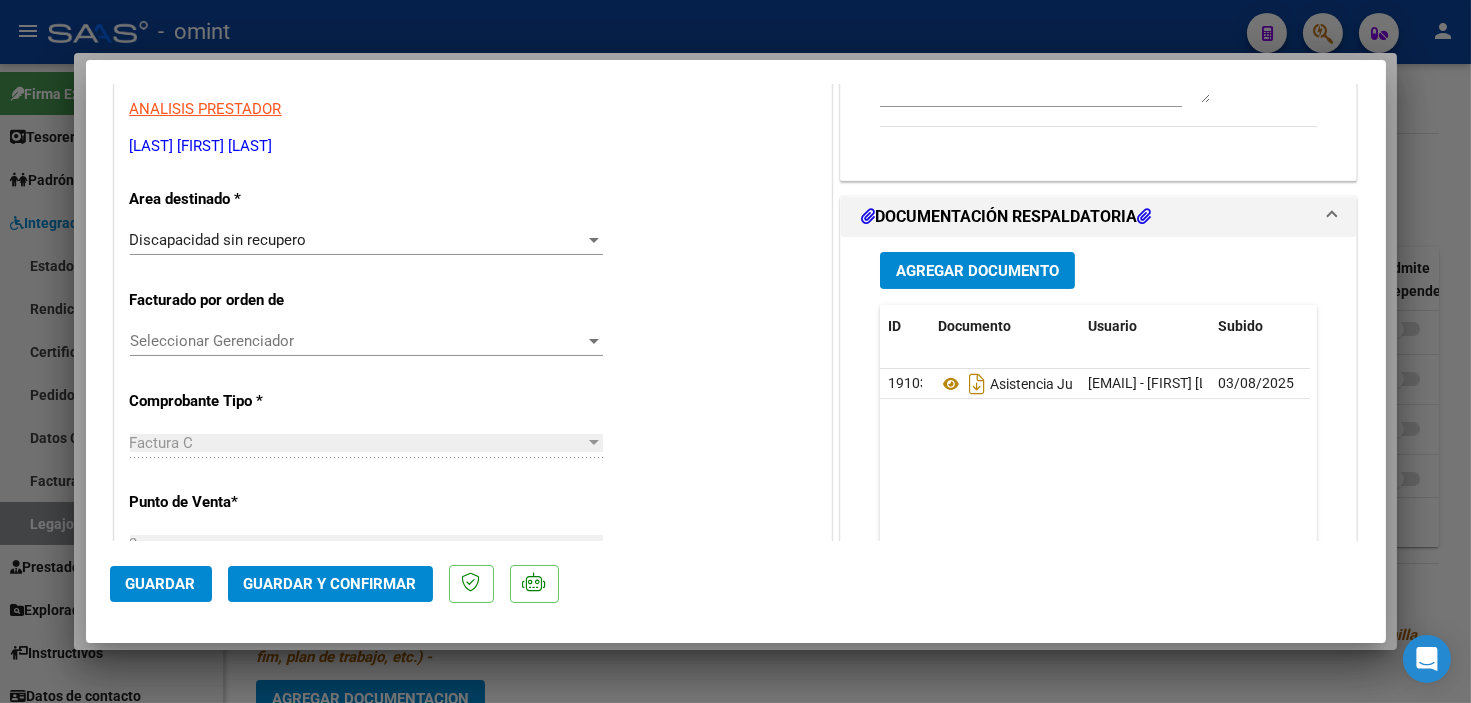scroll, scrollTop: 444, scrollLeft: 0, axis: vertical 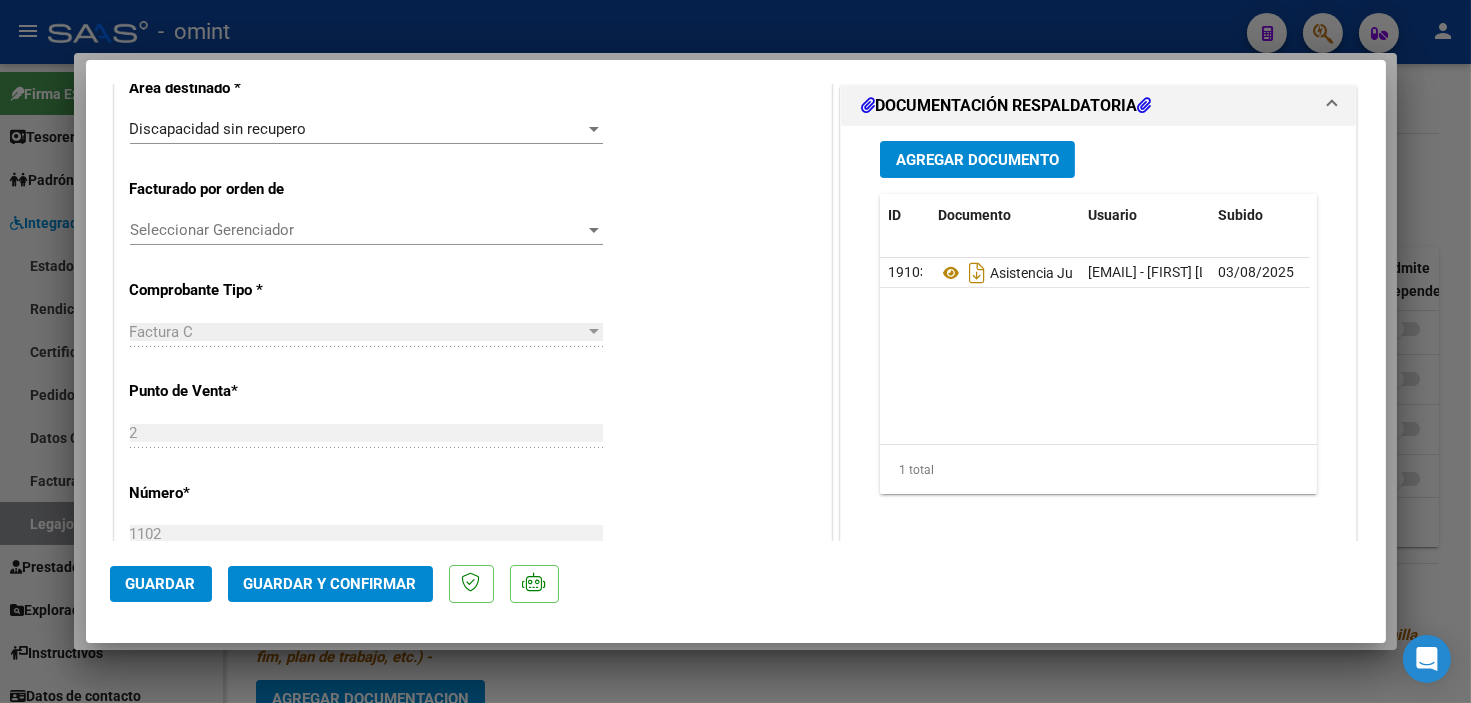 type on "REFACTURAR SOLO TIENE AUTORIZADAS 8 SESIONES" 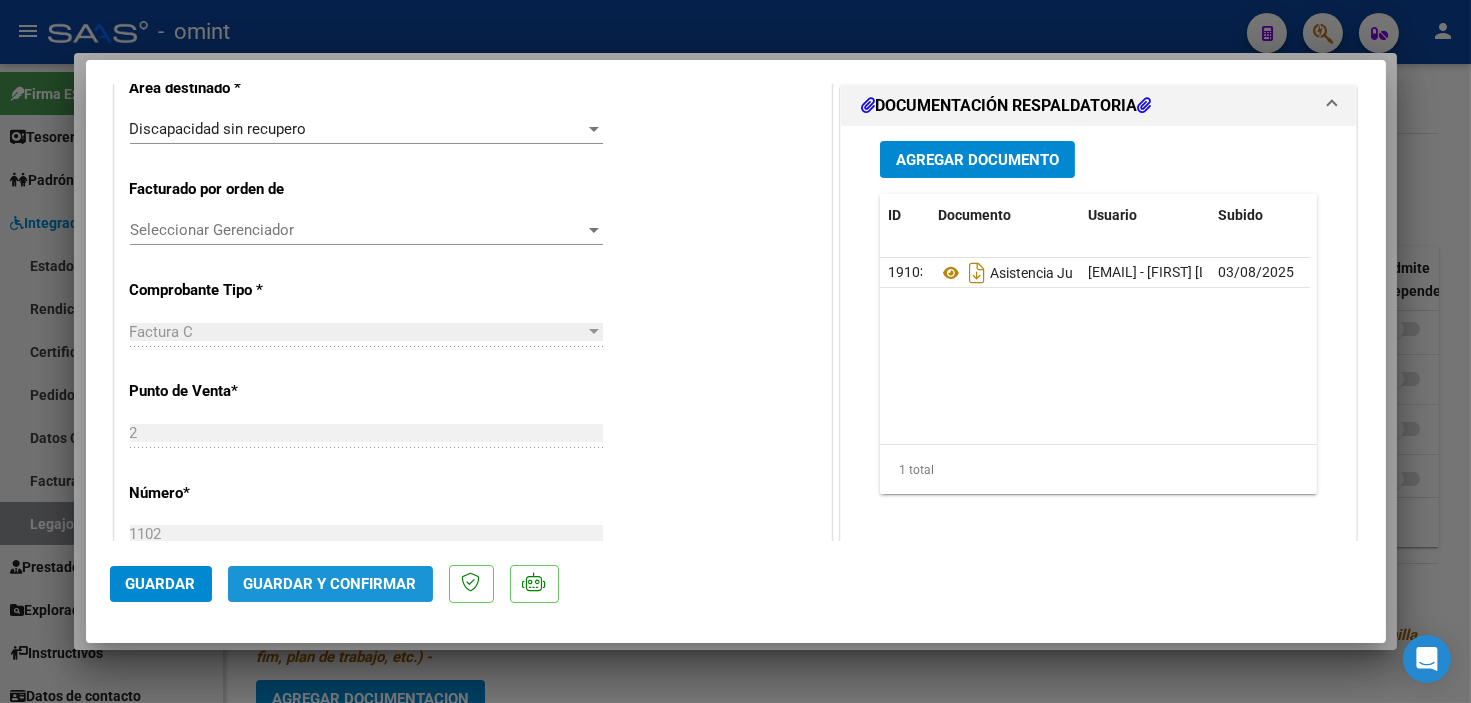 click on "Guardar y Confirmar" 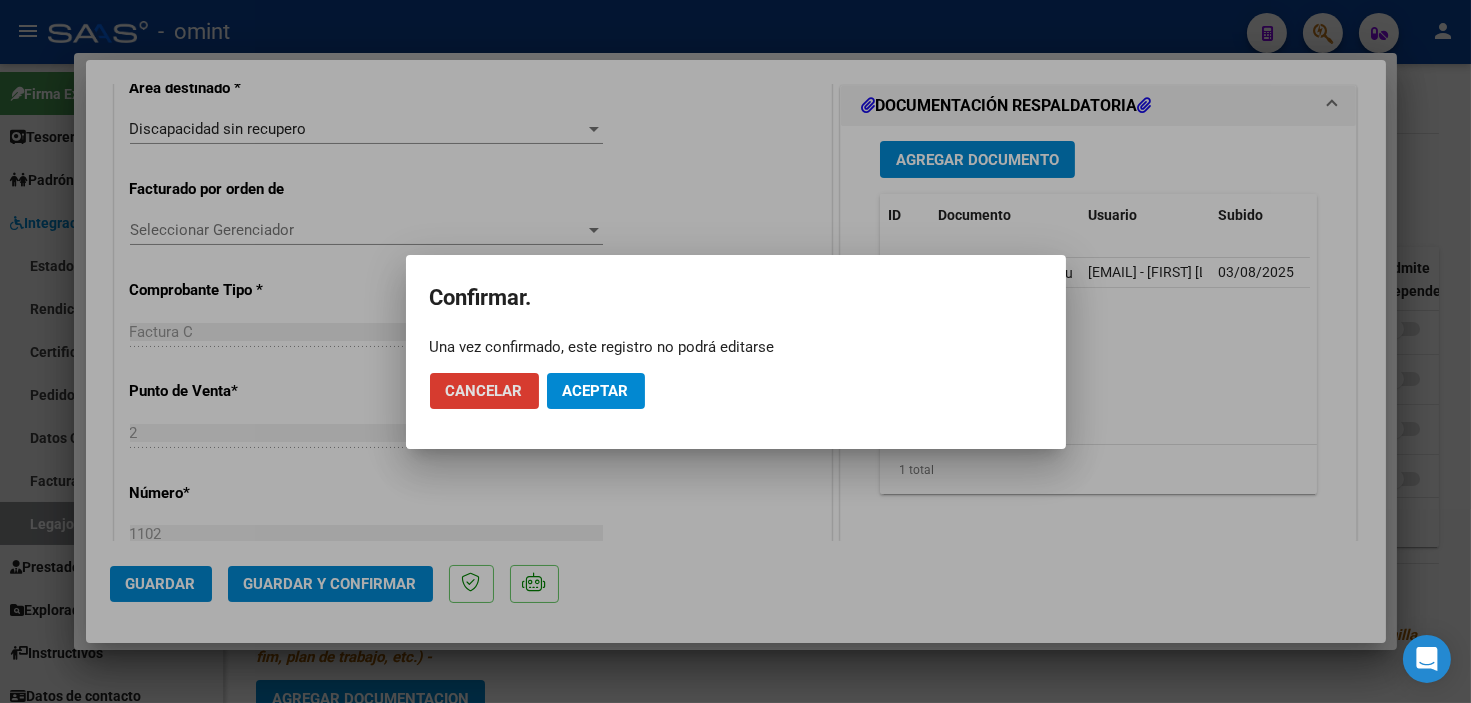 click on "Aceptar" 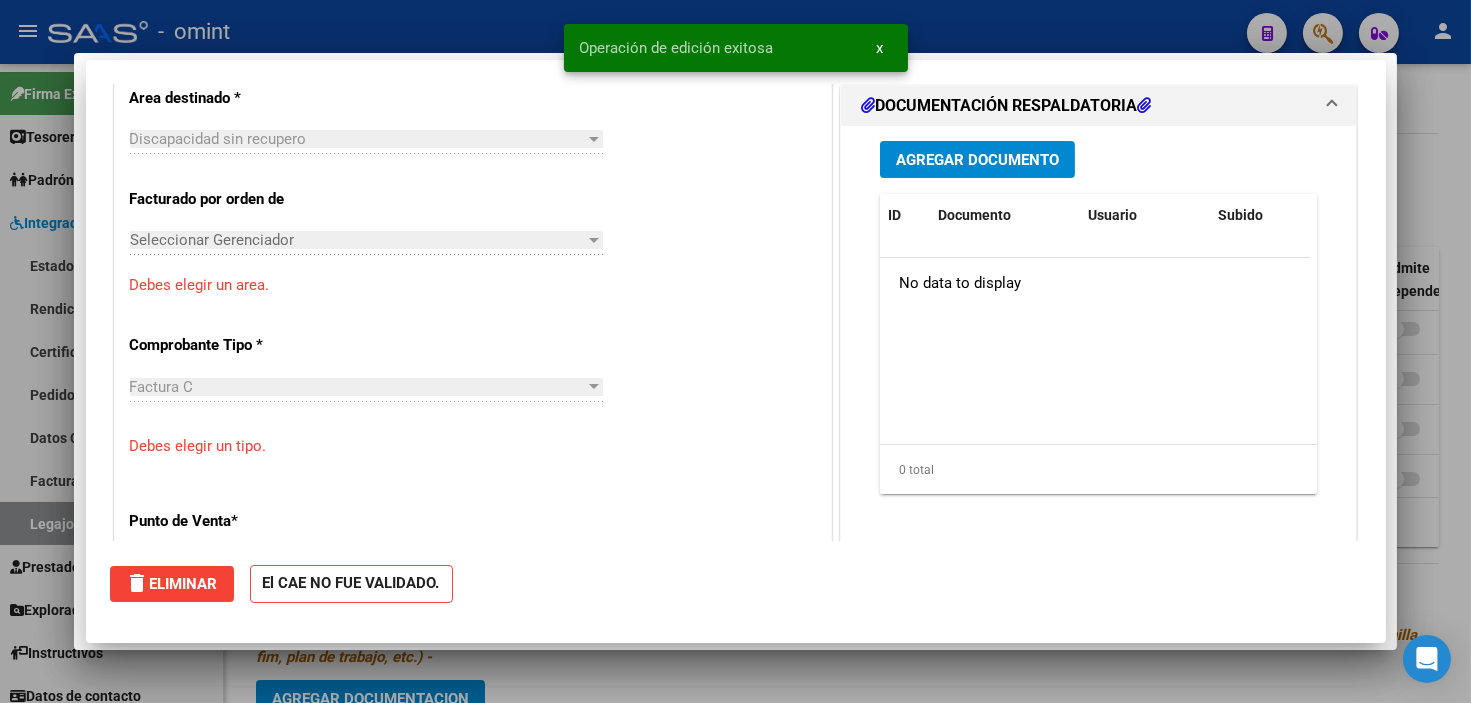 type 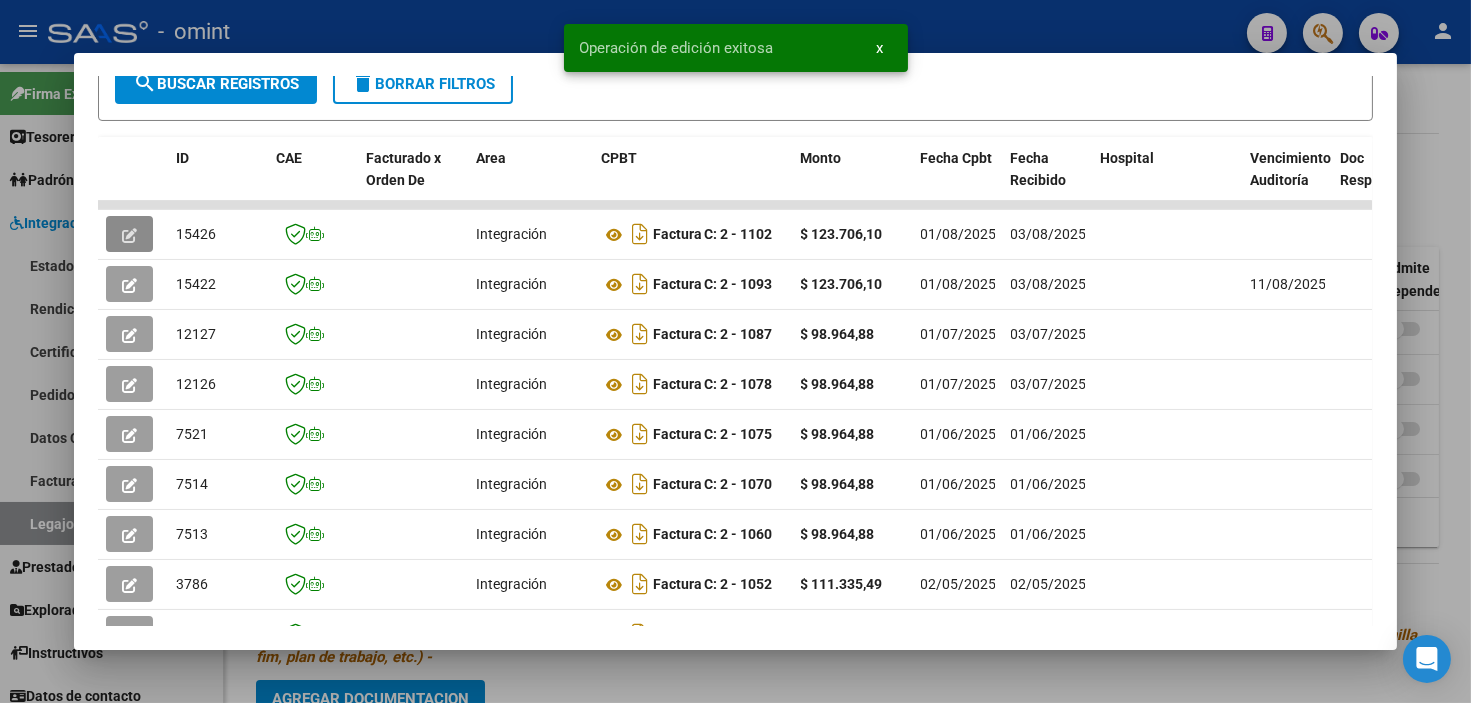 scroll, scrollTop: 605, scrollLeft: 0, axis: vertical 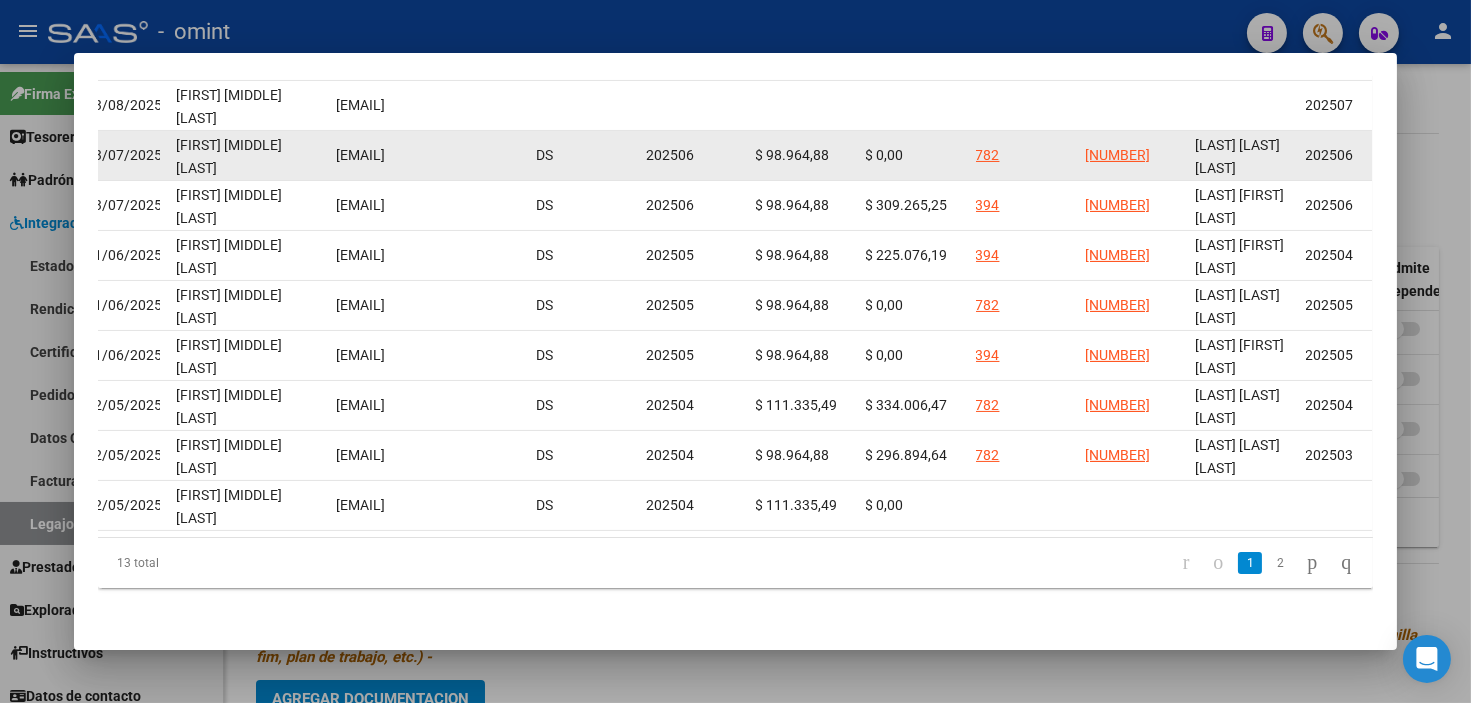 drag, startPoint x: 327, startPoint y: 136, endPoint x: 532, endPoint y: 146, distance: 205.24376 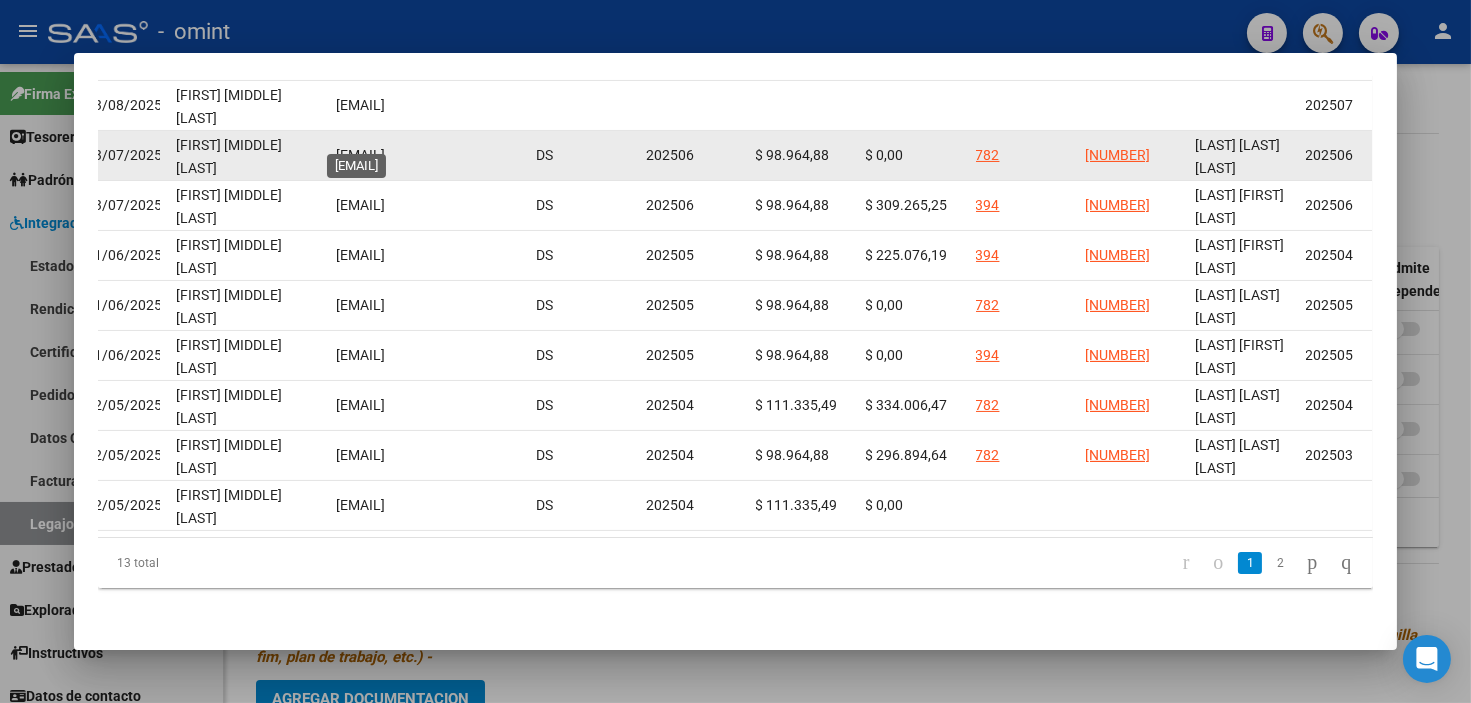 drag, startPoint x: 532, startPoint y: 146, endPoint x: 490, endPoint y: 137, distance: 42.953465 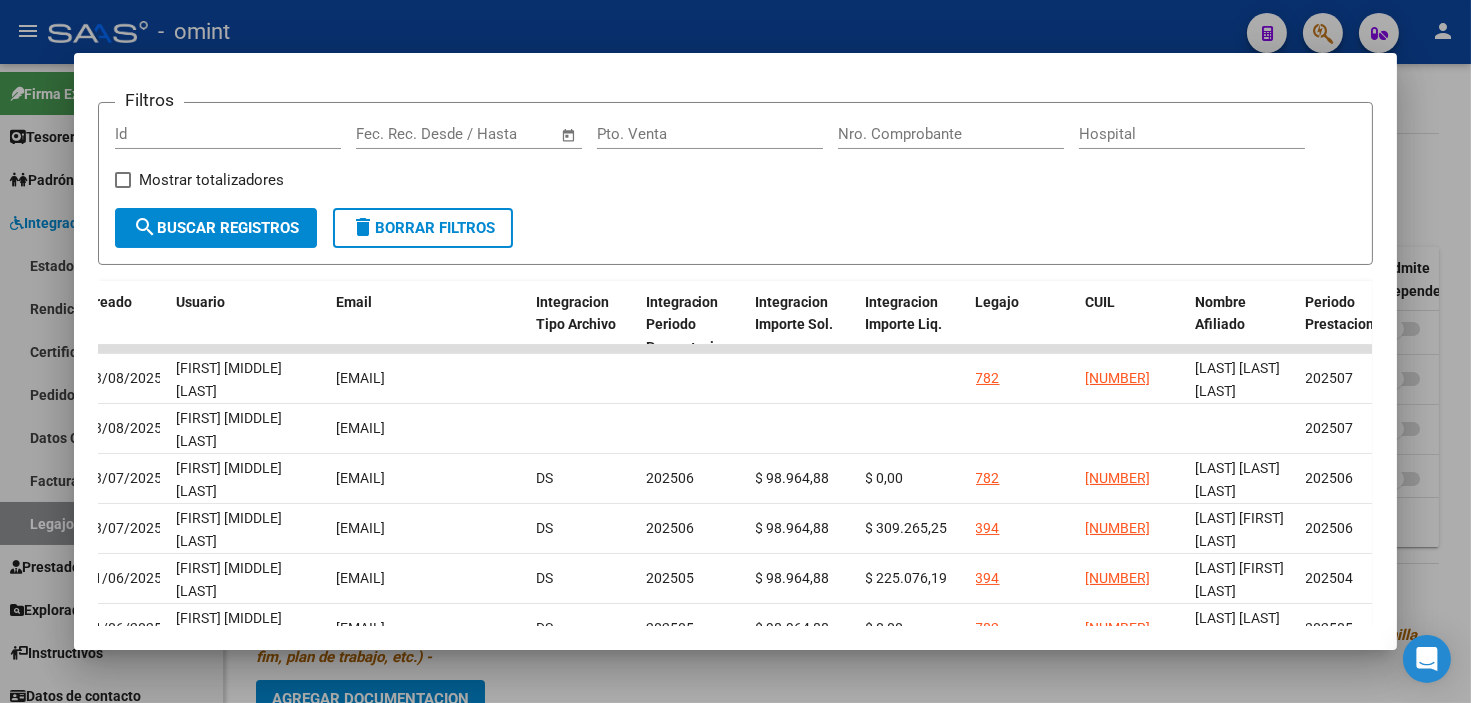 scroll, scrollTop: 605, scrollLeft: 0, axis: vertical 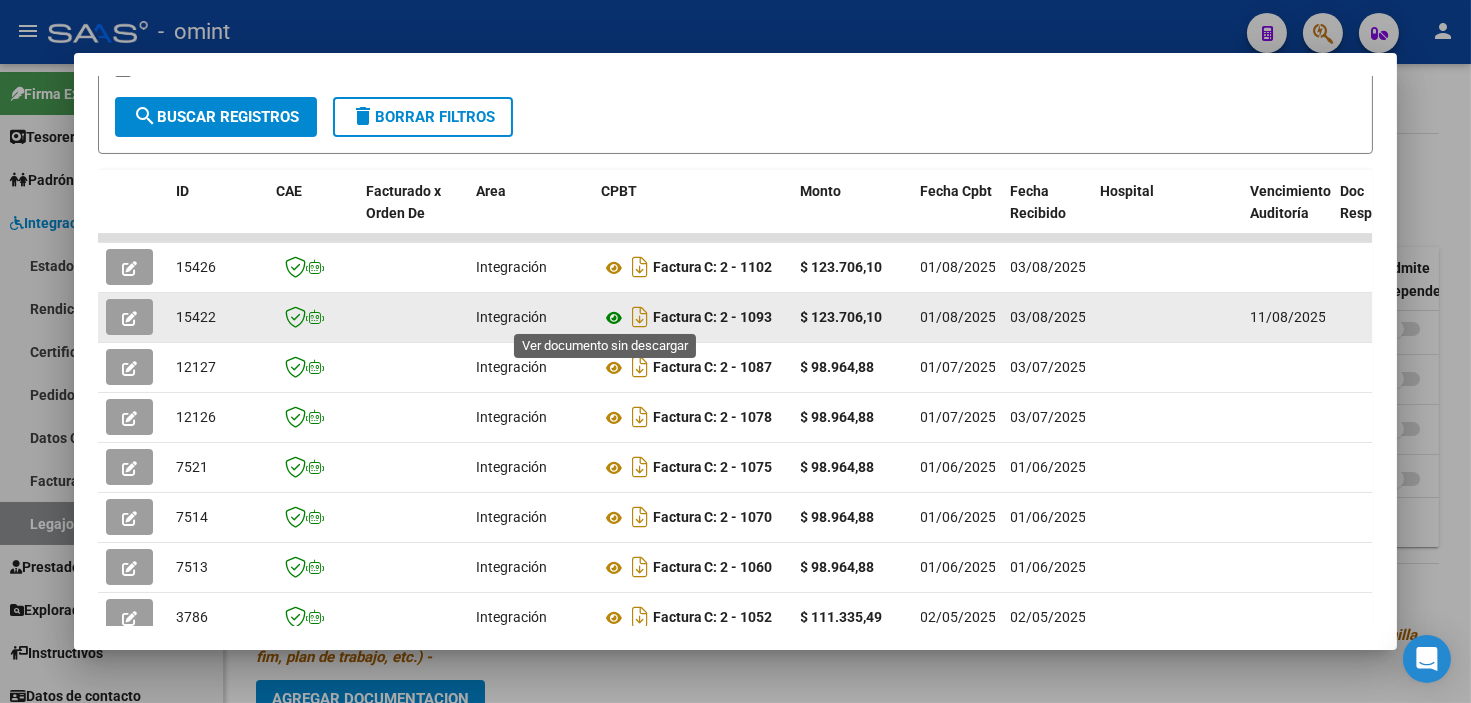 click 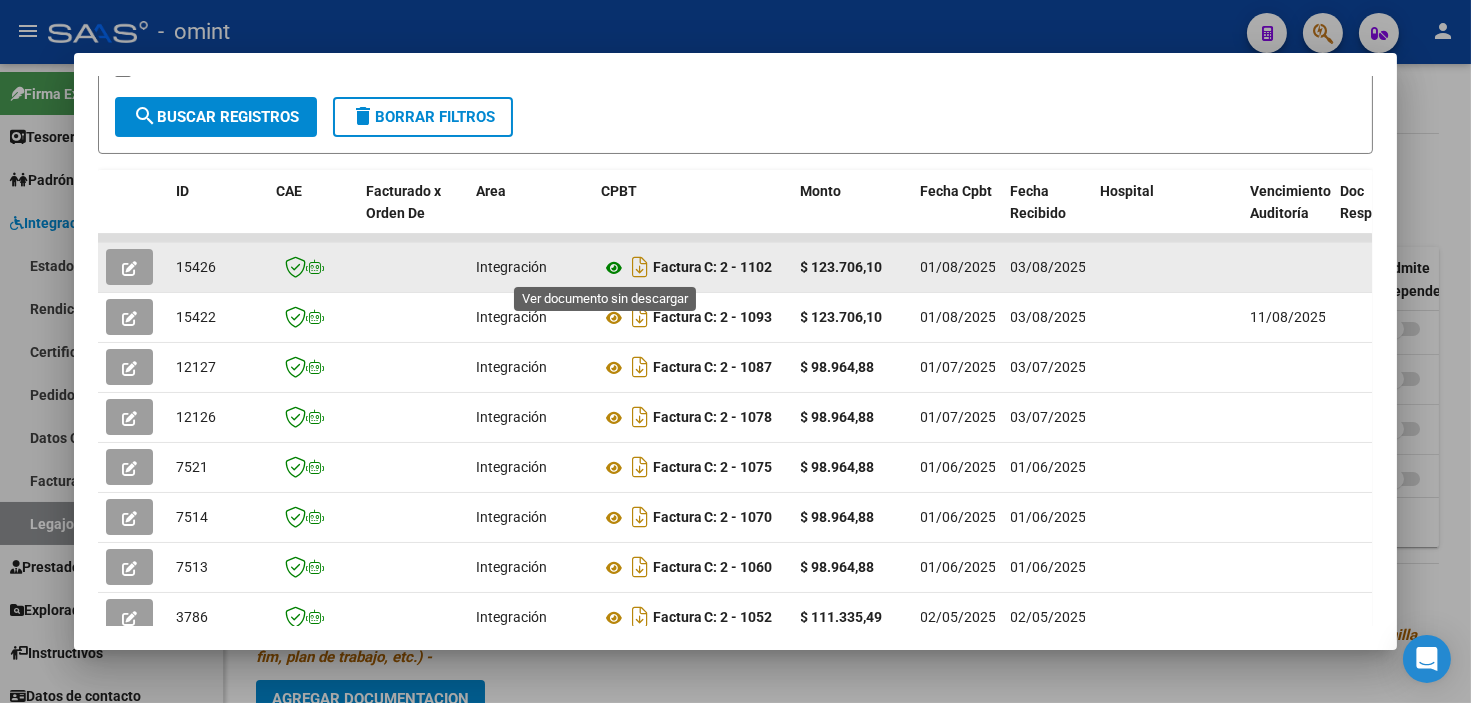 click 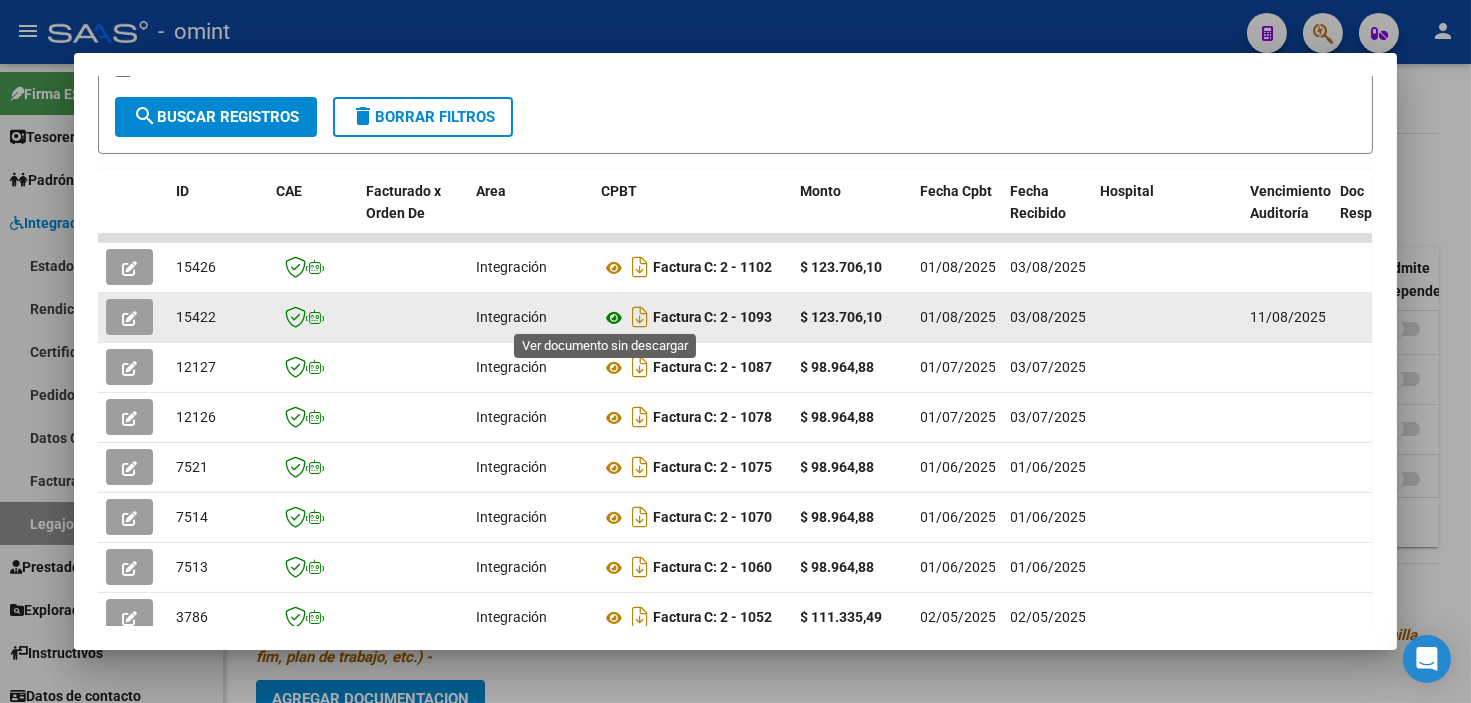 click 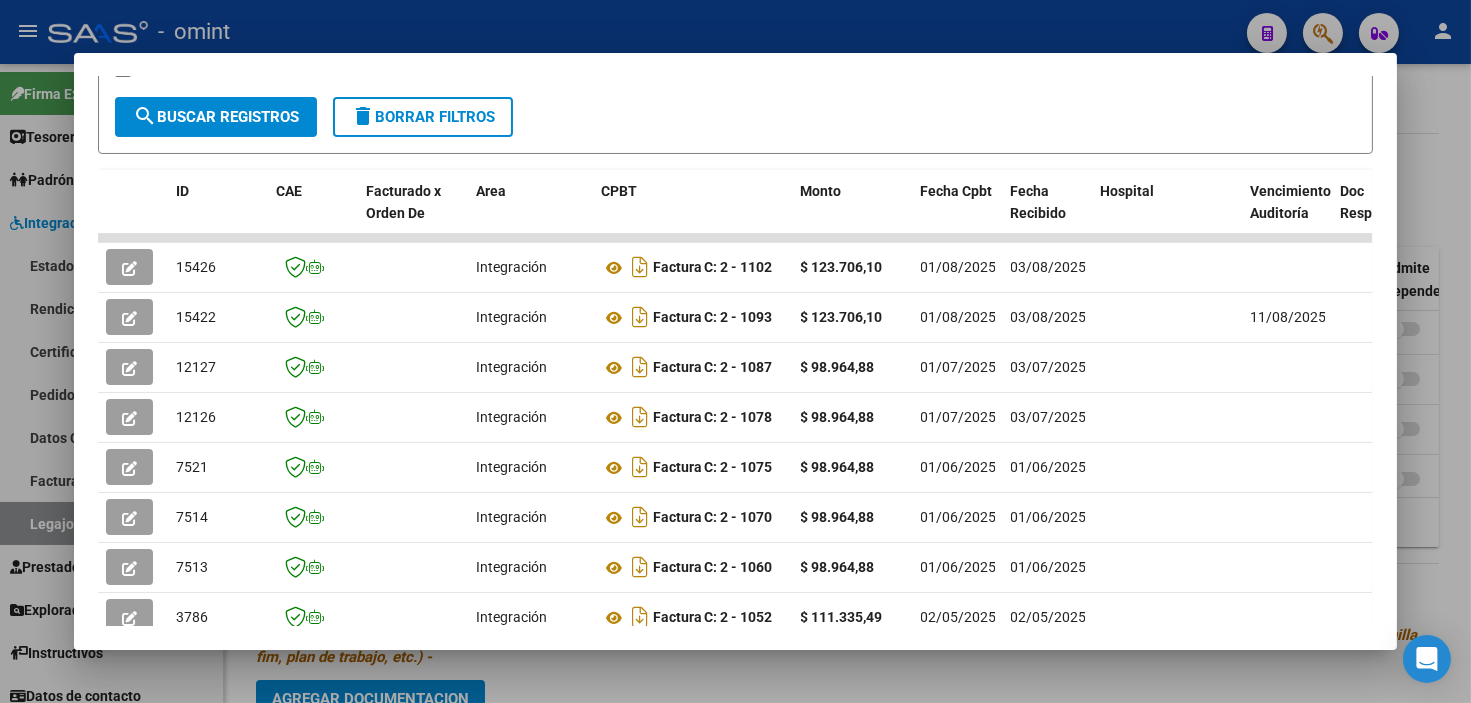scroll, scrollTop: 605, scrollLeft: 0, axis: vertical 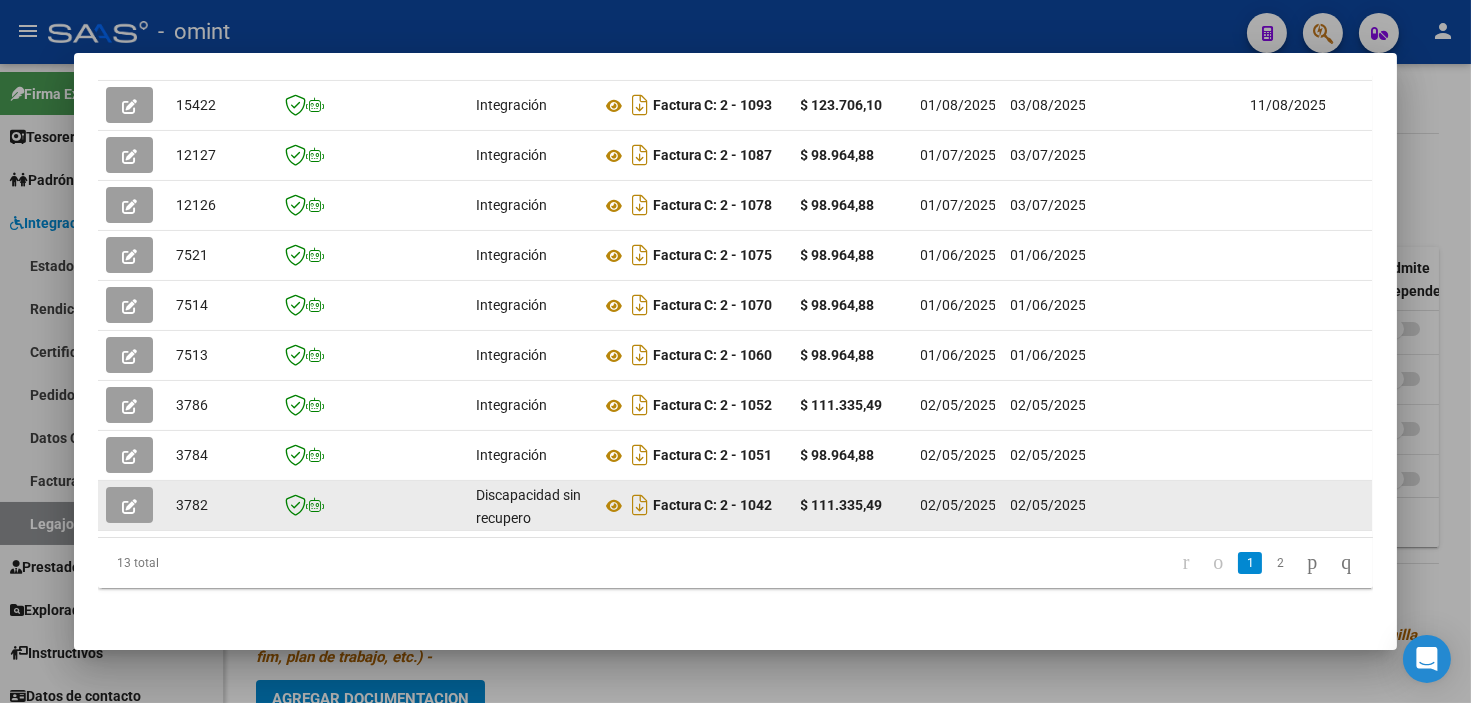 drag, startPoint x: 452, startPoint y: 536, endPoint x: 952, endPoint y: 508, distance: 500.7834 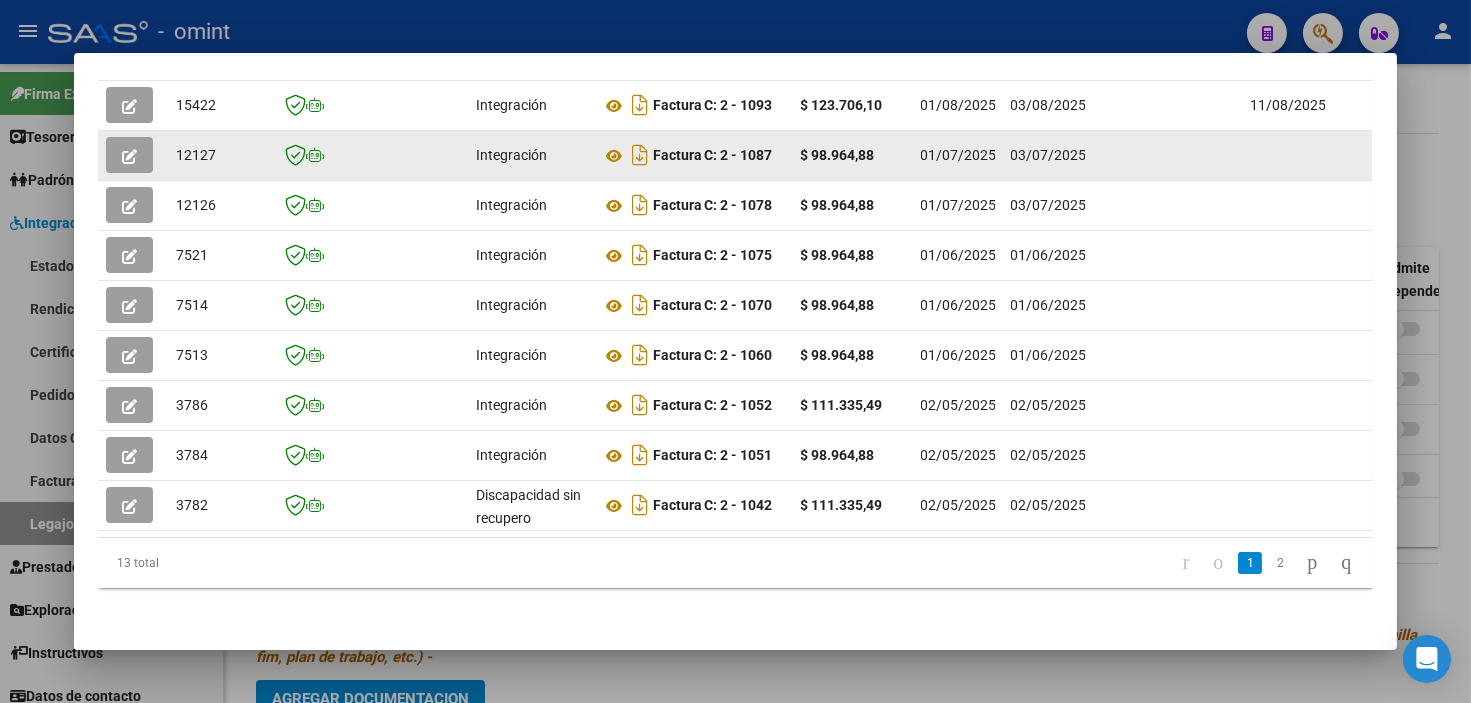 scroll, scrollTop: 0, scrollLeft: 1573, axis: horizontal 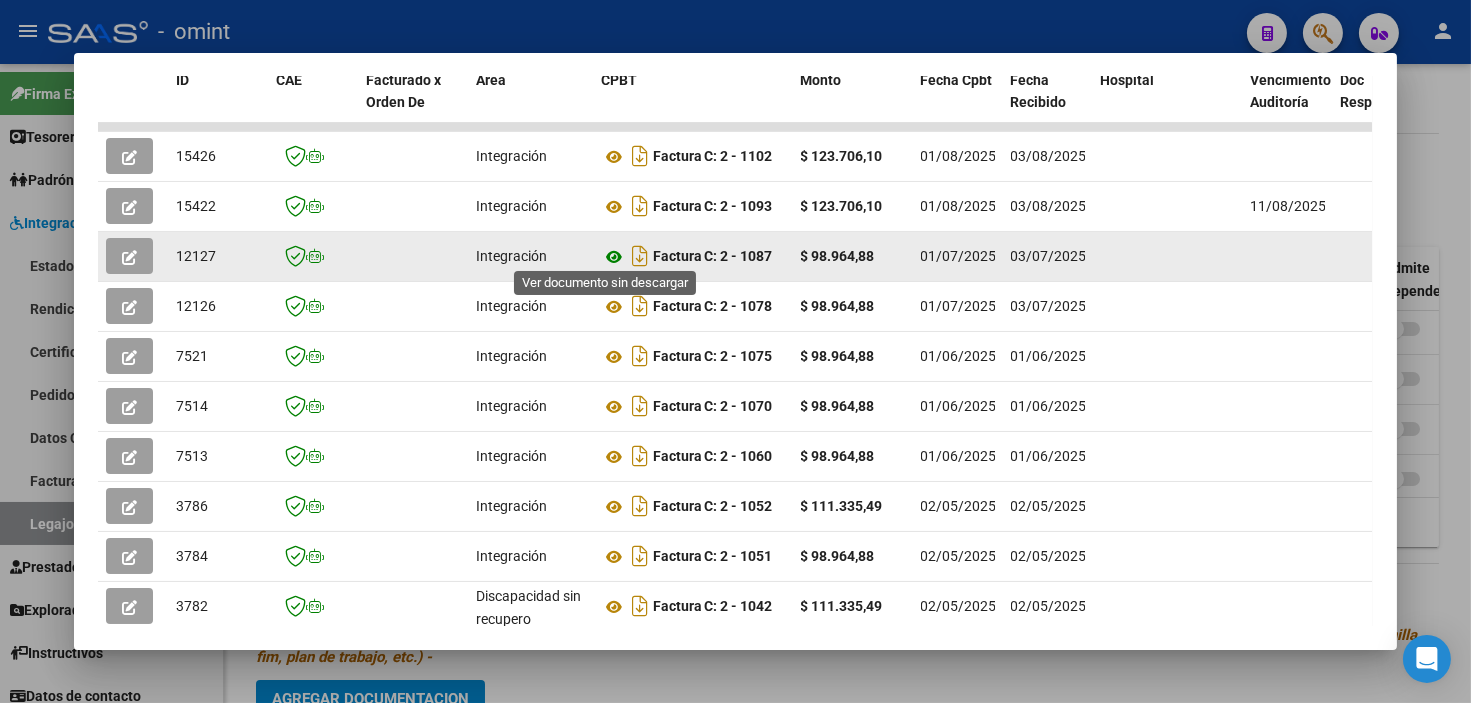click 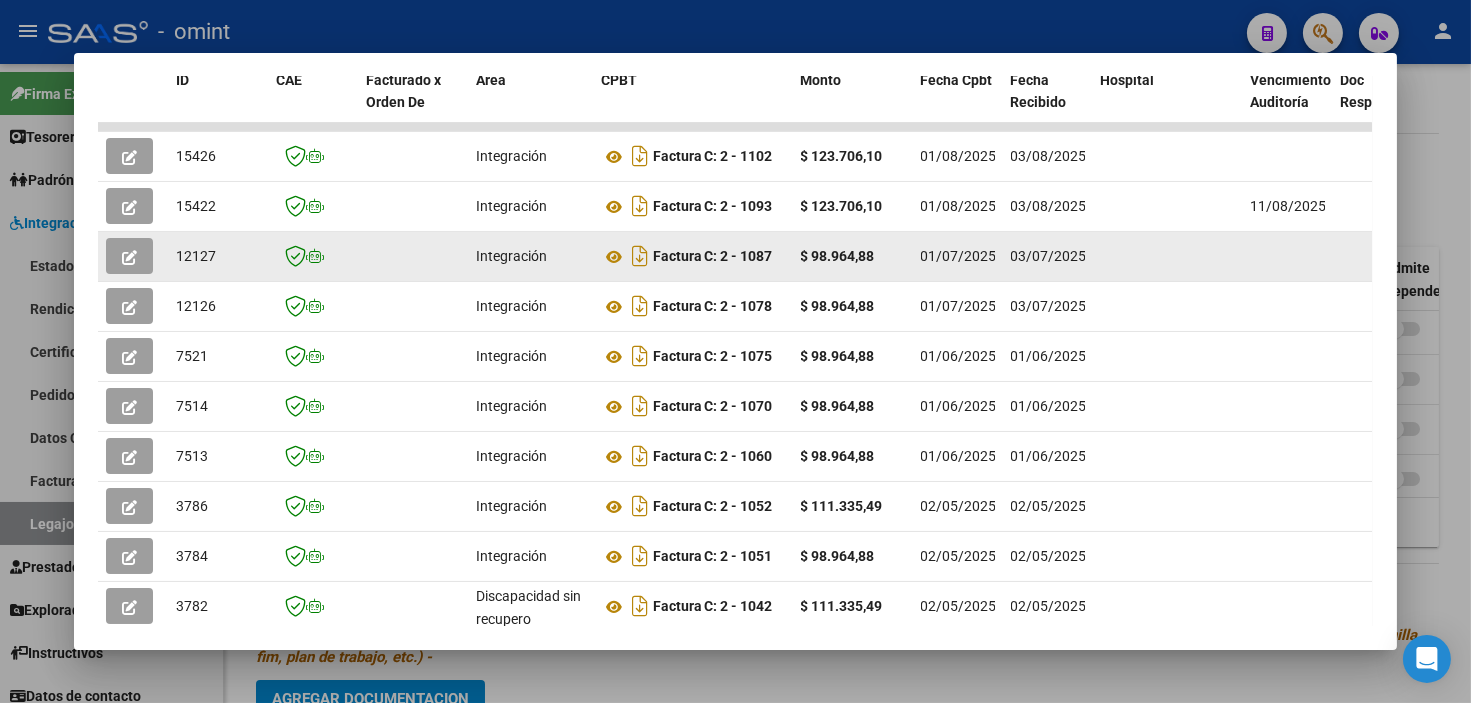 click 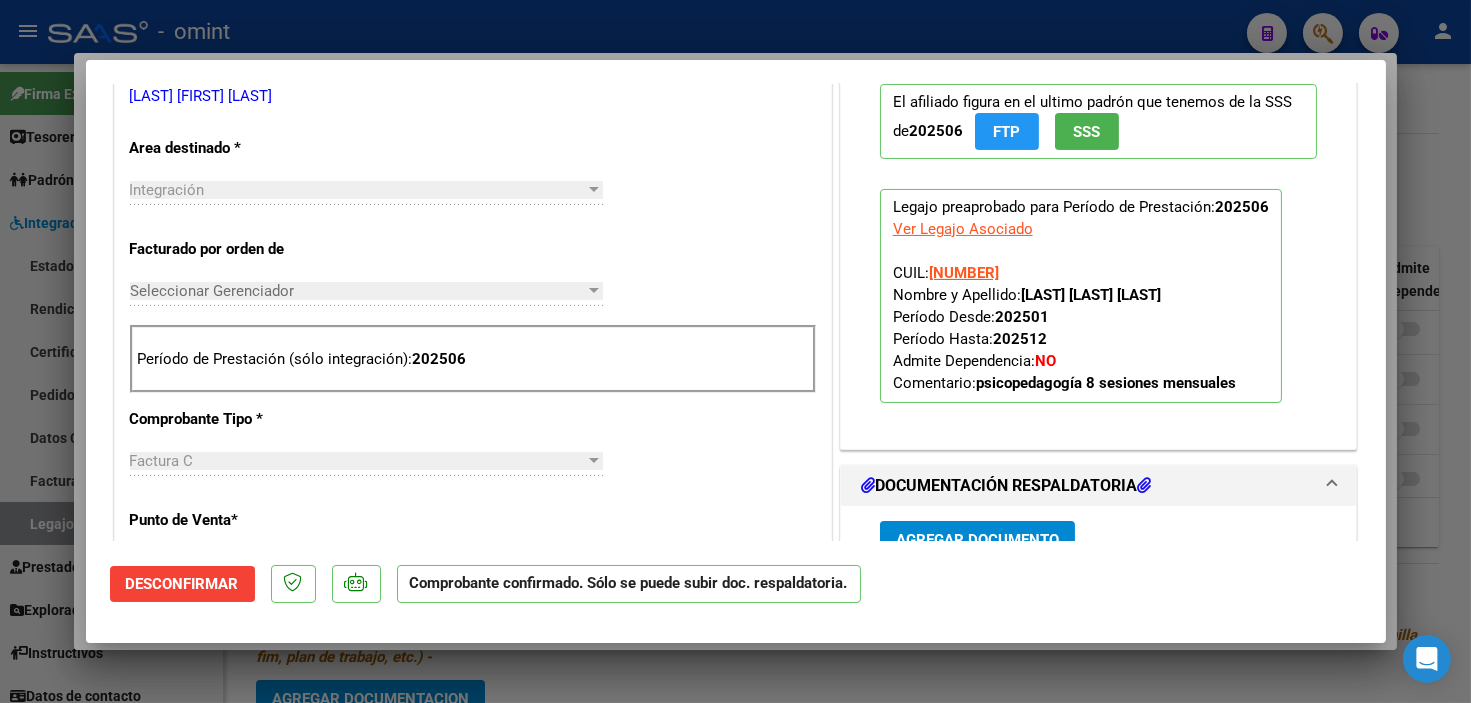 scroll, scrollTop: 888, scrollLeft: 0, axis: vertical 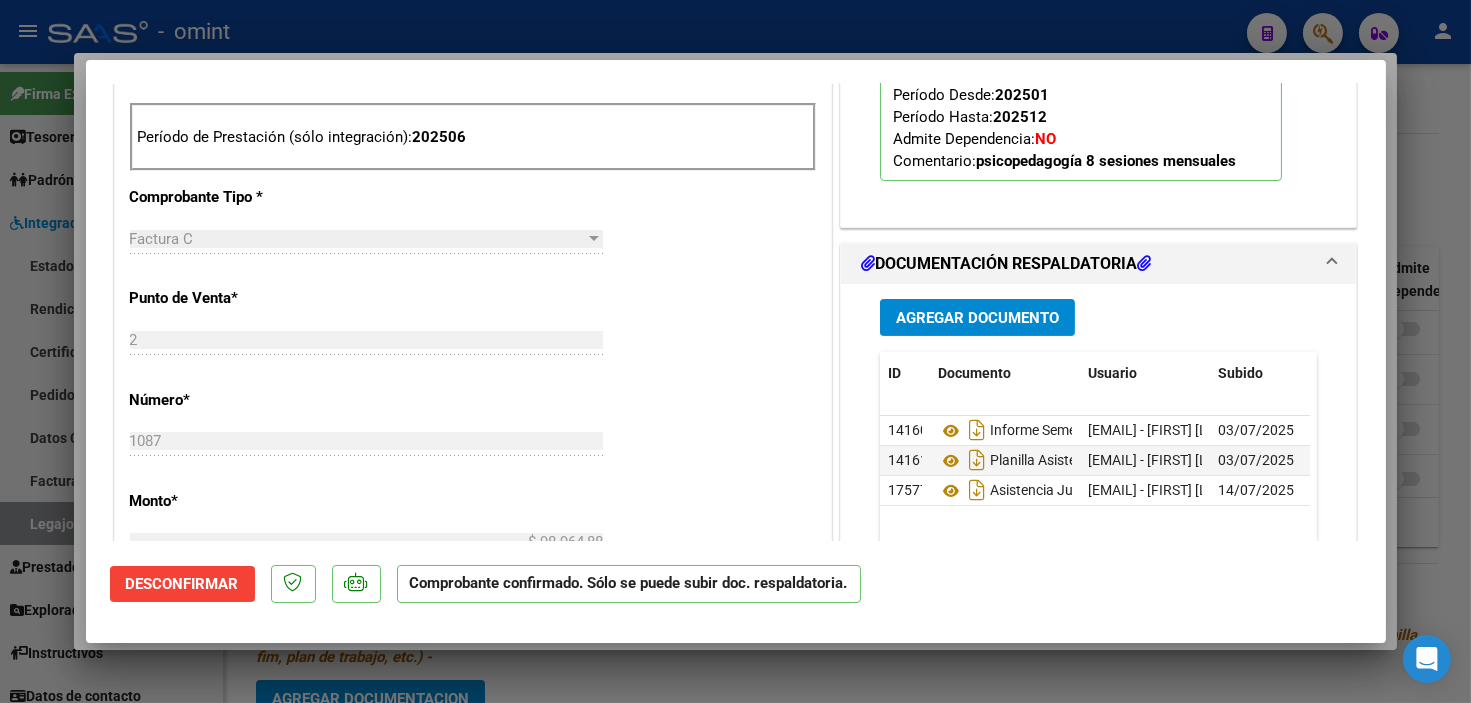 type 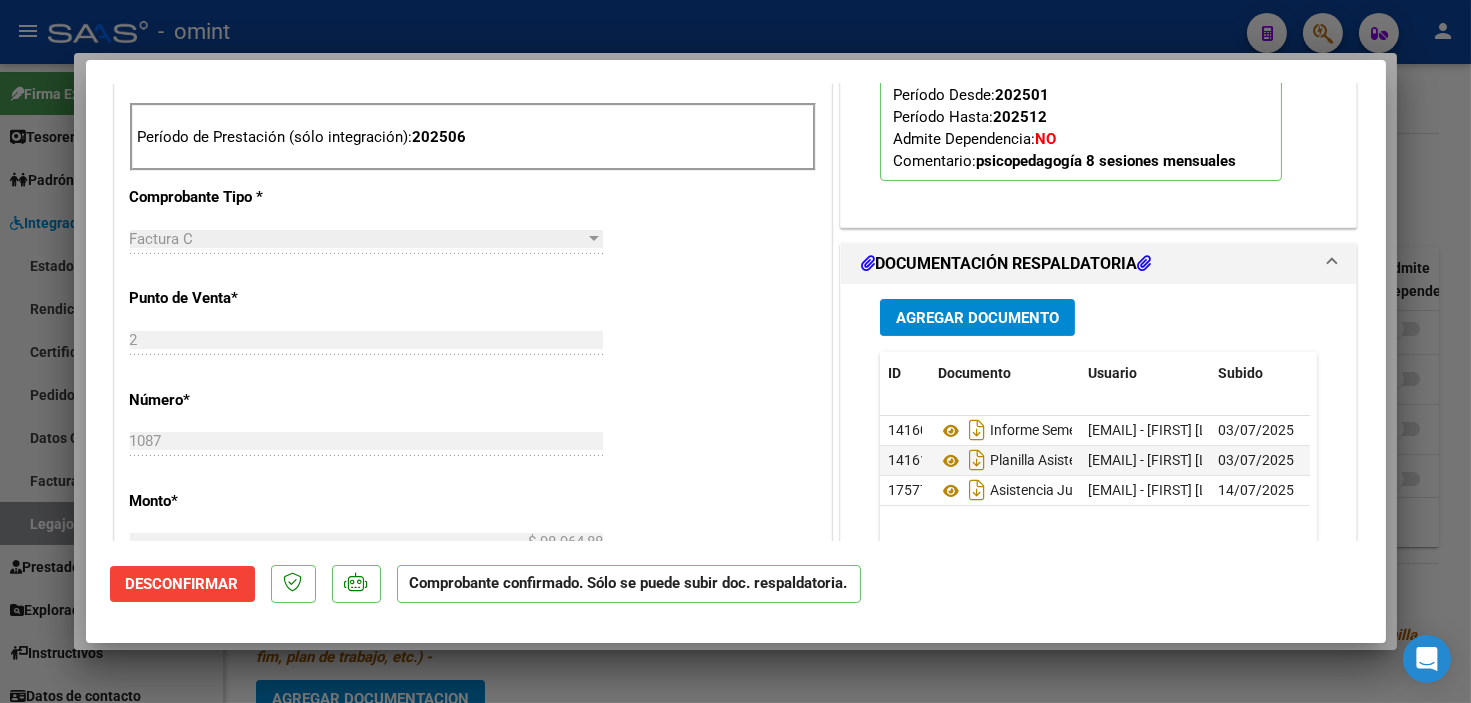 type 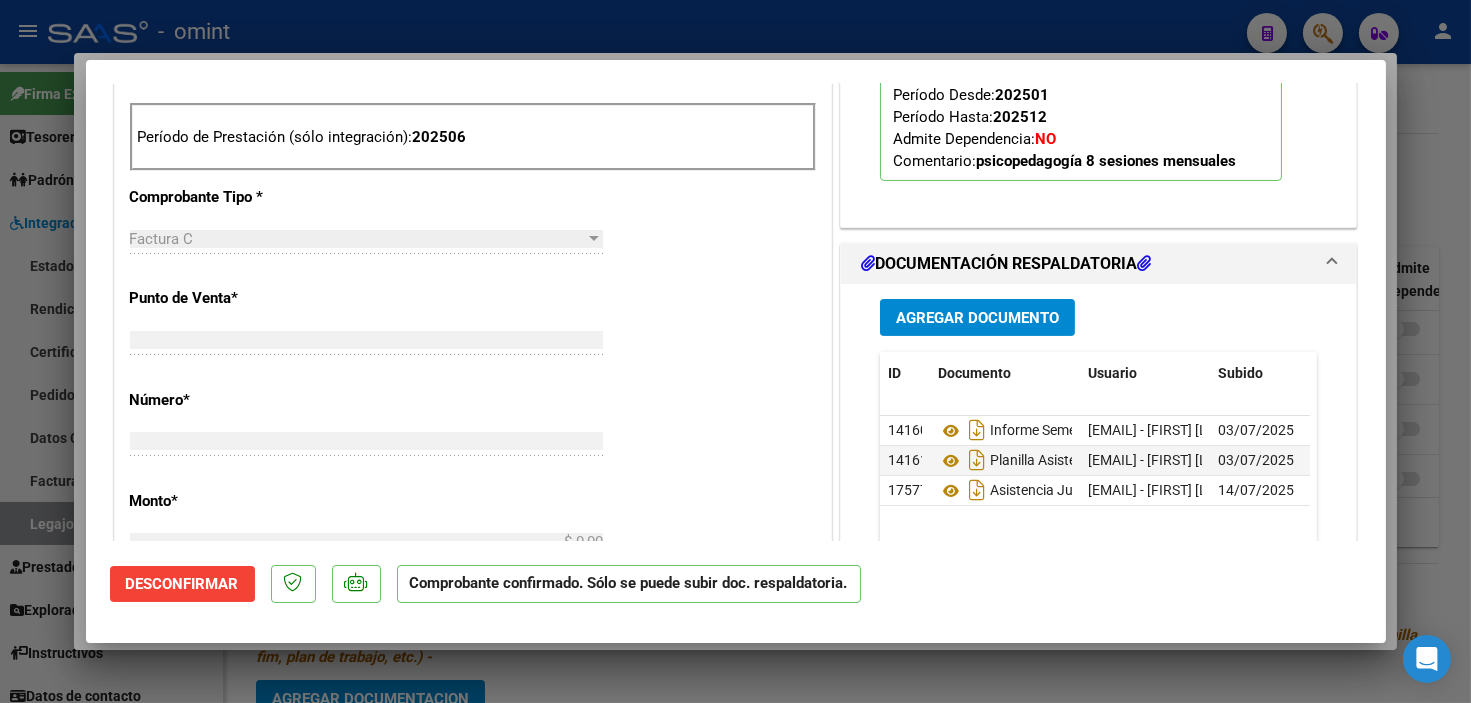 type 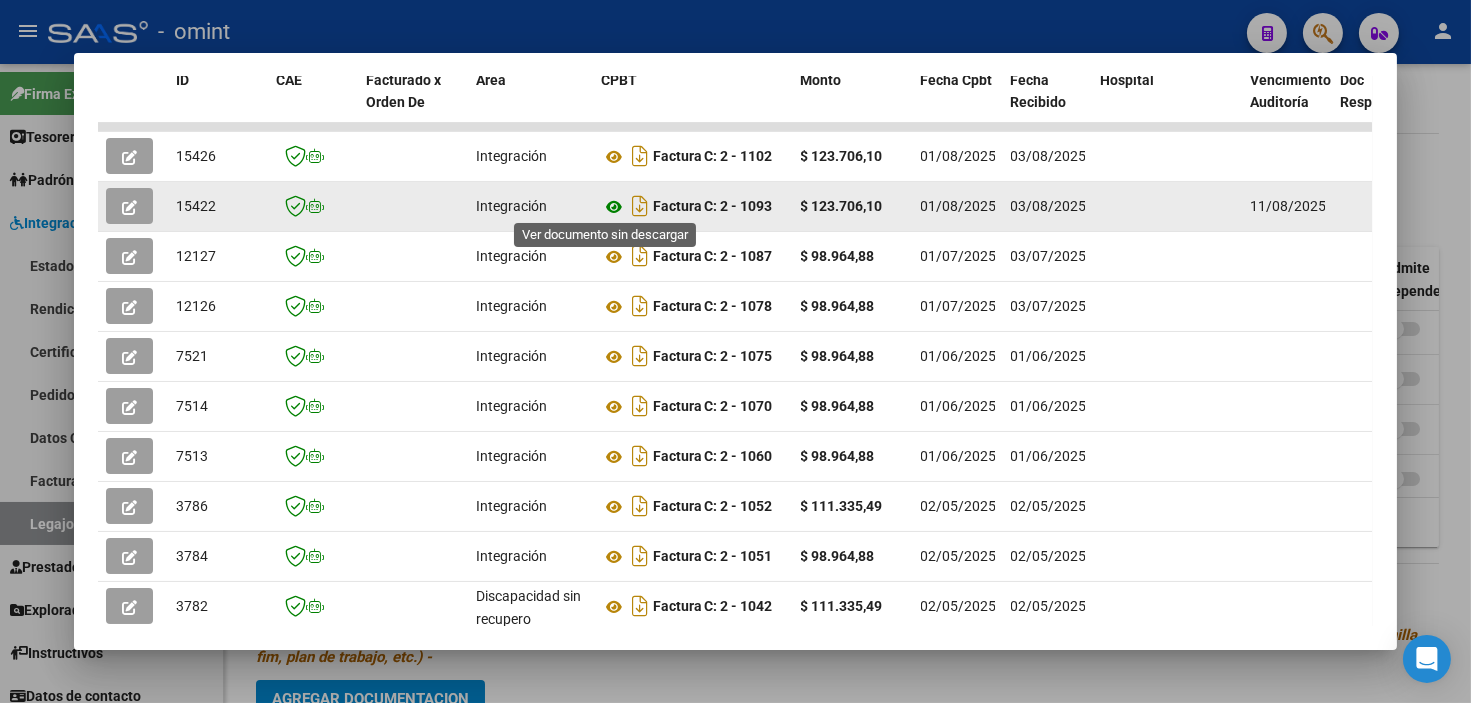 click 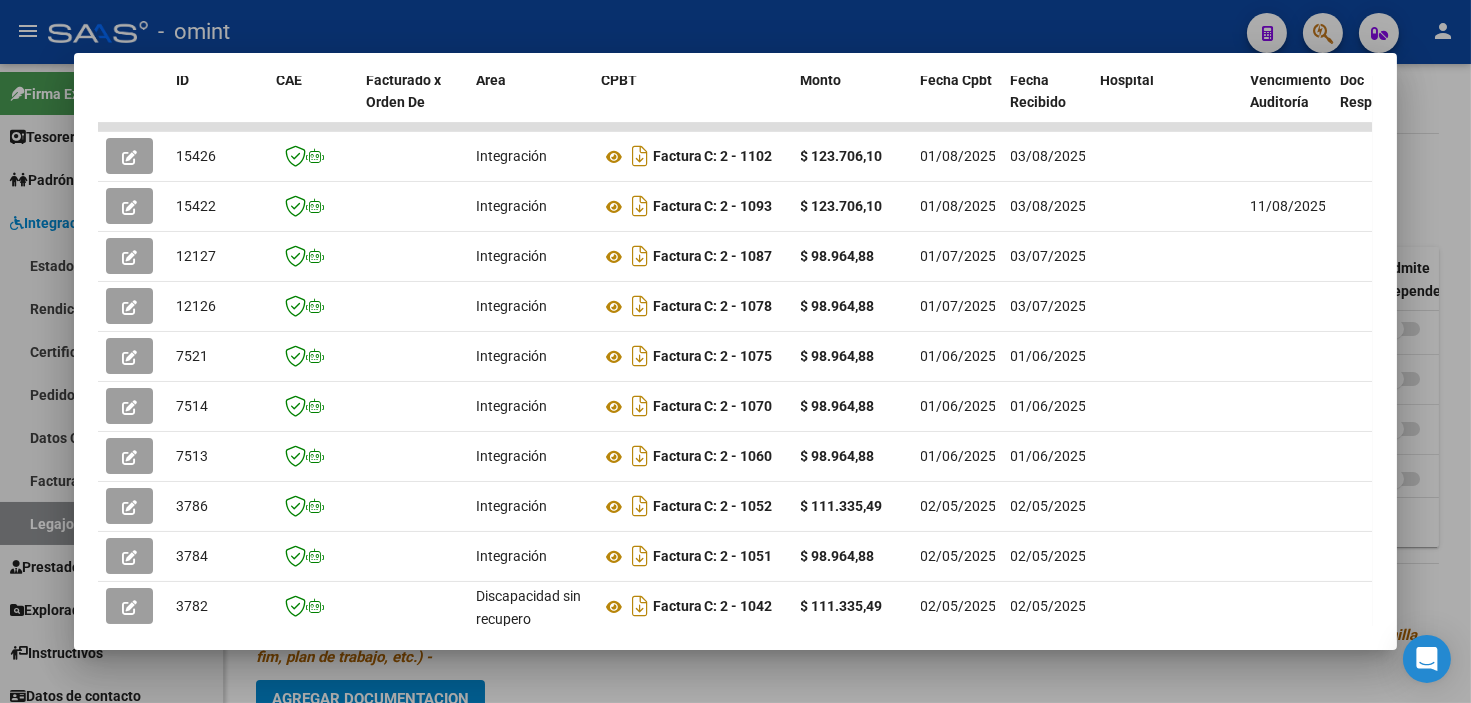 scroll, scrollTop: 605, scrollLeft: 0, axis: vertical 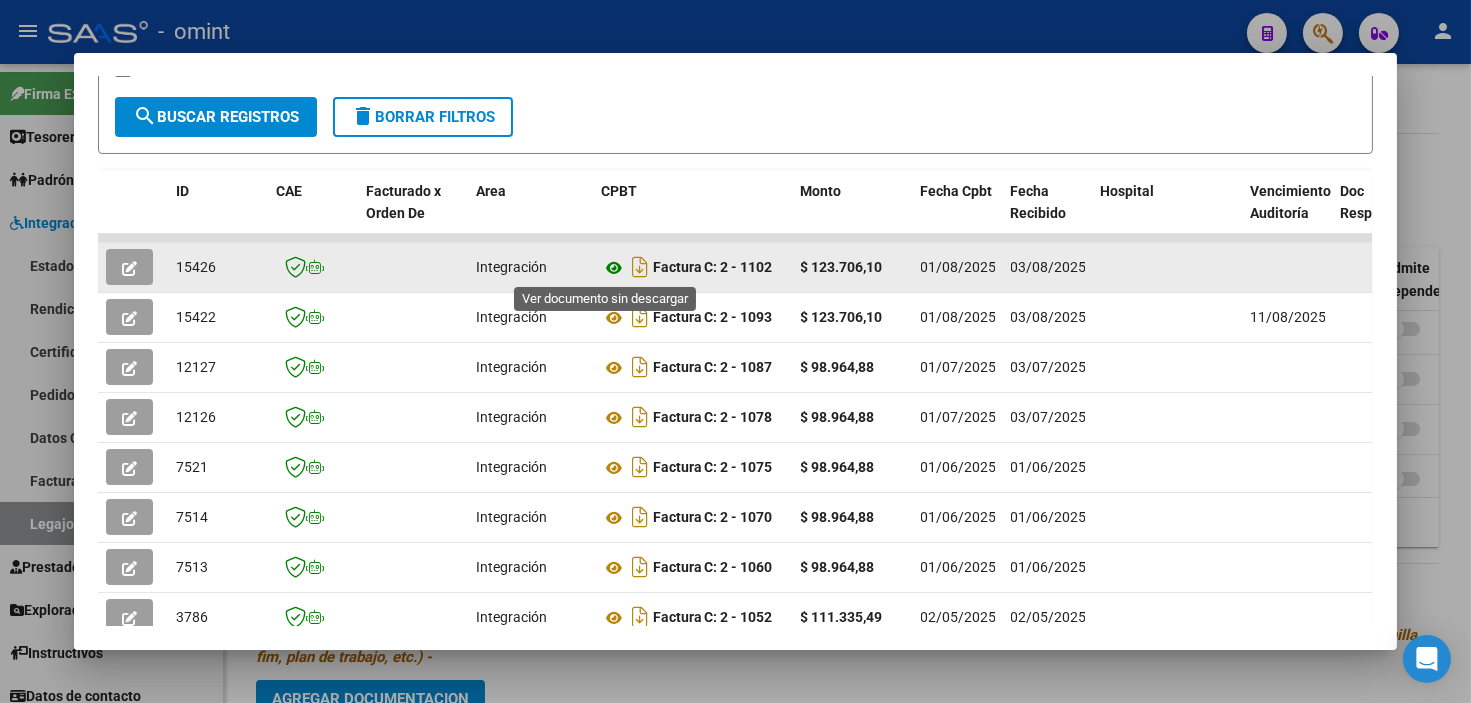 click 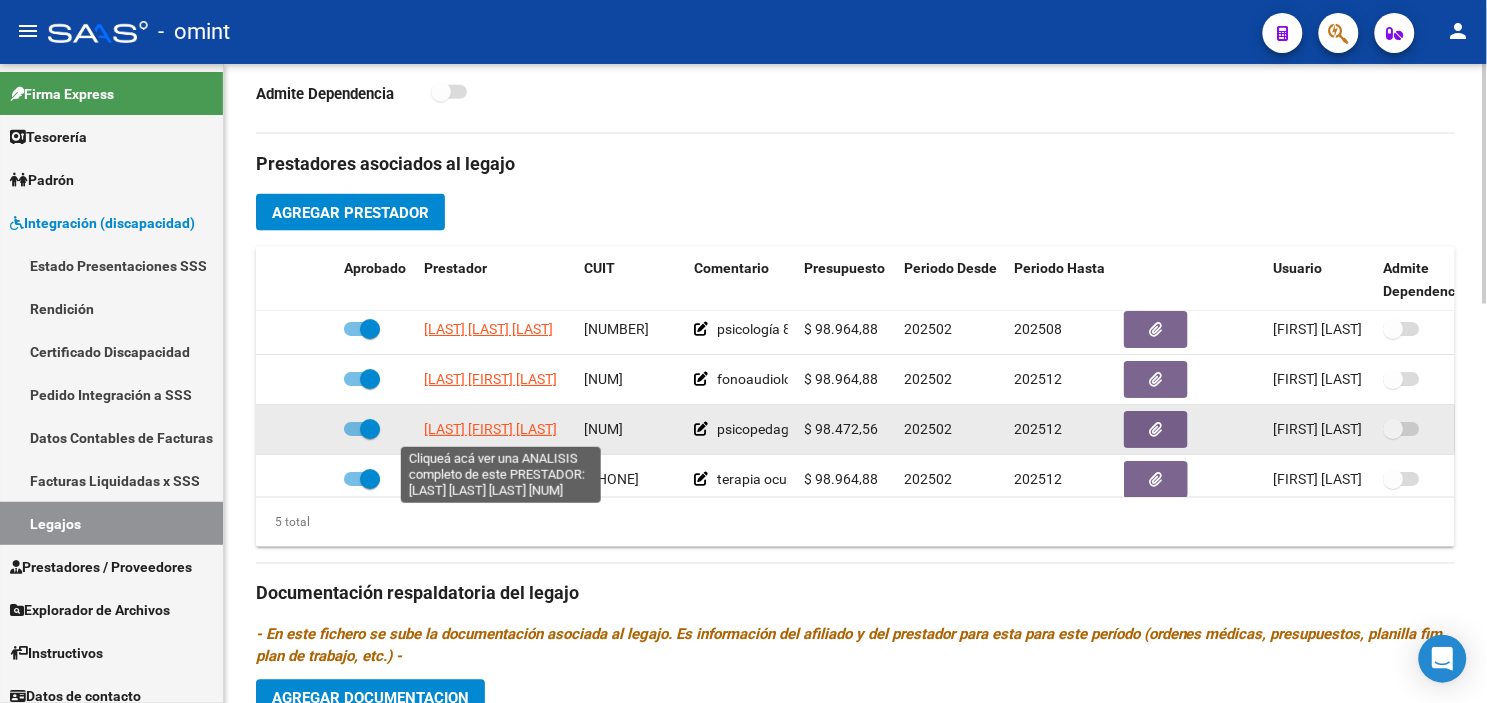 click on "[LAST] [FIRST] [LAST]" 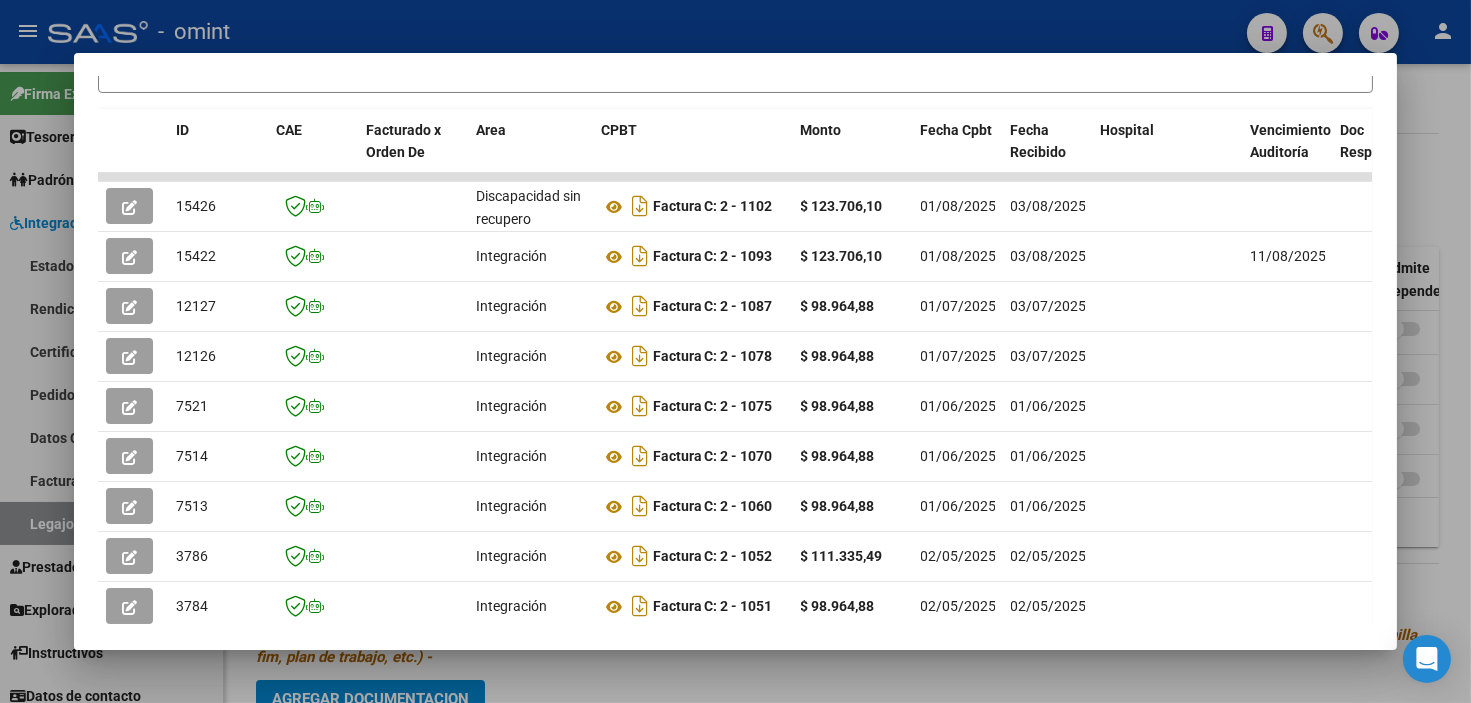 scroll, scrollTop: 555, scrollLeft: 0, axis: vertical 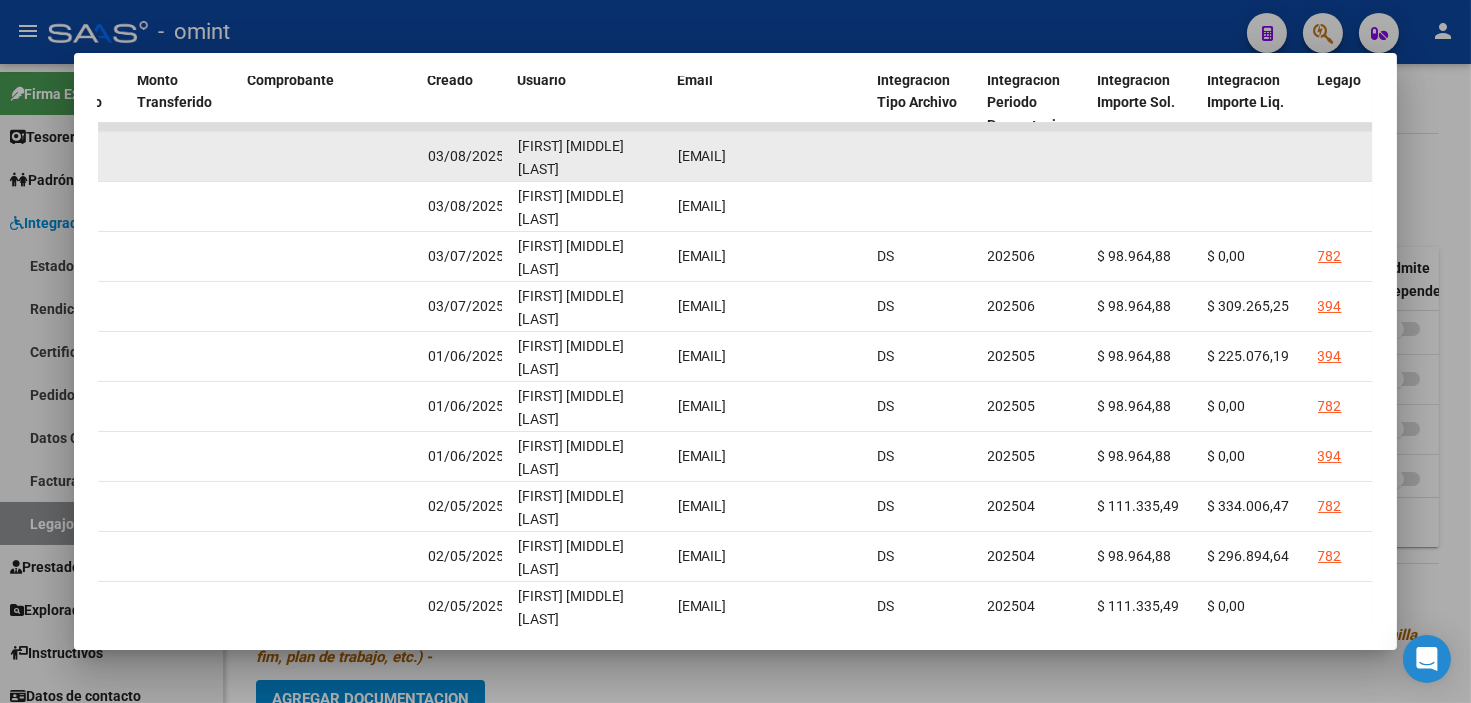 drag, startPoint x: 670, startPoint y: 153, endPoint x: 906, endPoint y: 172, distance: 236.7636 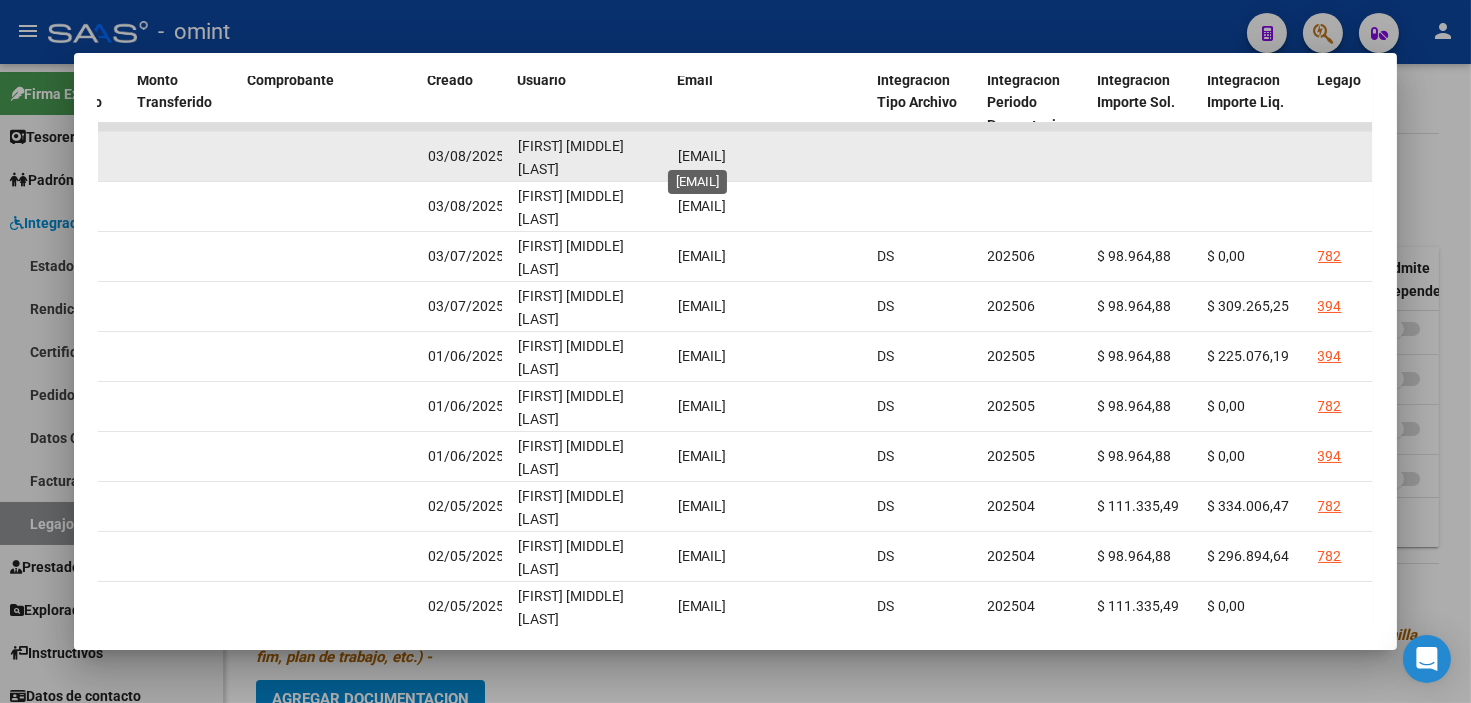 drag, startPoint x: 906, startPoint y: 172, endPoint x: 815, endPoint y: 160, distance: 91.787796 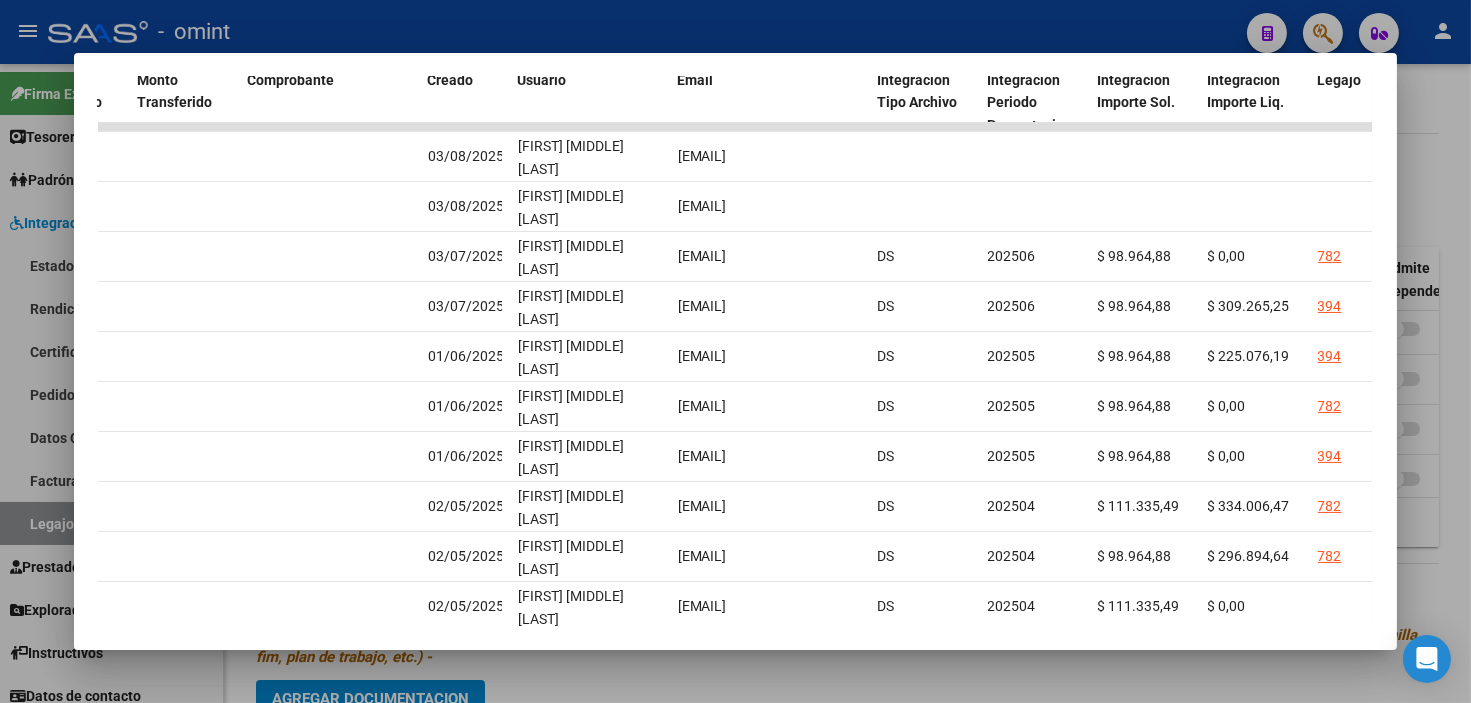 click at bounding box center (735, 351) 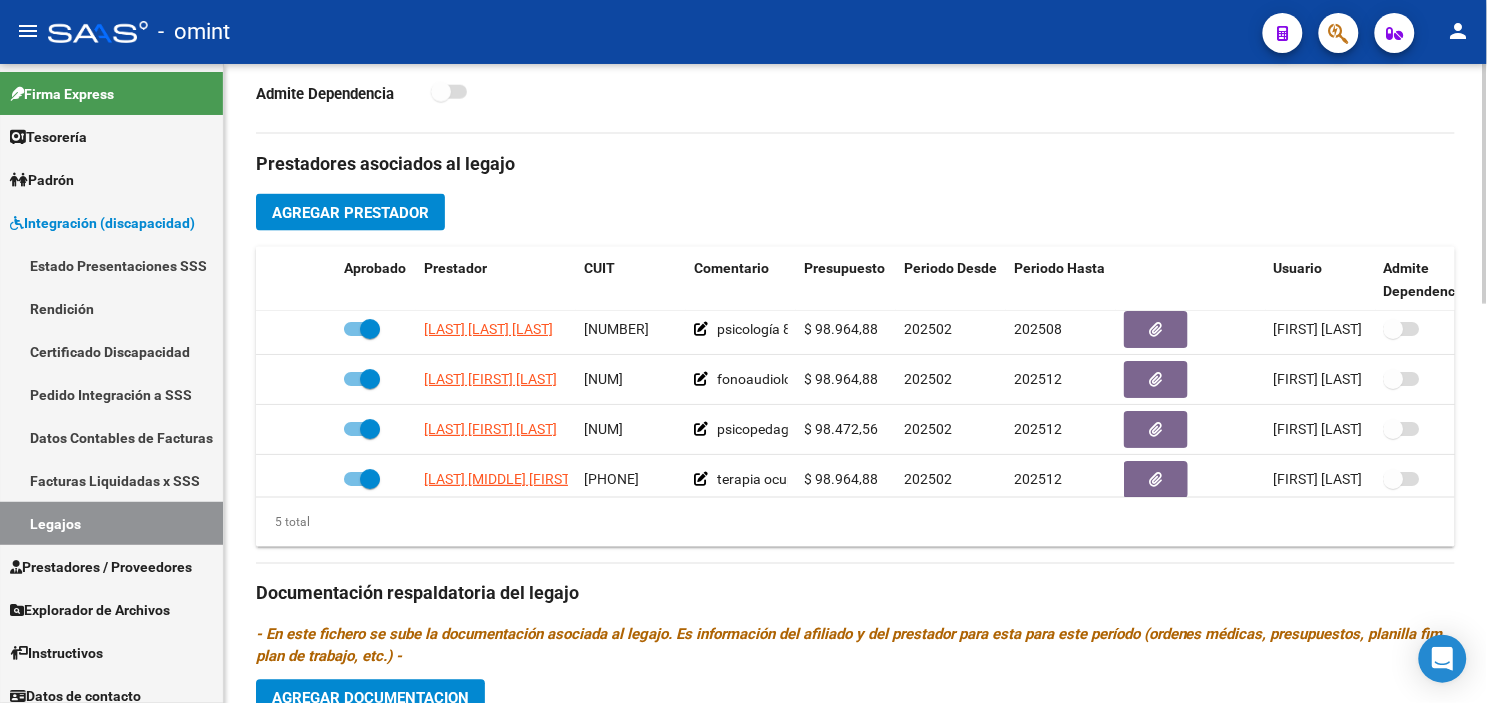 scroll, scrollTop: 222, scrollLeft: 0, axis: vertical 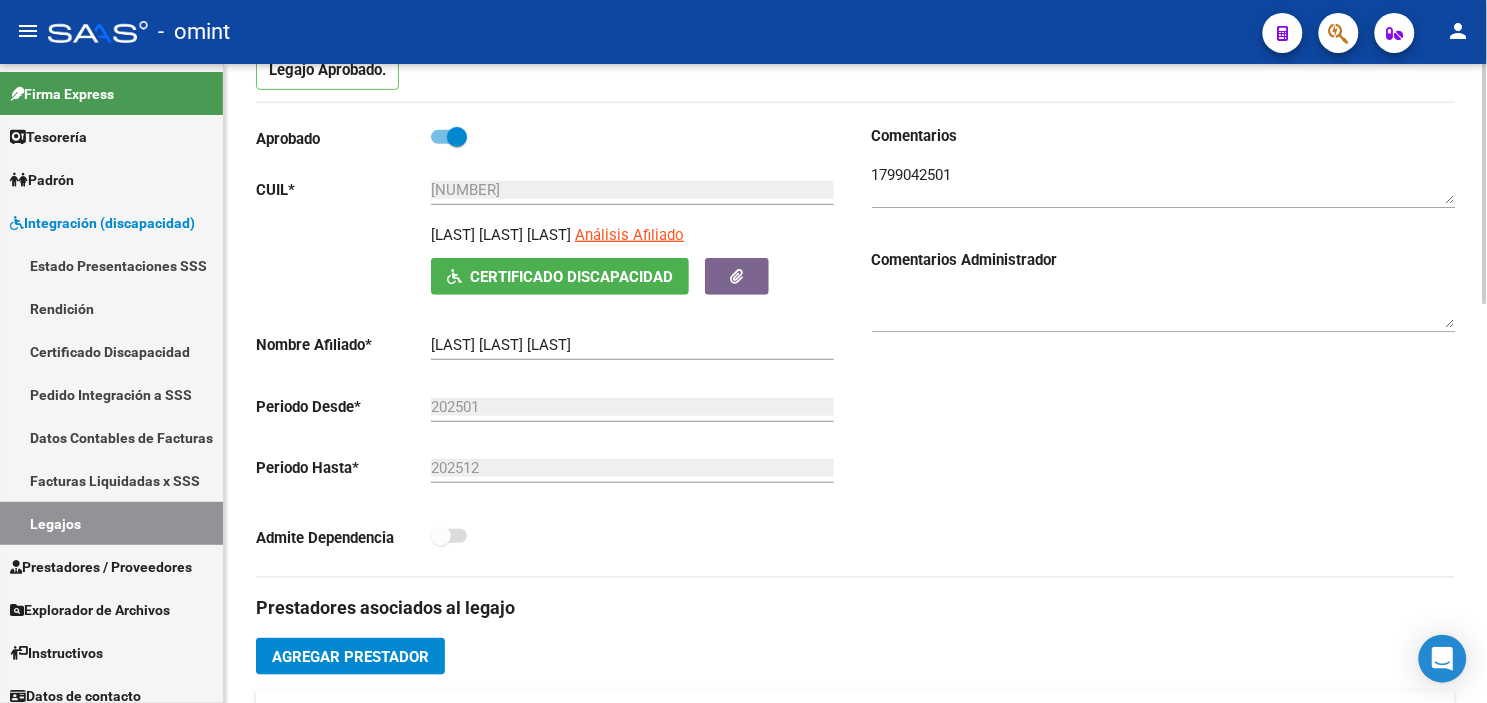 drag, startPoint x: 427, startPoint y: 240, endPoint x: 612, endPoint y: 250, distance: 185.27008 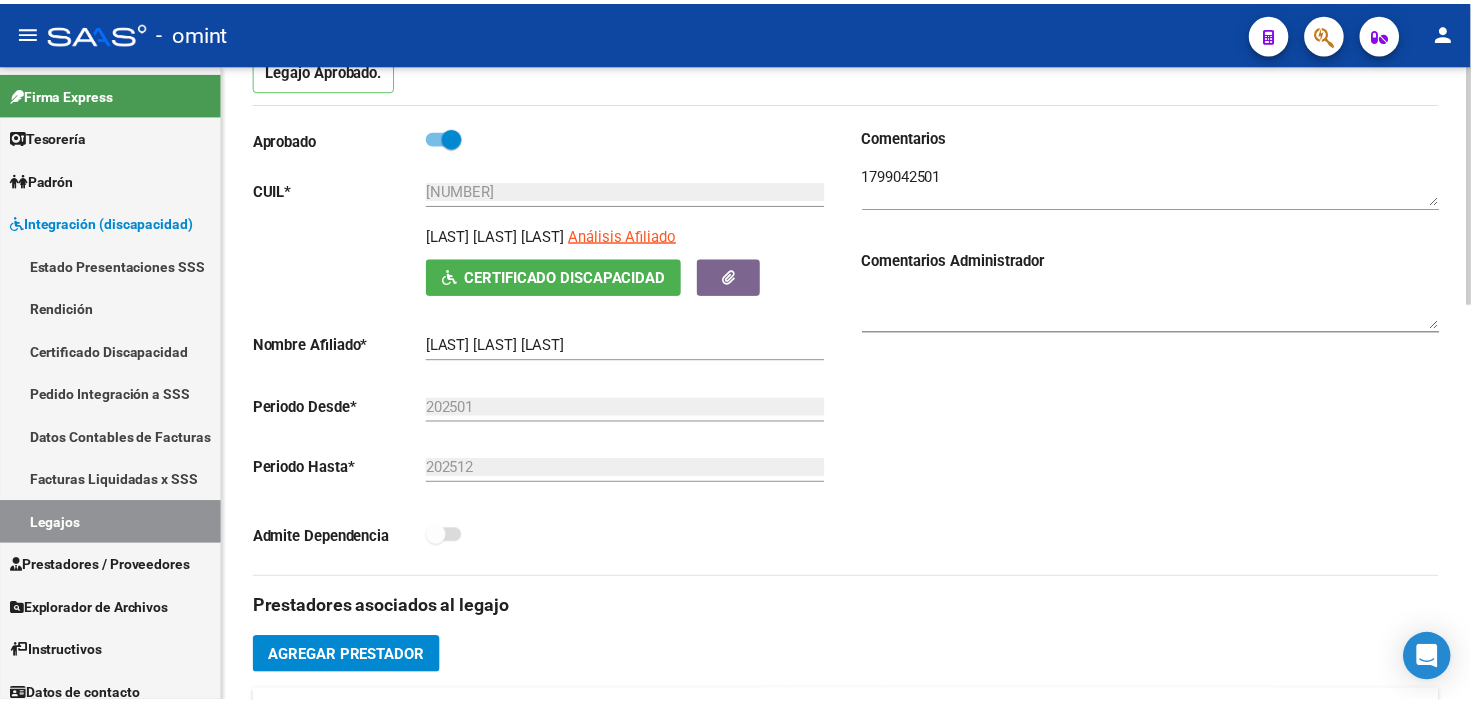 scroll, scrollTop: 555, scrollLeft: 0, axis: vertical 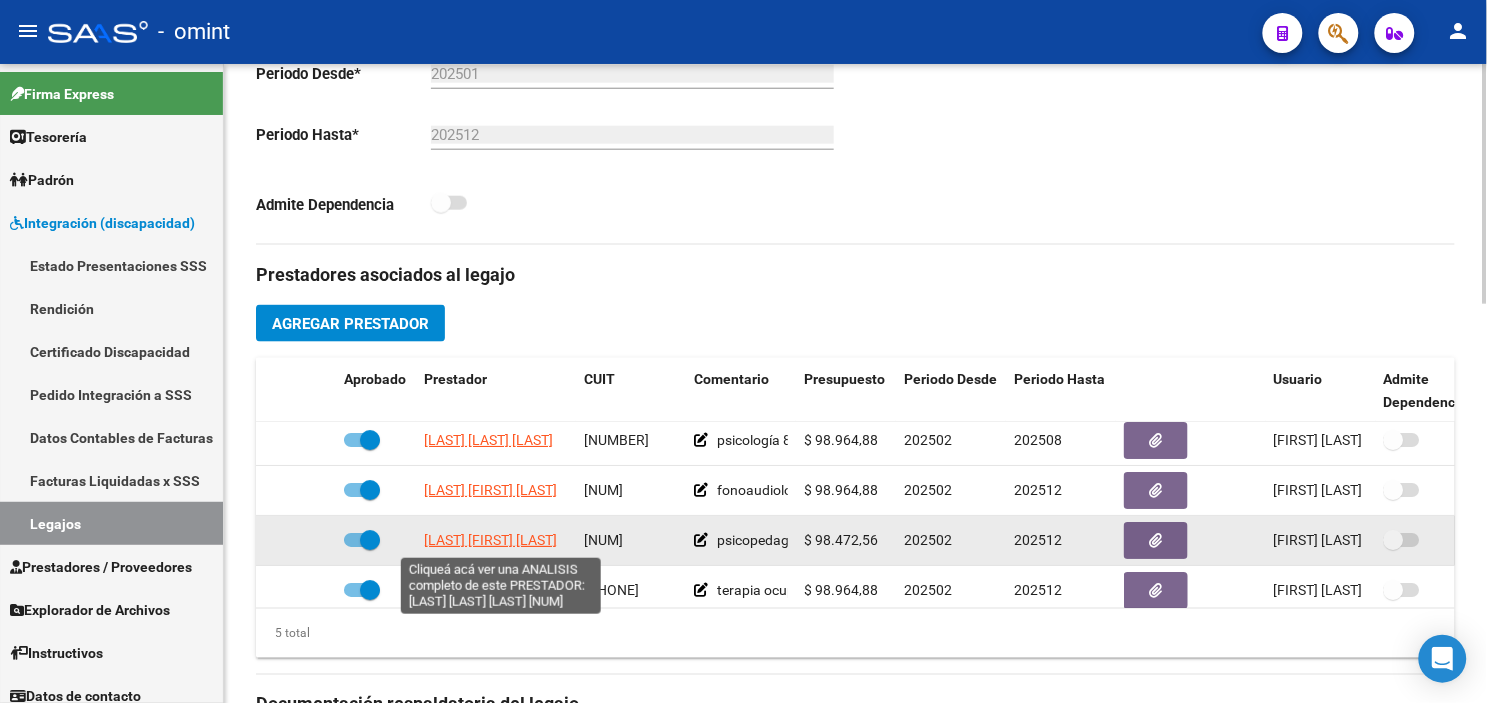 click on "[LAST] [FIRST] [LAST]" 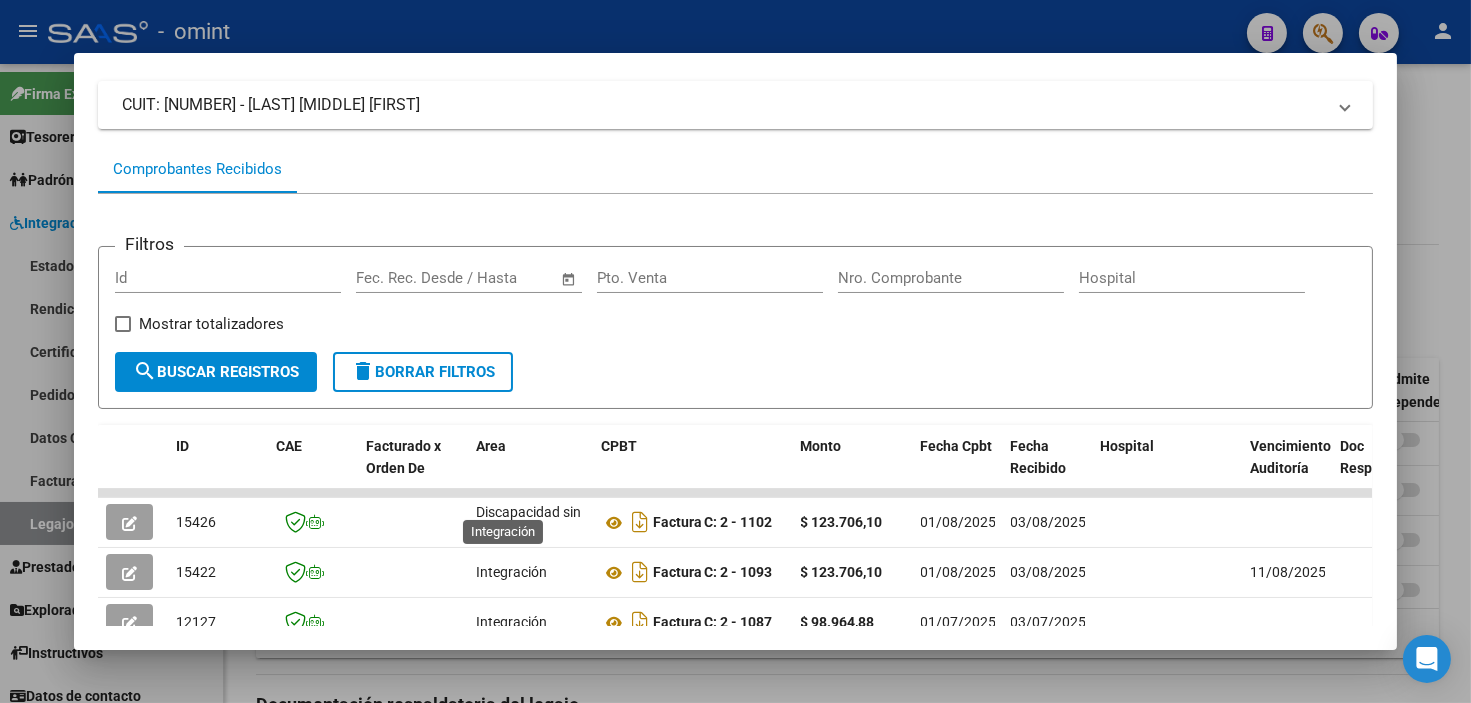 scroll, scrollTop: 351, scrollLeft: 0, axis: vertical 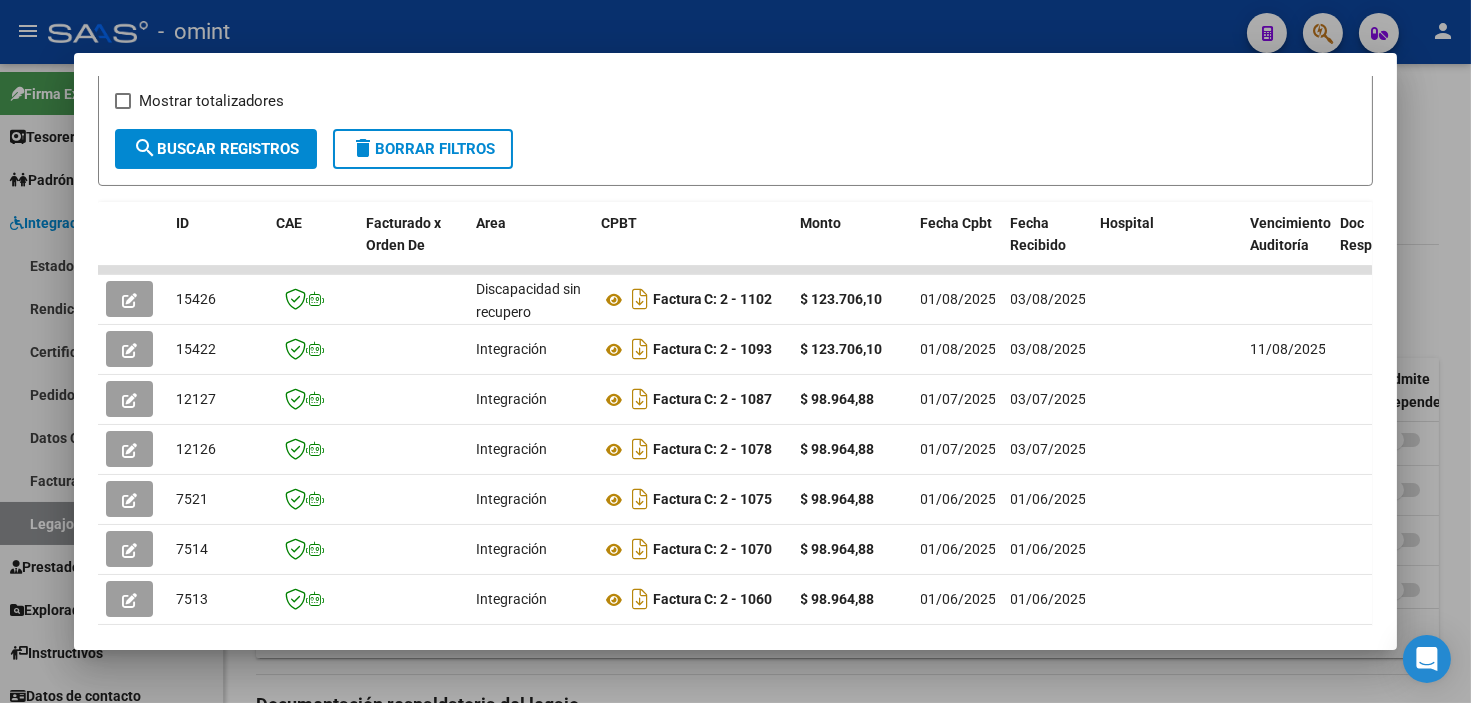 click at bounding box center (735, 351) 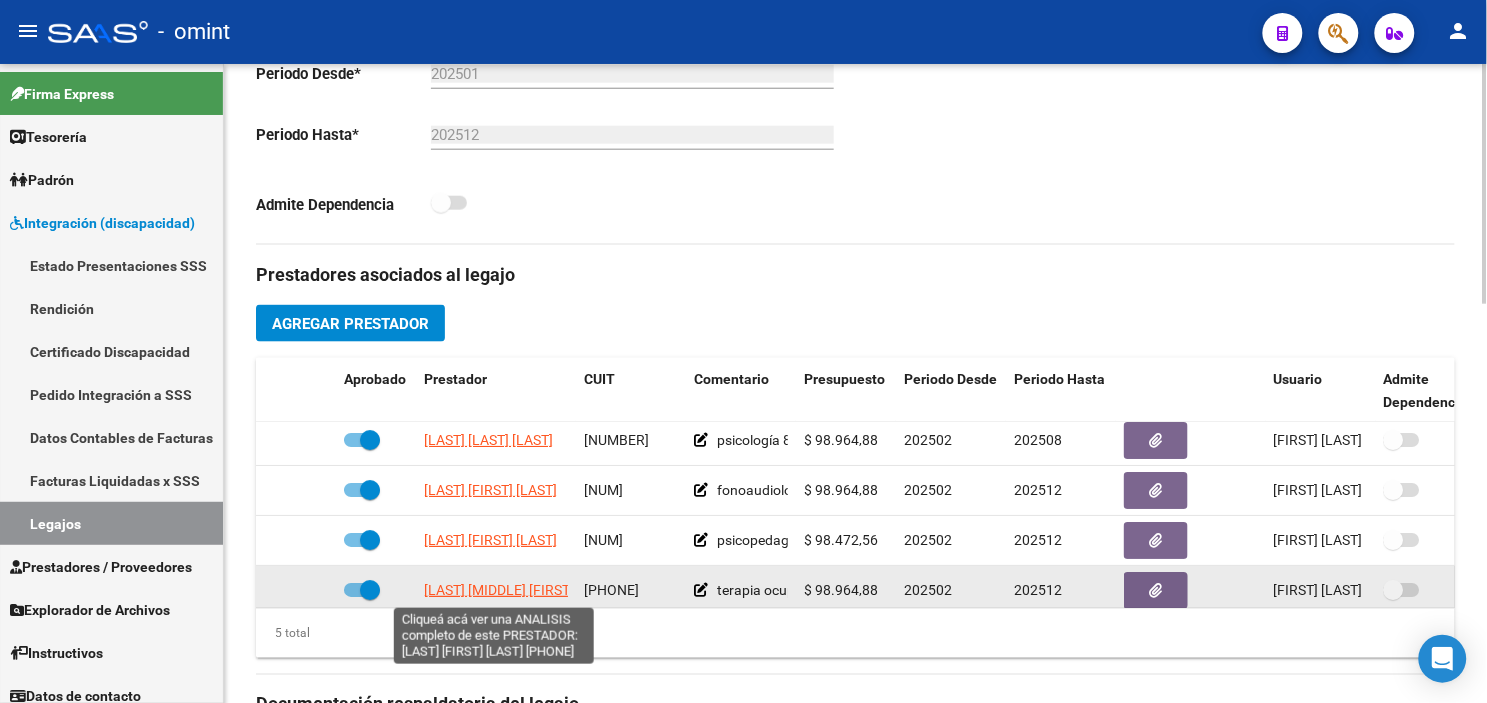 click on "[LAST] [MIDDLE] [FIRST]" 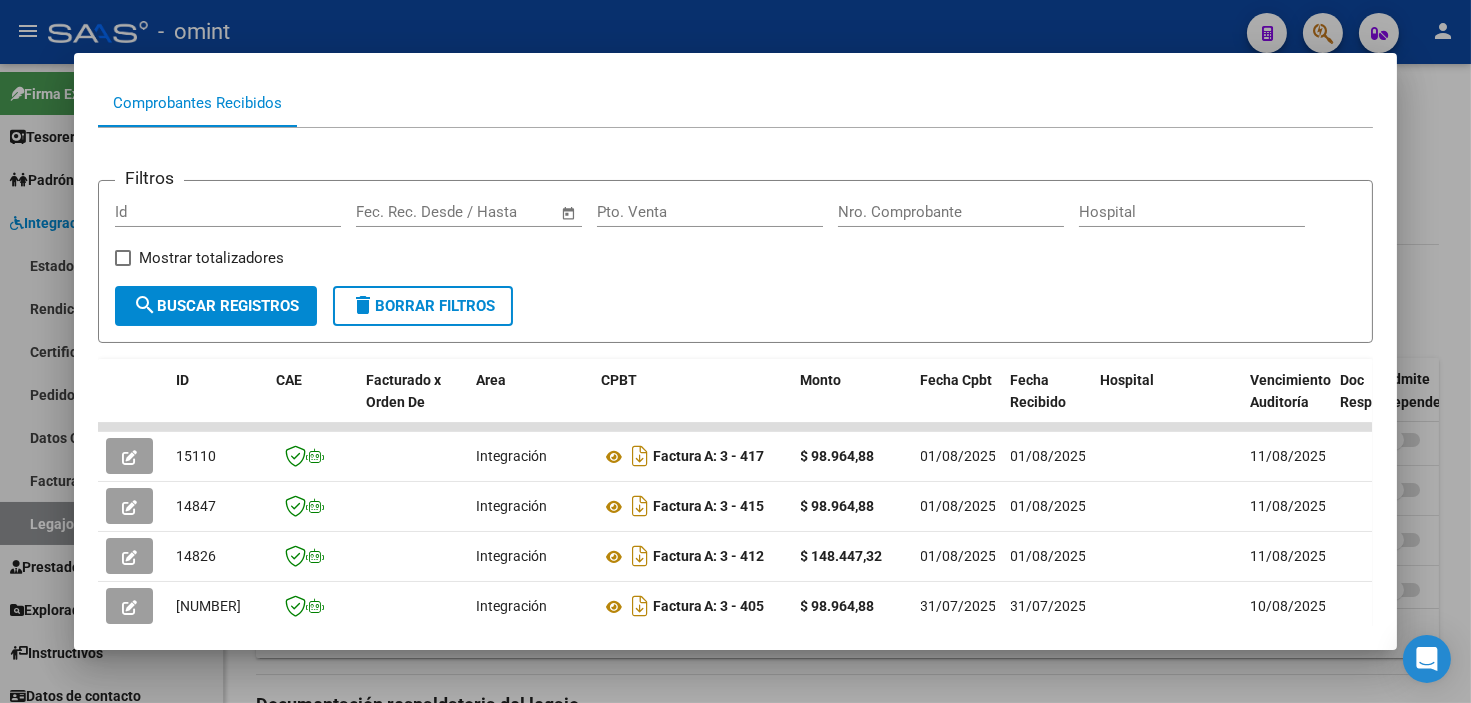 scroll, scrollTop: 527, scrollLeft: 0, axis: vertical 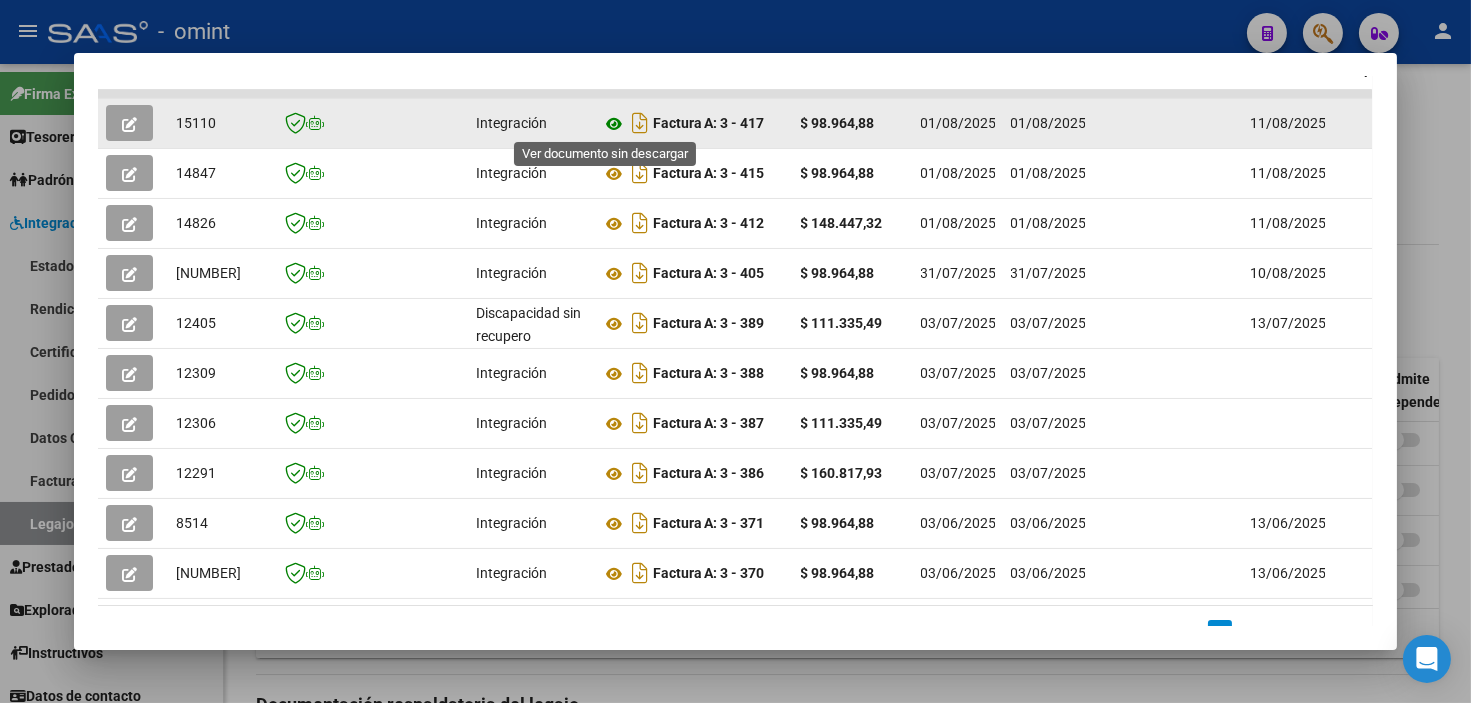 click 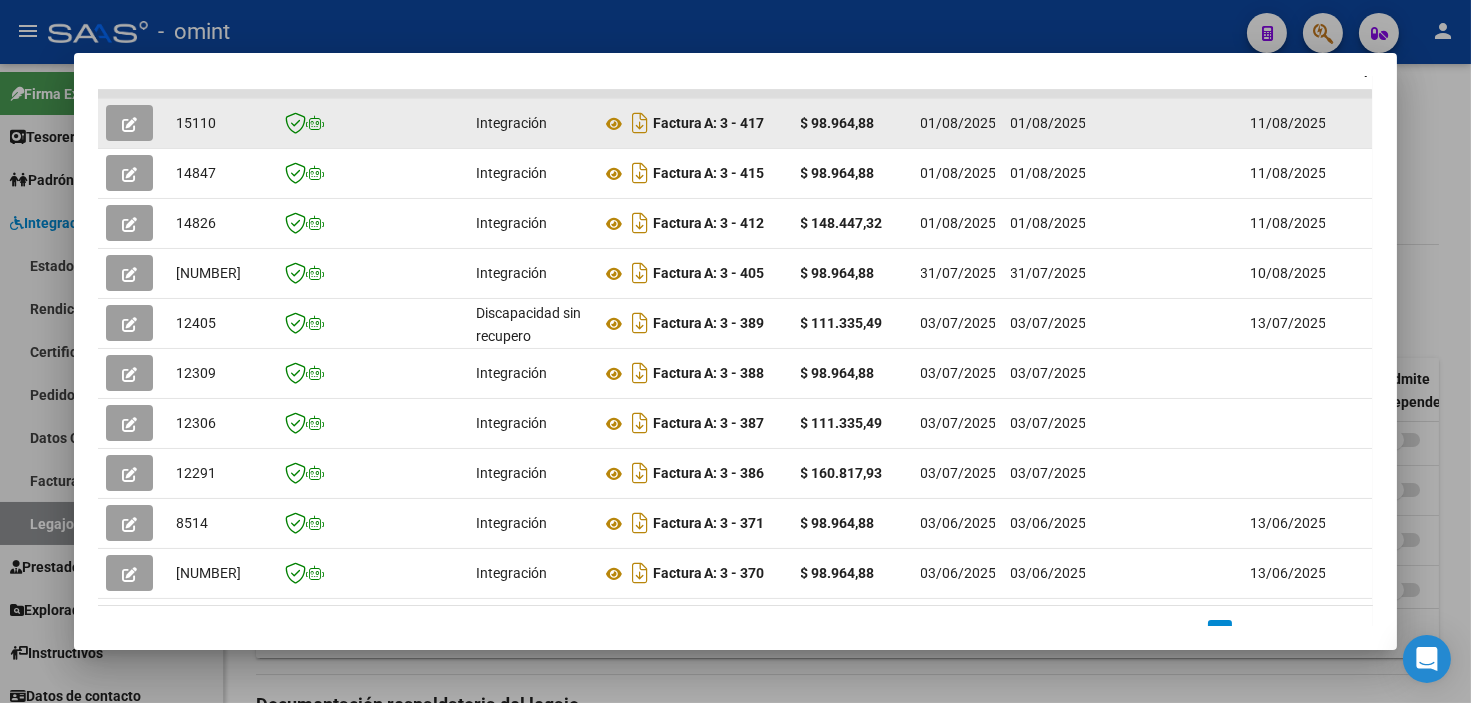 click 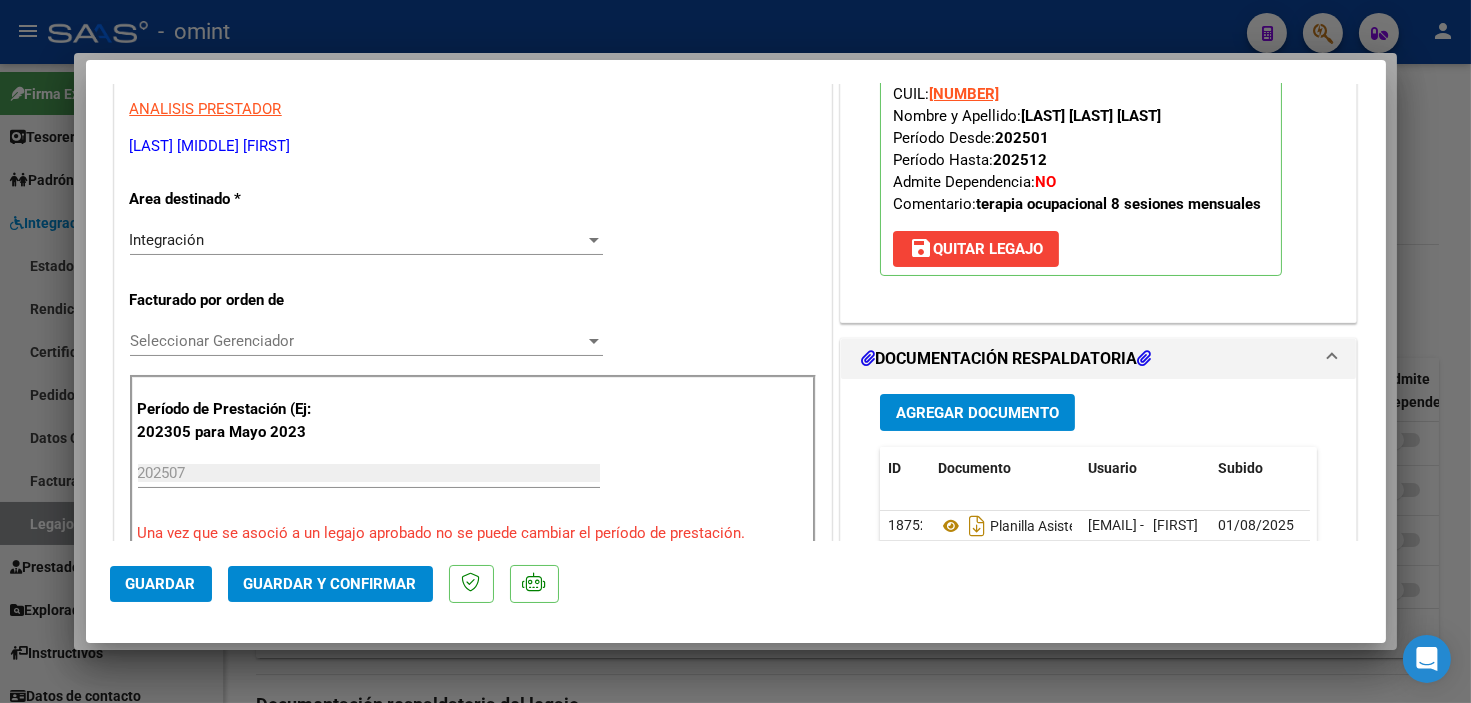 scroll, scrollTop: 666, scrollLeft: 0, axis: vertical 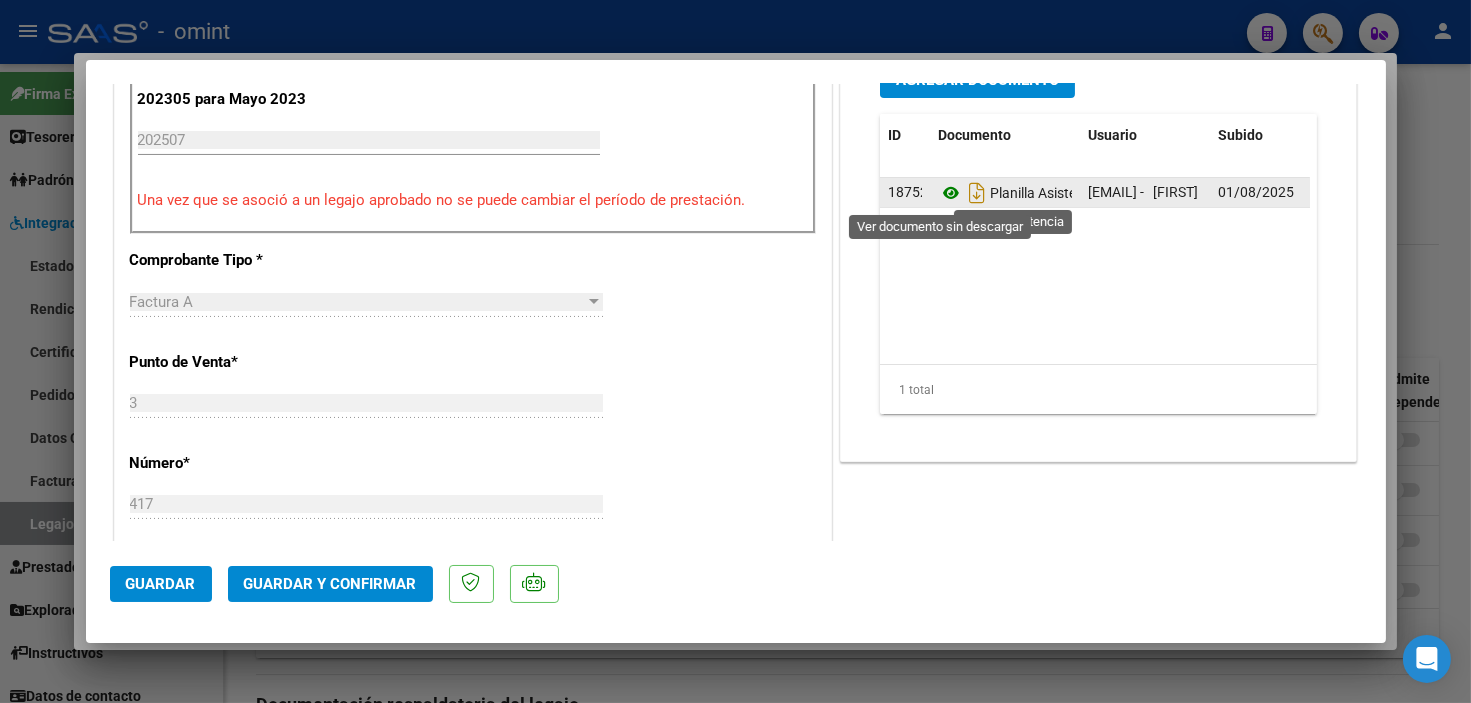click 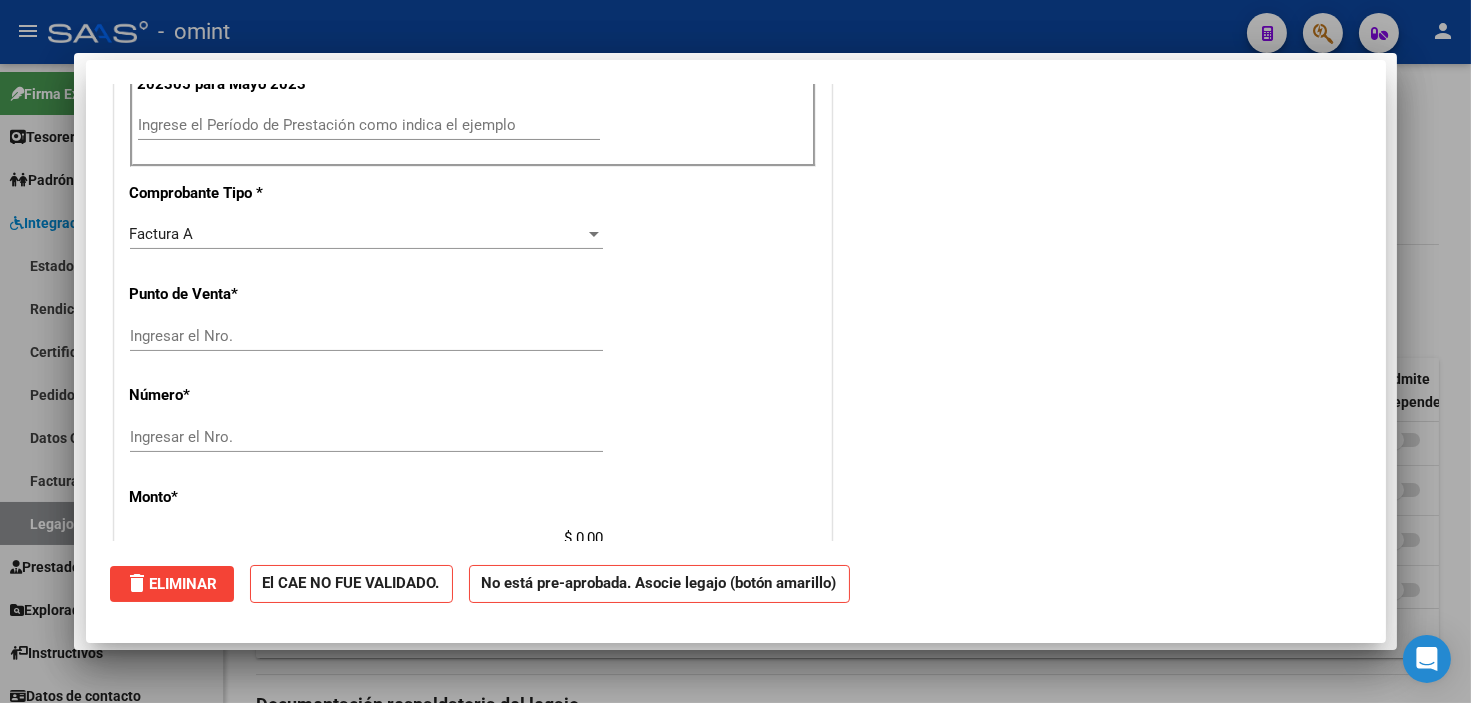 scroll, scrollTop: 0, scrollLeft: 0, axis: both 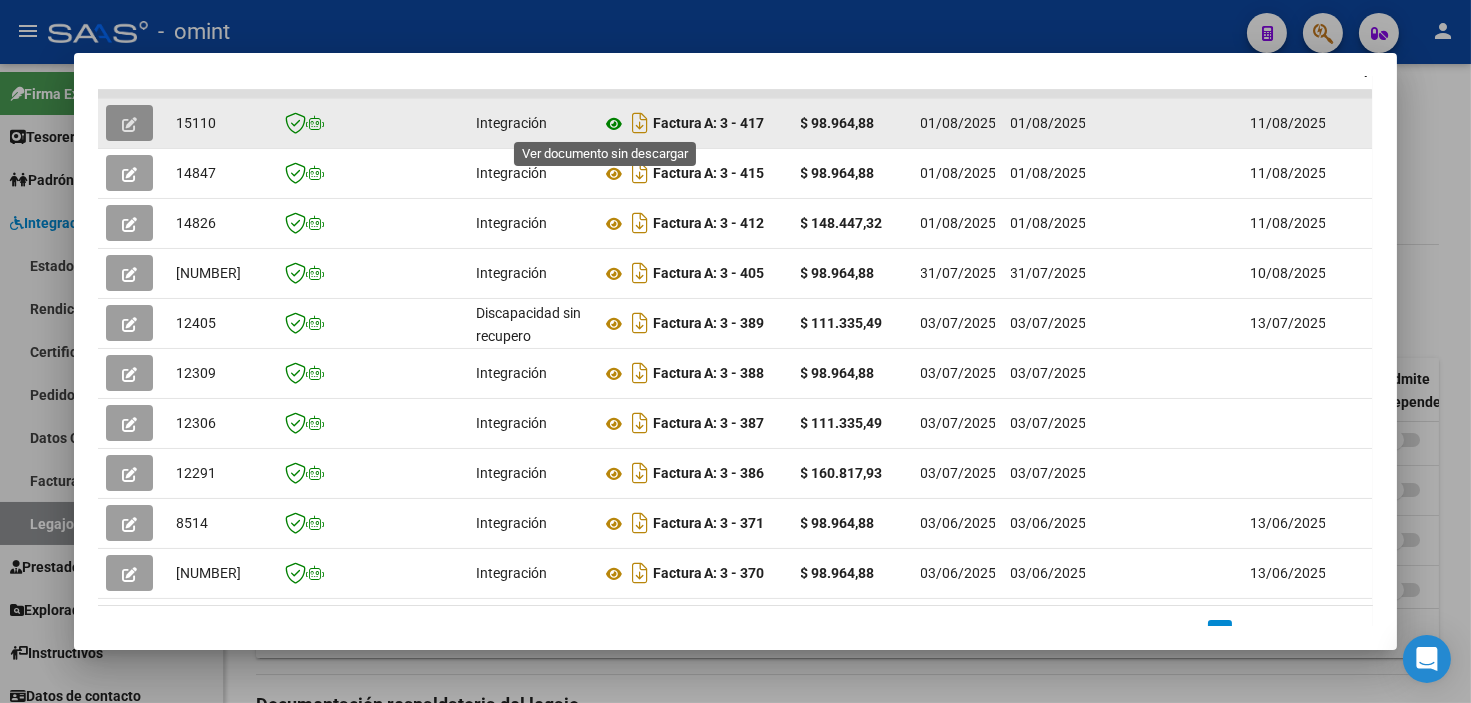 click 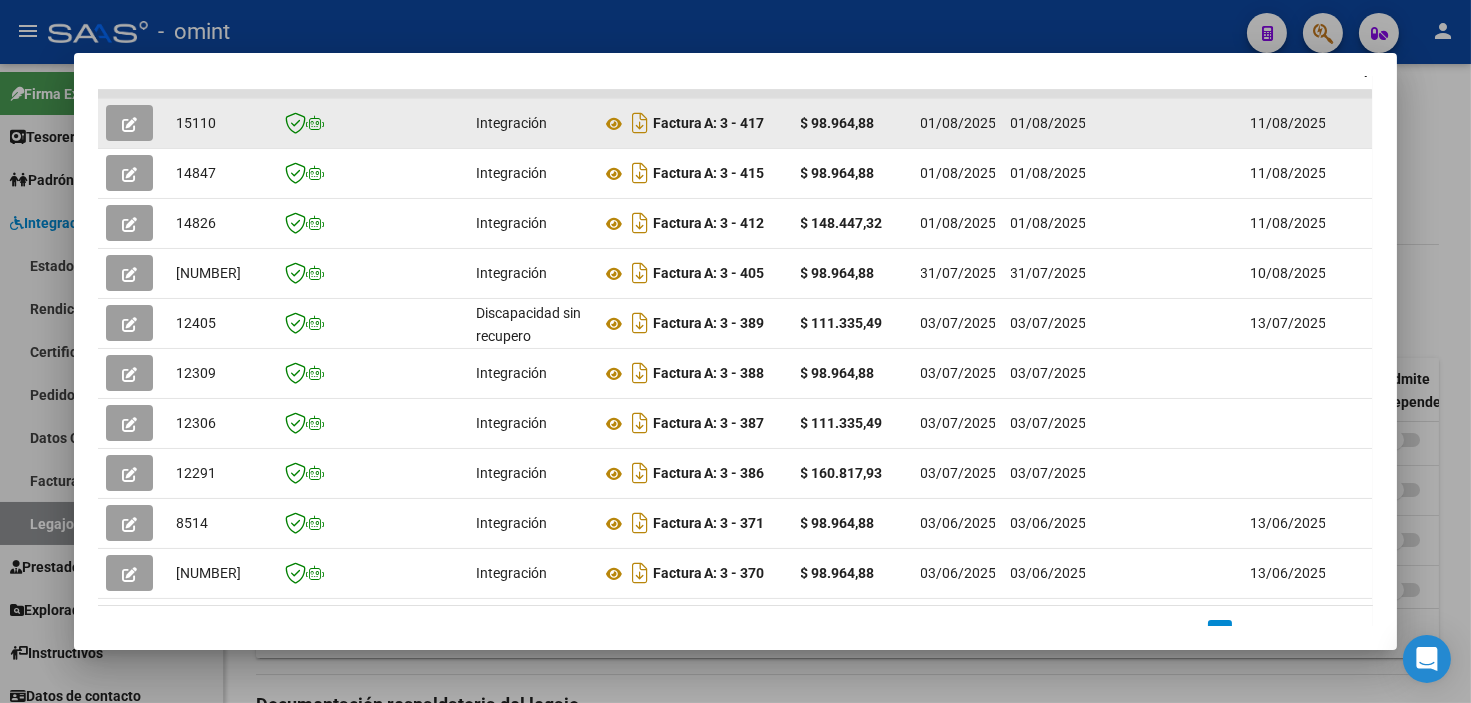 scroll, scrollTop: 416, scrollLeft: 0, axis: vertical 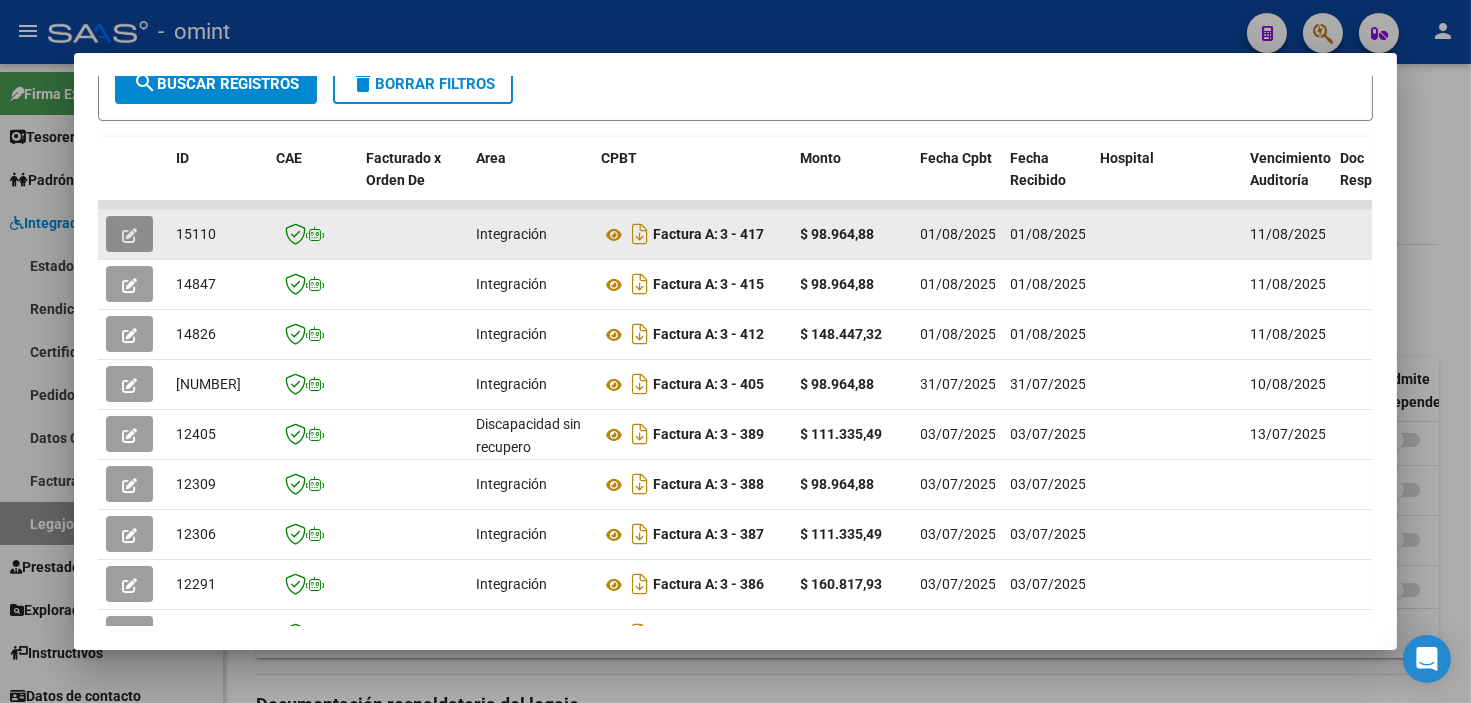 click 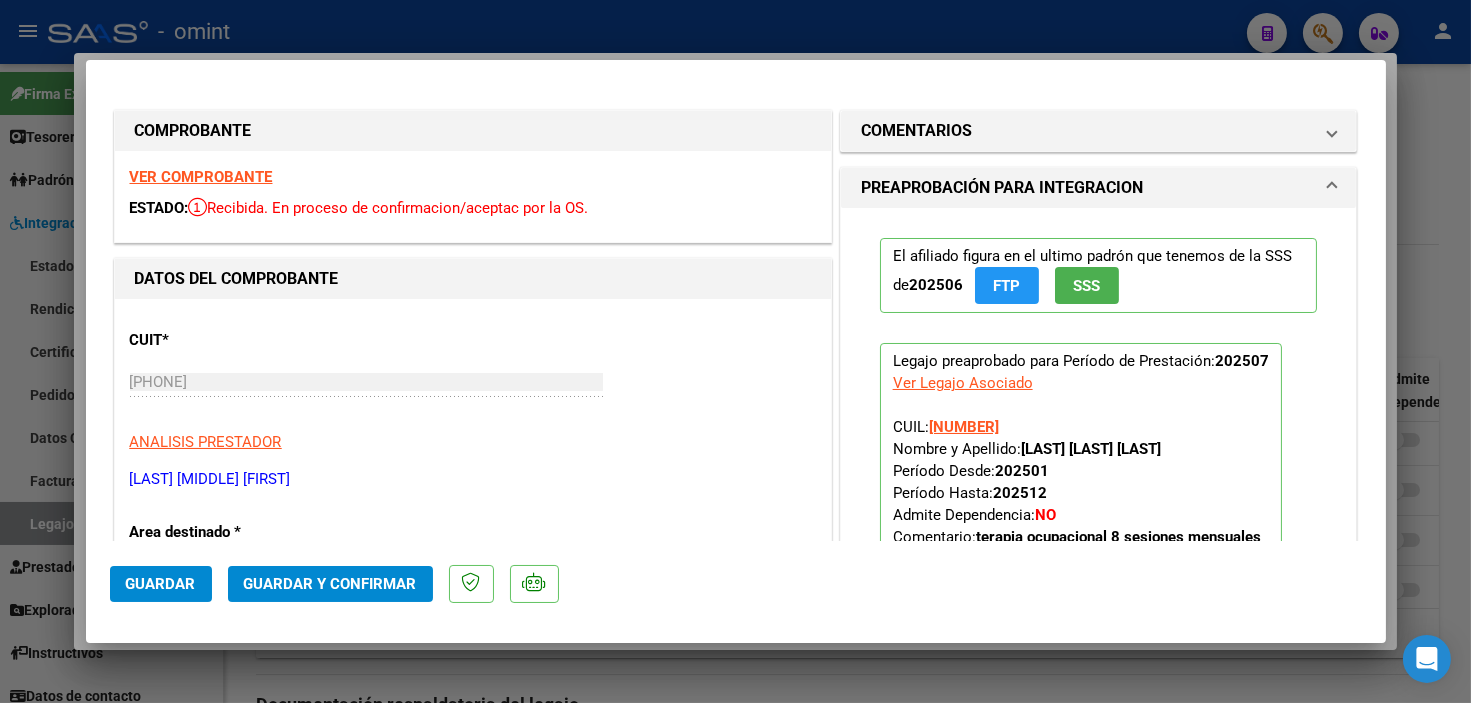 scroll, scrollTop: 444, scrollLeft: 0, axis: vertical 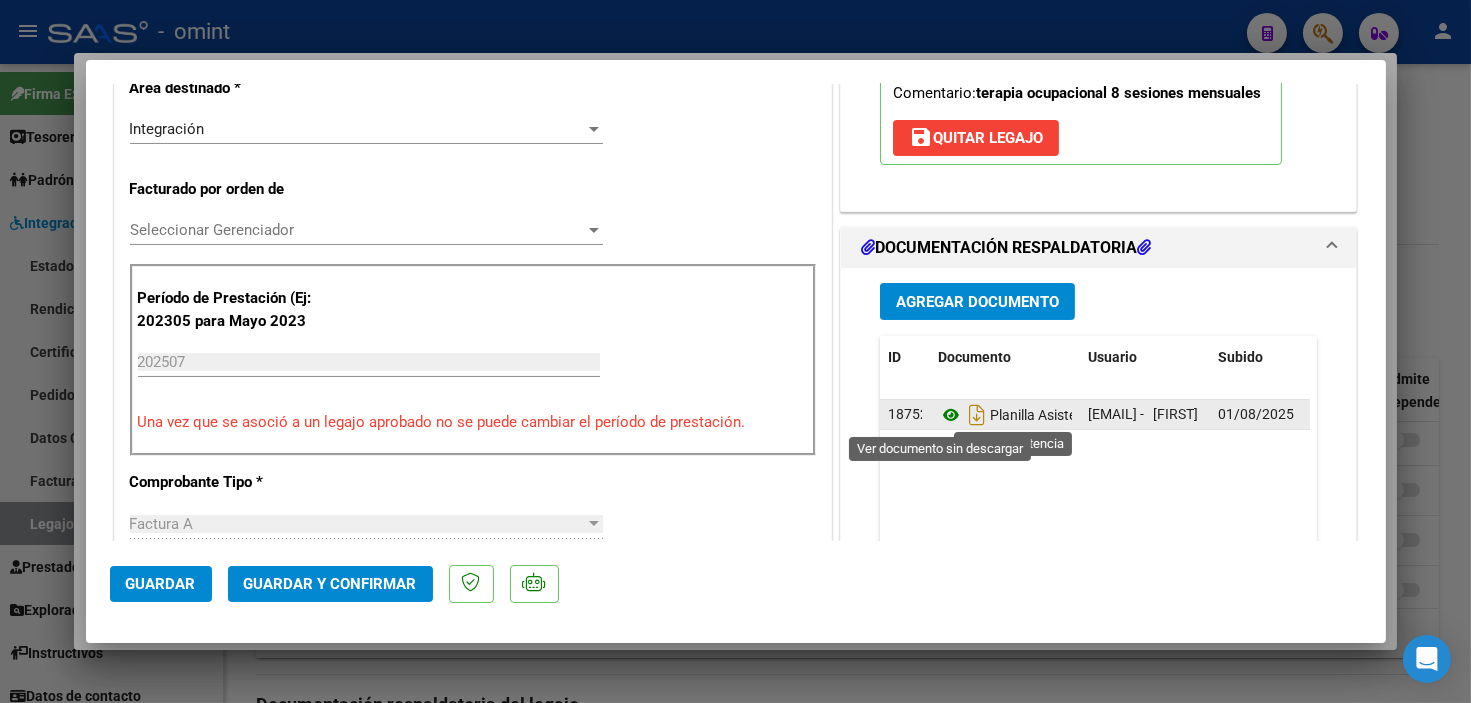 click 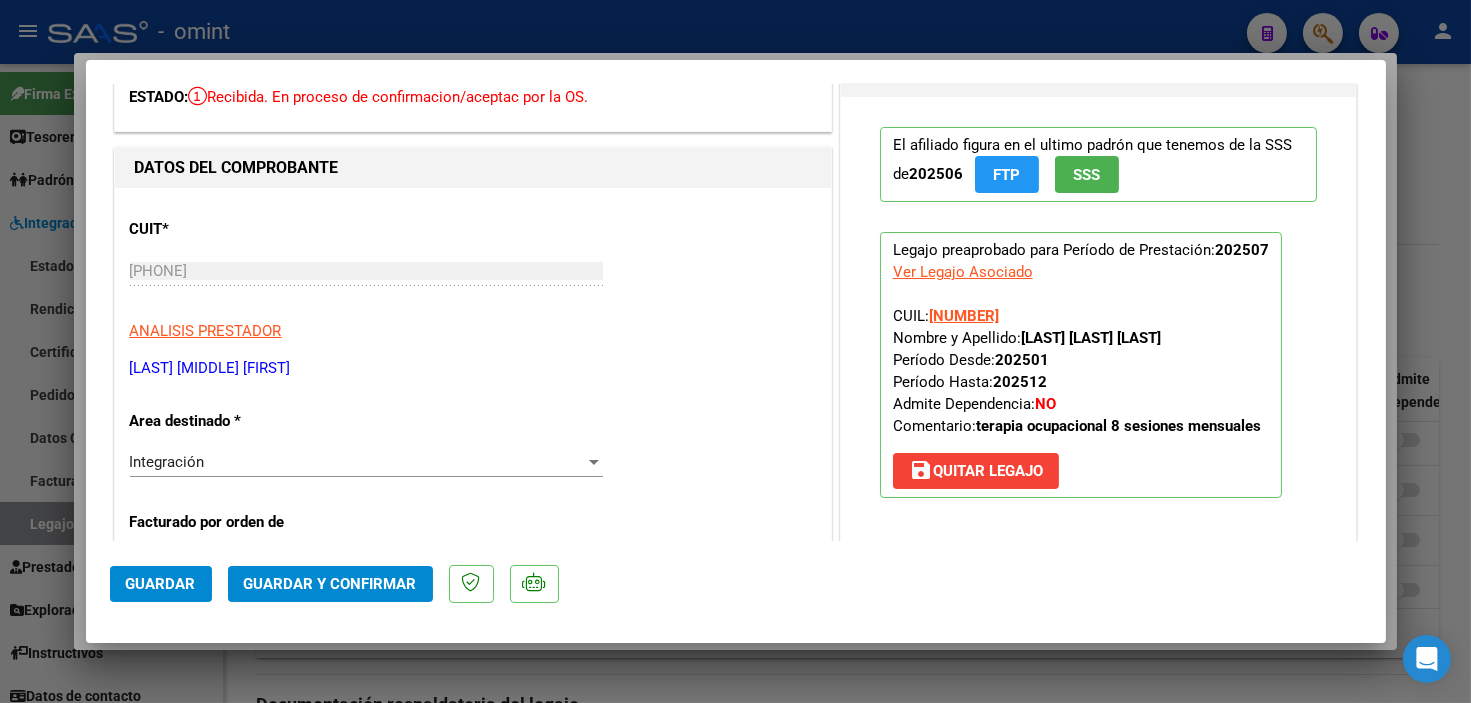scroll, scrollTop: 0, scrollLeft: 0, axis: both 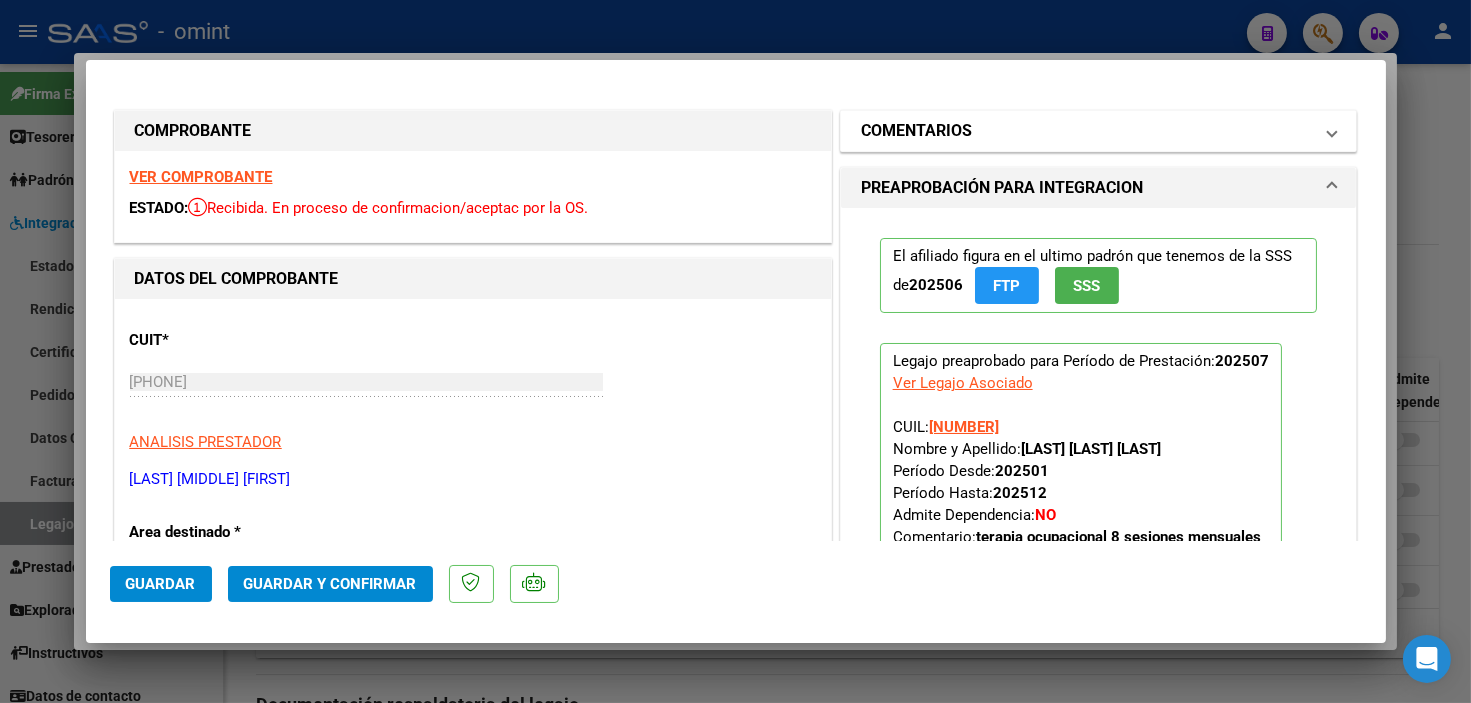 click on "COMENTARIOS" at bounding box center (1087, 131) 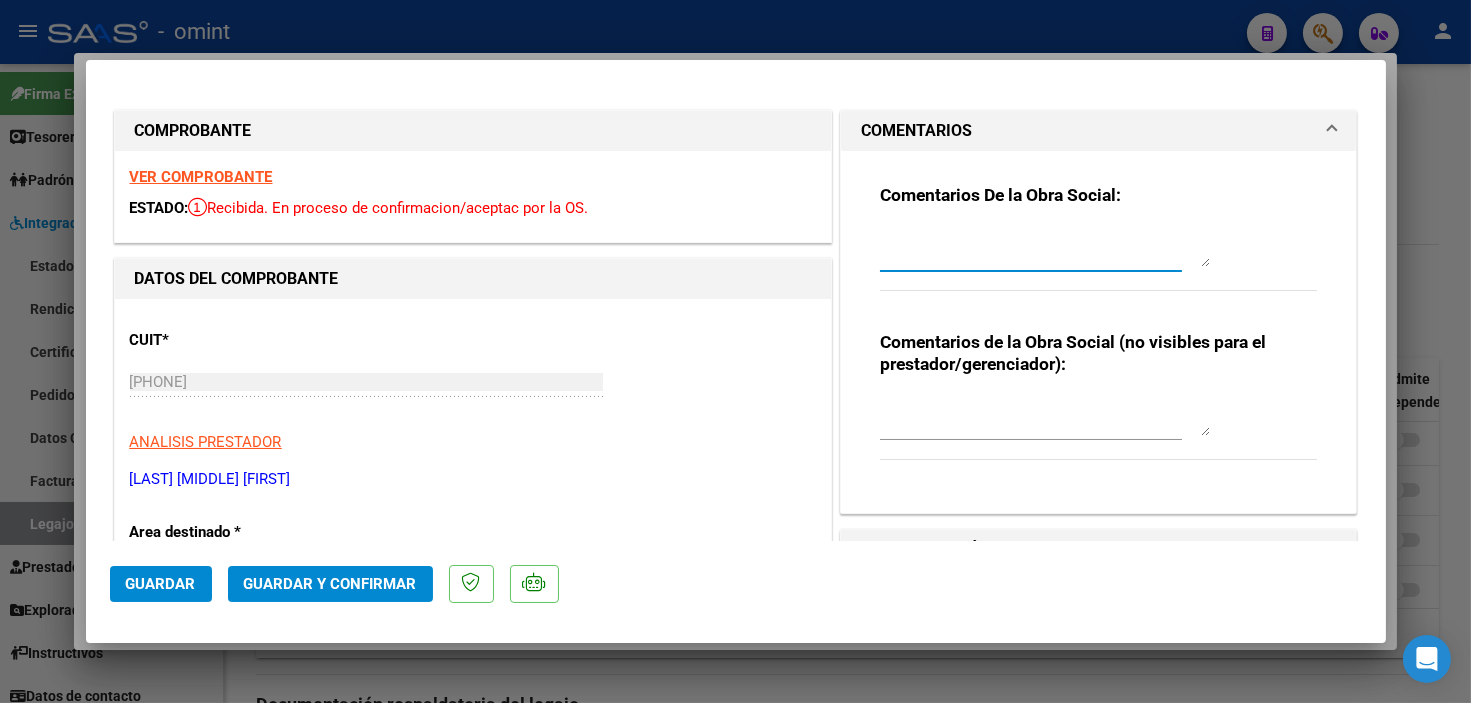 click at bounding box center [1045, 247] 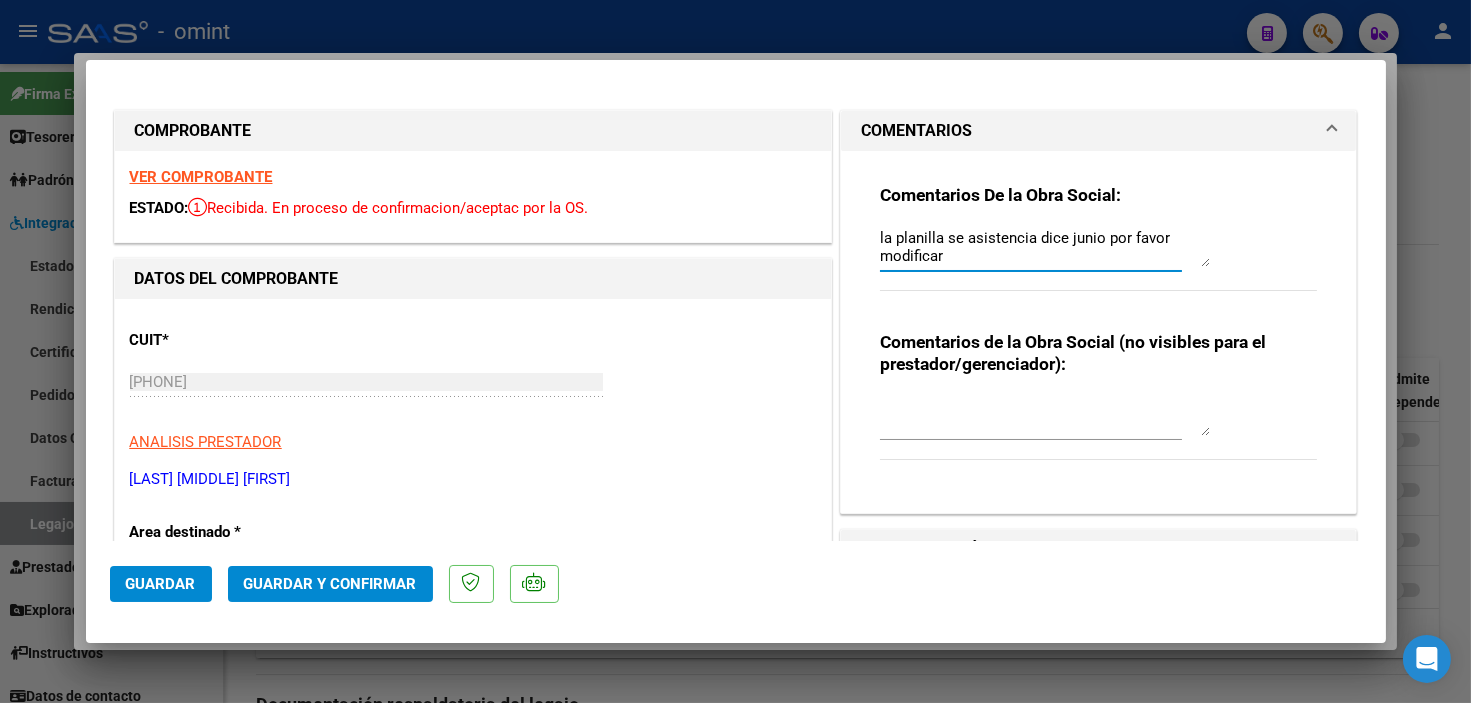 scroll, scrollTop: 111, scrollLeft: 0, axis: vertical 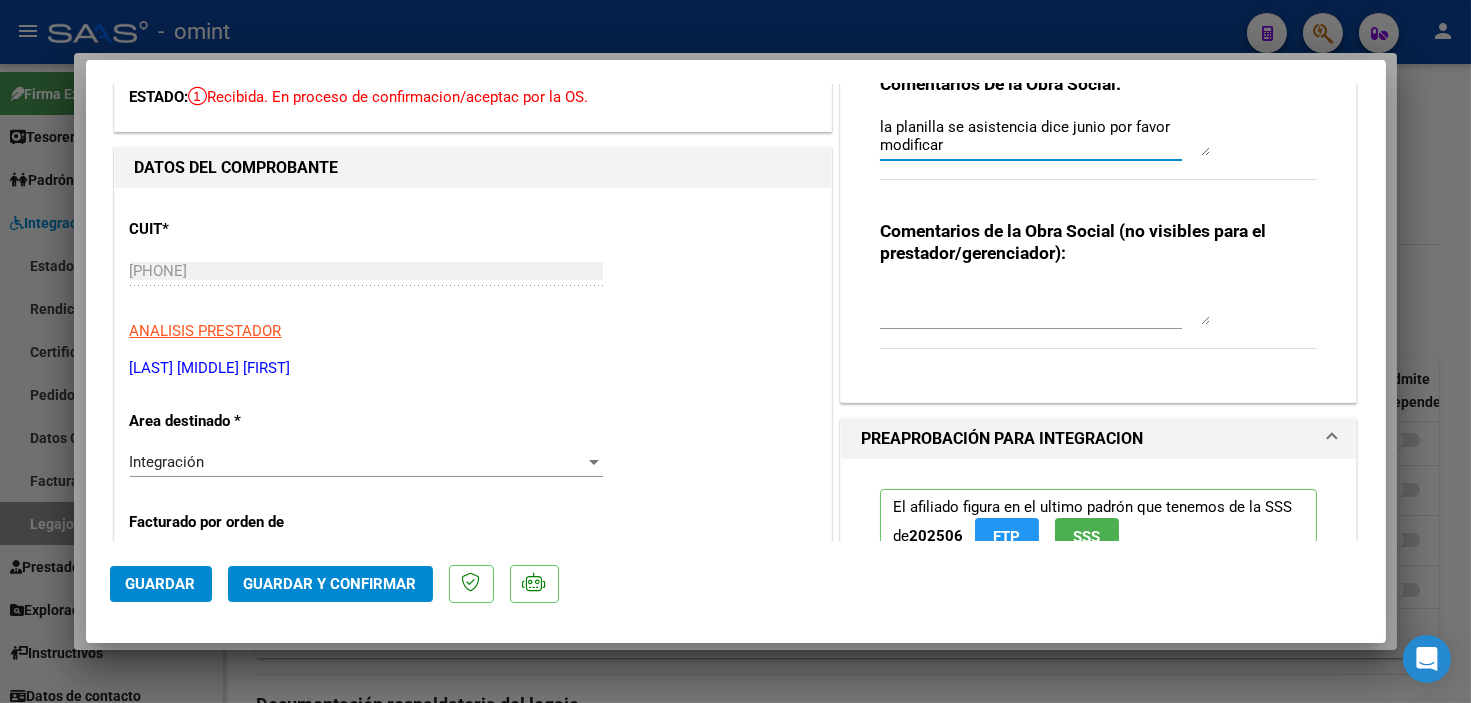 type on "la planilla se asistencia dice junio por favor modificar" 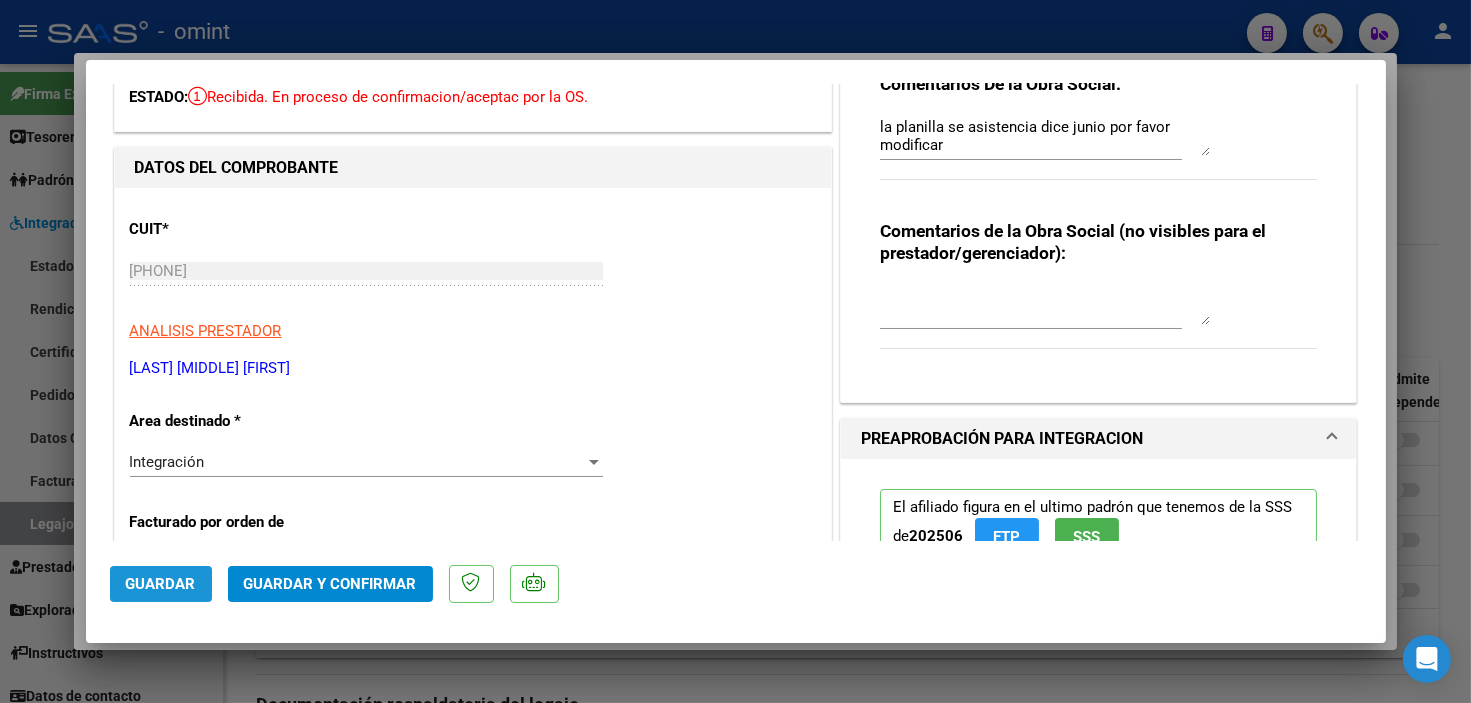 click on "Guardar" 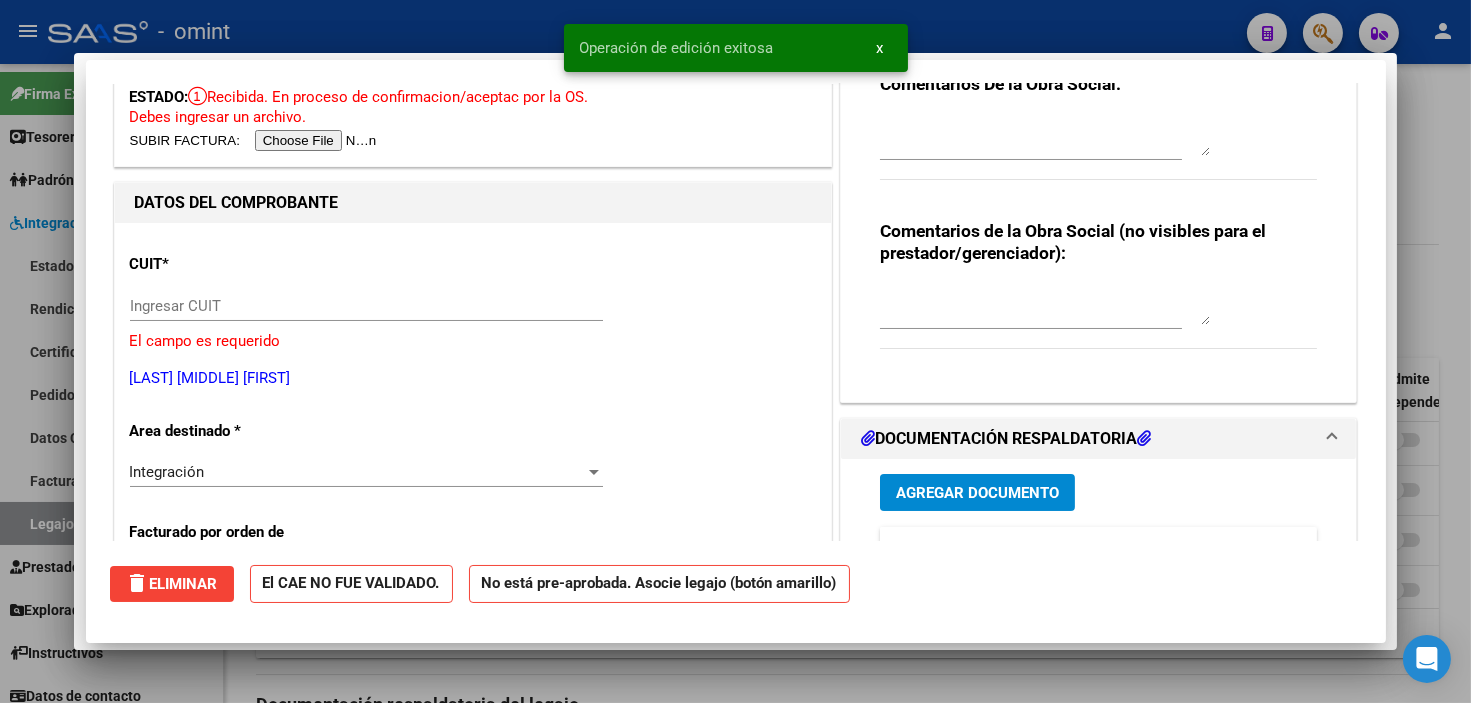 type 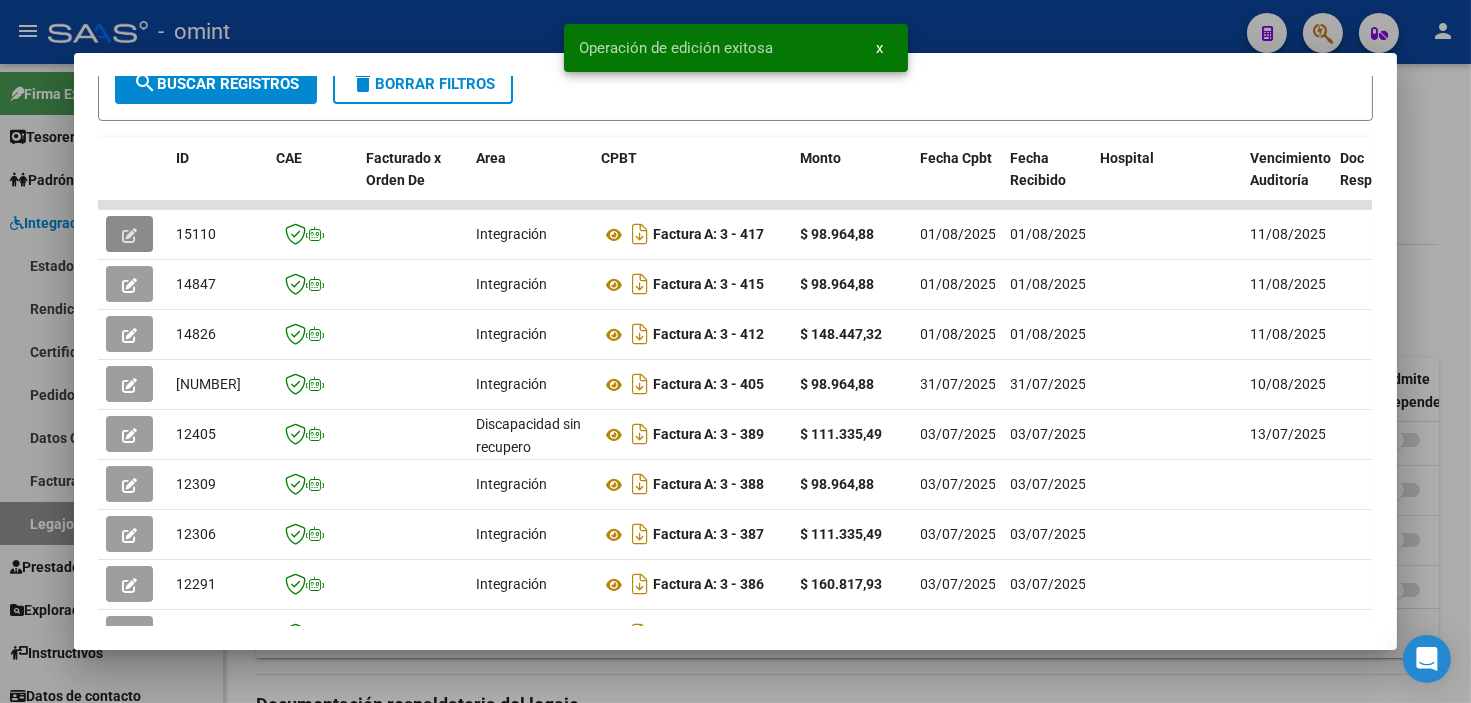 scroll, scrollTop: 610, scrollLeft: 0, axis: vertical 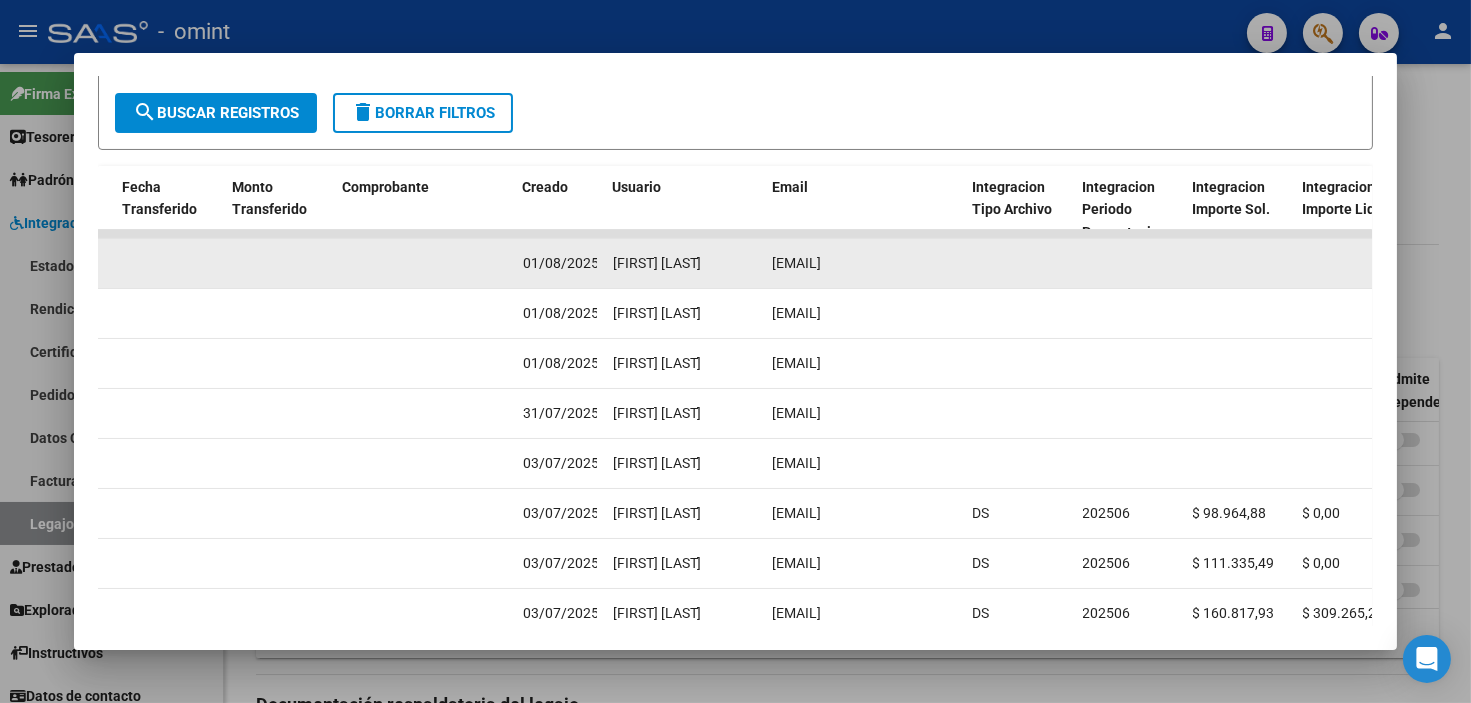 drag, startPoint x: 768, startPoint y: 264, endPoint x: 892, endPoint y: 273, distance: 124.32619 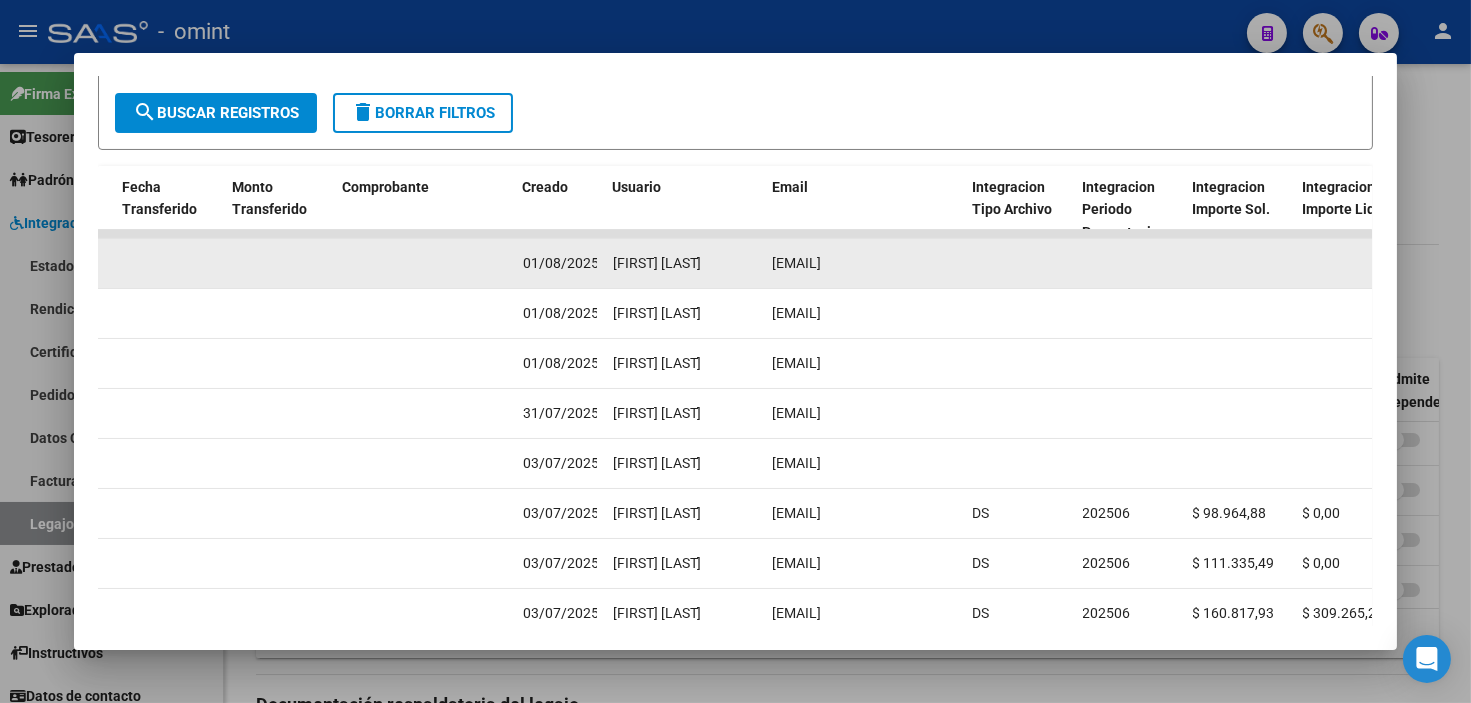 click on "[EMAIL]" 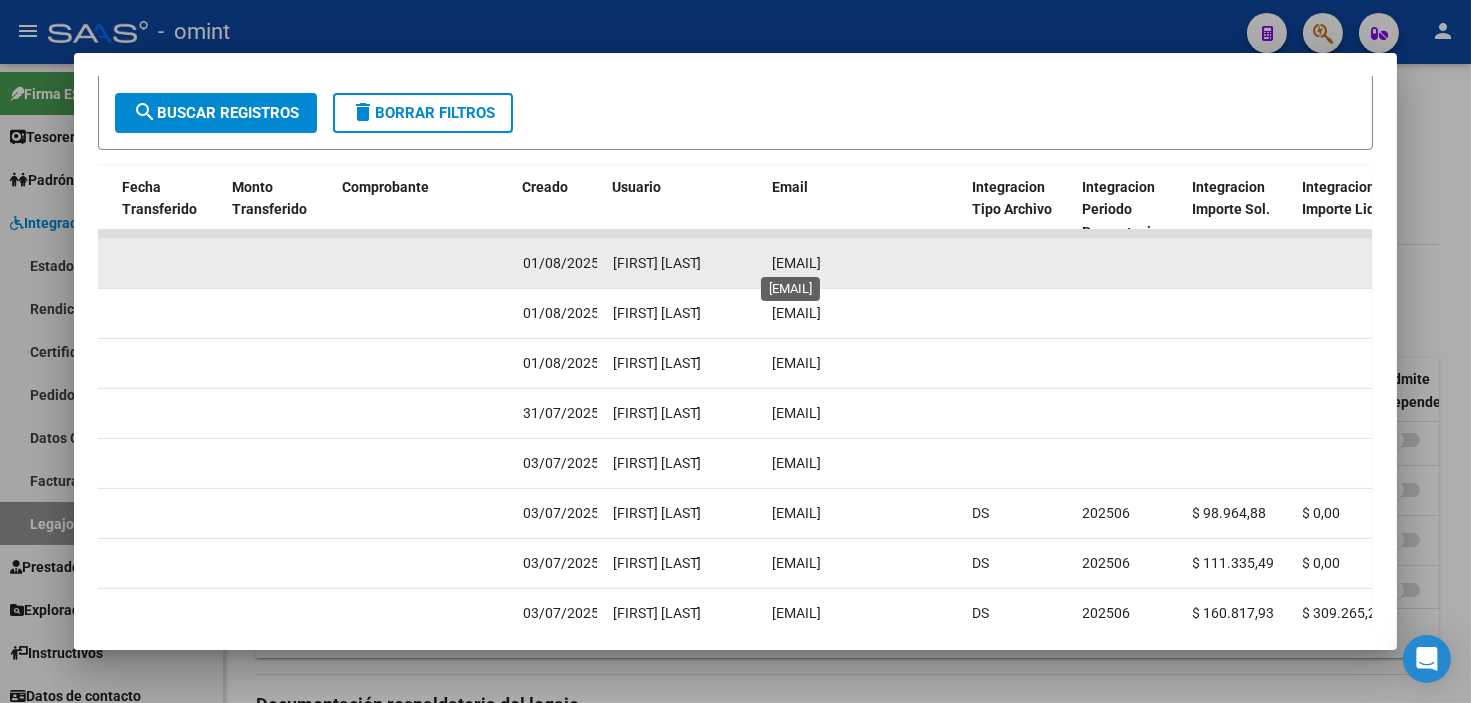 drag, startPoint x: 918, startPoint y: 272, endPoint x: 900, endPoint y: 264, distance: 19.697716 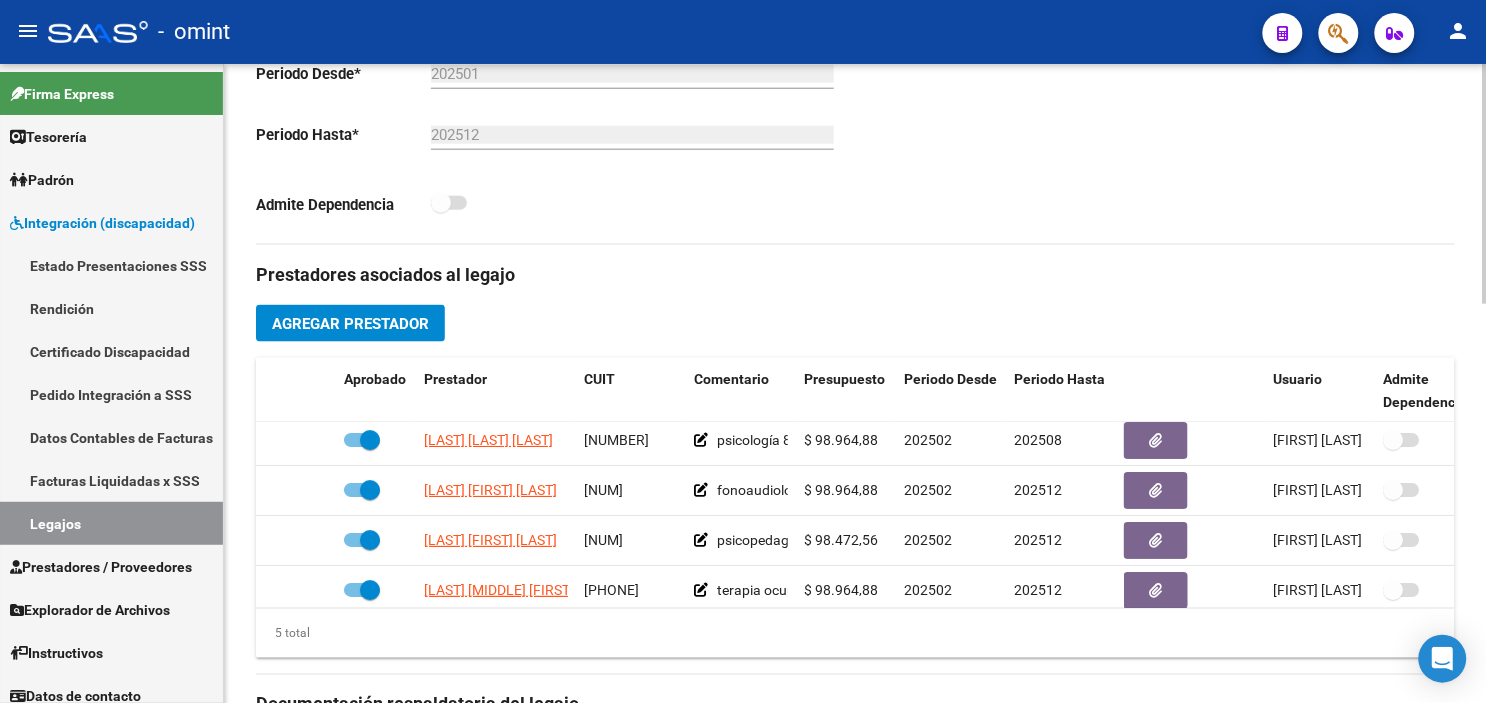 scroll, scrollTop: 111, scrollLeft: 0, axis: vertical 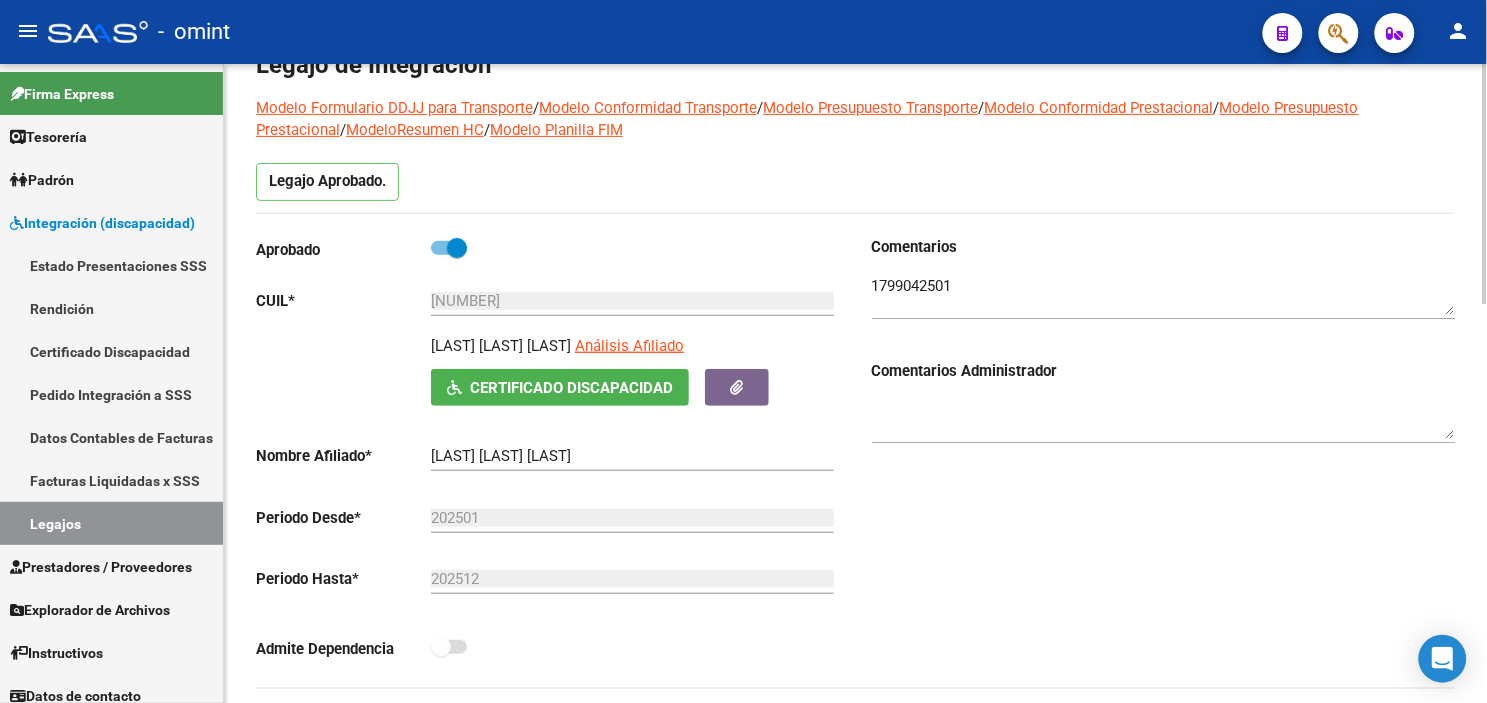 drag, startPoint x: 433, startPoint y: 346, endPoint x: 611, endPoint y: 353, distance: 178.13759 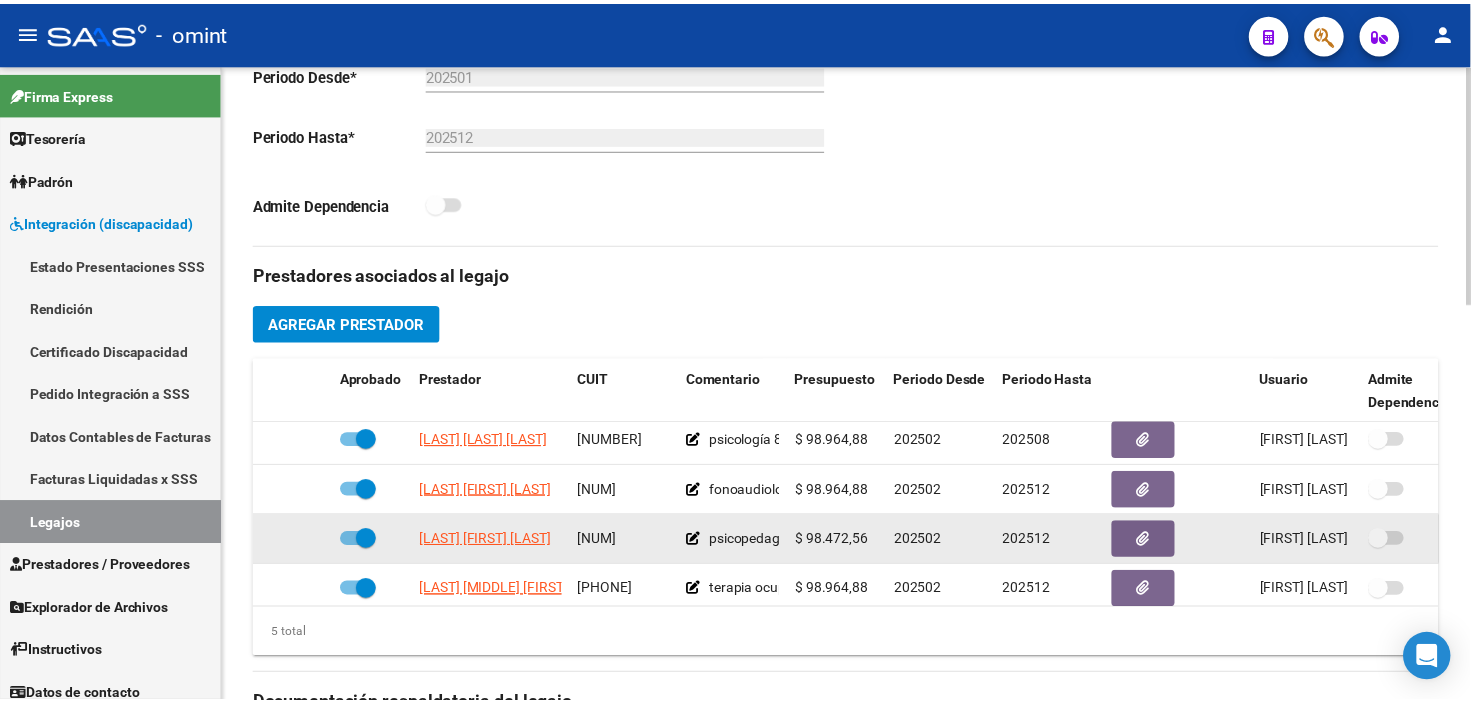 scroll, scrollTop: 86, scrollLeft: 0, axis: vertical 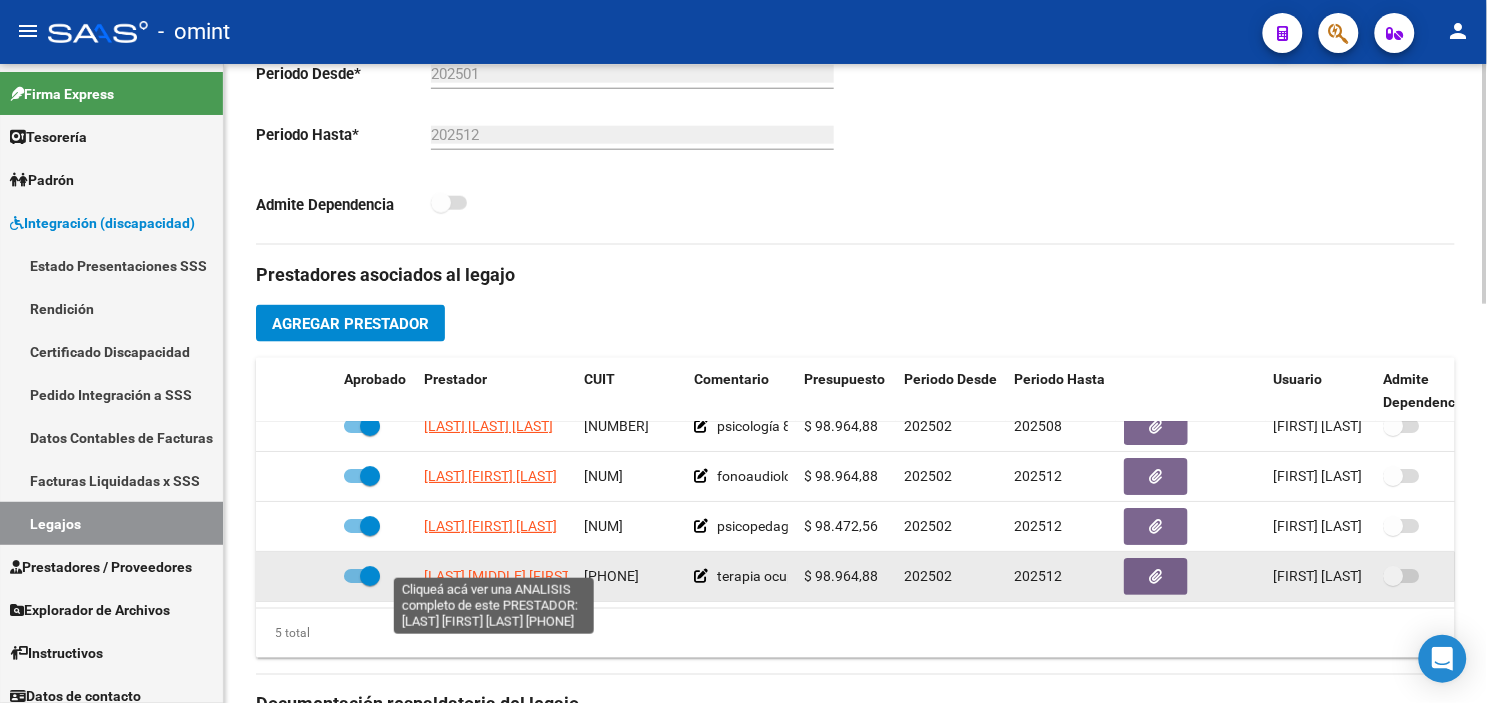click on "[LAST] [MIDDLE] [FIRST]" 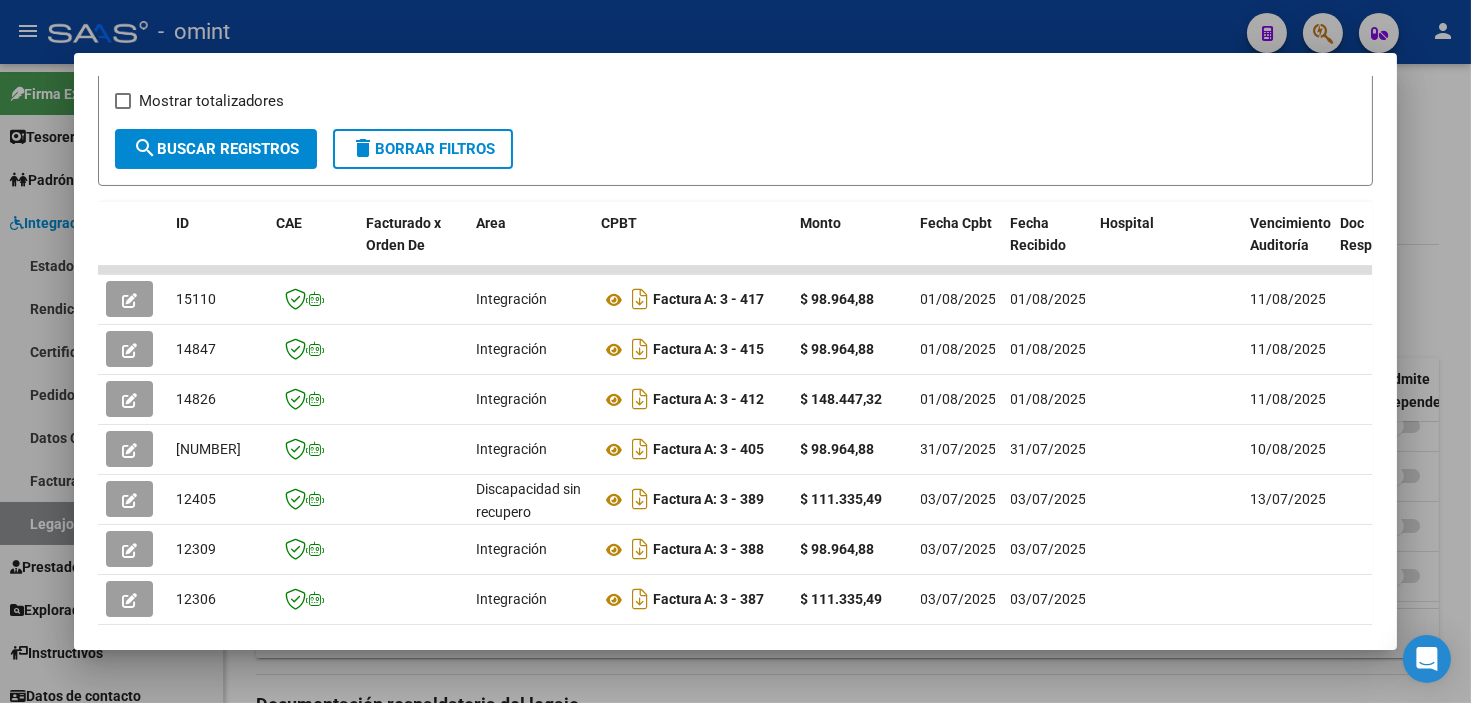 scroll, scrollTop: 610, scrollLeft: 0, axis: vertical 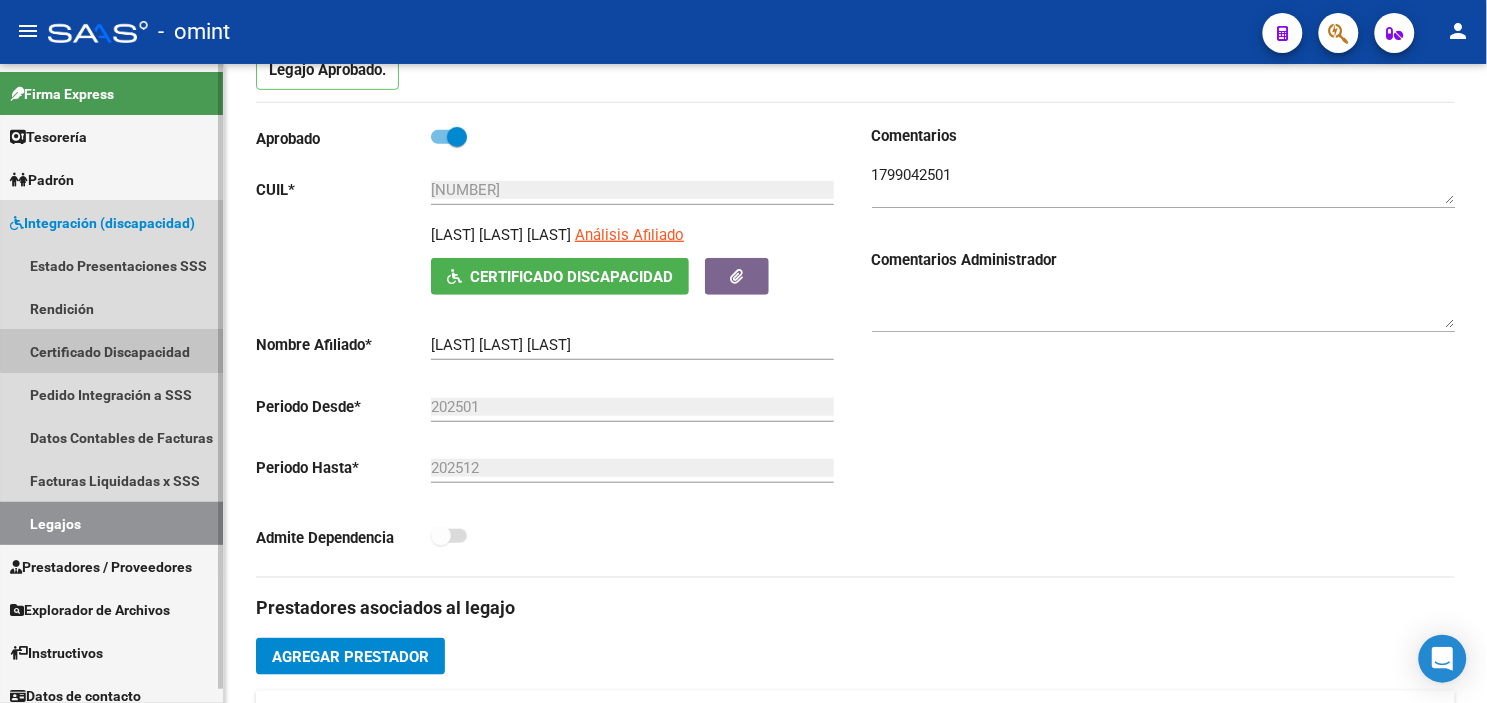 click on "Certificado Discapacidad" at bounding box center (111, 351) 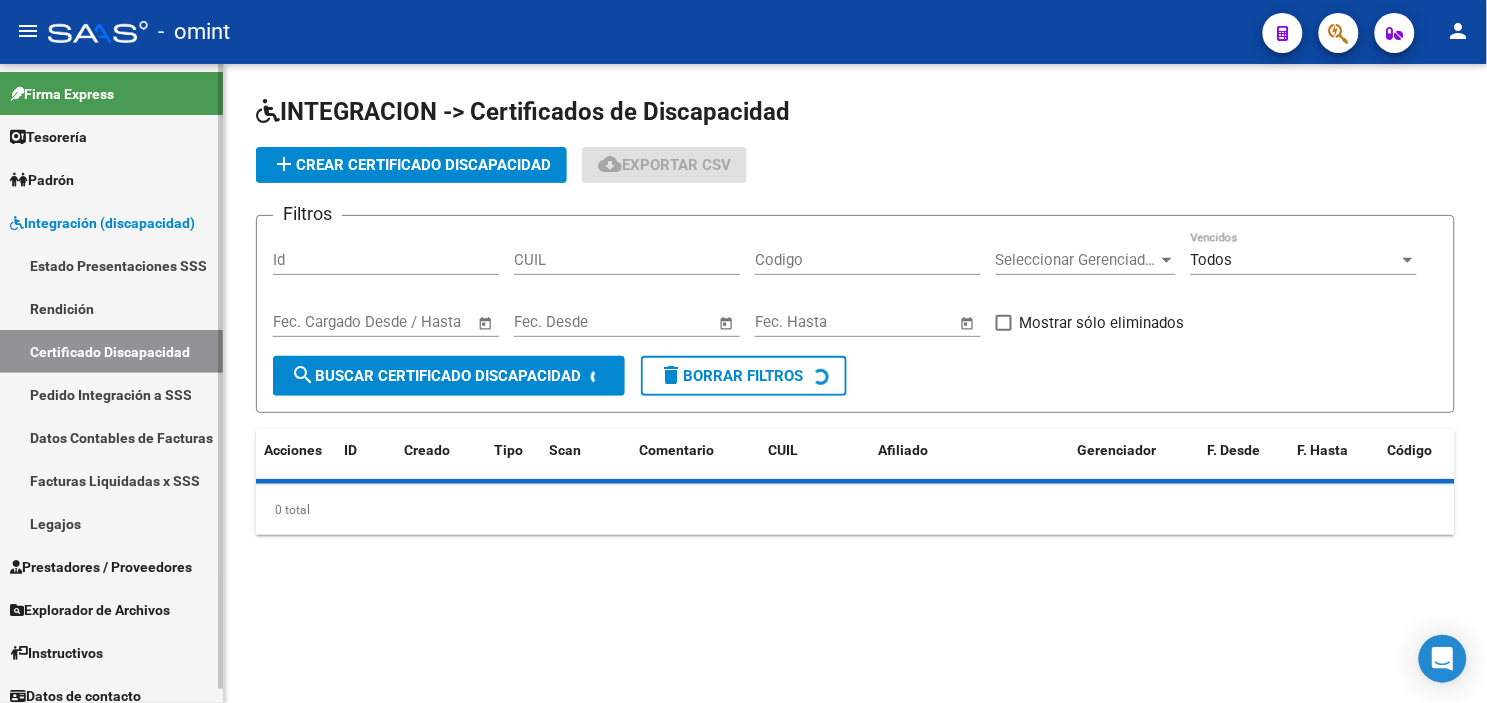 scroll, scrollTop: 0, scrollLeft: 0, axis: both 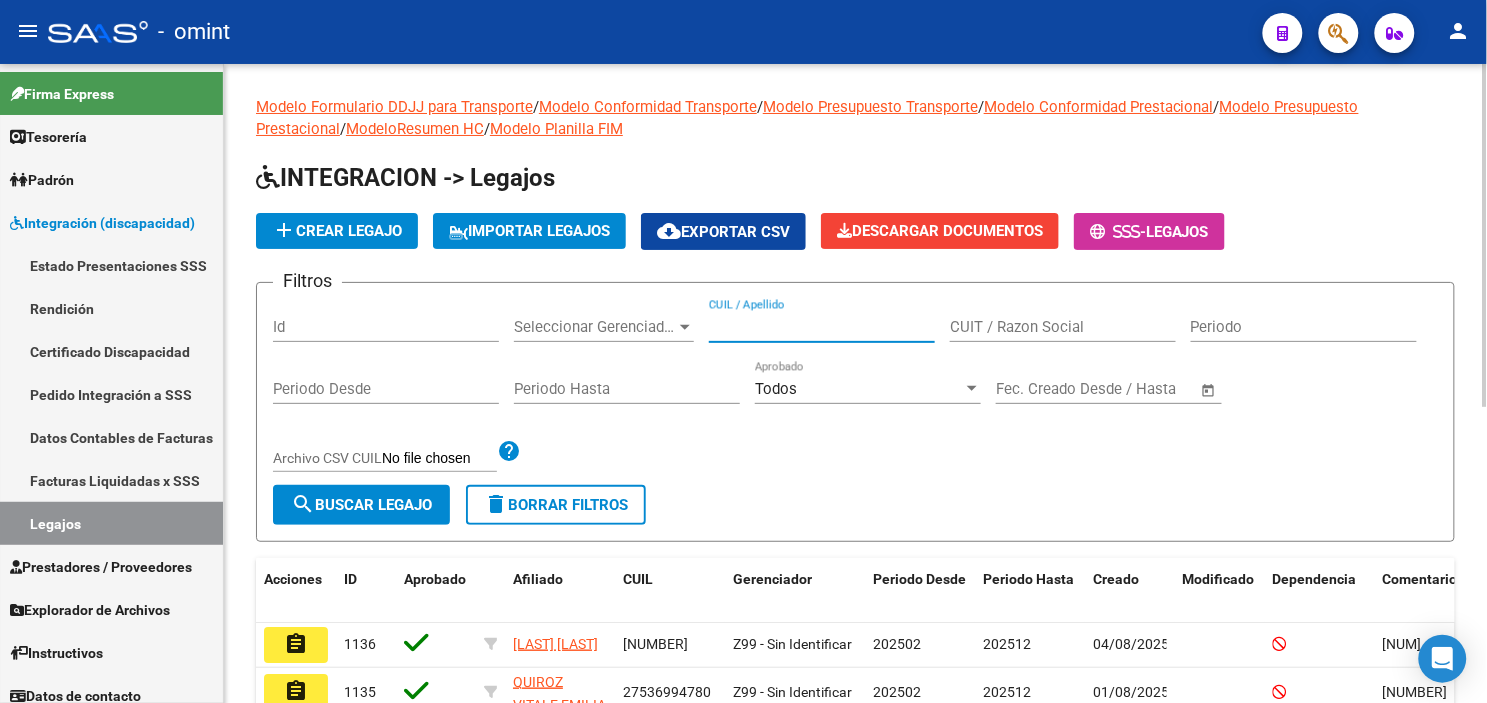 paste on "[LAST] [LAST] [FIRST]" 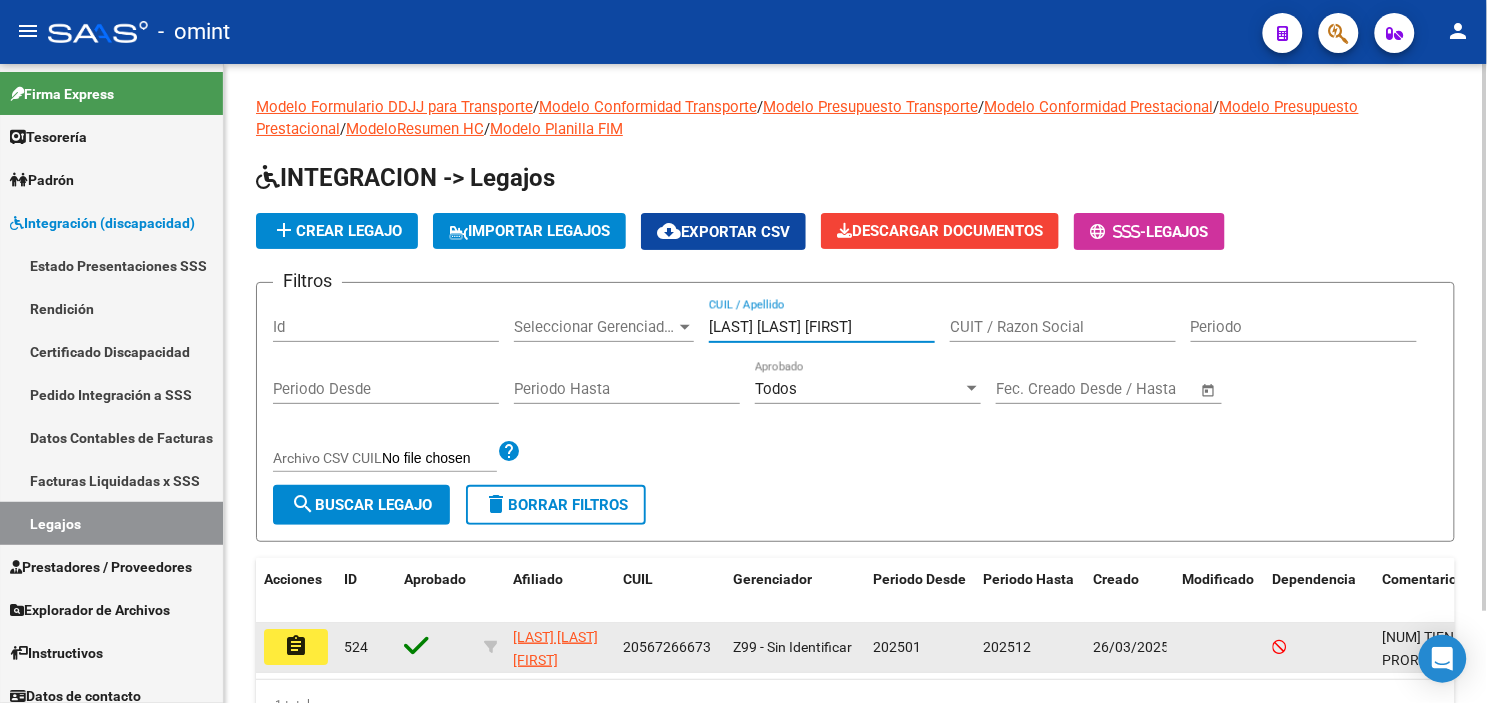 type on "[LAST] [LAST] [FIRST]" 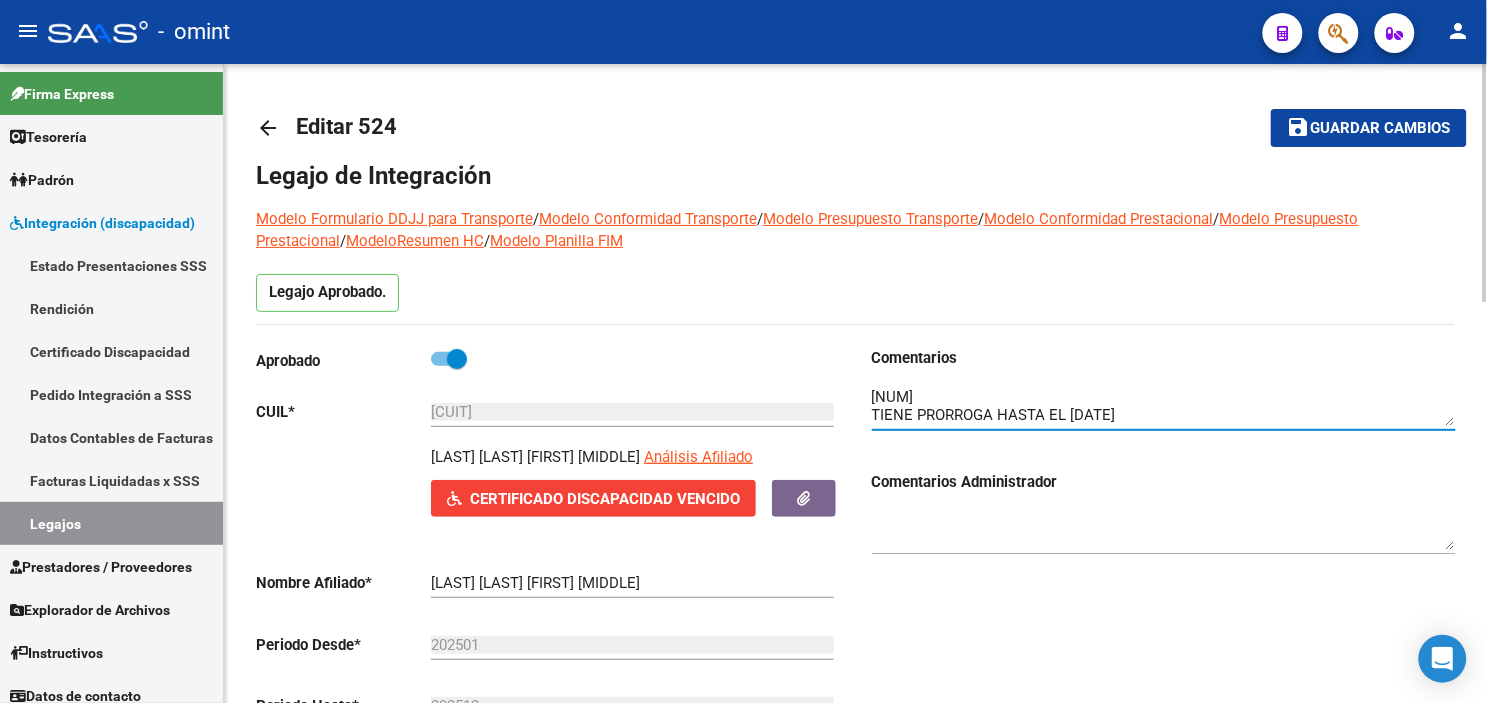 drag, startPoint x: 975, startPoint y: 396, endPoint x: 864, endPoint y: 394, distance: 111.01801 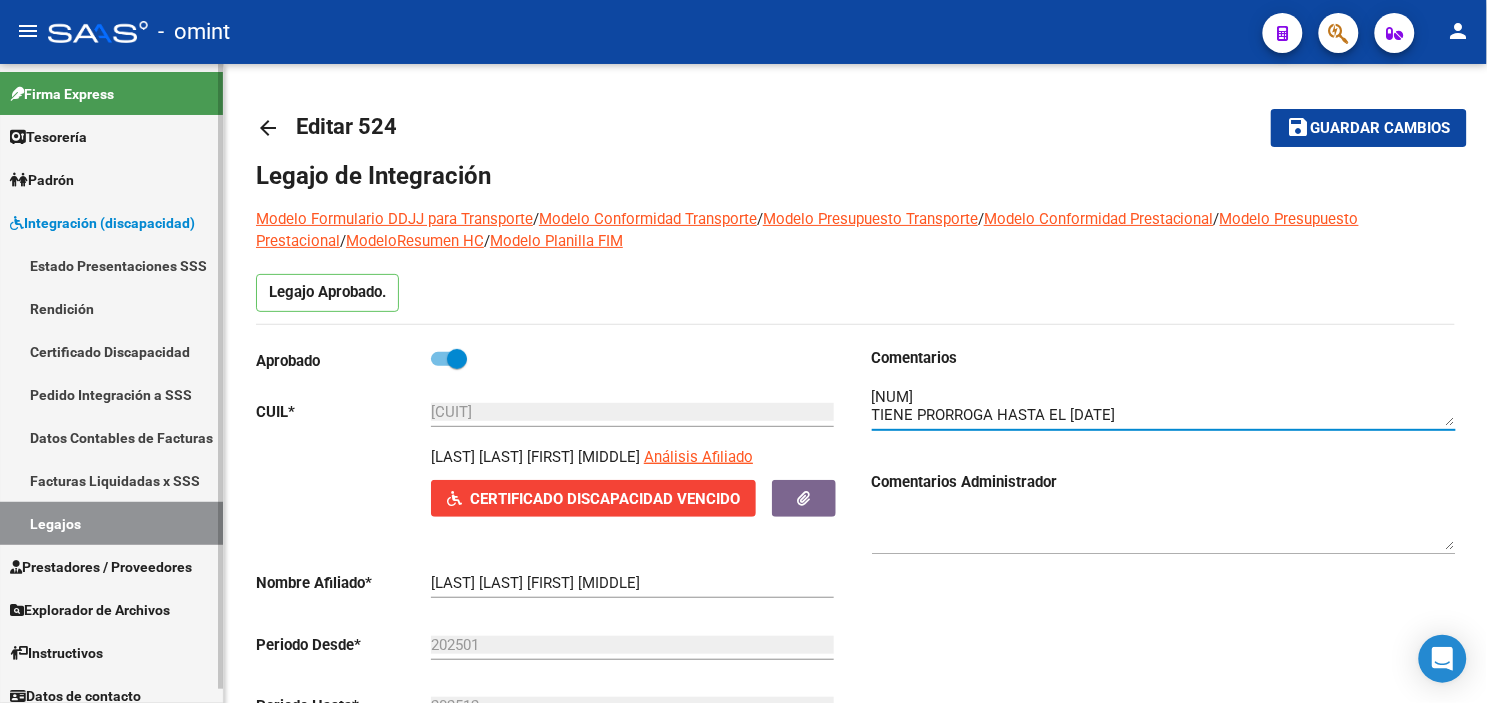 click on "Legajos" at bounding box center (111, 523) 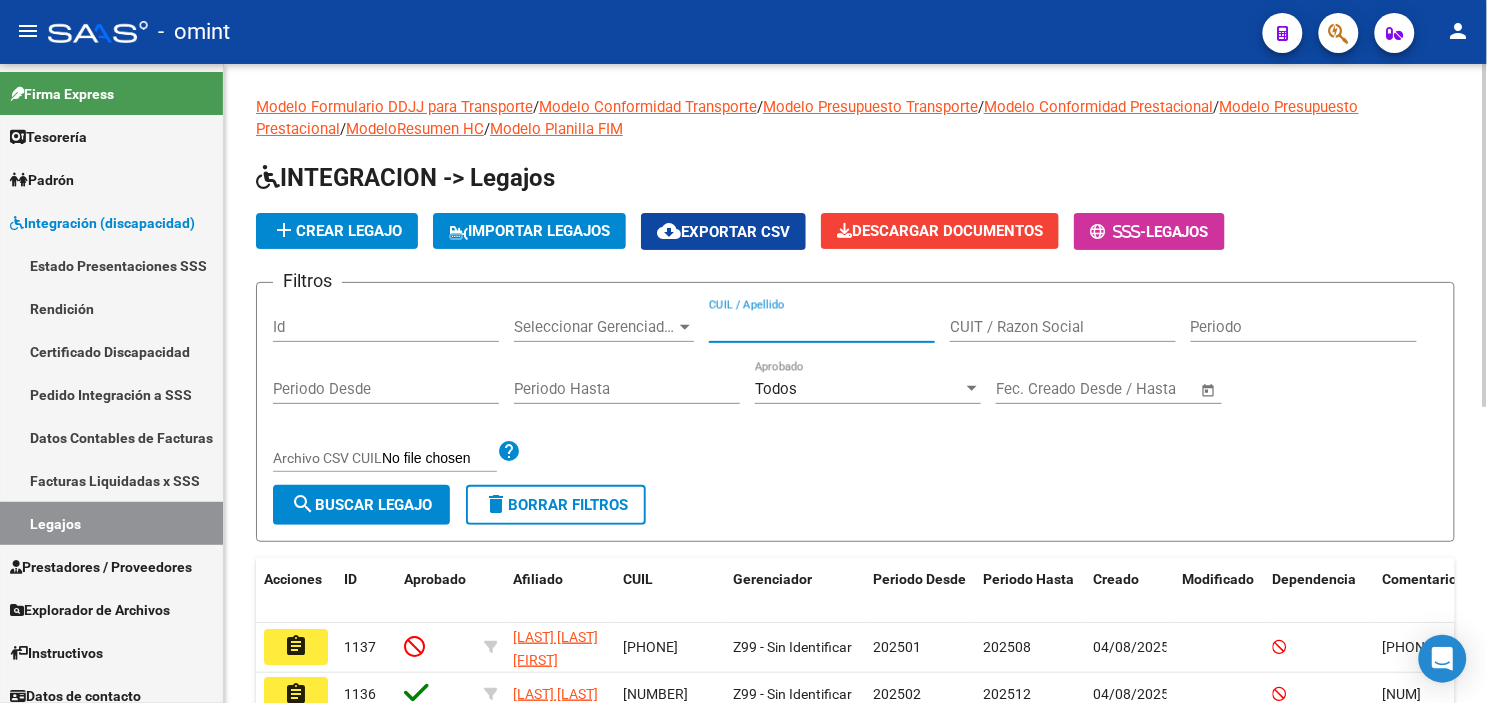 paste on "[LAST] [FIRST] [LAST]" 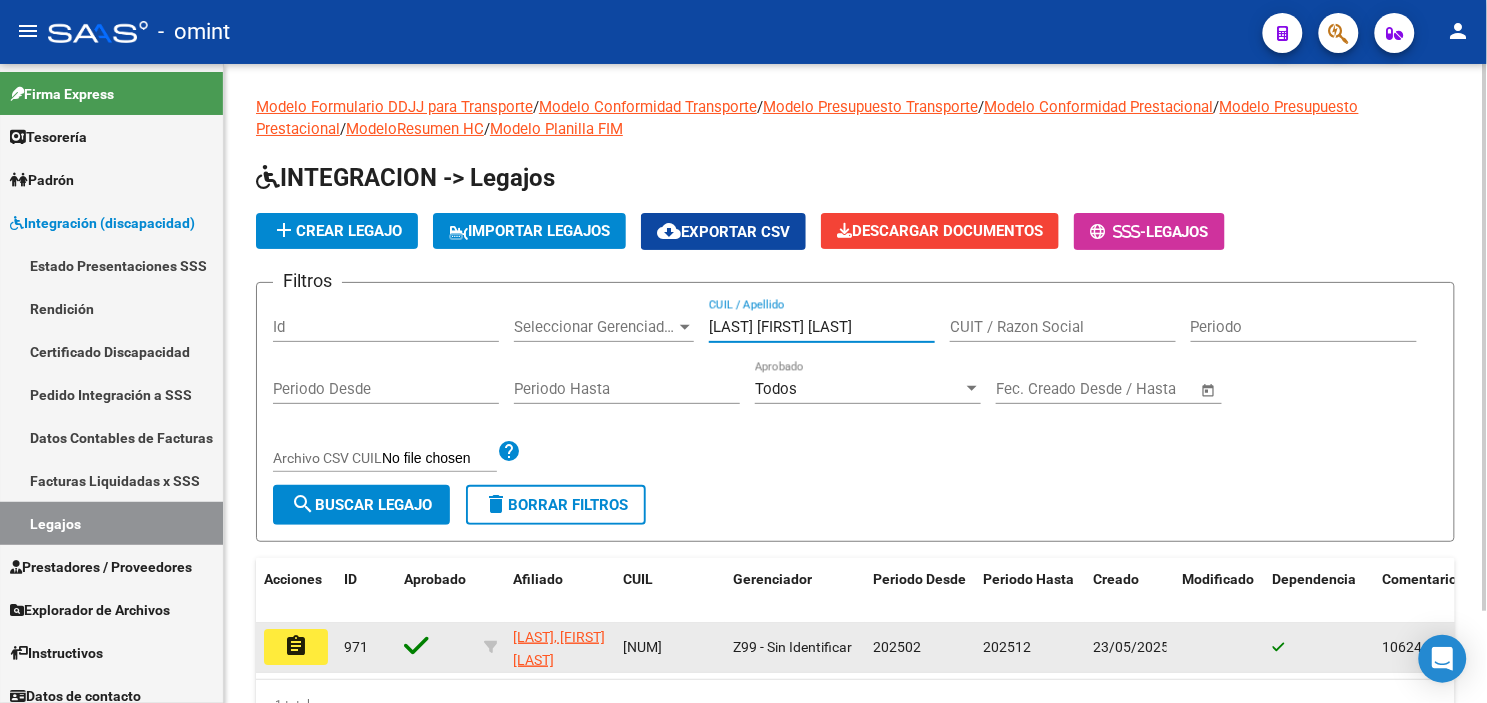 type on "[LAST] [FIRST] [LAST]" 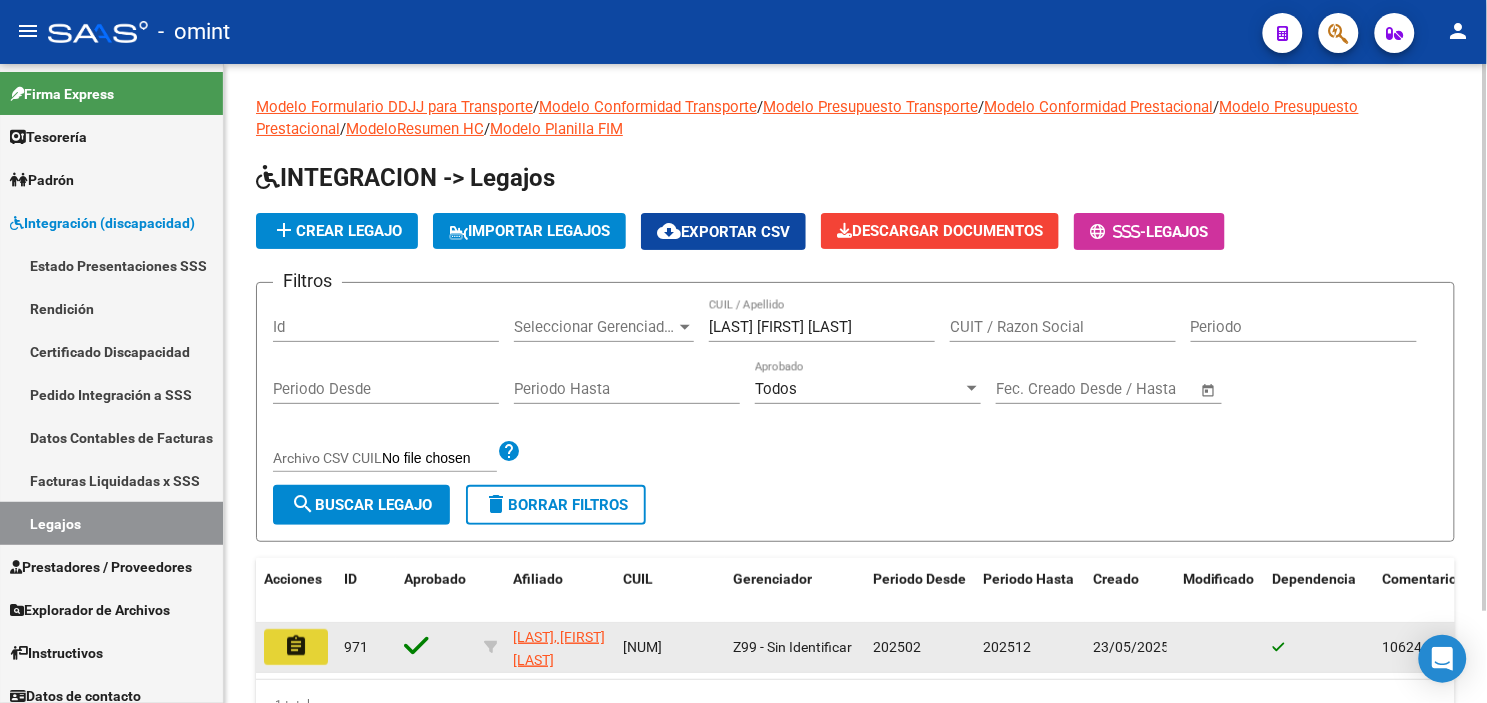 click on "assignment" 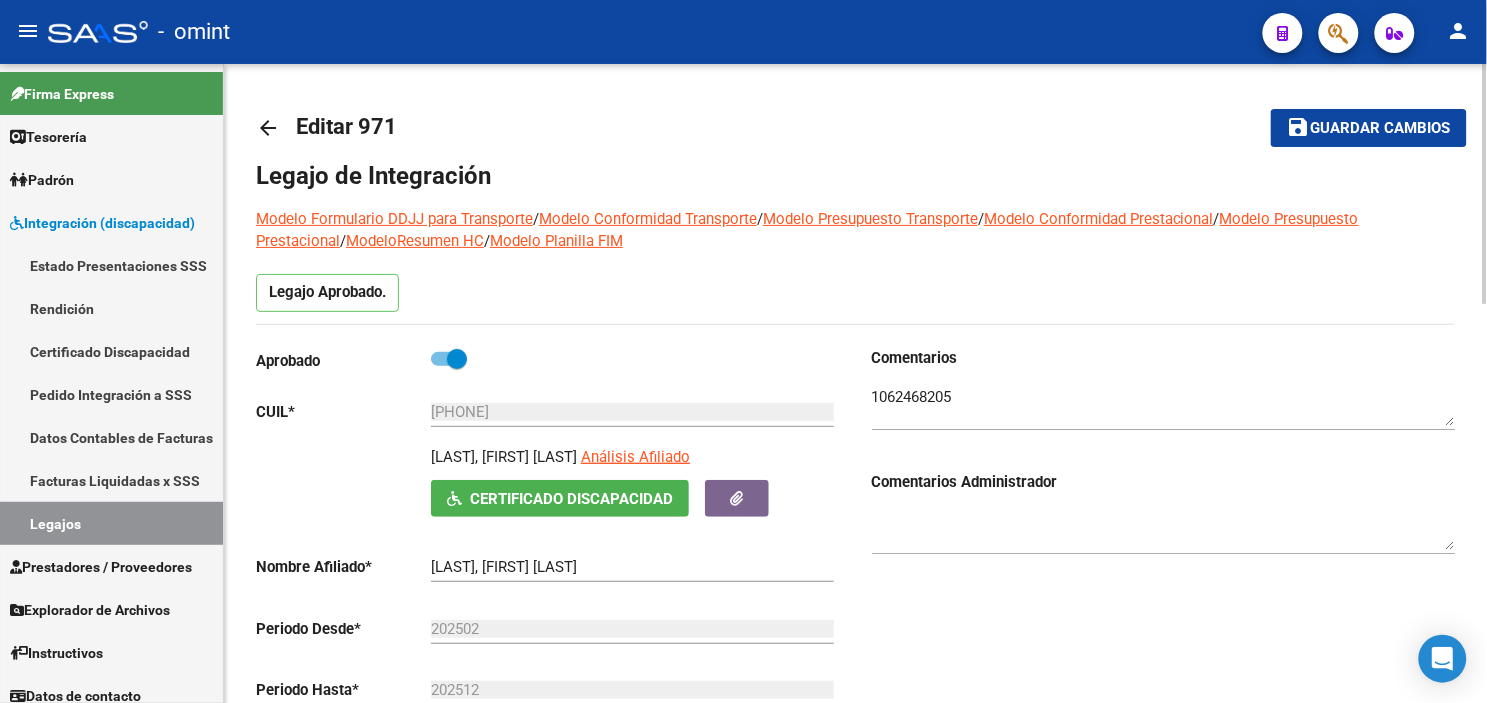 type on "[LAST] [FIRST] [LAST]" 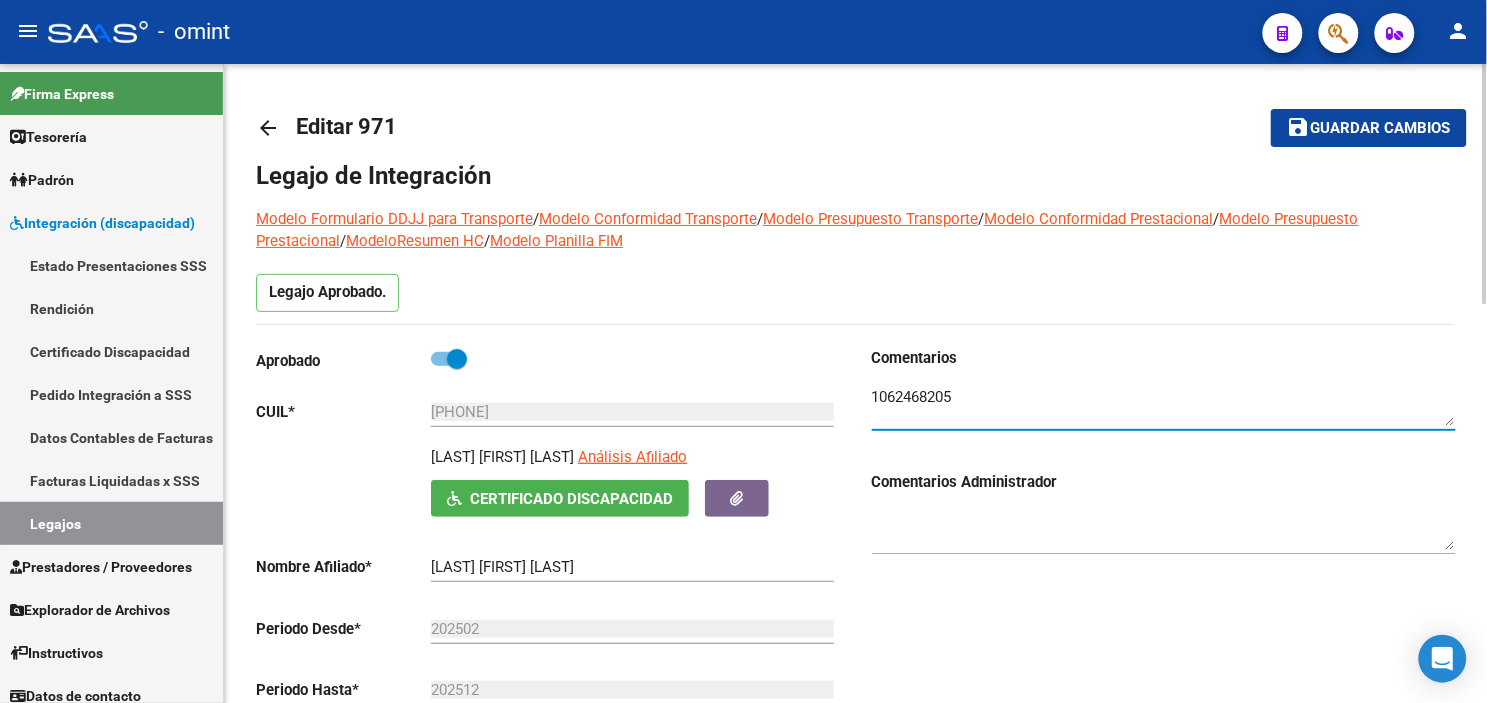drag, startPoint x: 961, startPoint y: 397, endPoint x: 872, endPoint y: 394, distance: 89.050545 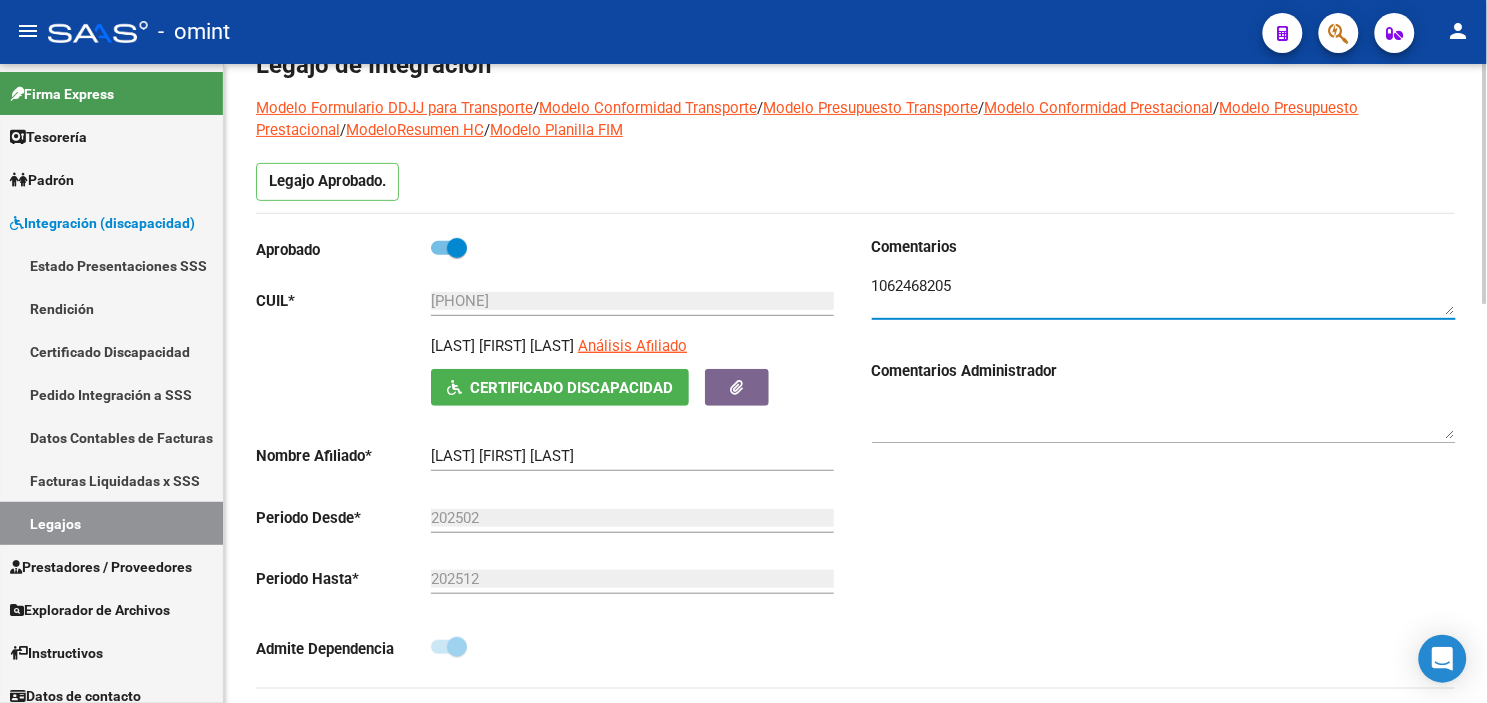 scroll, scrollTop: 222, scrollLeft: 0, axis: vertical 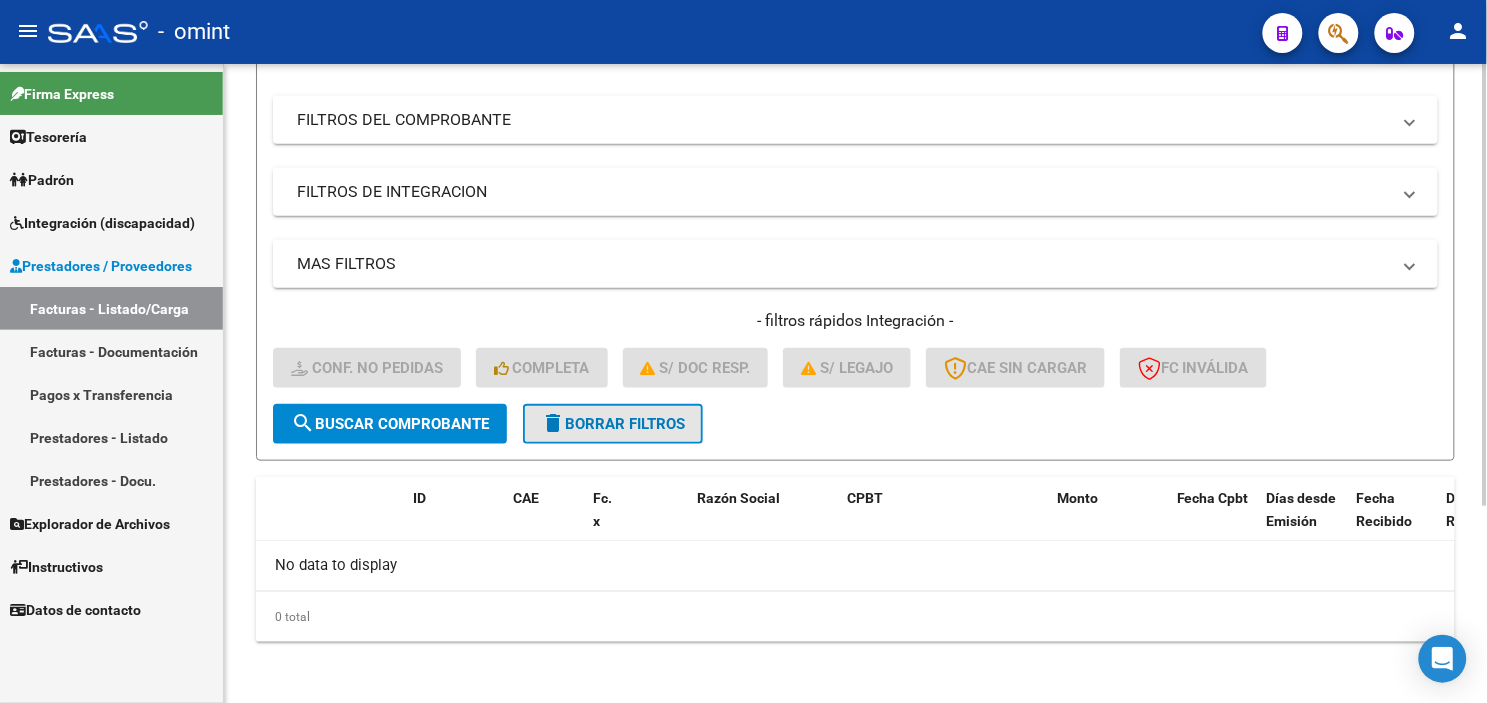 click on "delete  Borrar Filtros" 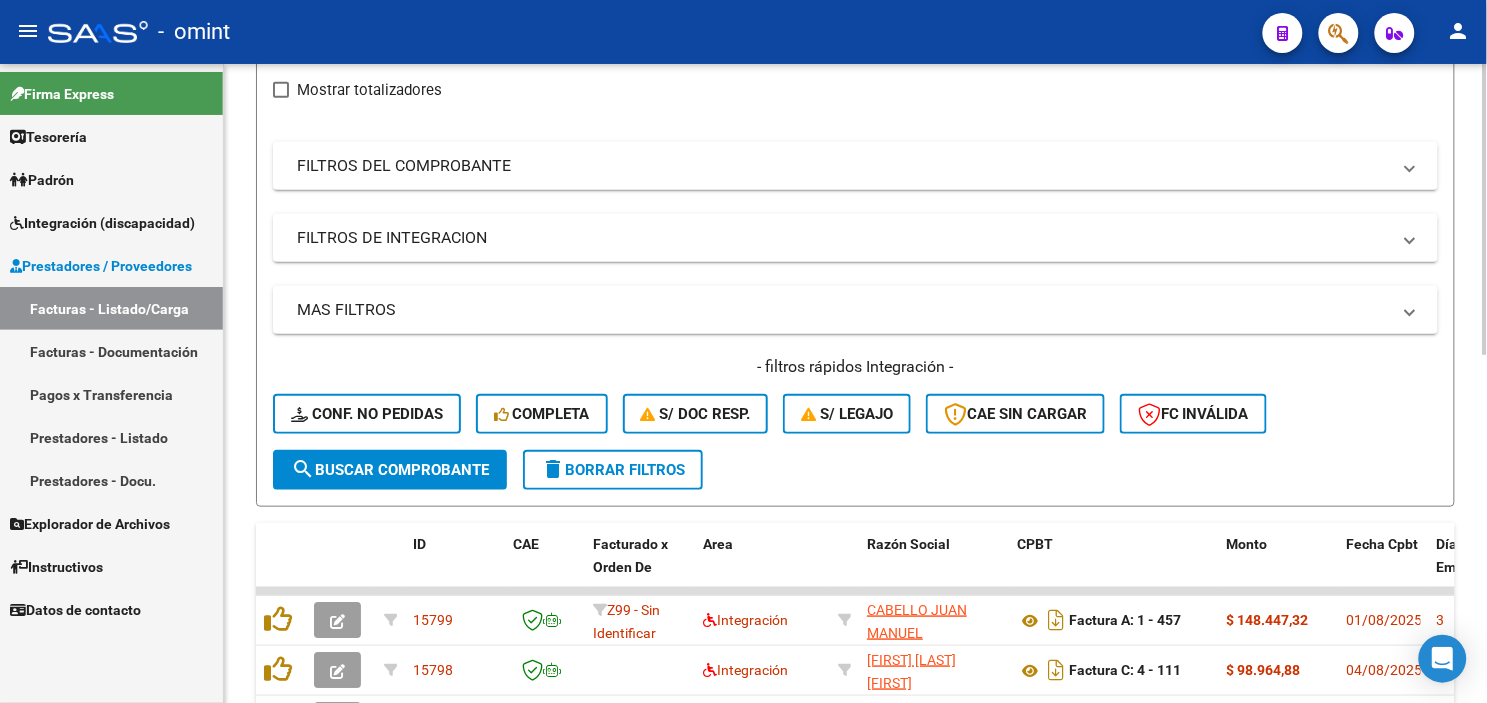 scroll, scrollTop: 284, scrollLeft: 0, axis: vertical 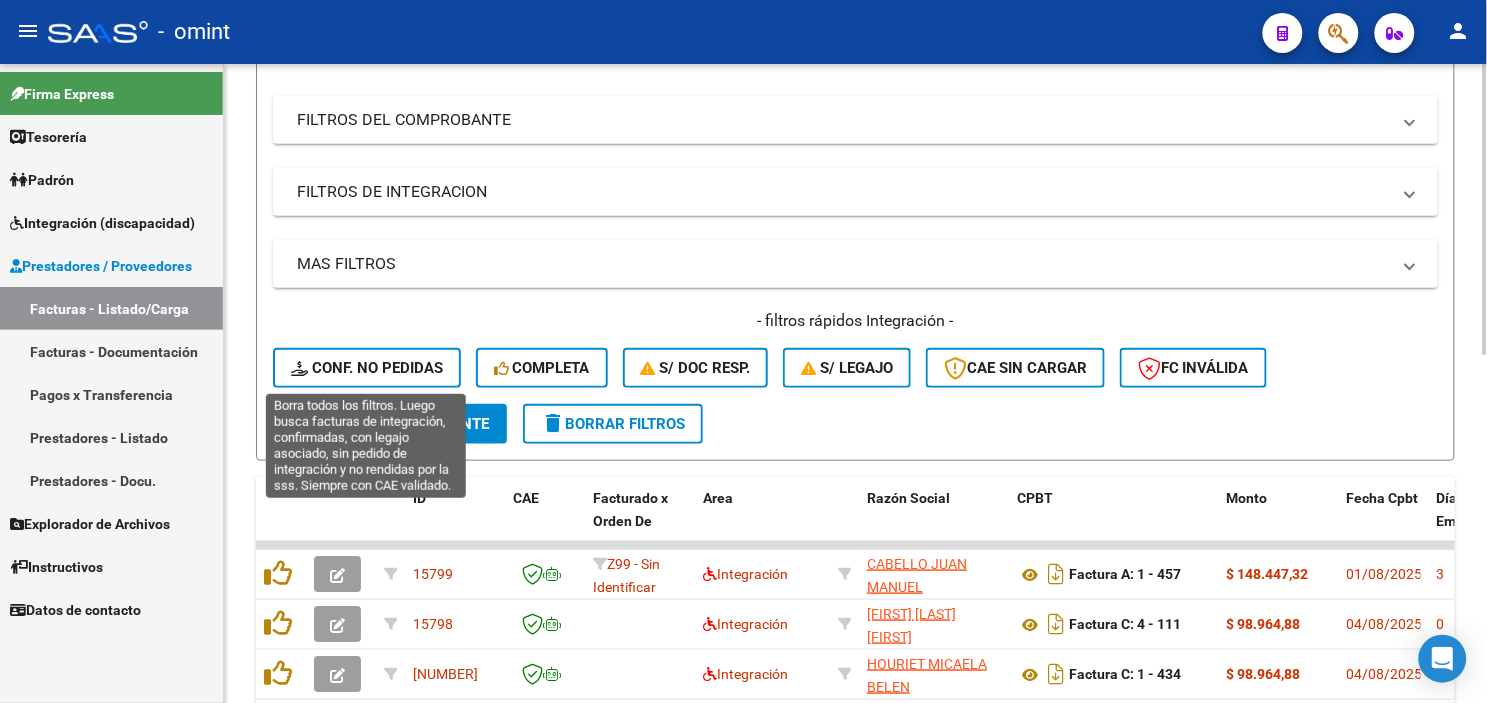 click on "Conf. no pedidas" 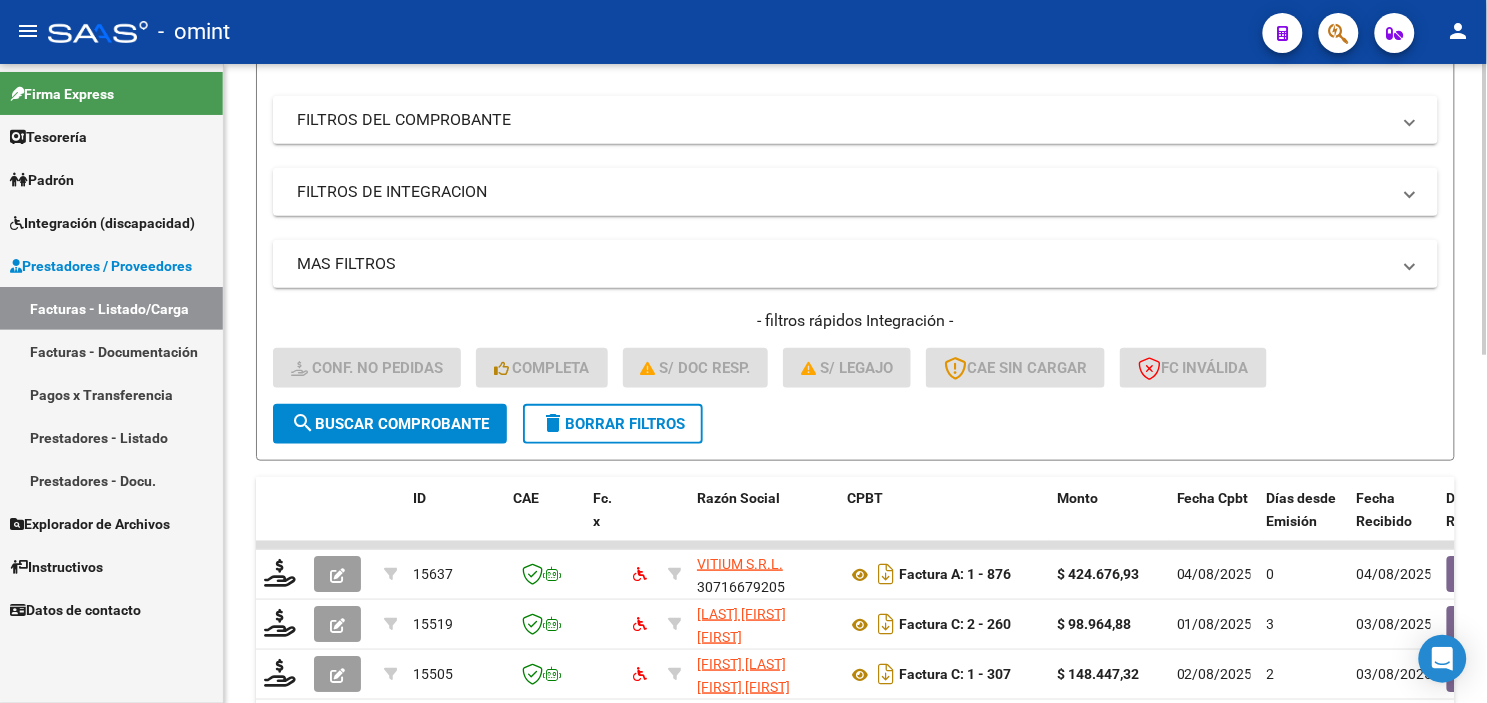 scroll, scrollTop: 62, scrollLeft: 0, axis: vertical 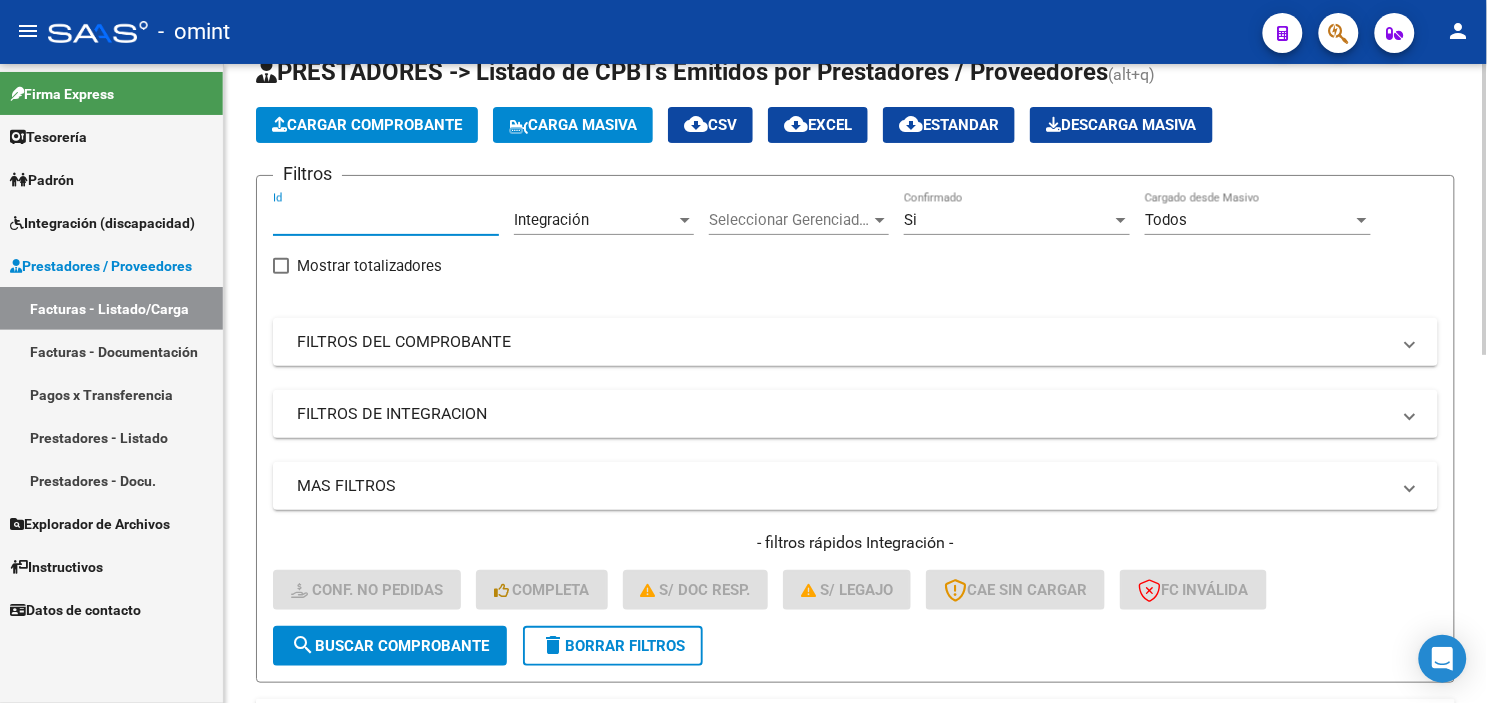 paste on "15519" 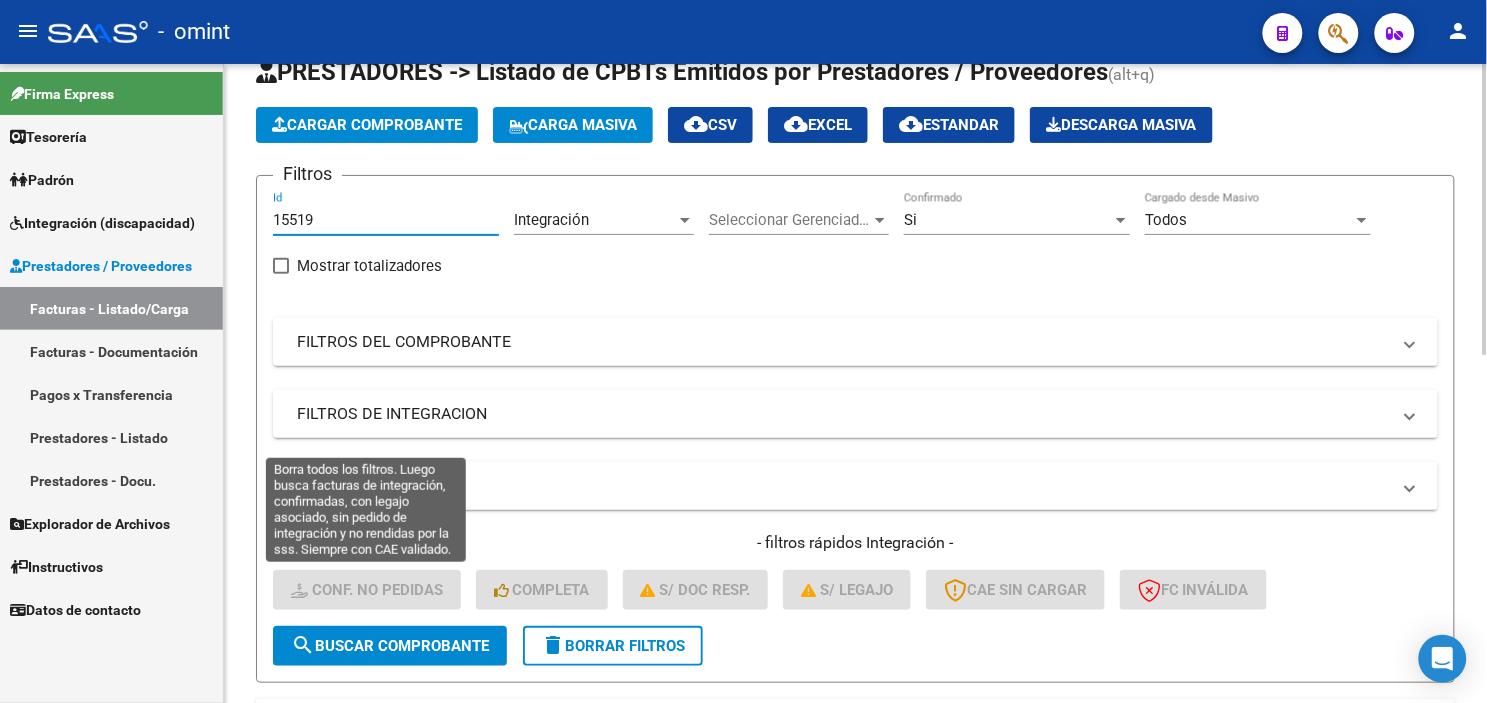 type on "15519" 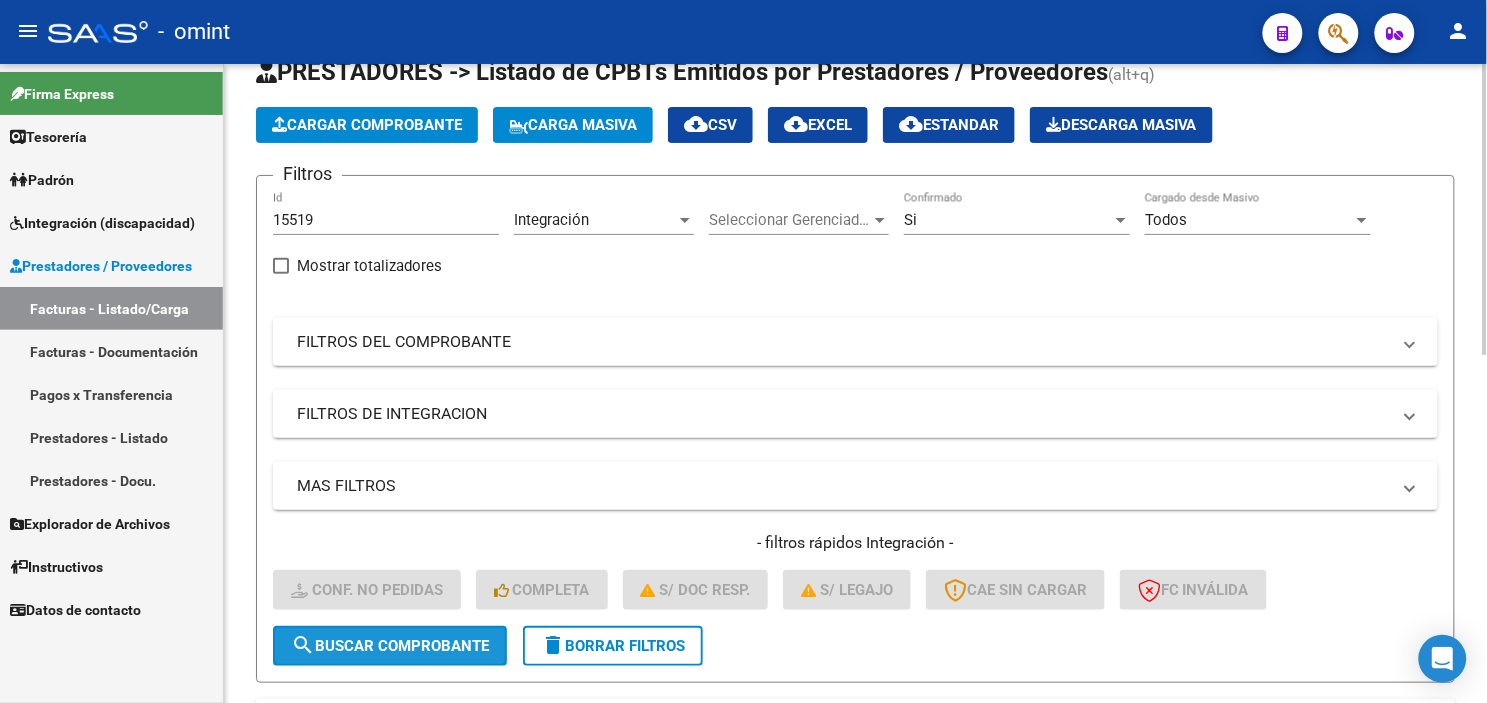 click on "search  Buscar Comprobante" 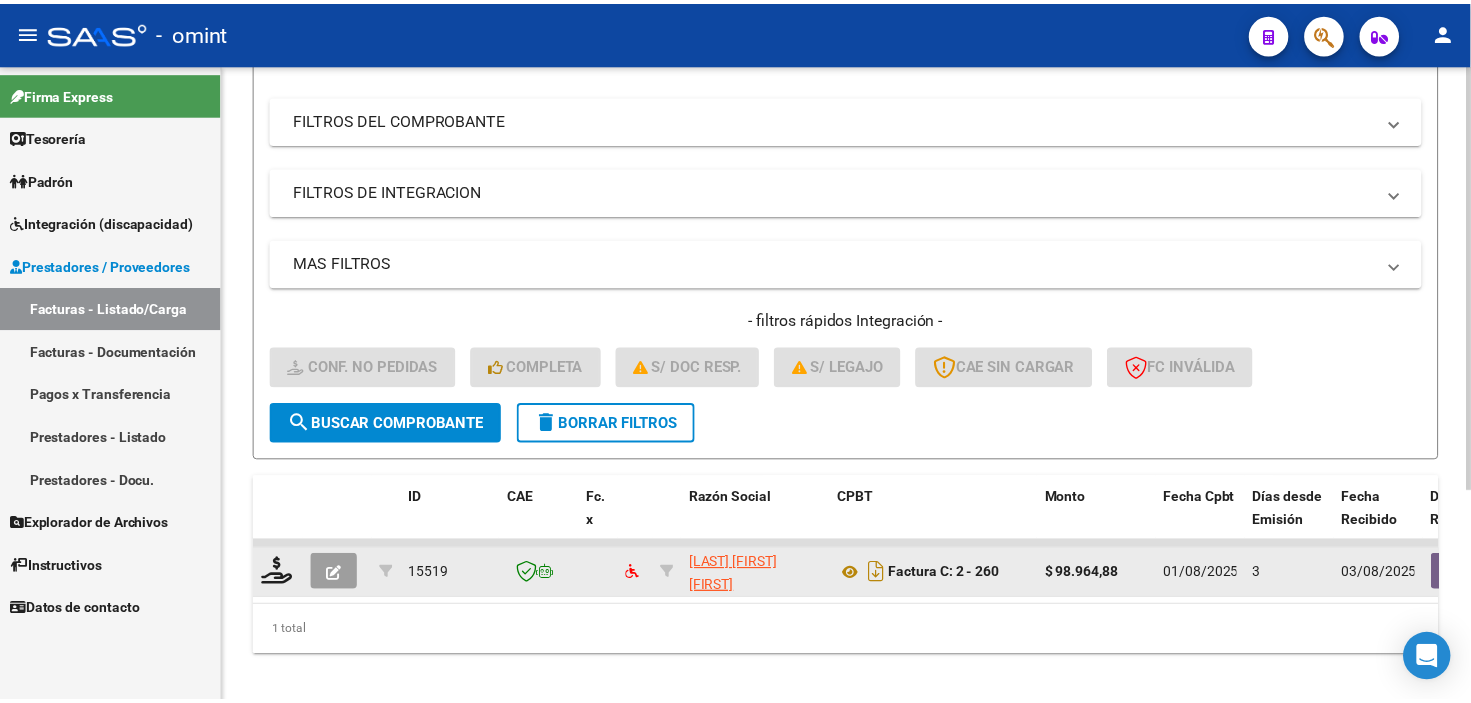 scroll, scrollTop: 315, scrollLeft: 0, axis: vertical 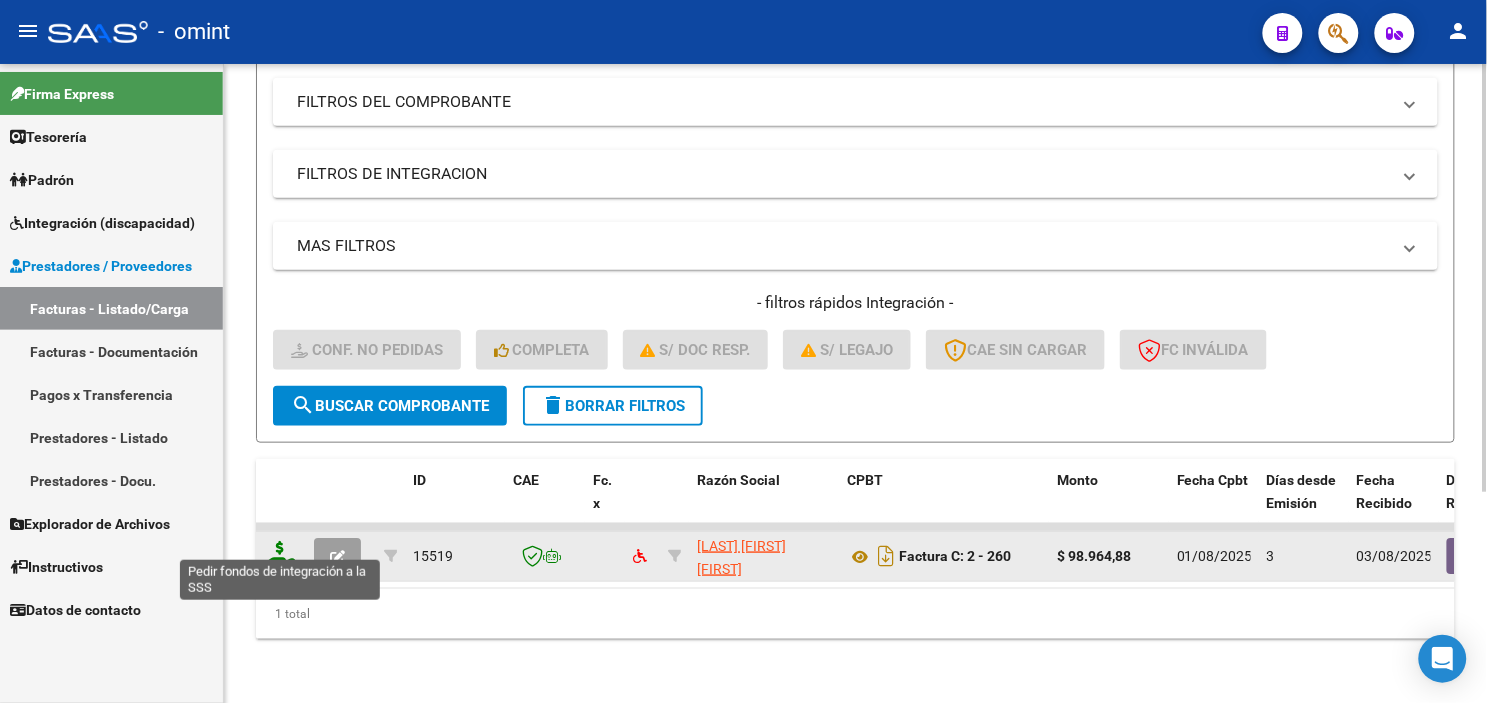 click 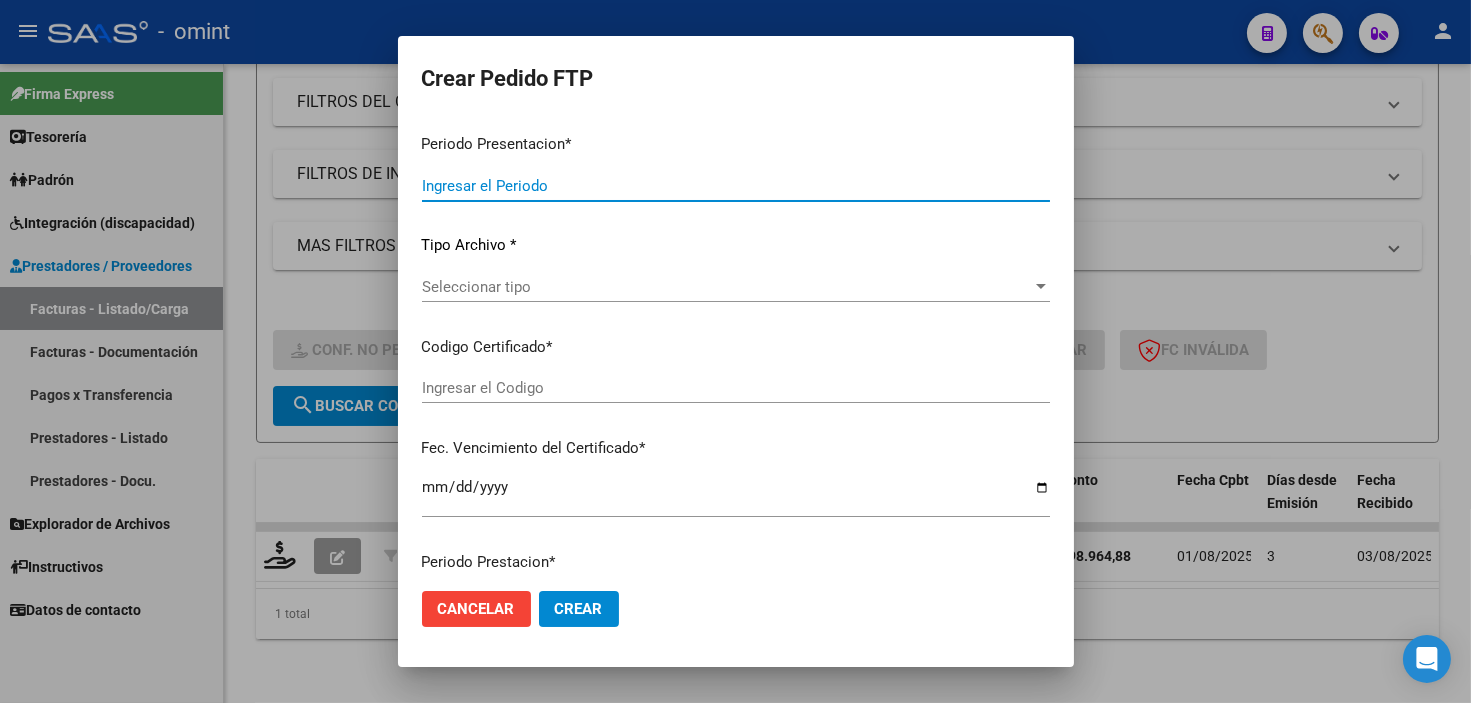 type on "202507" 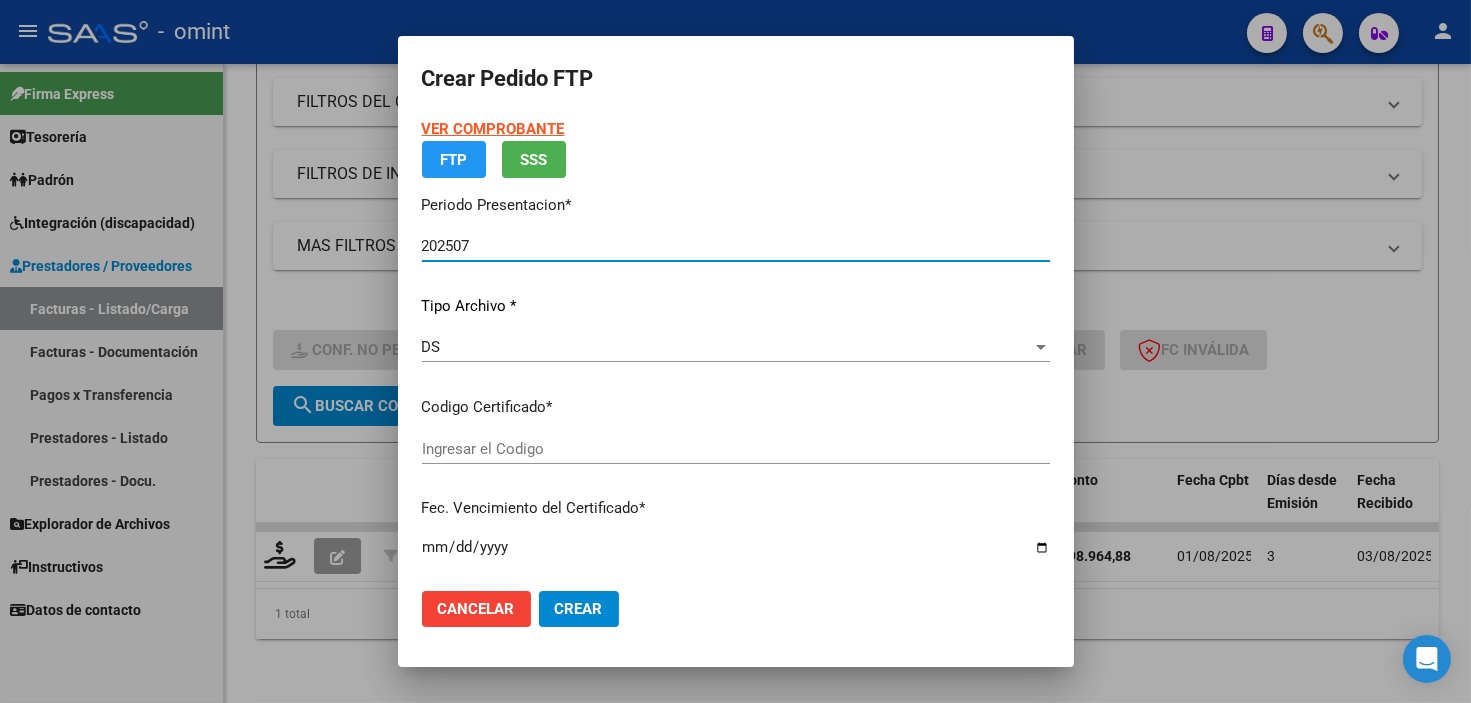 type on "8515822081" 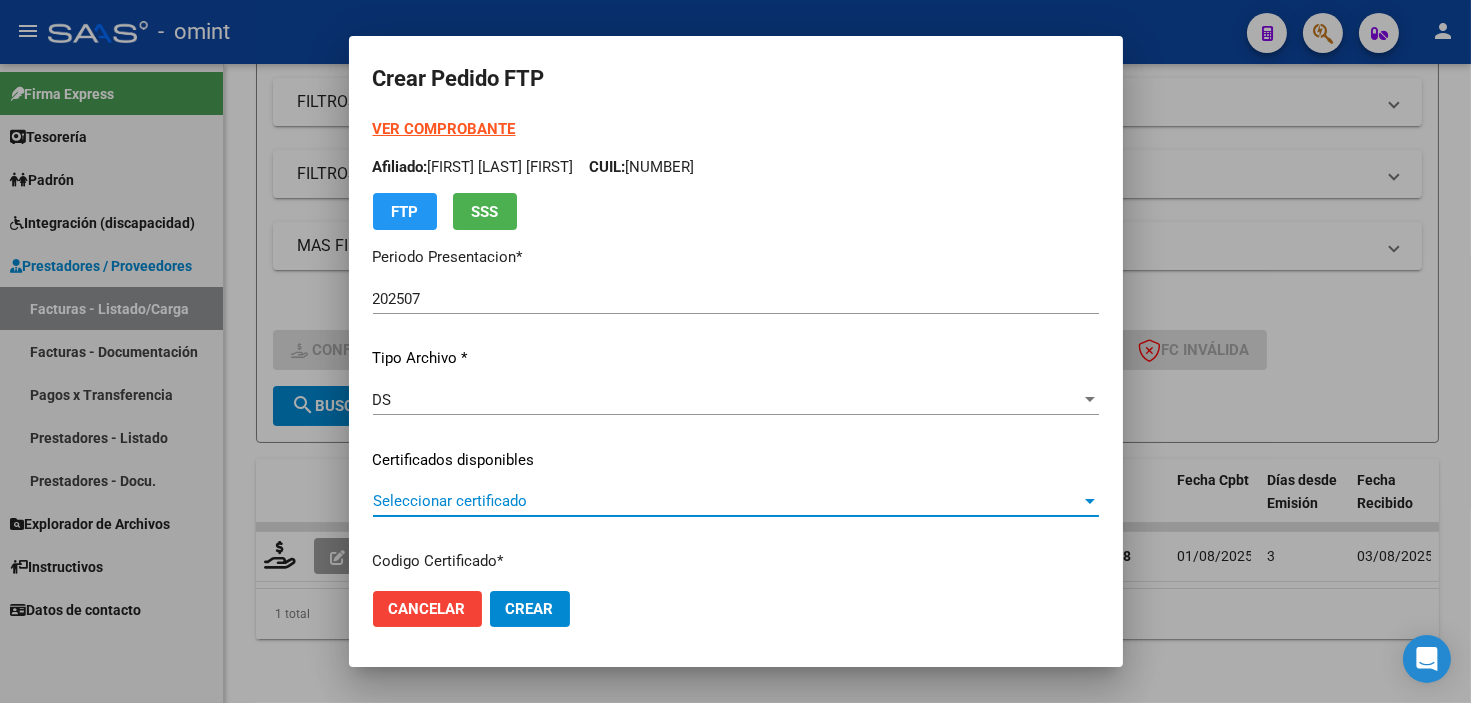 click on "Seleccionar certificado" at bounding box center [727, 501] 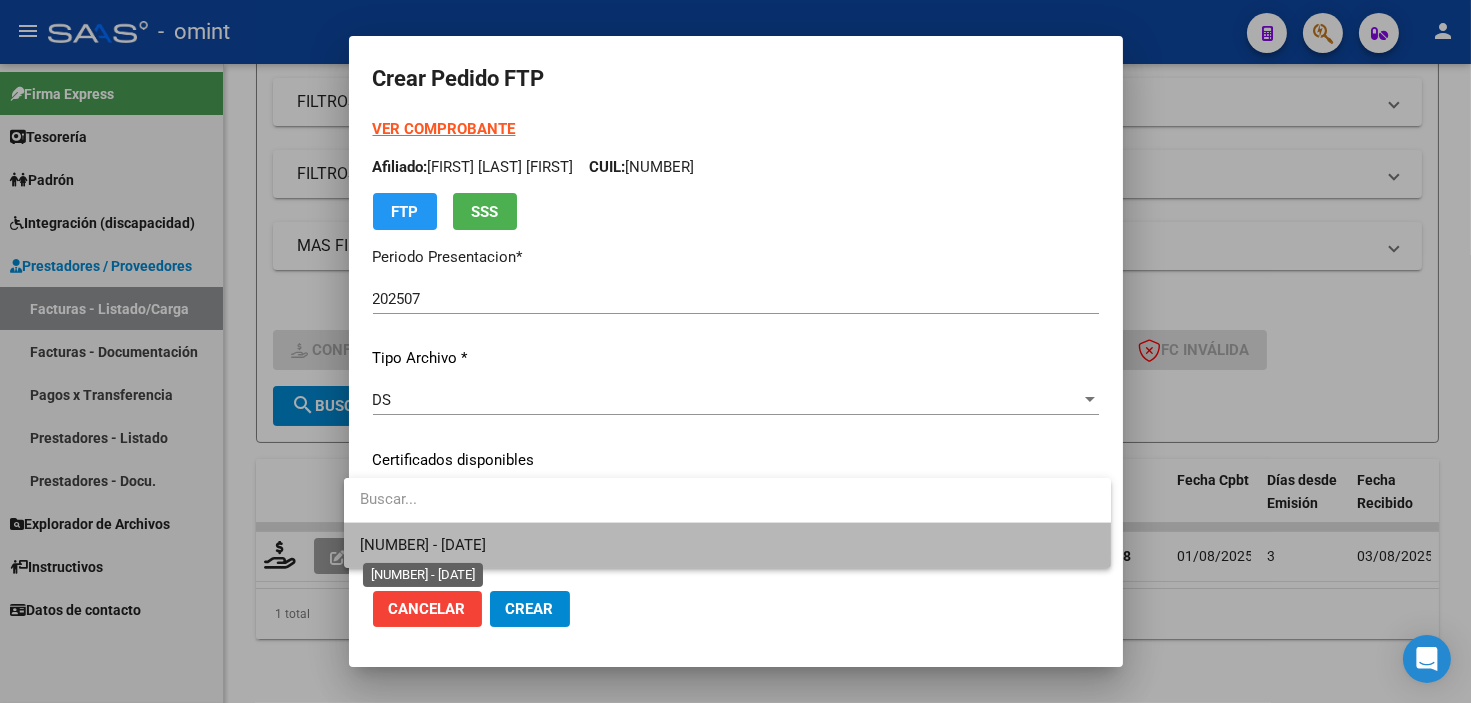 click on "8515822081 - 2029-02-19" at bounding box center [423, 545] 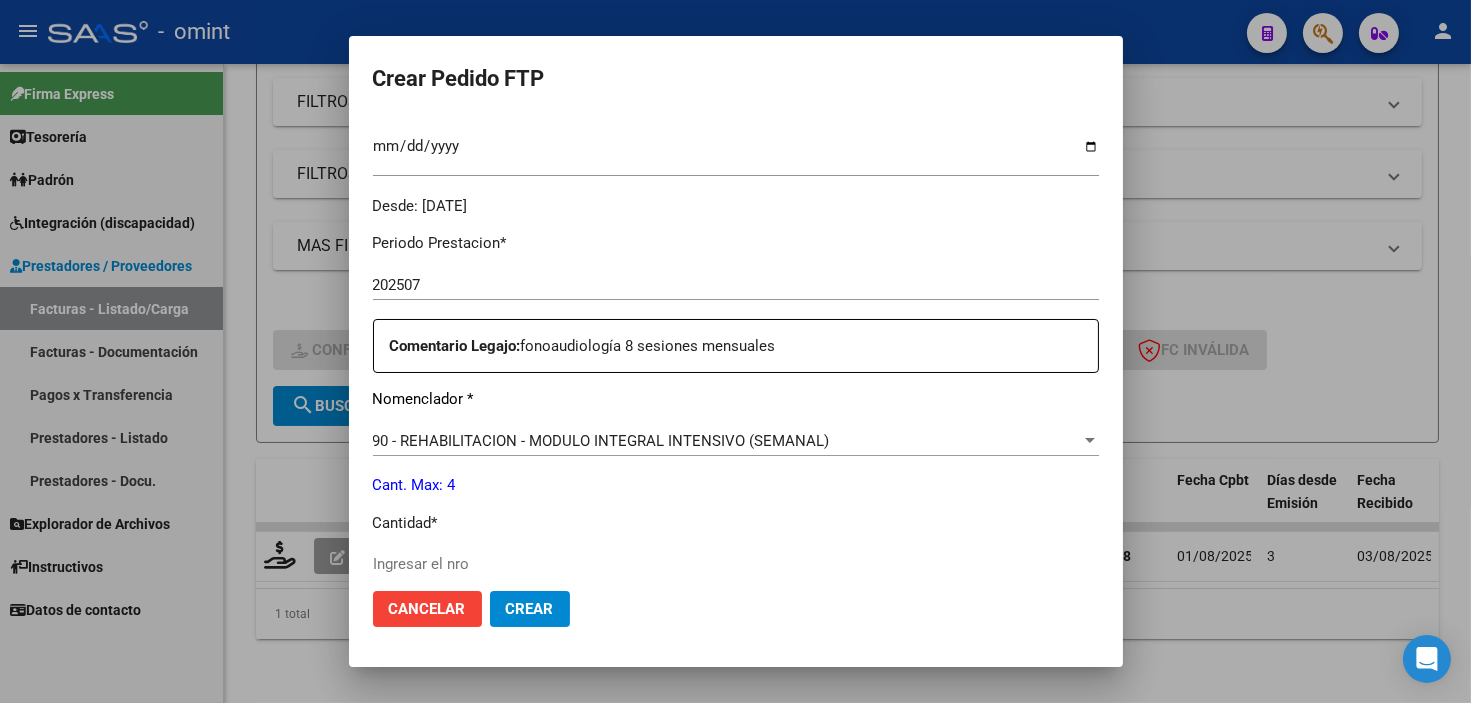 scroll, scrollTop: 666, scrollLeft: 0, axis: vertical 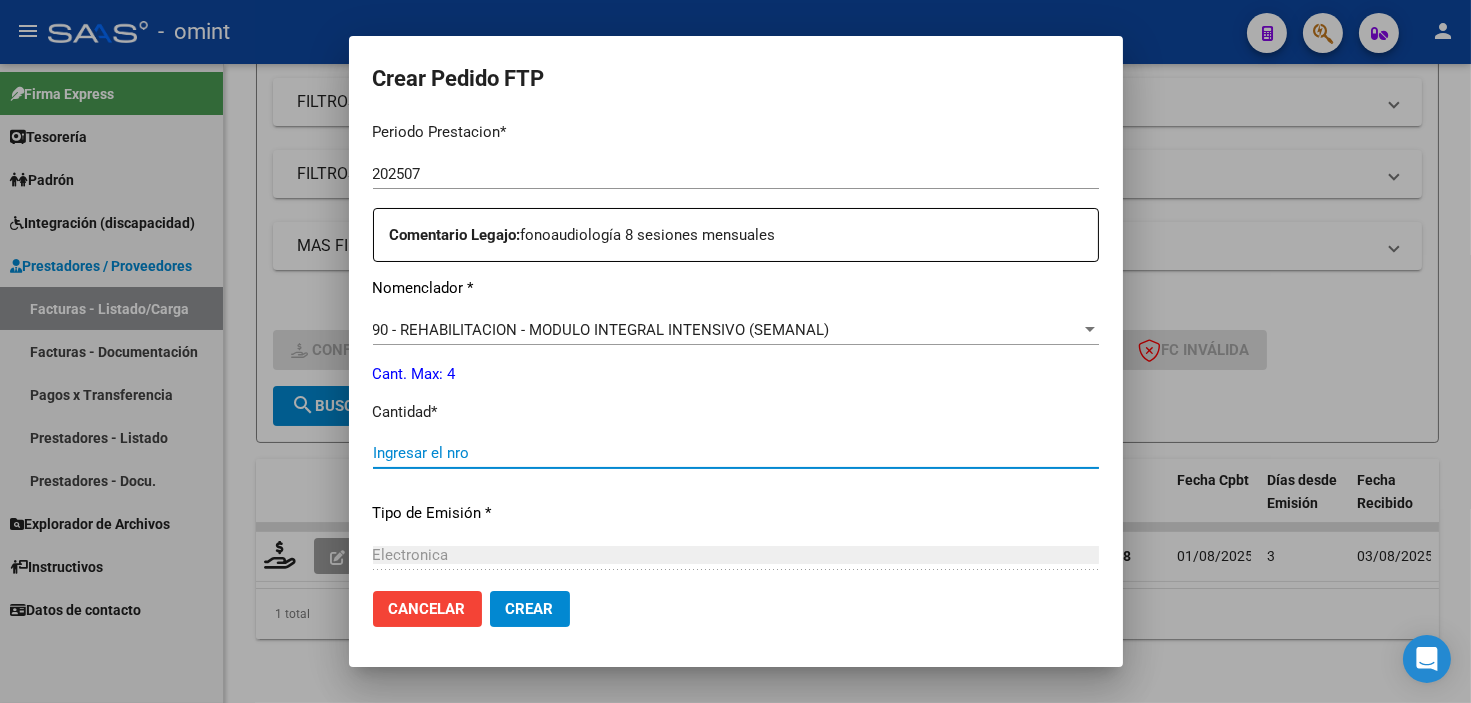 click on "Ingresar el nro" at bounding box center [736, 453] 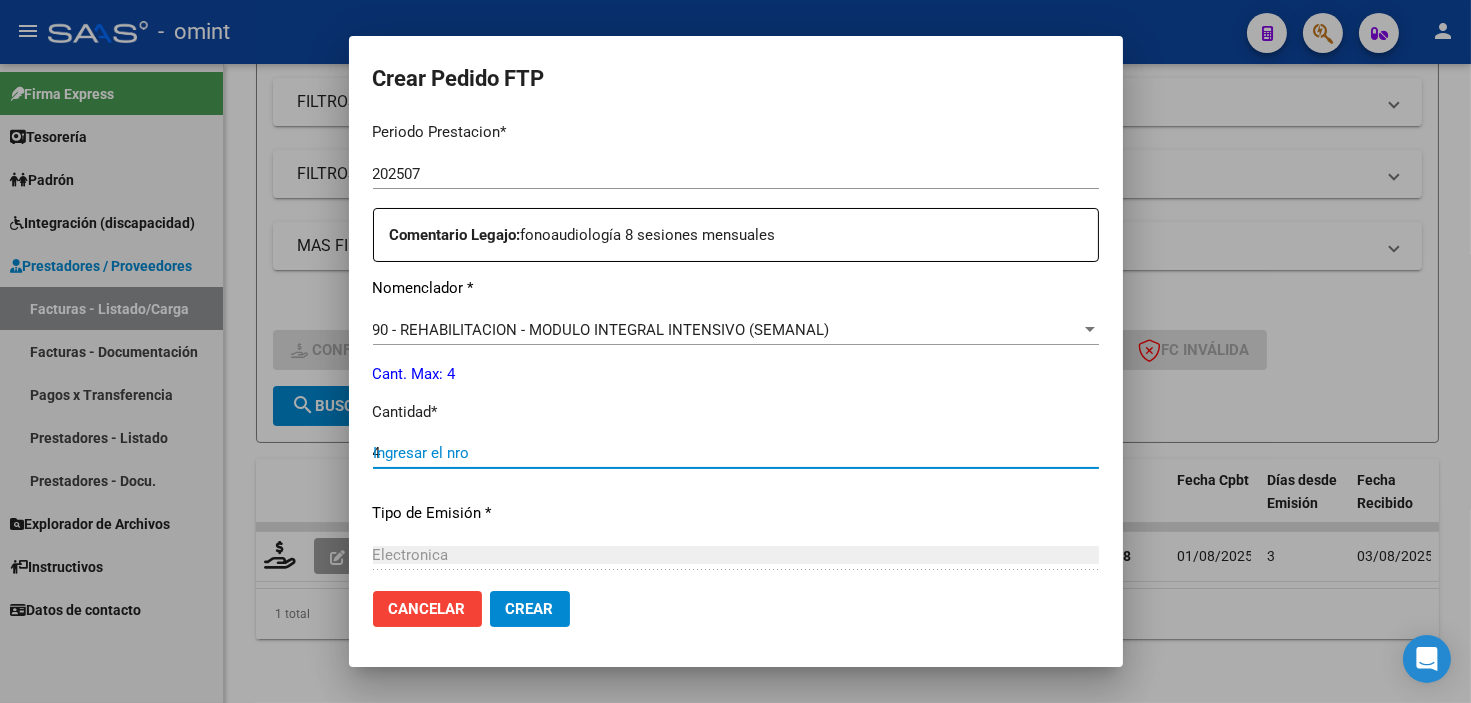 type on "4" 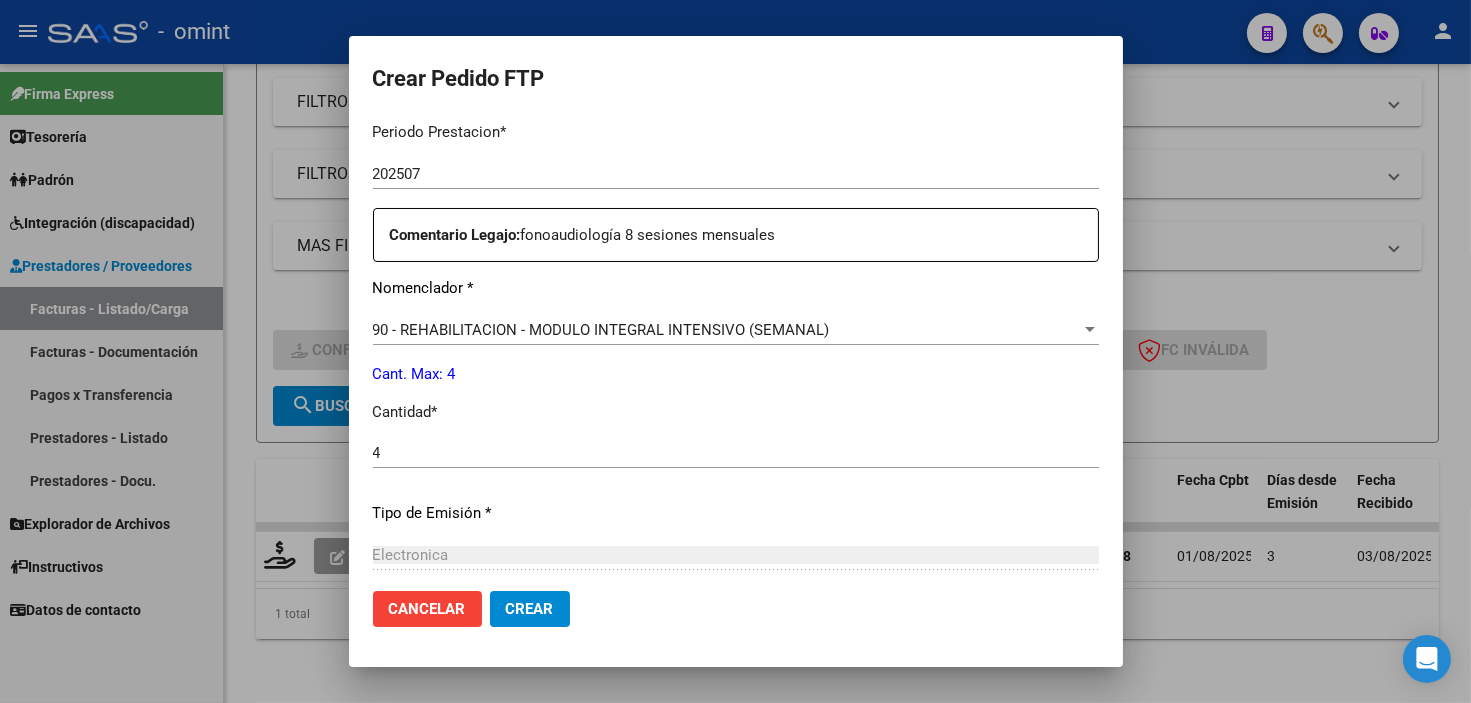 scroll, scrollTop: 777, scrollLeft: 0, axis: vertical 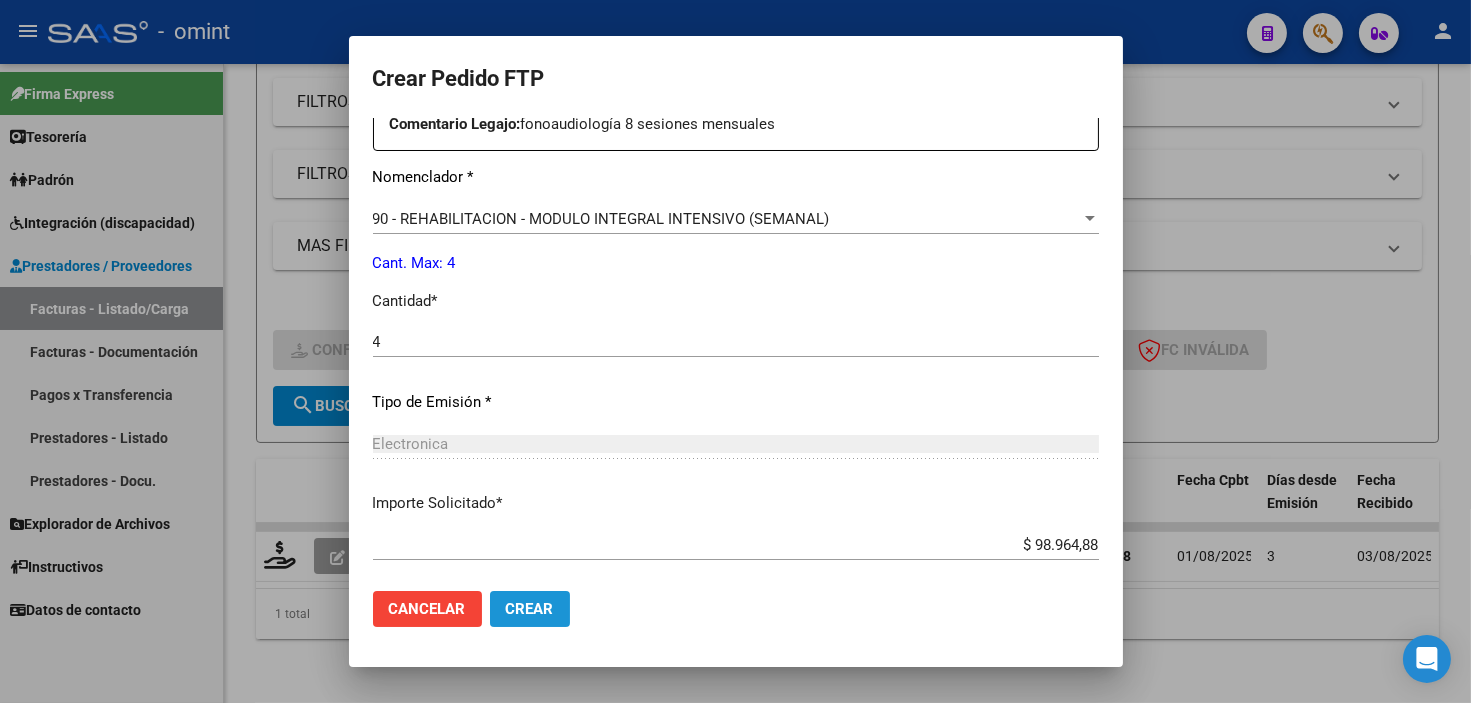 click on "Crear" 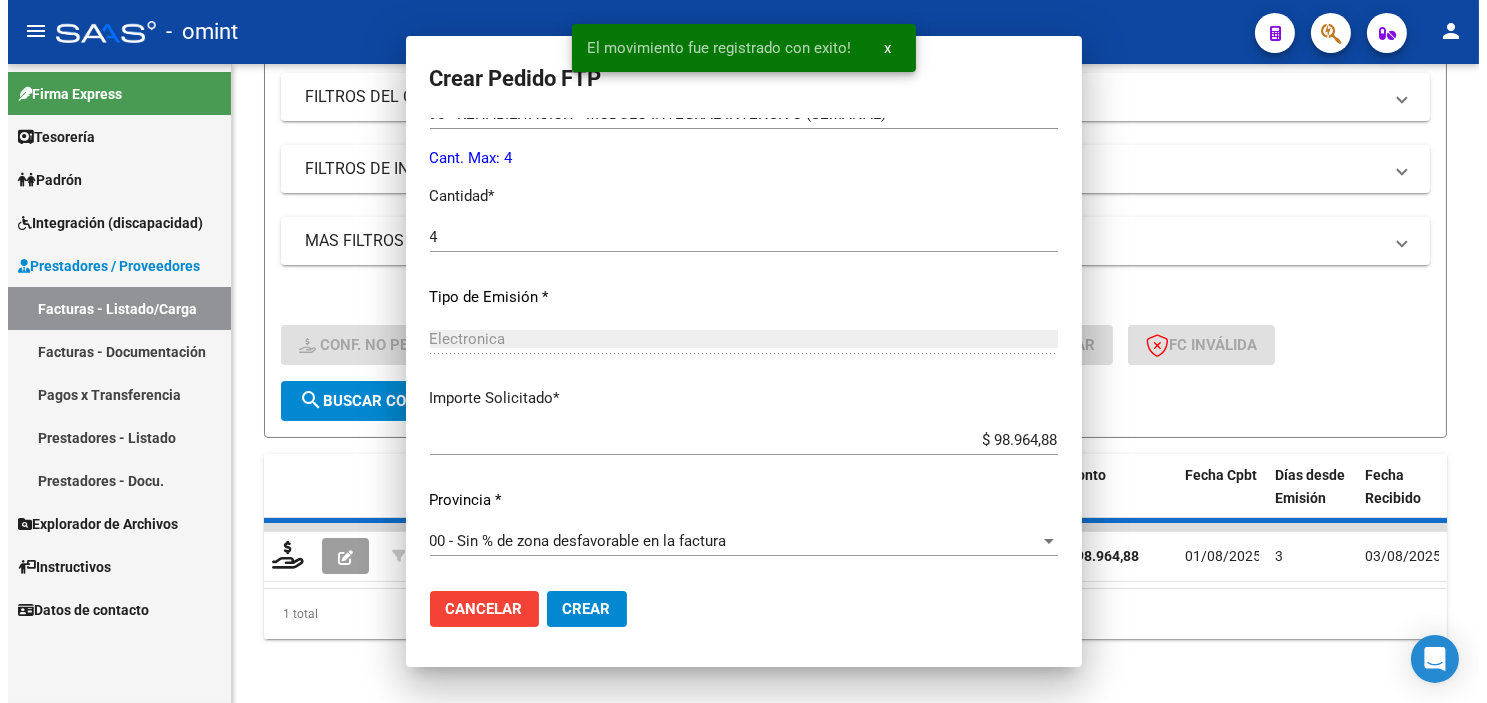 scroll, scrollTop: 664, scrollLeft: 0, axis: vertical 